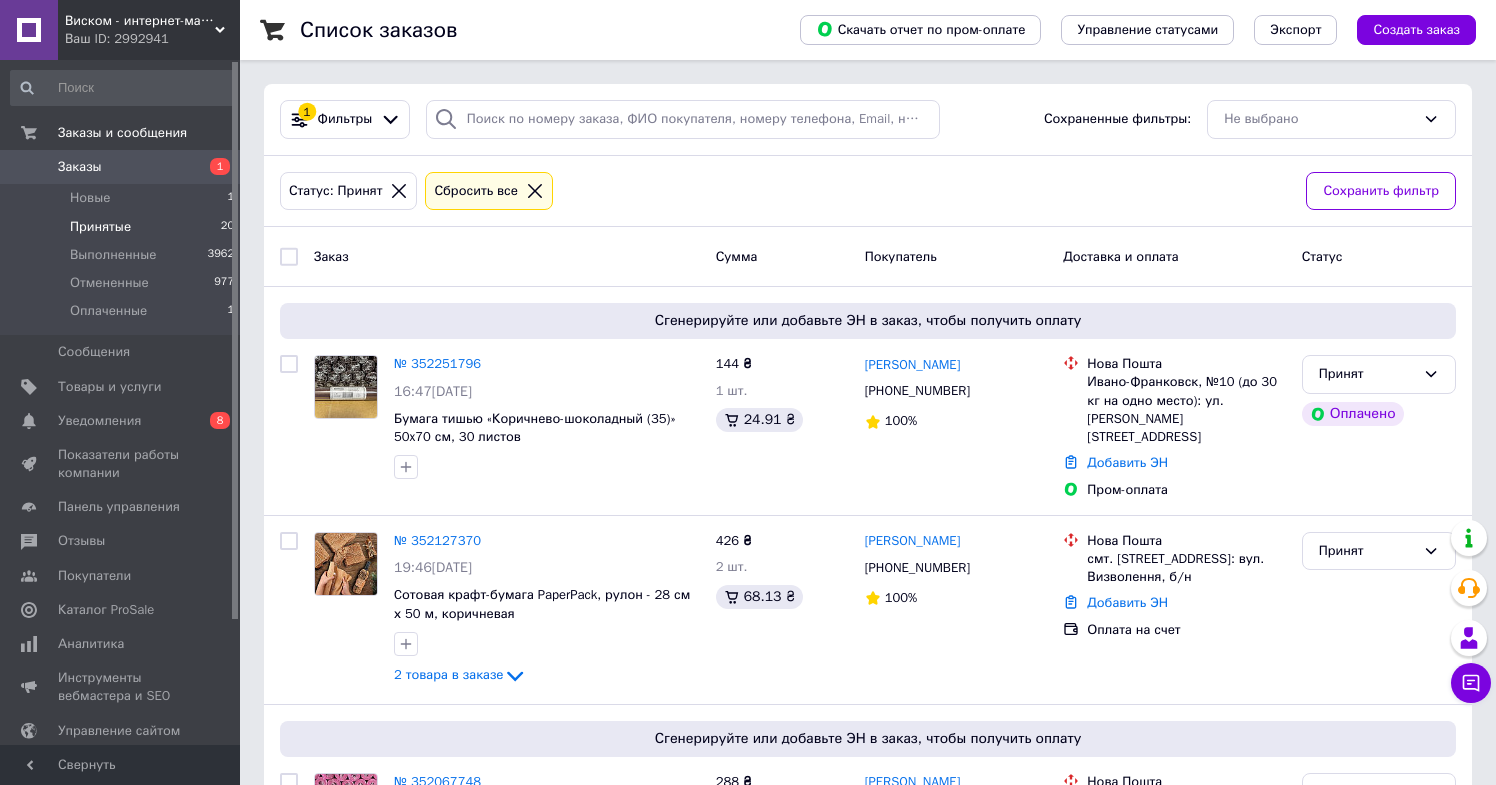 scroll, scrollTop: -1, scrollLeft: 0, axis: vertical 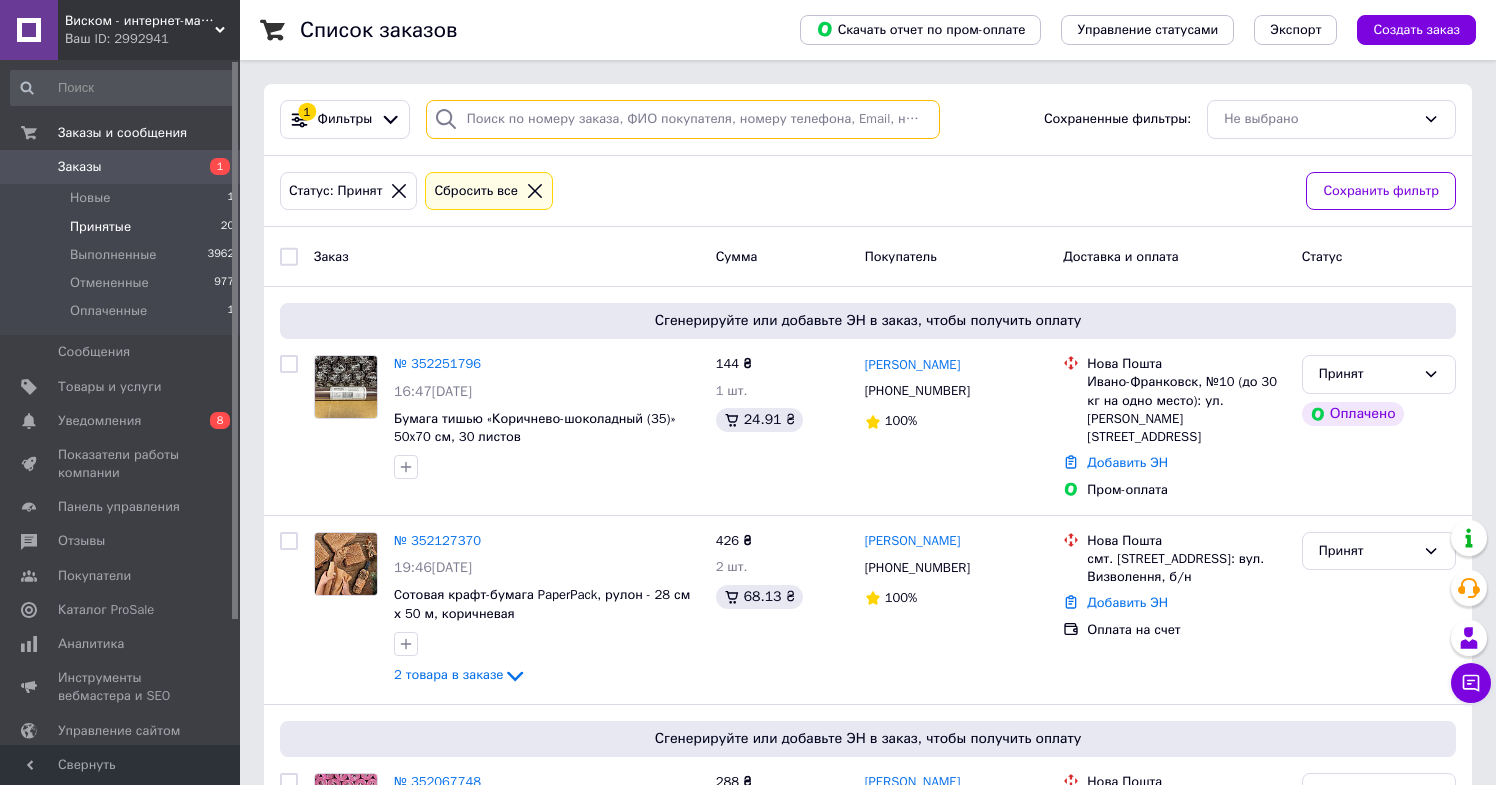 click at bounding box center (683, 119) 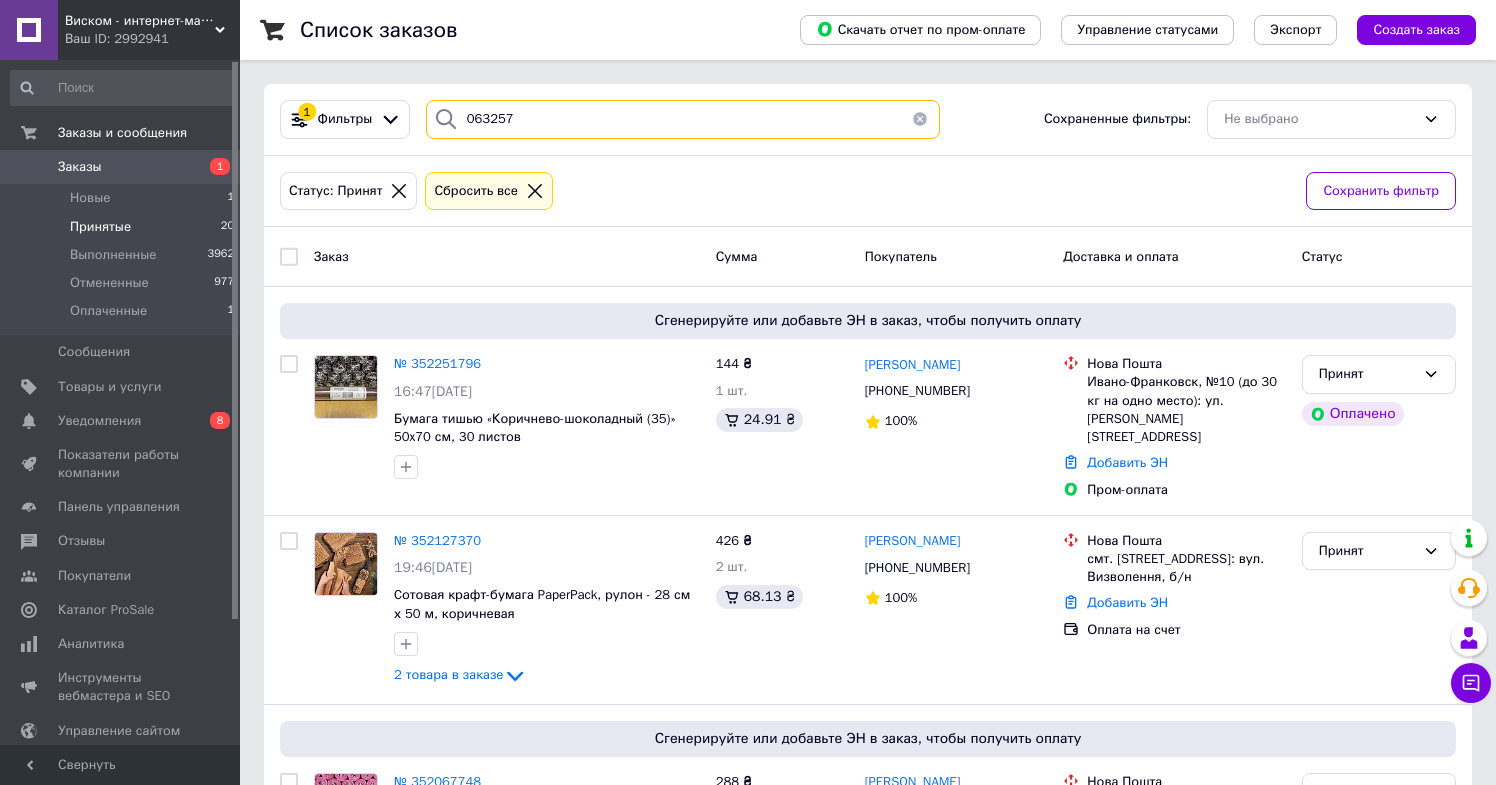 type on "063257" 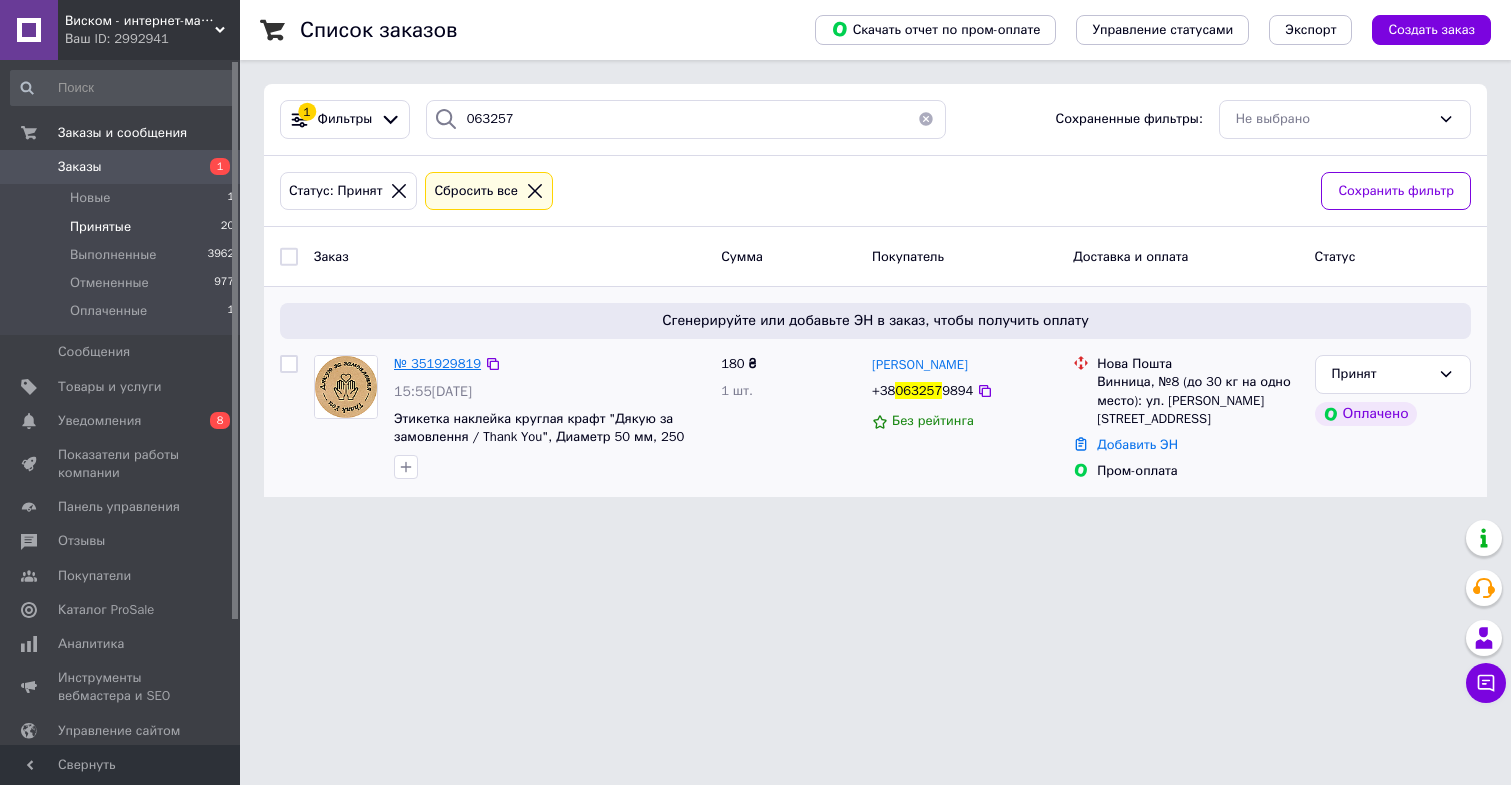 click on "№ 351929819" at bounding box center [437, 363] 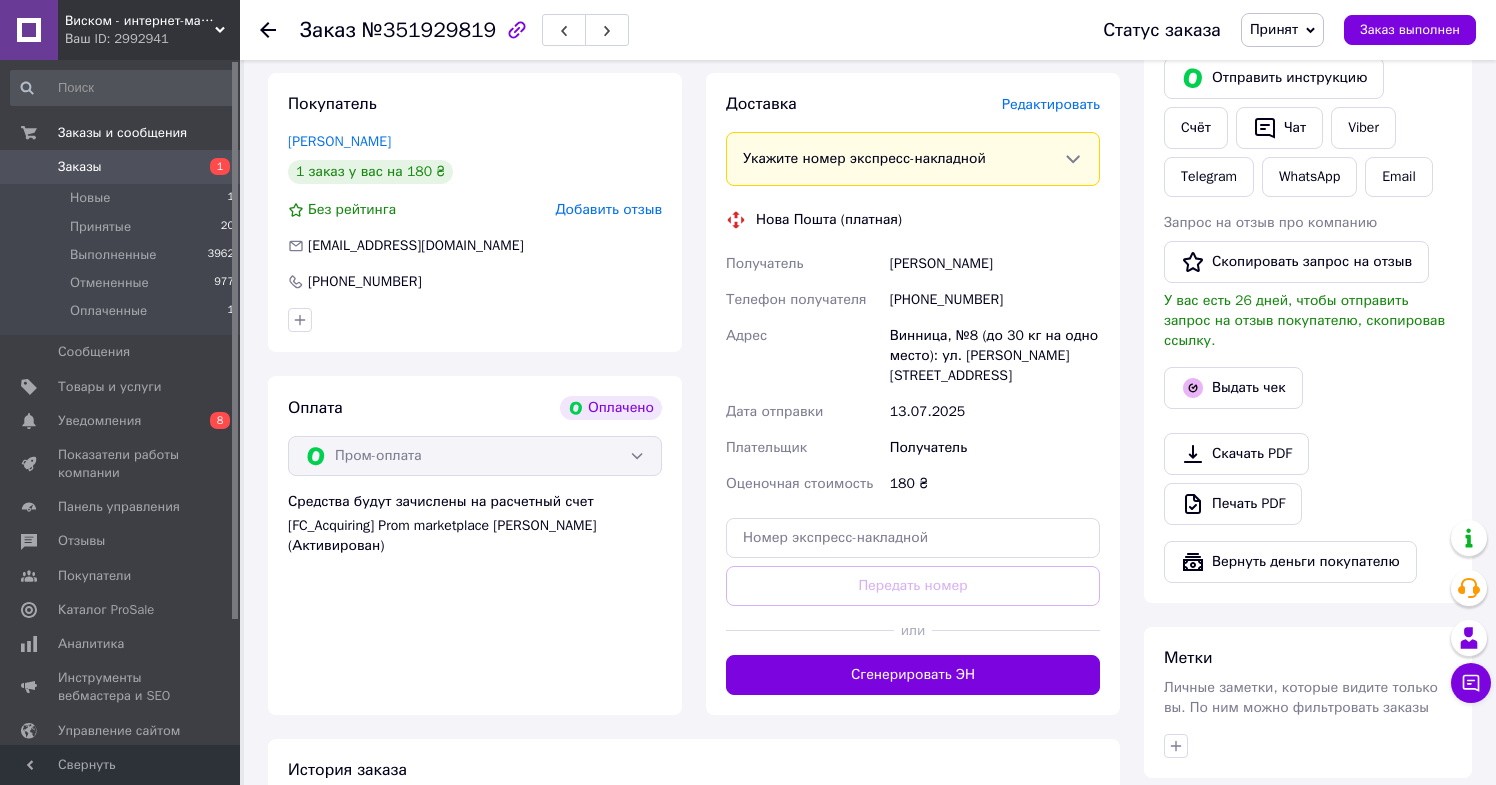 scroll, scrollTop: 890, scrollLeft: 0, axis: vertical 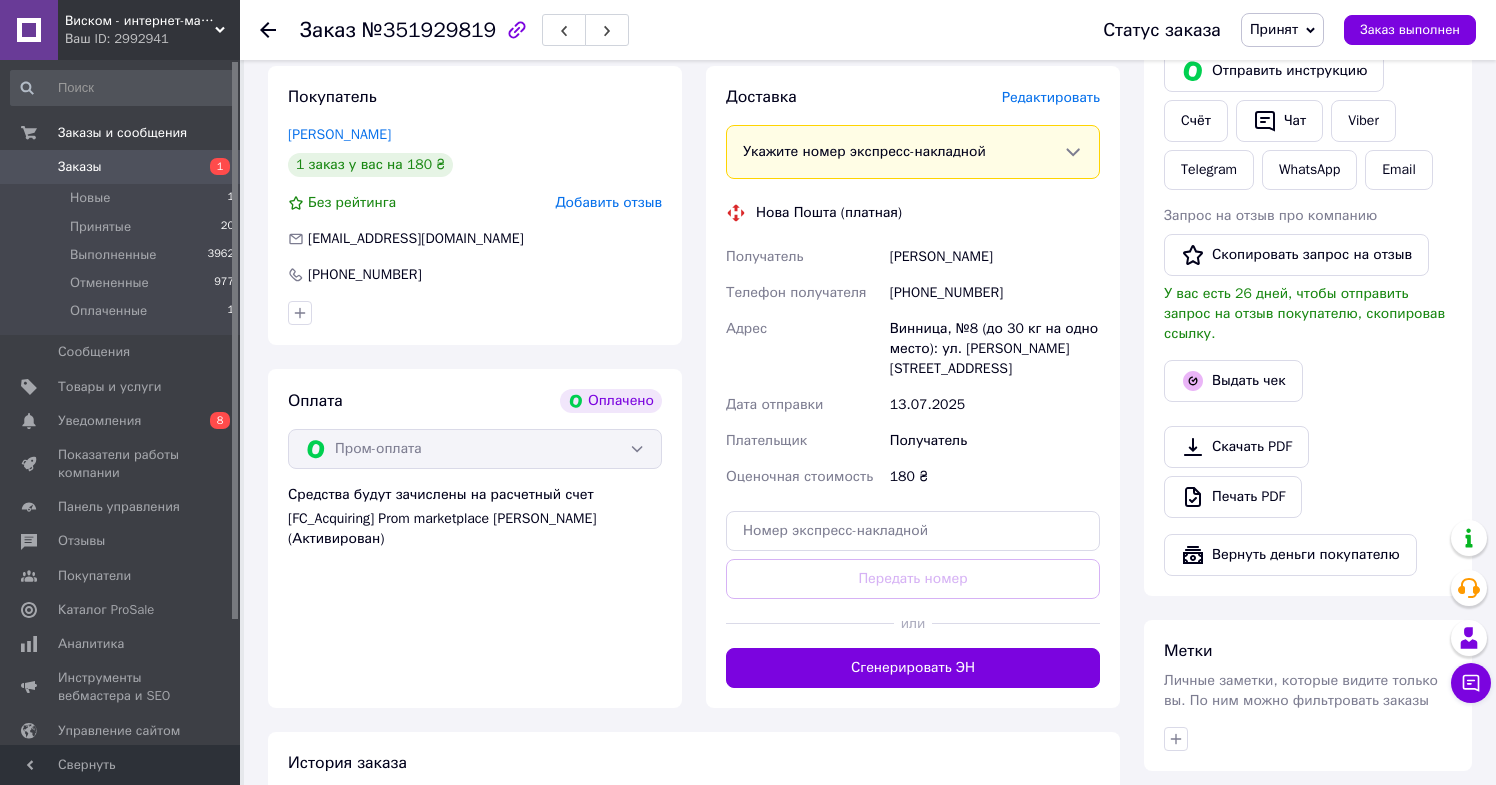 click on "Доставка Редактировать Укажите номер экспресс-накладной Обязательно введите номер экспресс-накладной,
если создавали ее не на этой странице. В случае,
если номер ЭН не будет добавлен, мы не сможем
выплатить деньги за заказ Мобильный номер покупателя (из заказа) должен
соответствовать номеру получателя по накладной Нова Пошта (платная) Получатель [PERSON_NAME] Телефон получателя [PHONE_NUMBER] Адрес Винница, №8 (до 30 кг на одно место): ул. [PERSON_NAME], 10 Дата отправки [DATE] Плательщик Получатель Оценочная стоимость 180 ₴ Передать номер или" at bounding box center (913, 387) 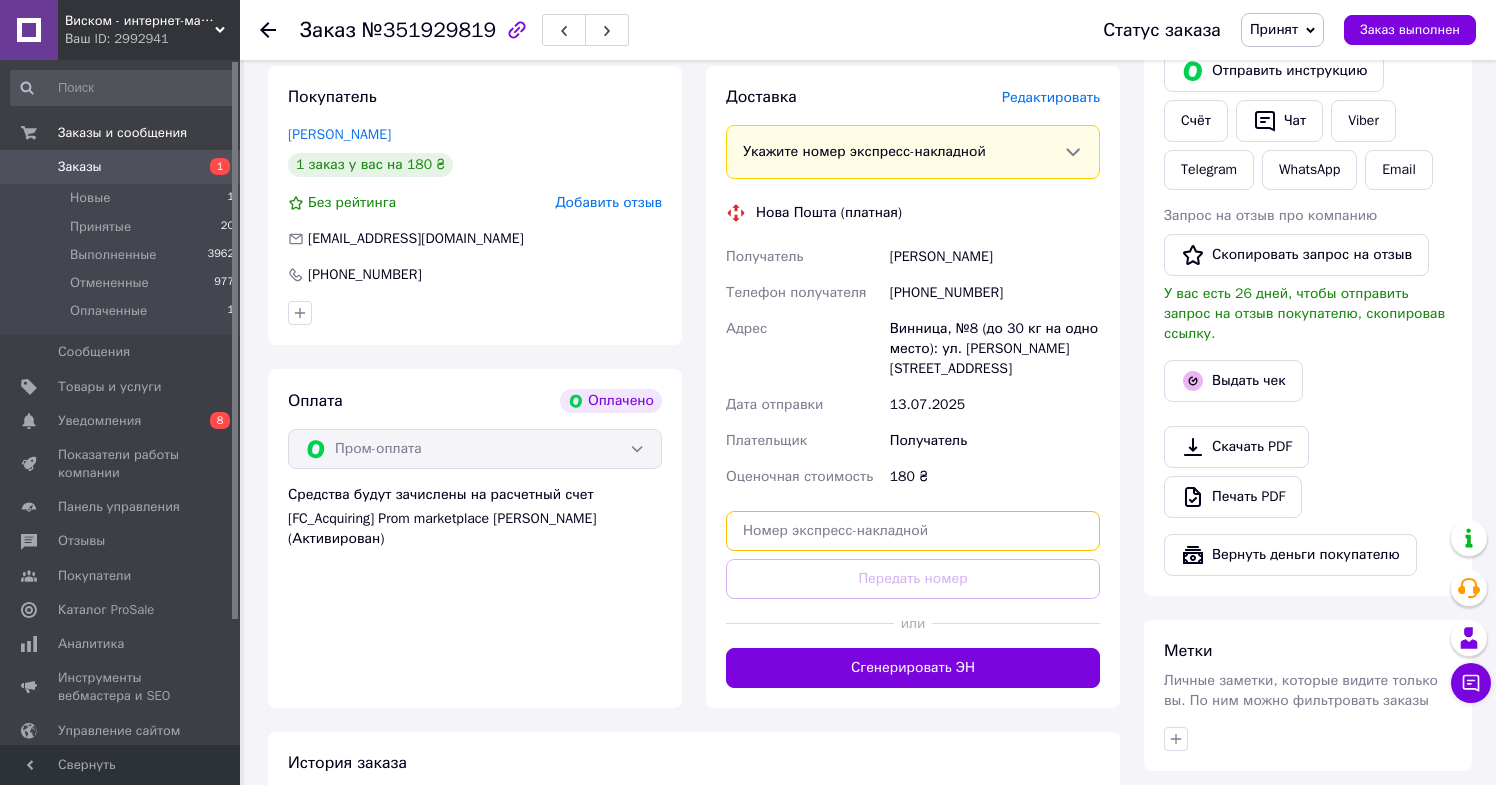click at bounding box center [913, 531] 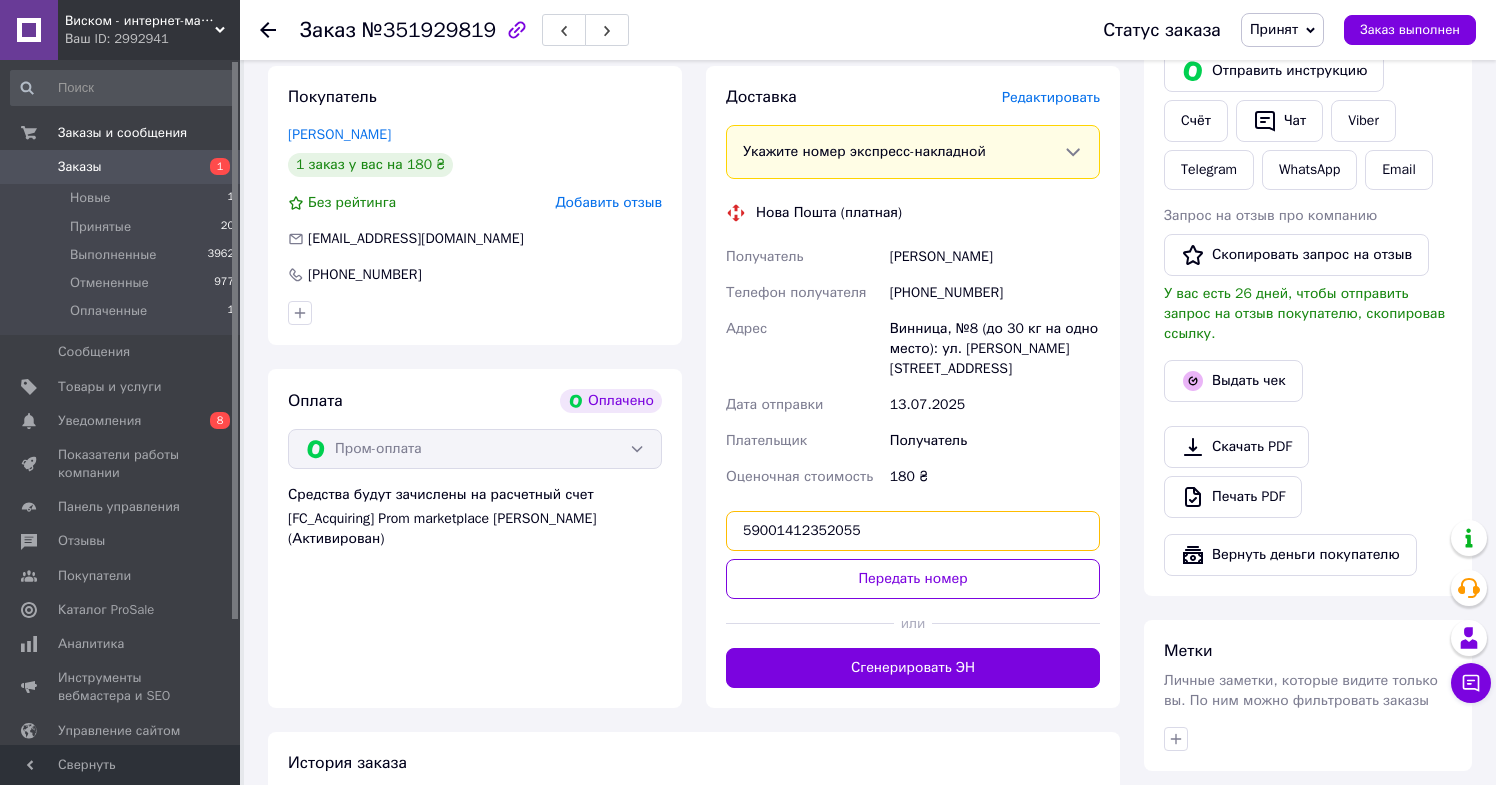 type on "59001412352055" 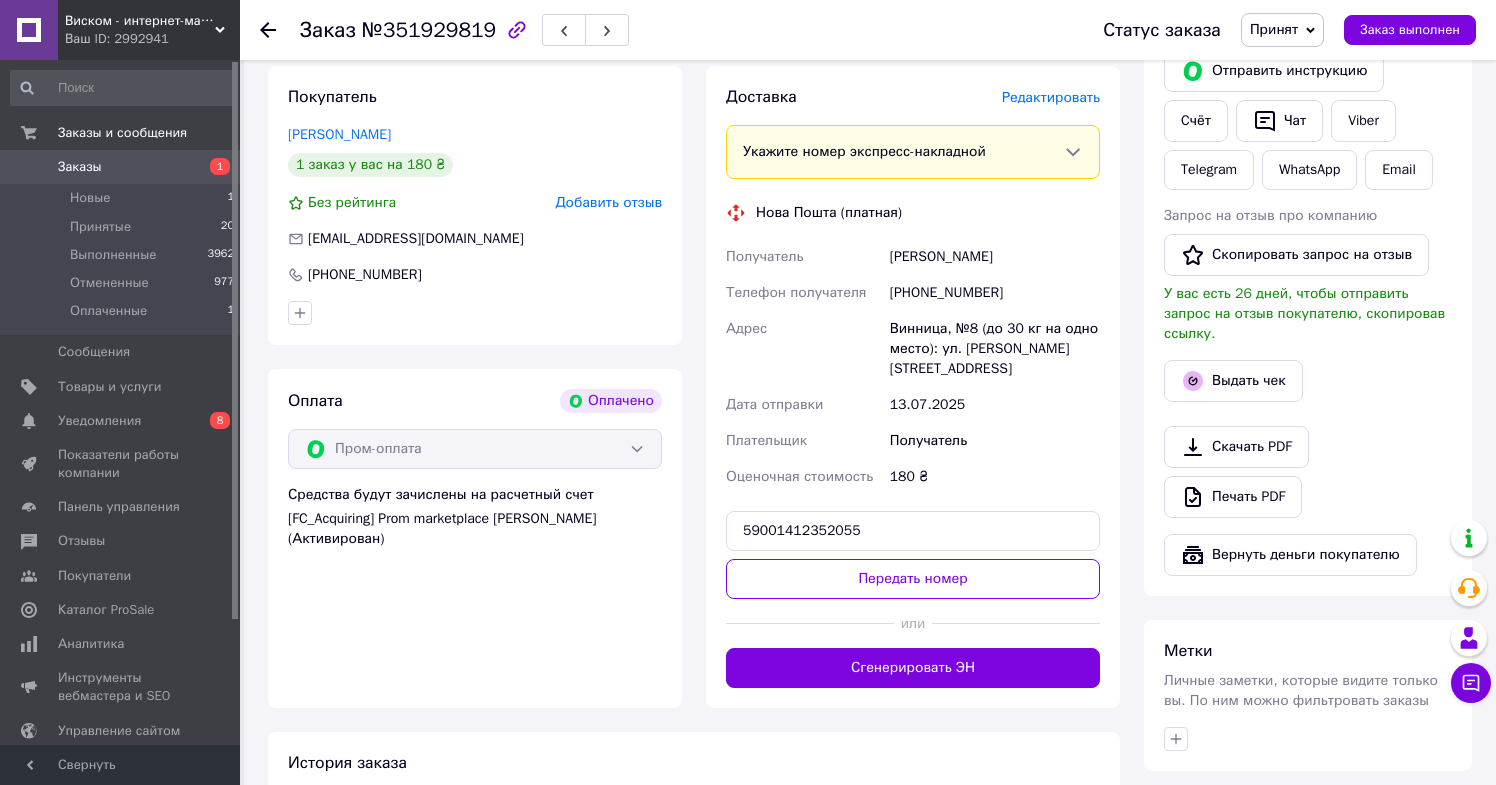 click at bounding box center (1016, 623) 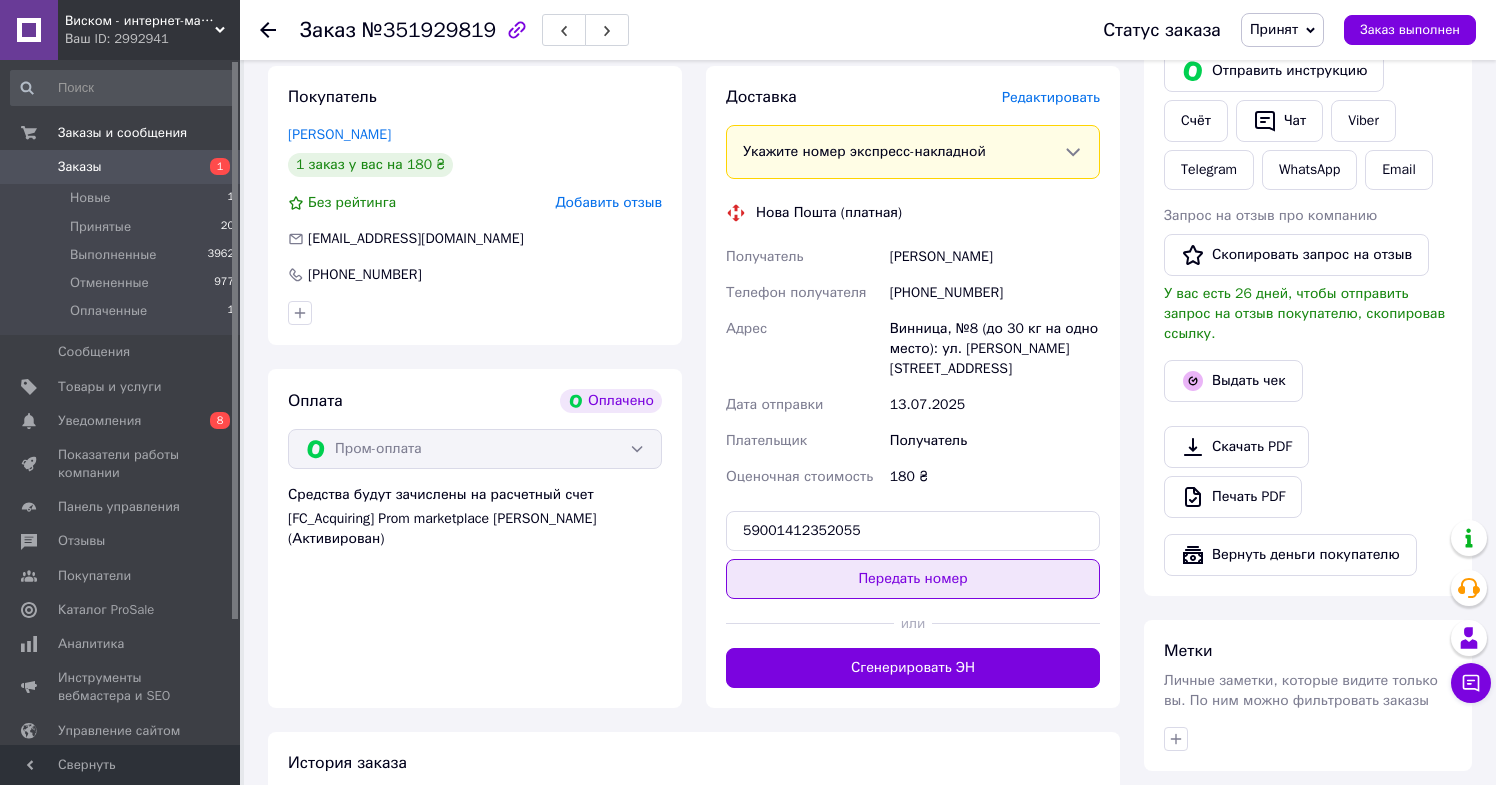 click on "Передать номер" at bounding box center [913, 579] 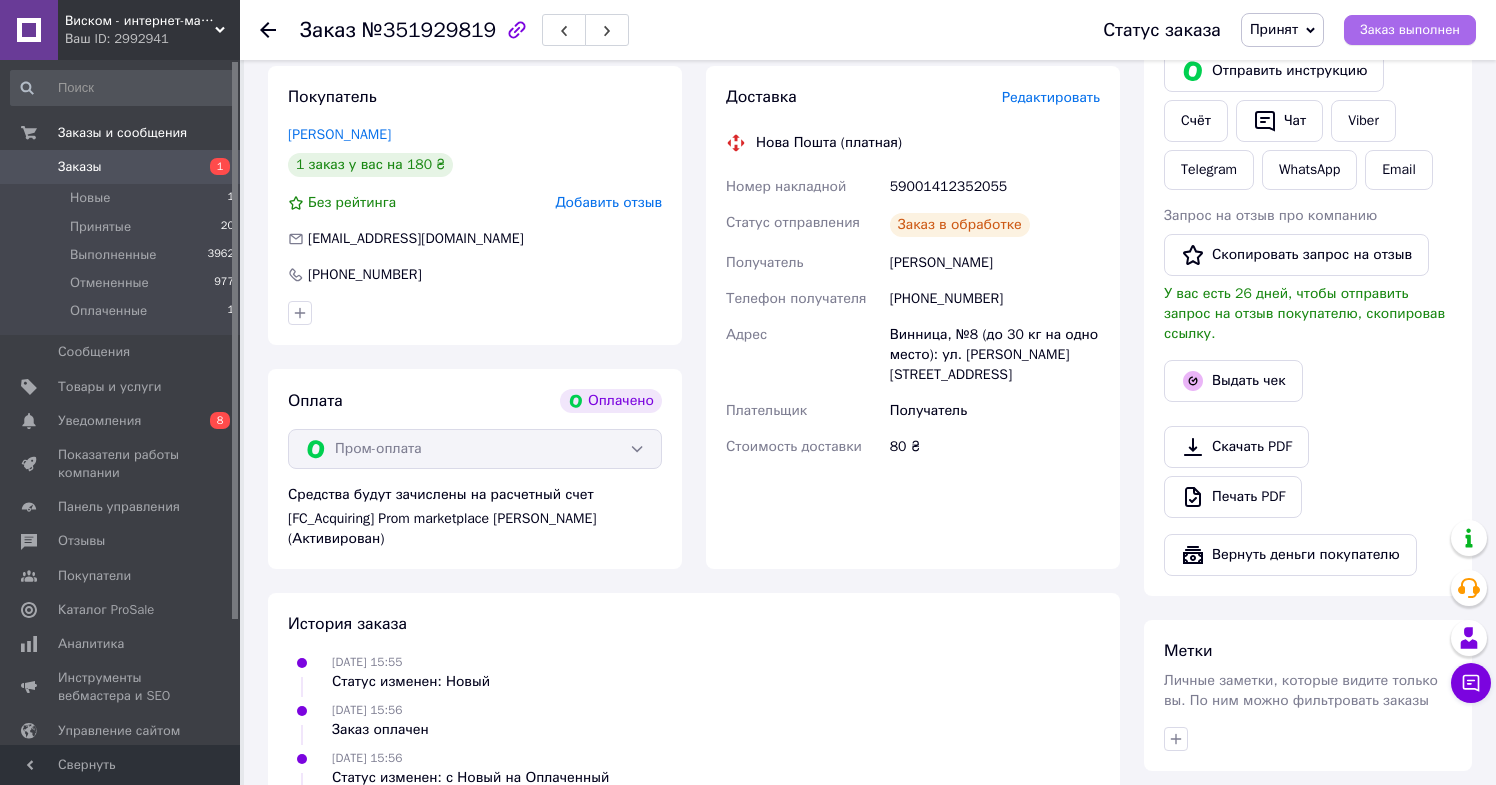 click on "Заказ выполнен" at bounding box center [1410, 30] 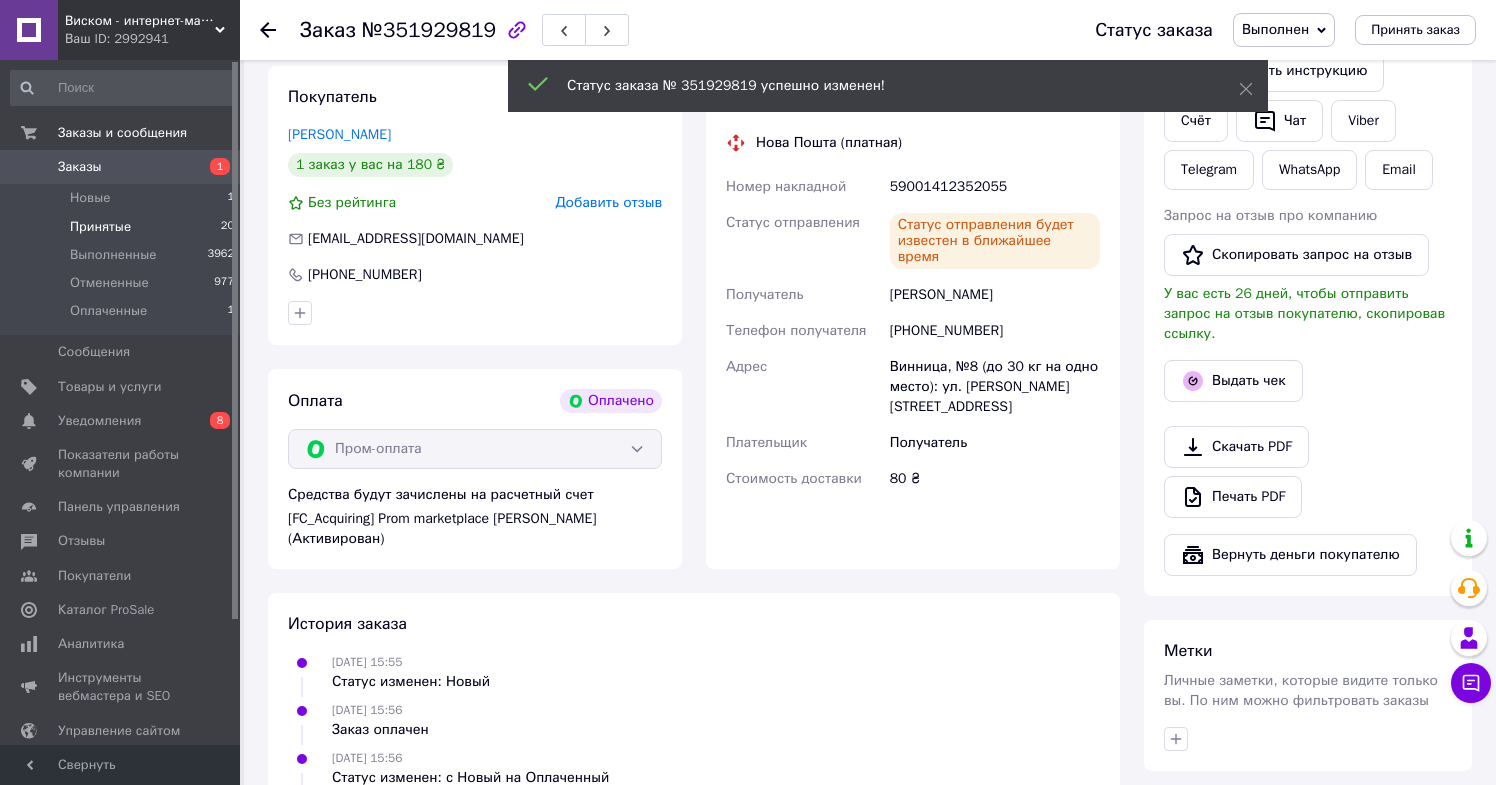 click on "Принятые 20" at bounding box center [123, 227] 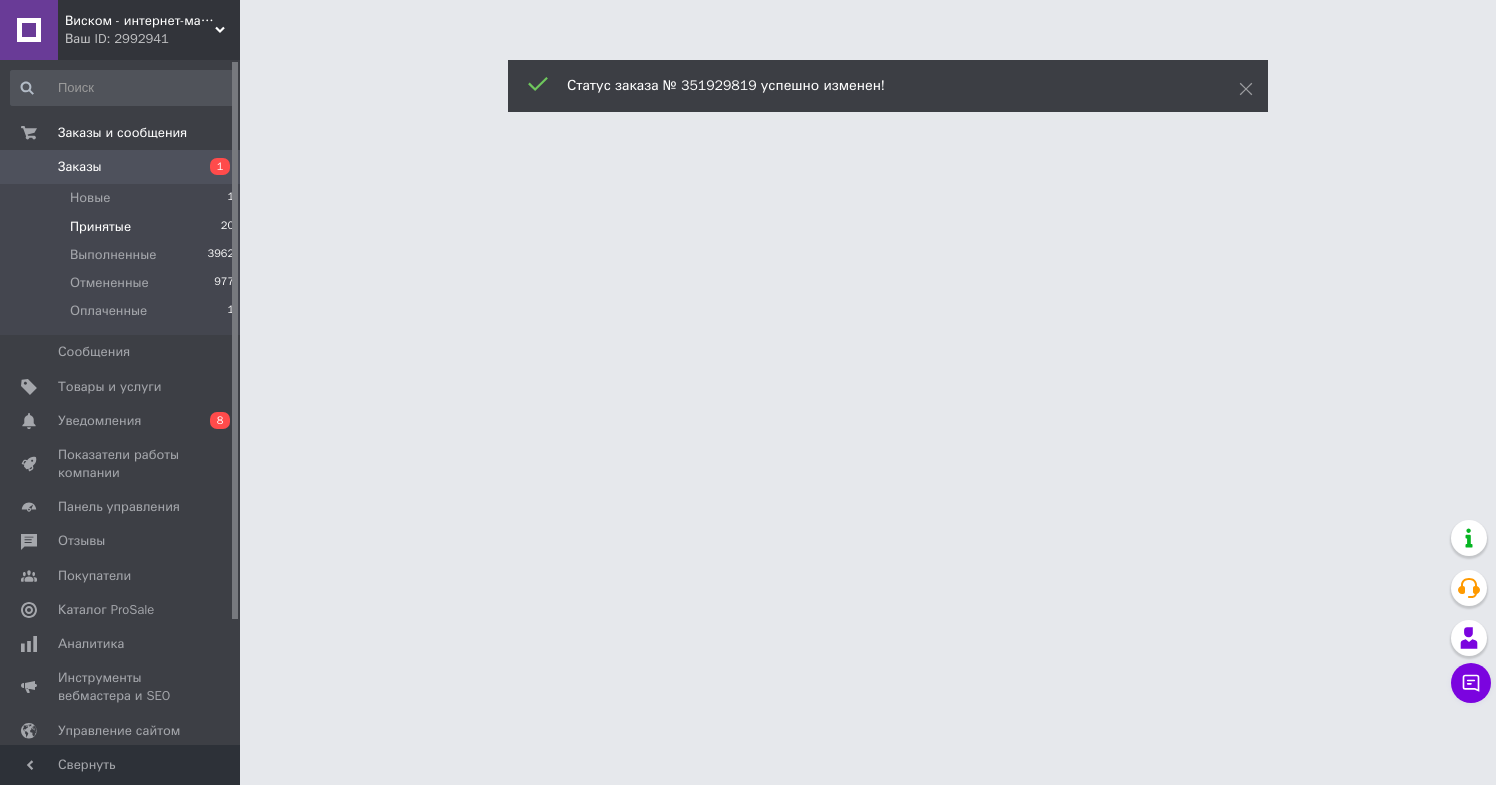 scroll, scrollTop: 0, scrollLeft: 0, axis: both 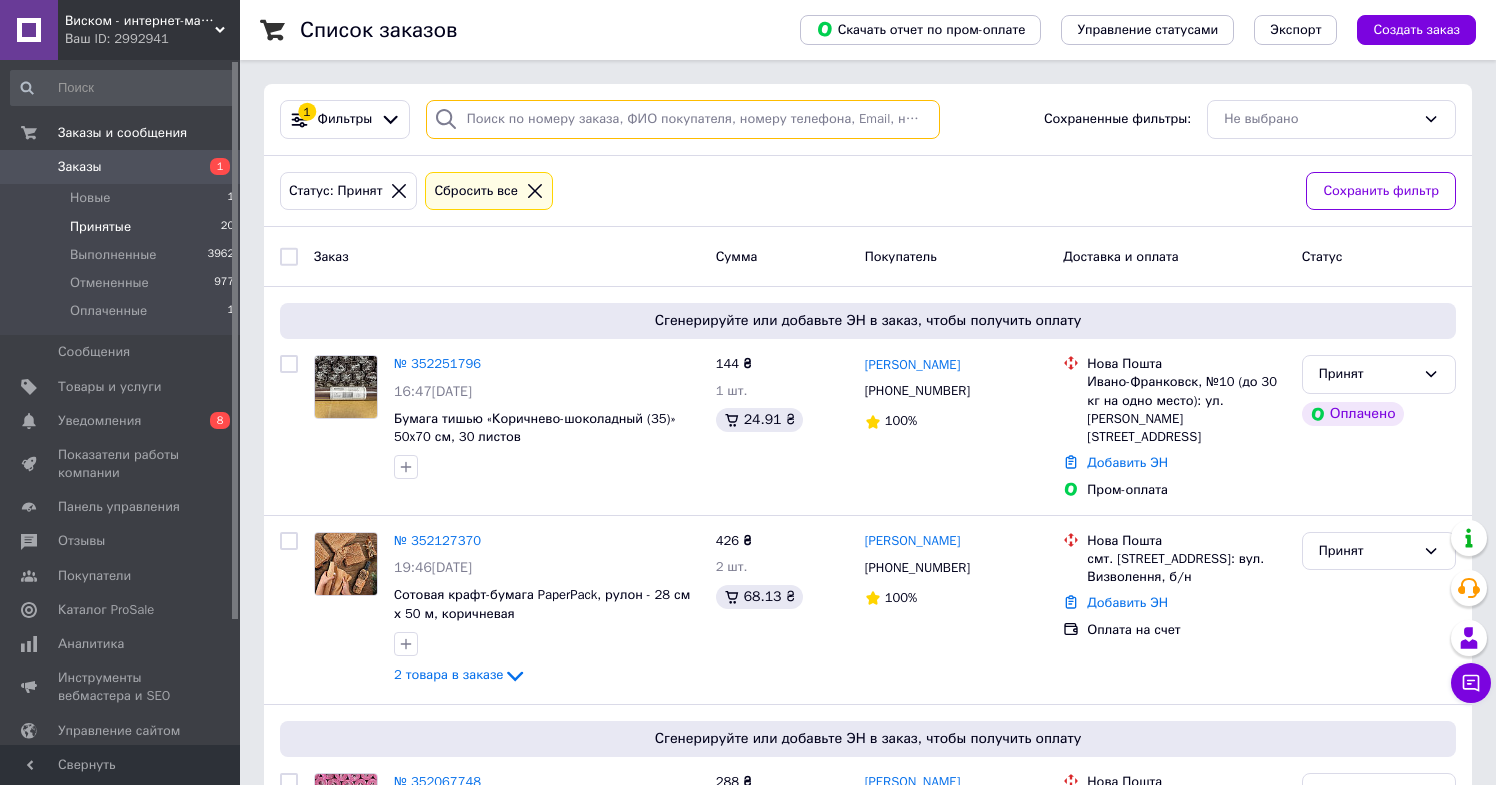 click at bounding box center [683, 119] 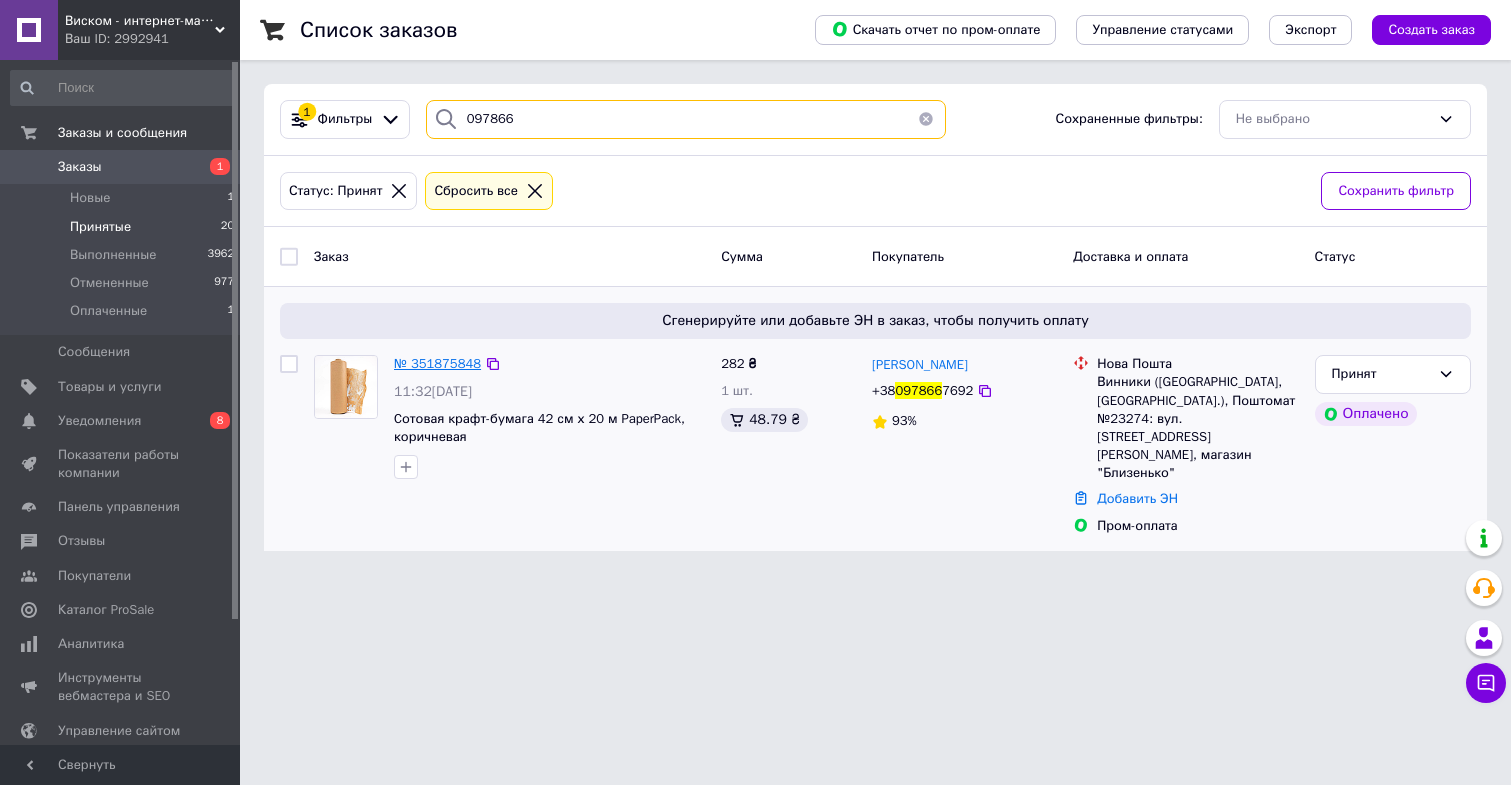 type on "097866" 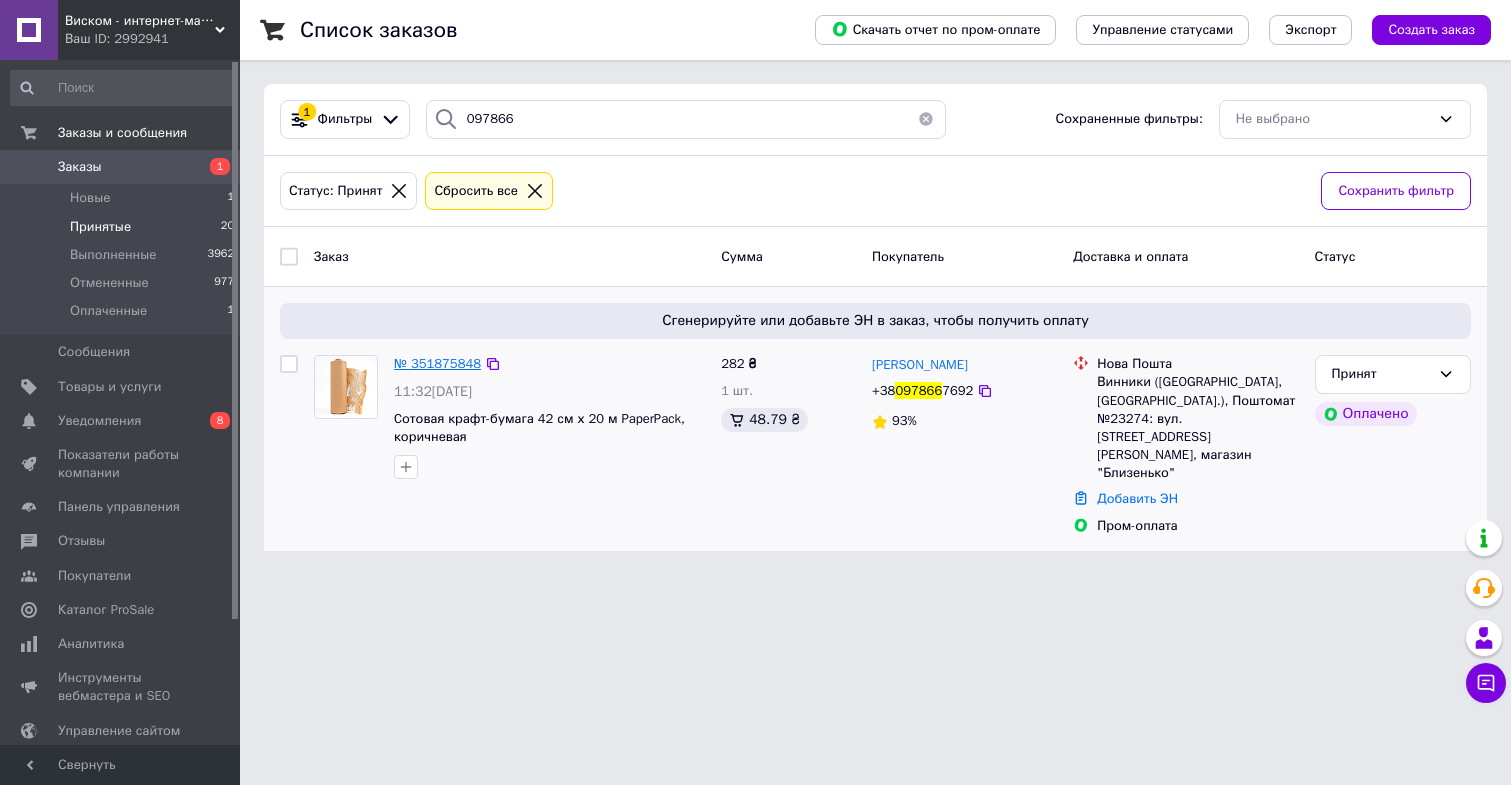 click on "№ 351875848" at bounding box center (437, 363) 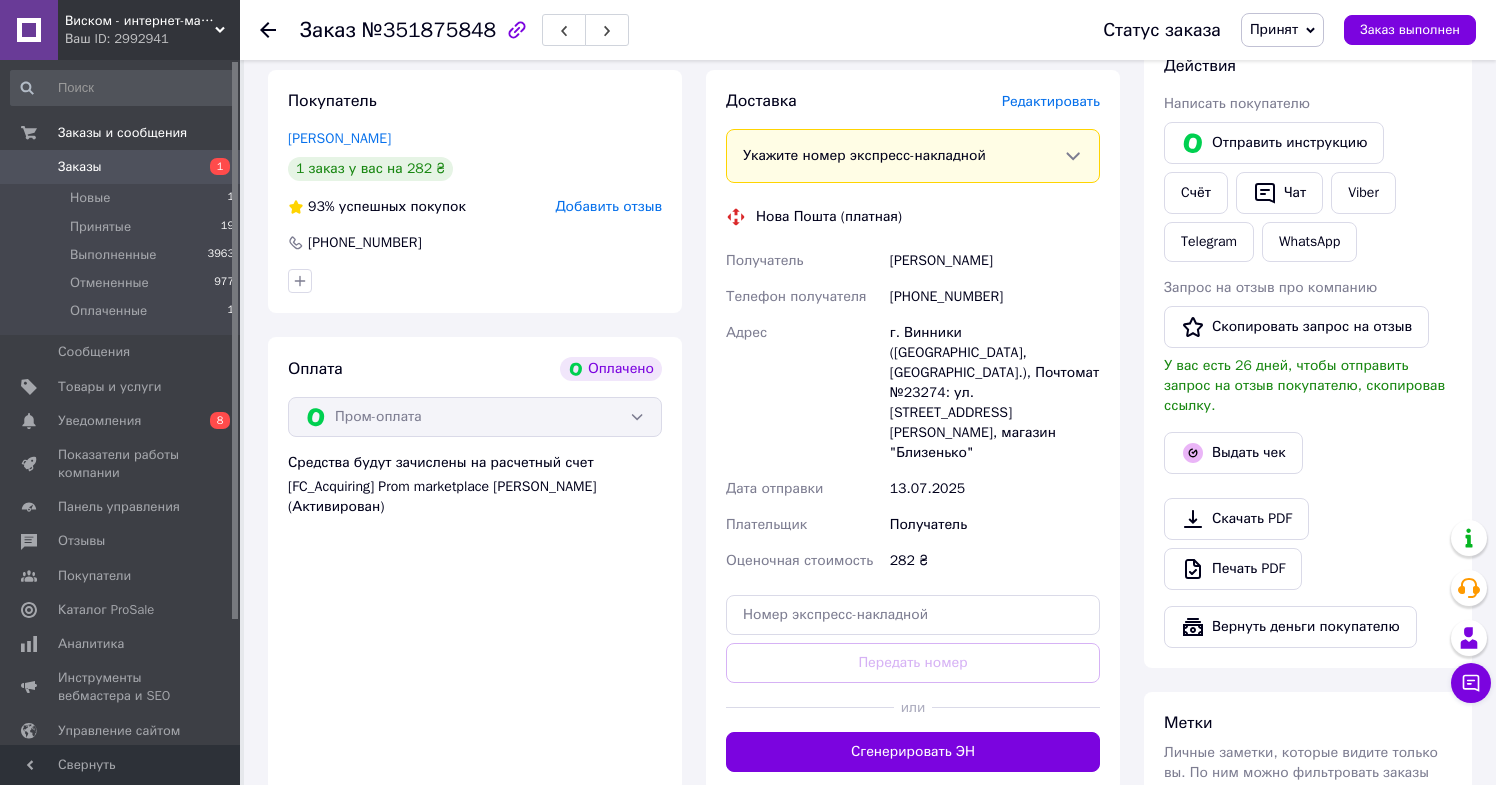 scroll, scrollTop: 947, scrollLeft: 0, axis: vertical 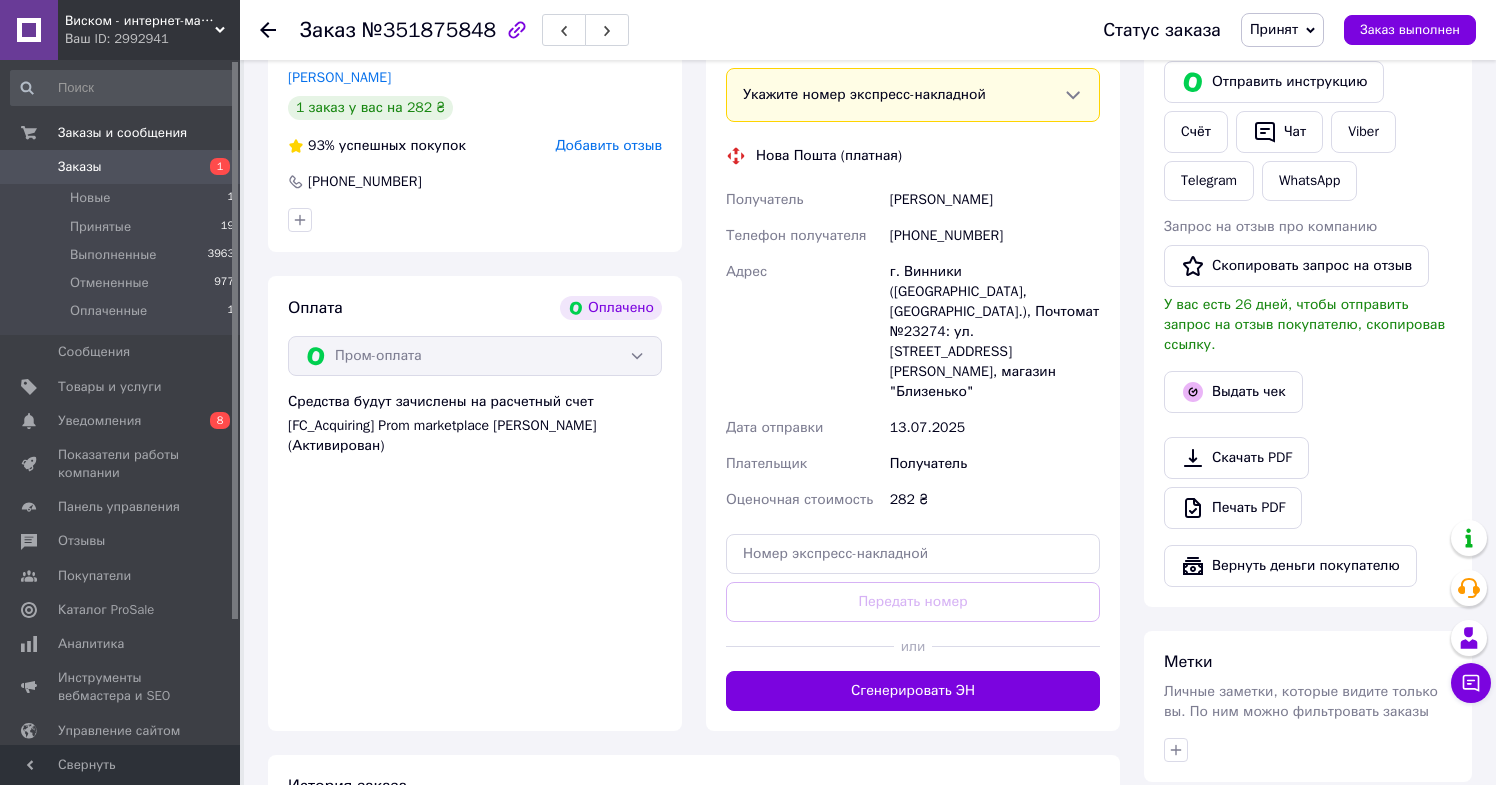 click on "Доставка Редактировать Укажите номер экспресс-накладной Обязательно введите номер экспресс-накладной,
если создавали ее не на этой странице. В случае,
если номер ЭН не будет добавлен, мы не сможем
выплатить деньги за заказ Мобильный номер покупателя (из заказа) должен
соответствовать номеру получателя по накладной Нова Пошта (платная) Получатель [PERSON_NAME] Телефон получателя [PHONE_NUMBER] Адрес г. Винники ([GEOGRAPHIC_DATA], [GEOGRAPHIC_DATA].), Почтомат №23274: ул. [STREET_ADDRESS][PERSON_NAME], магазин "Близенько" Дата отправки [DATE] Плательщик Получатель 282 ₴ или" at bounding box center [913, 370] 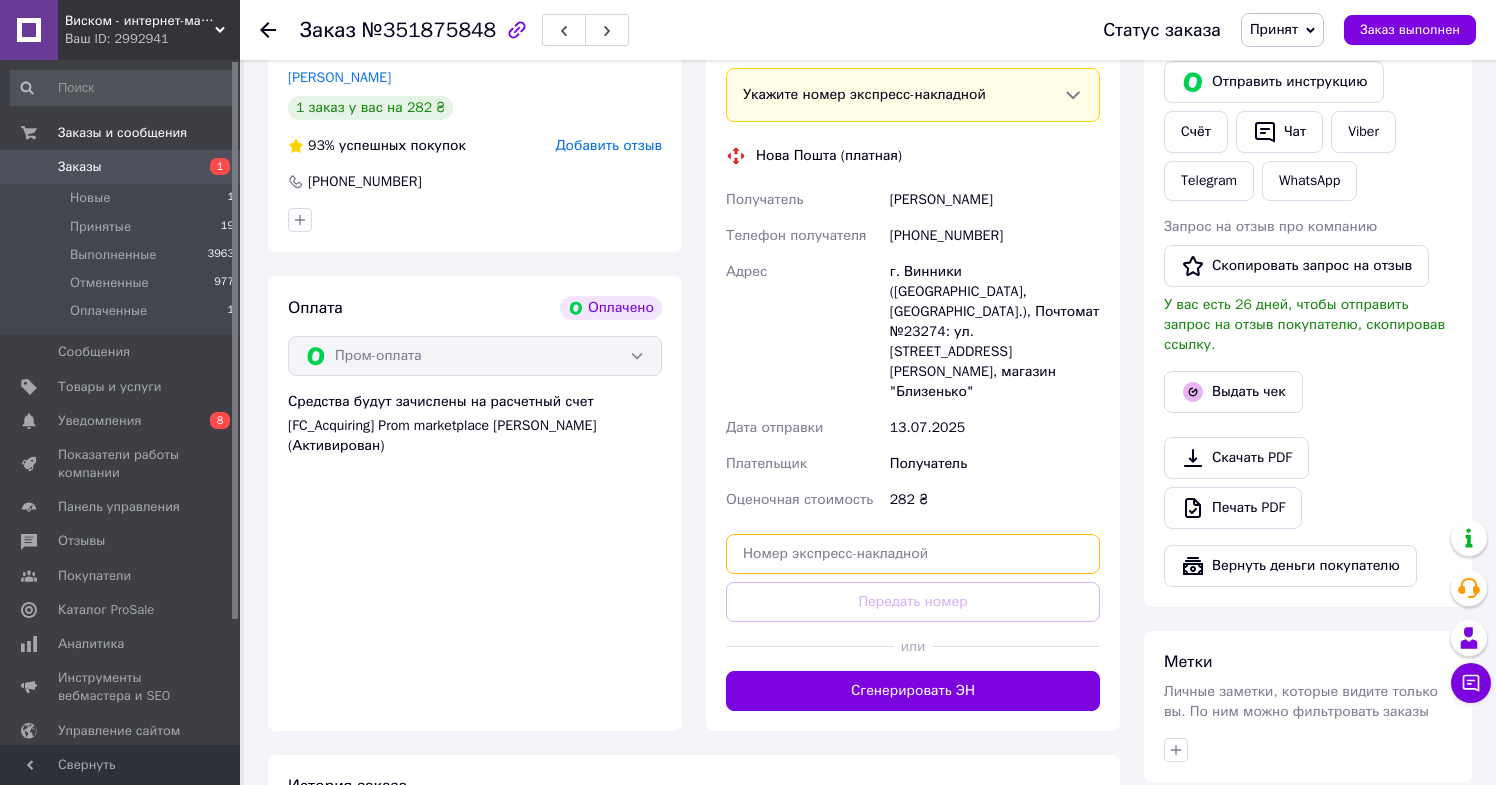 click at bounding box center (913, 554) 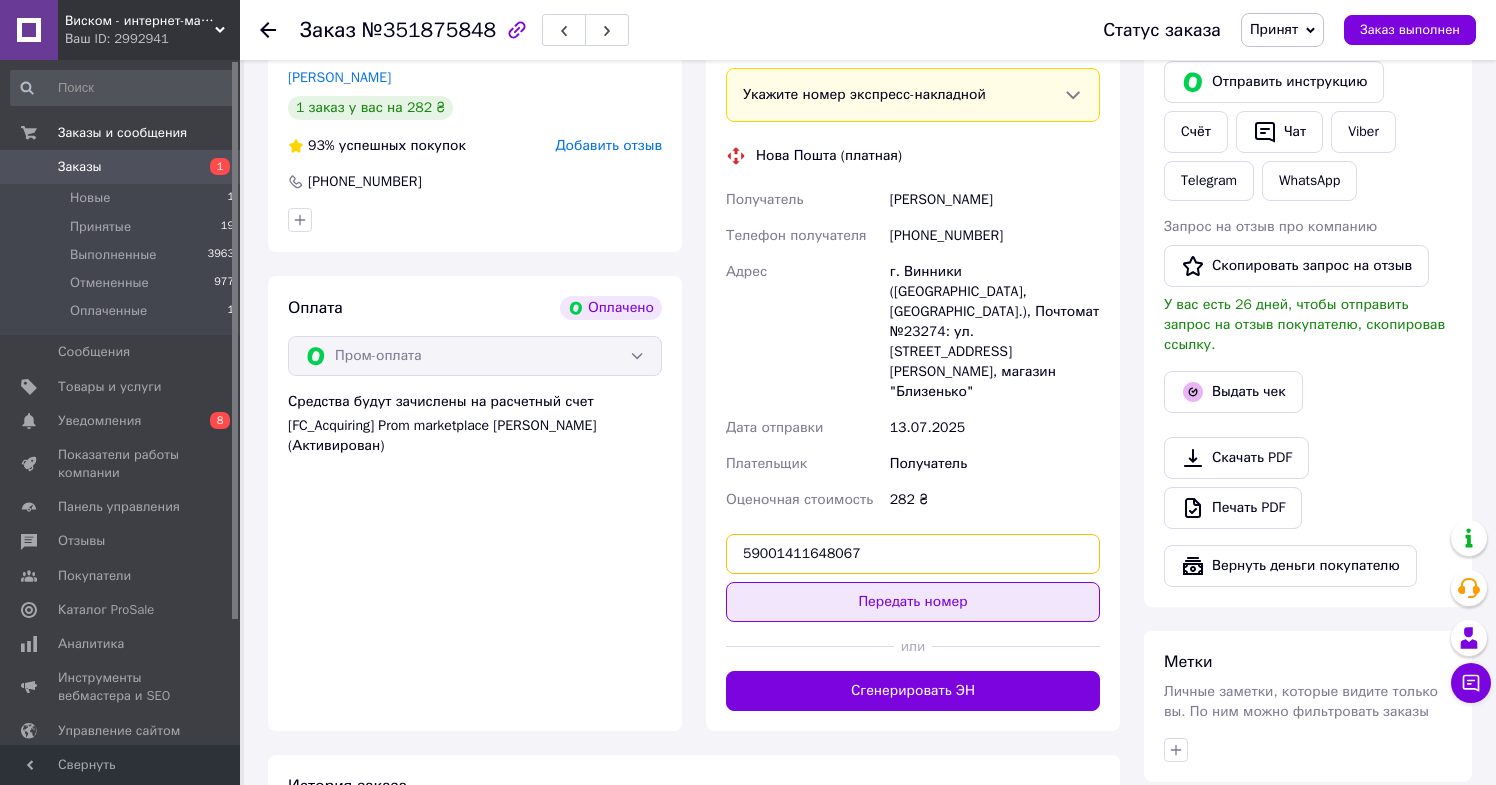 type on "59001411648067" 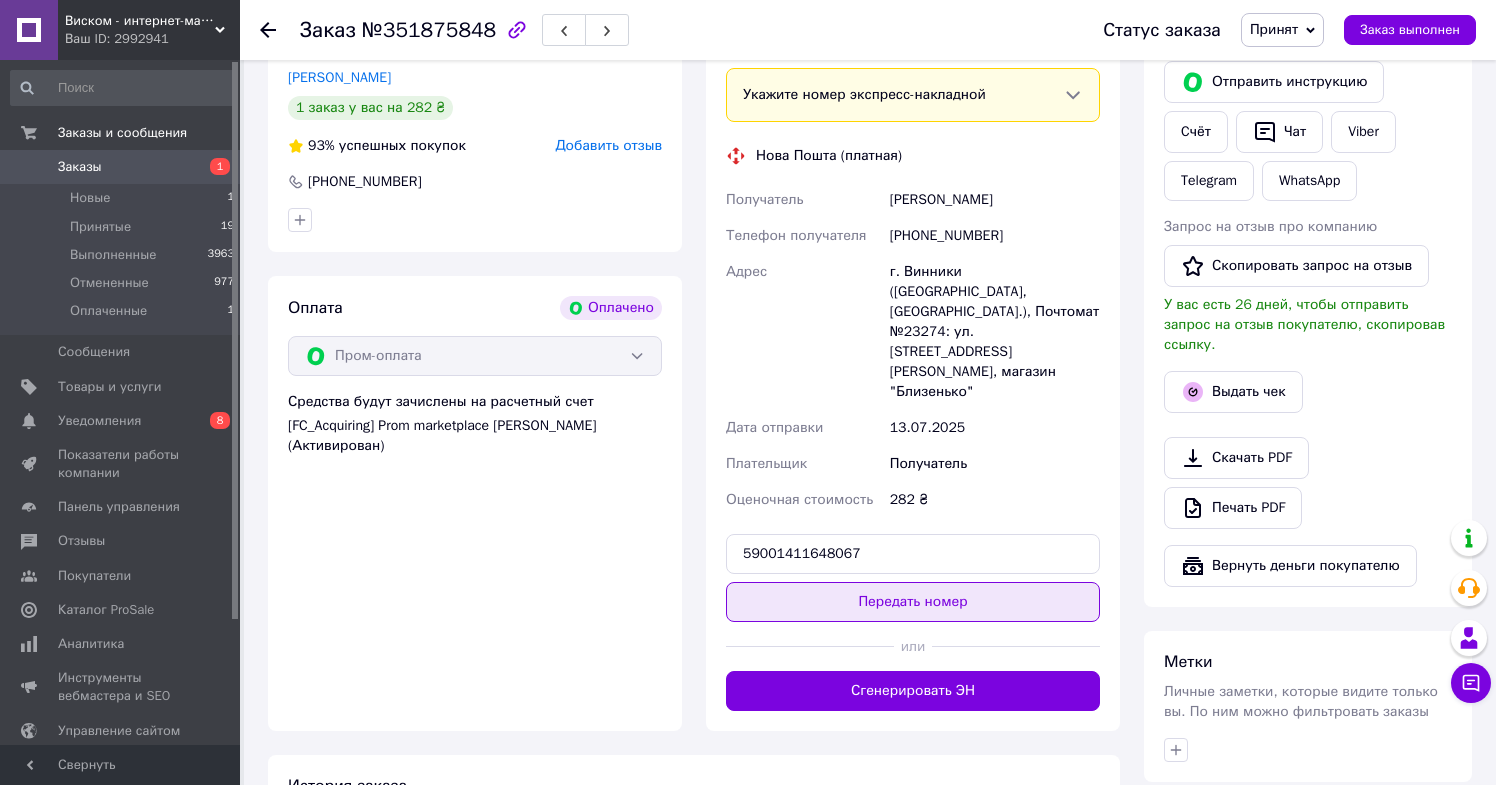 click on "Передать номер" at bounding box center [913, 602] 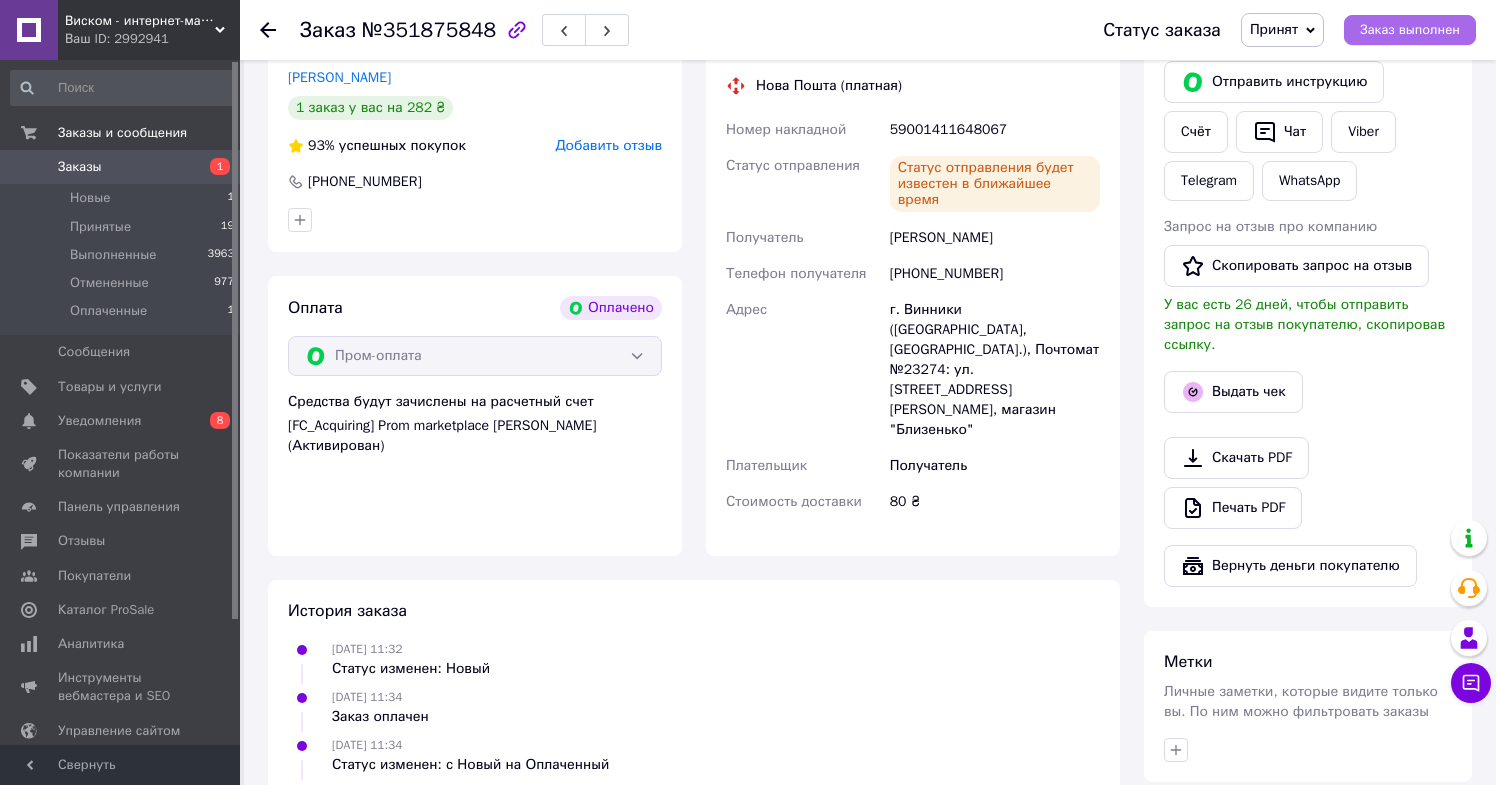 click on "Заказ выполнен" at bounding box center (1410, 30) 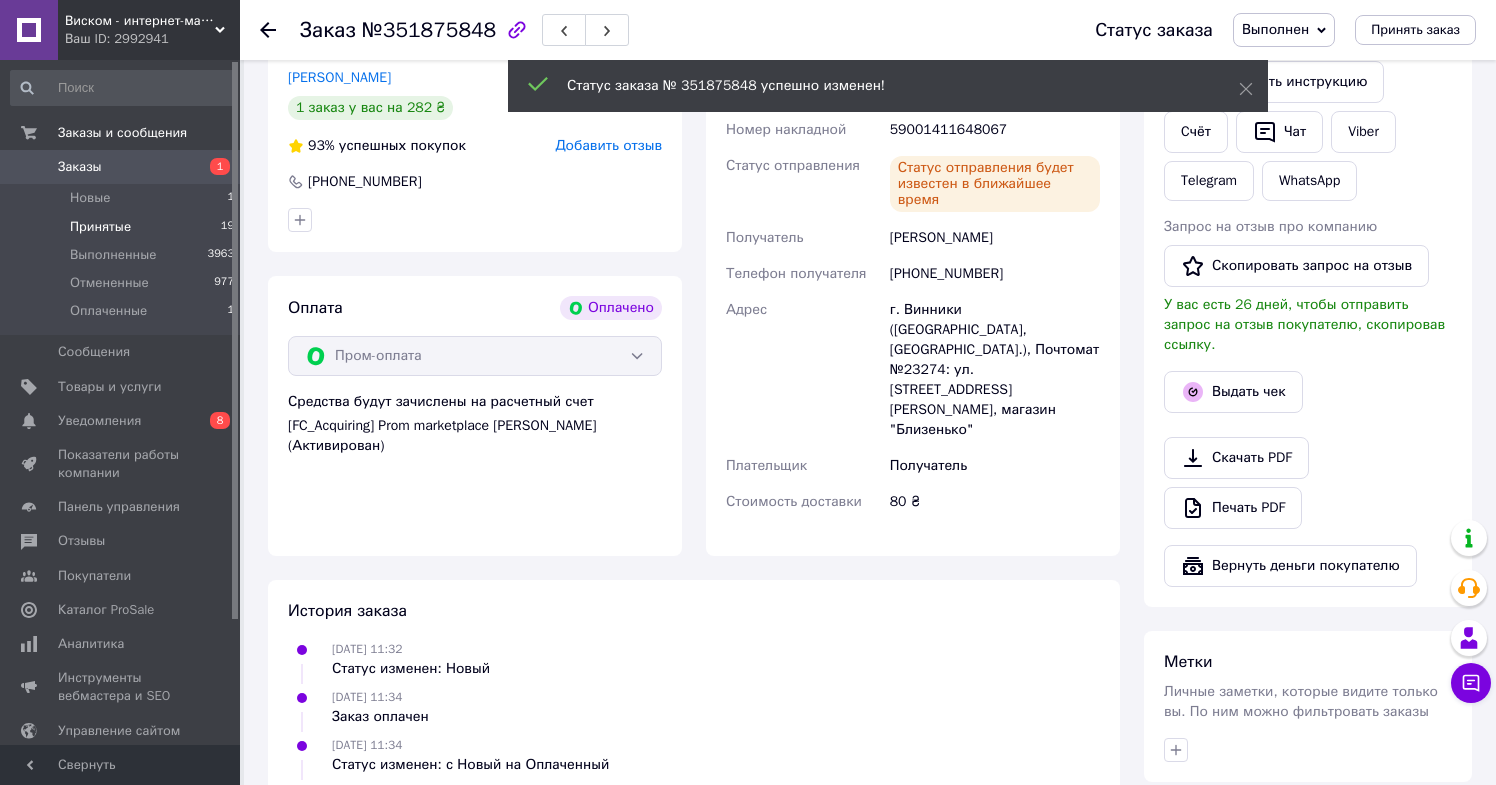 click on "Принятые 19" at bounding box center (123, 227) 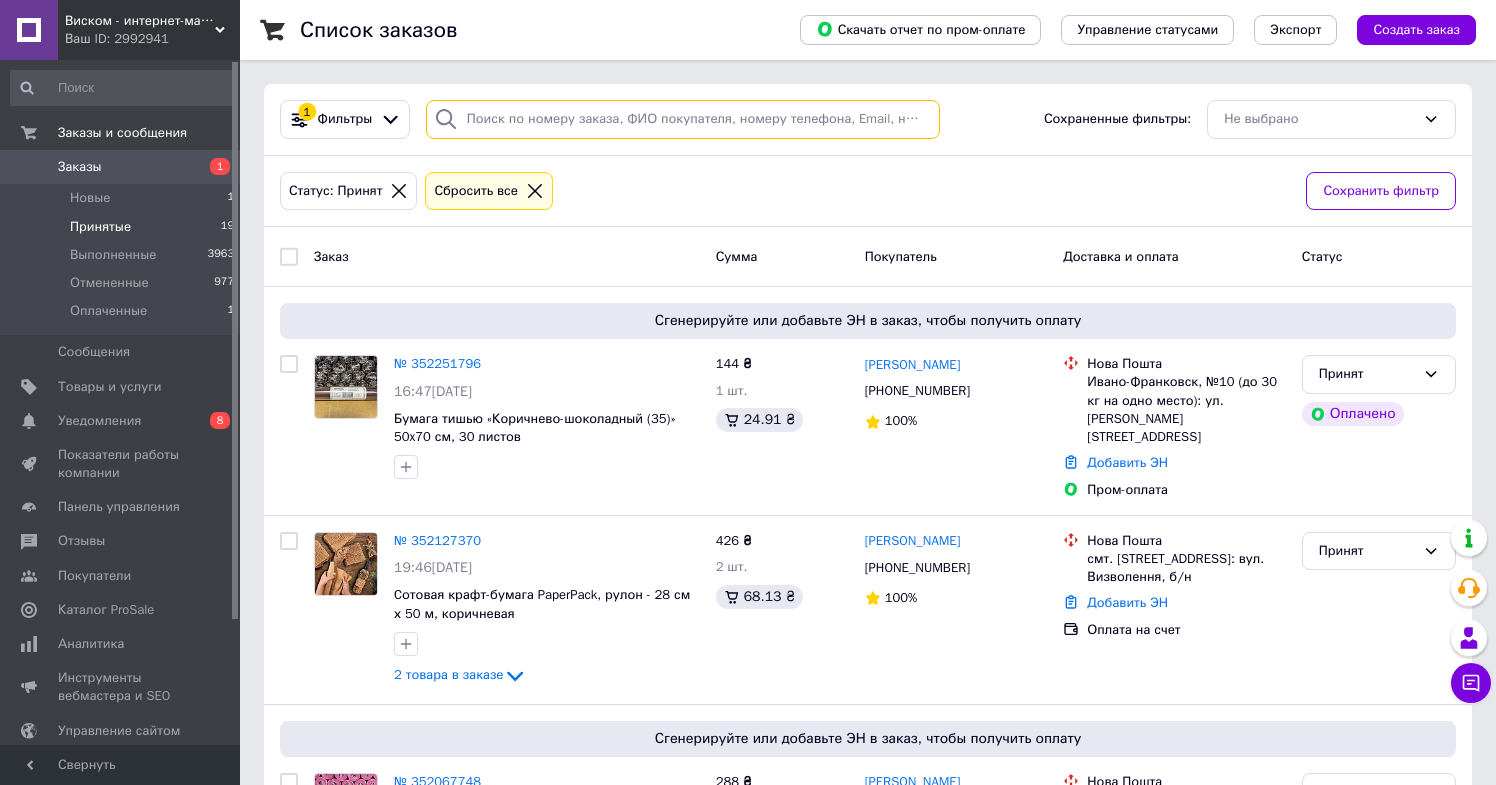 click at bounding box center [683, 119] 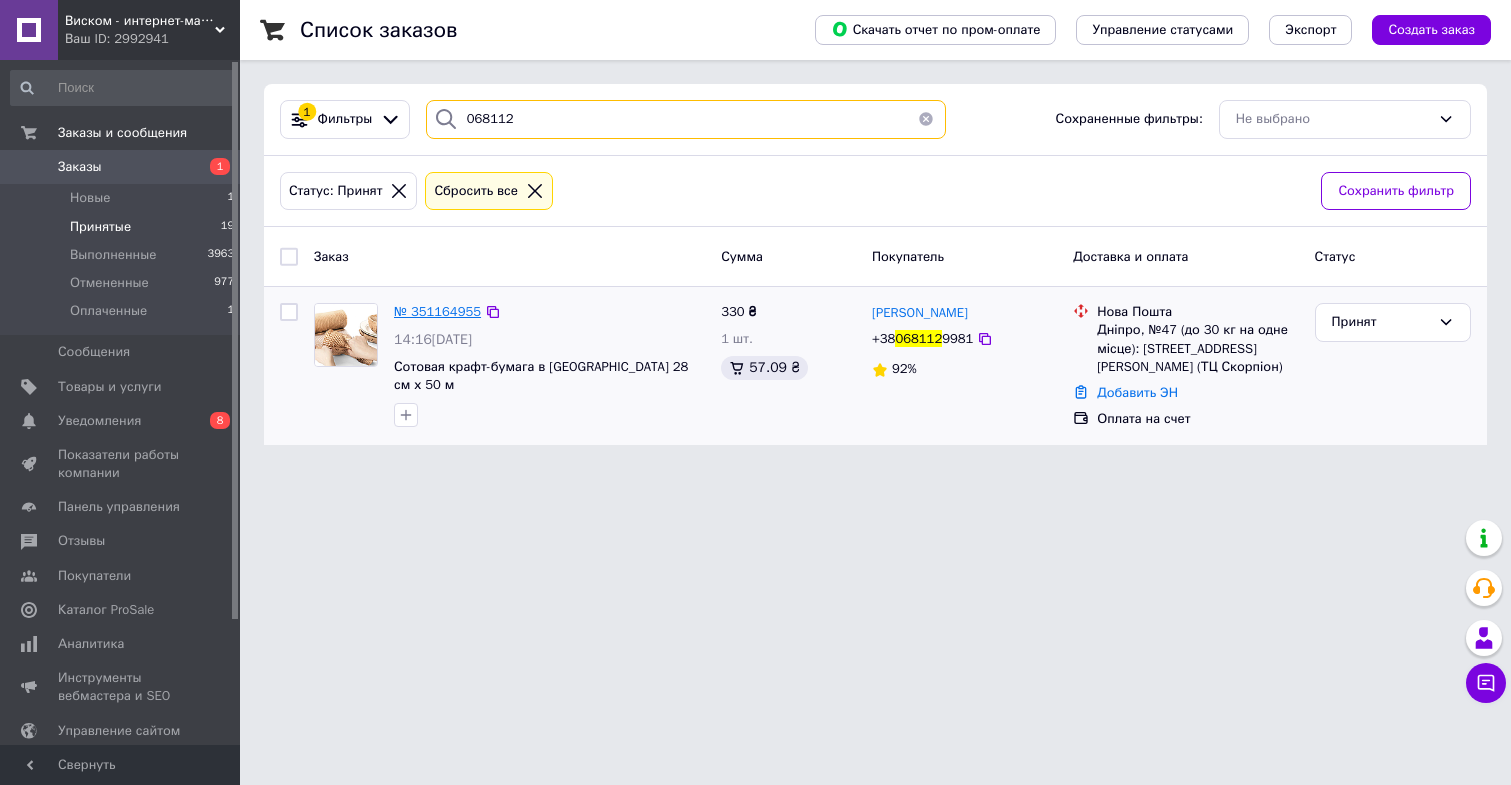 type on "068112" 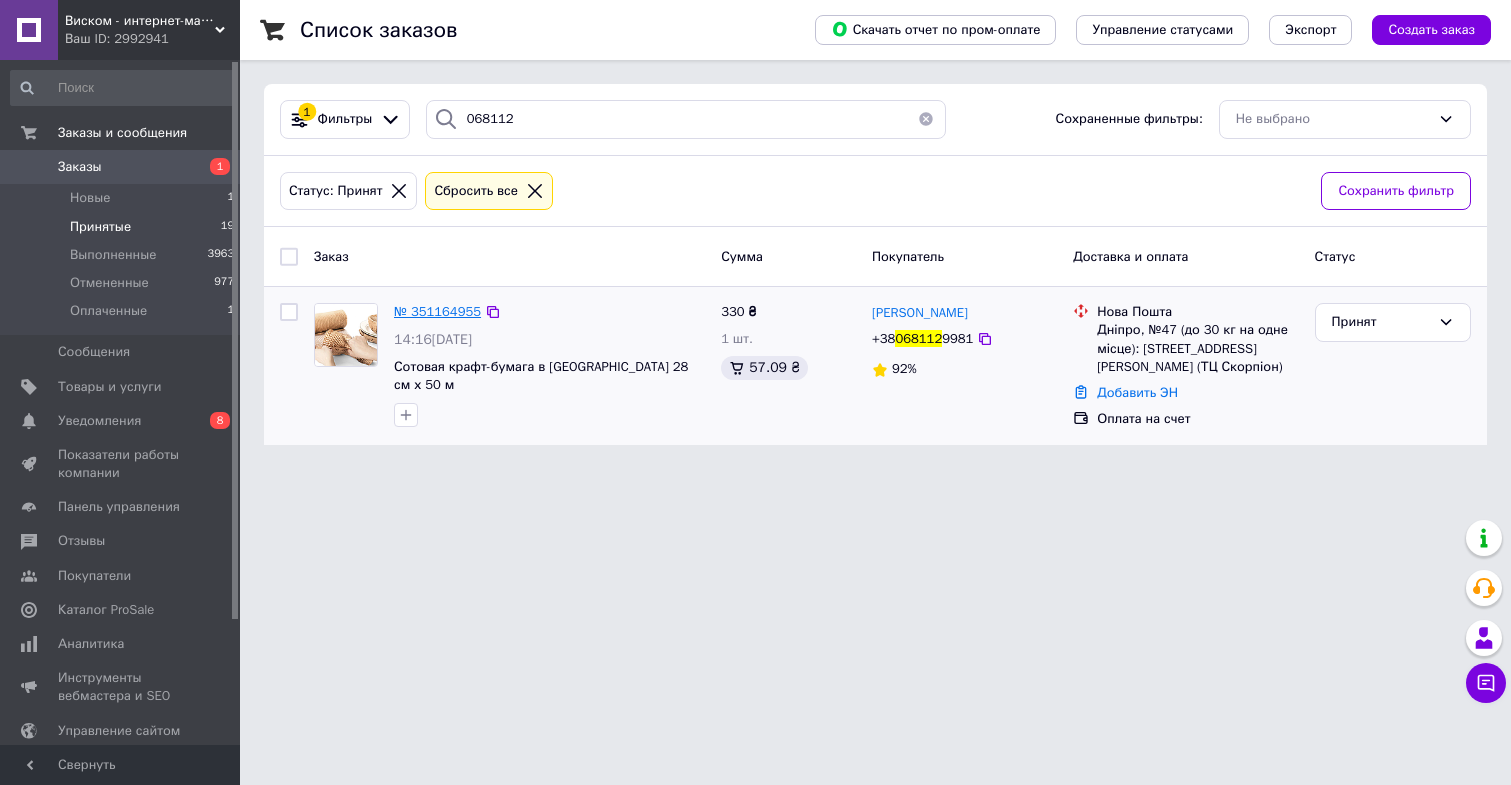click on "№ 351164955" at bounding box center (437, 311) 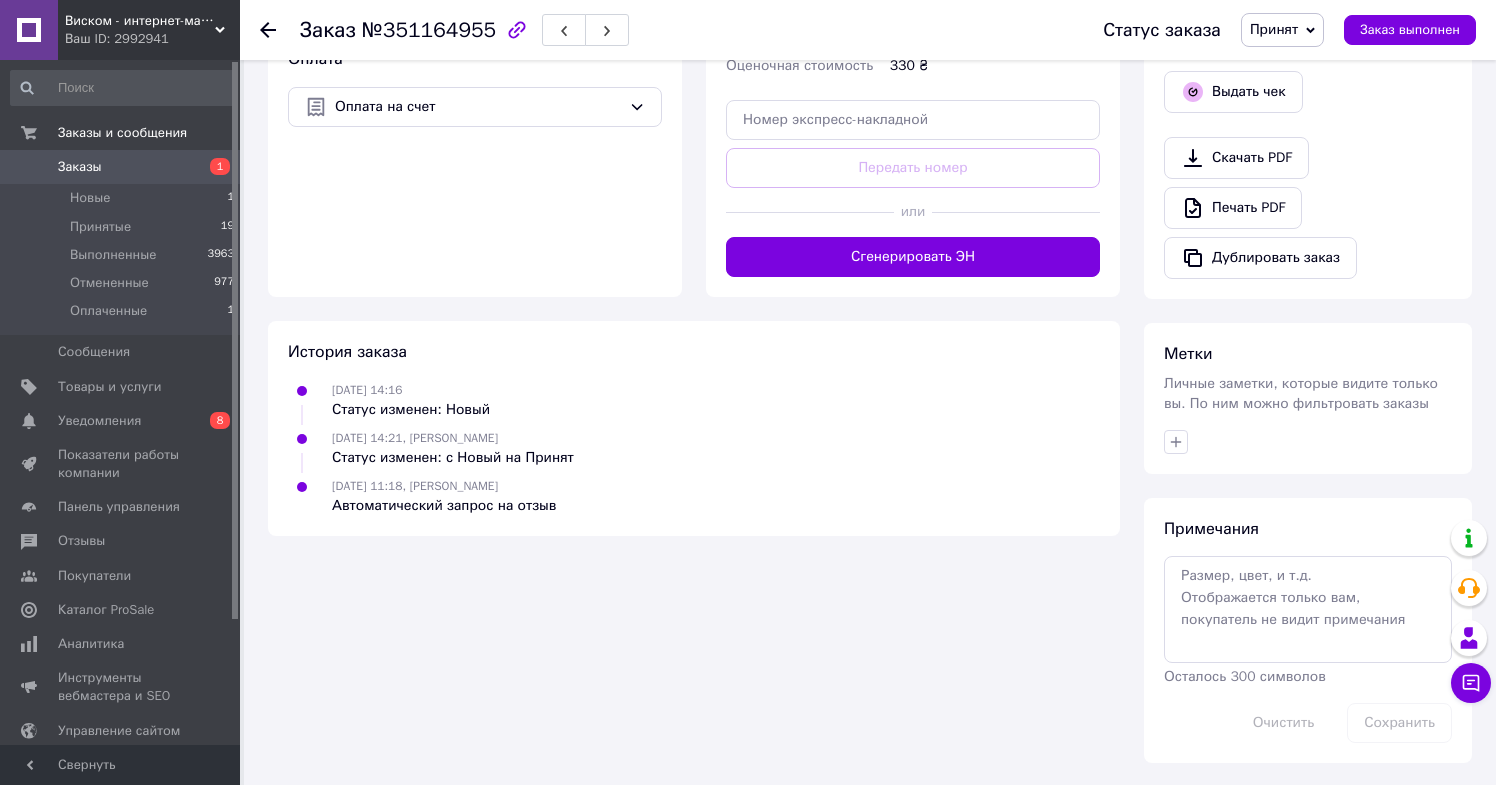scroll, scrollTop: 673, scrollLeft: 0, axis: vertical 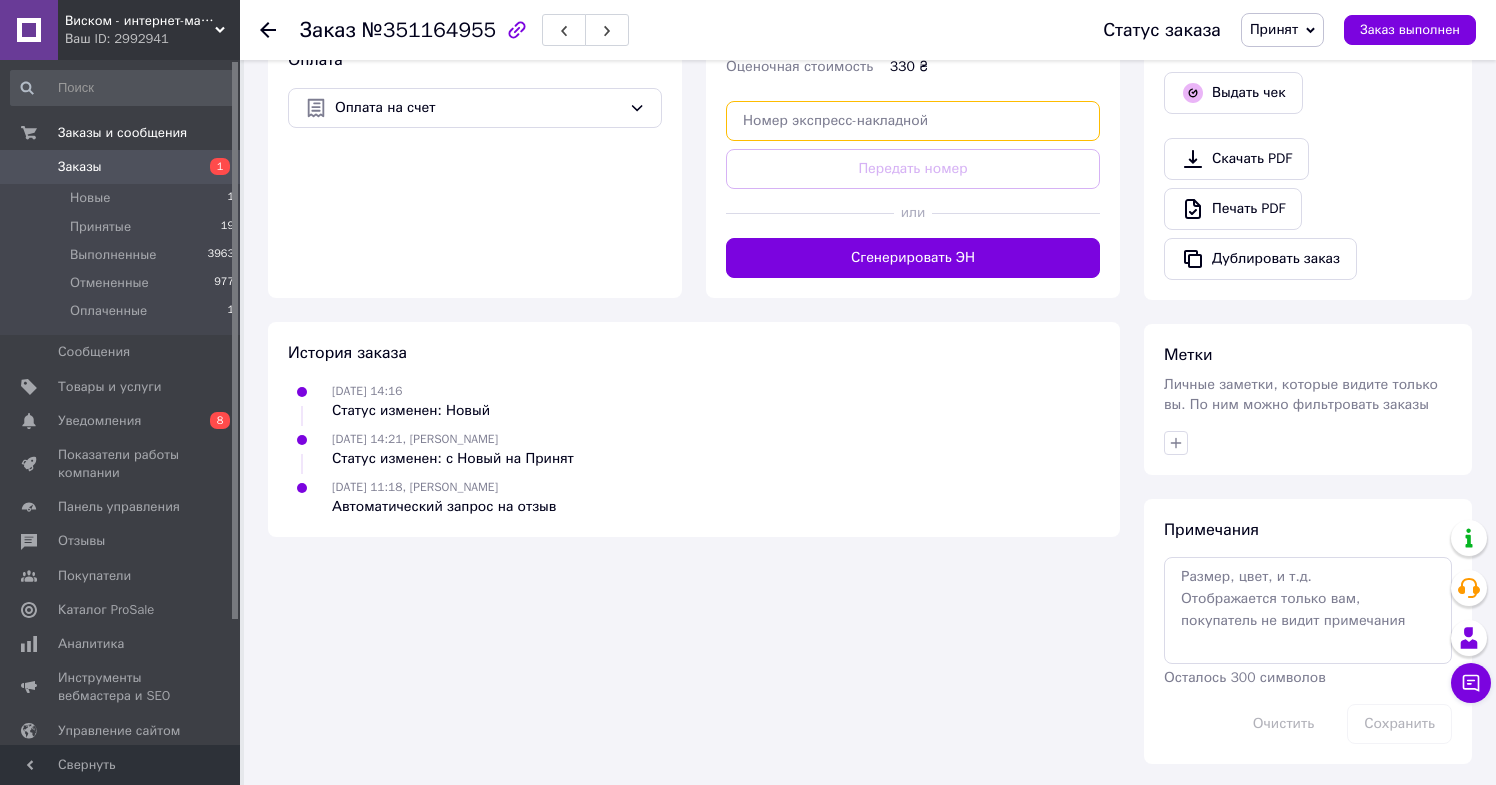 click at bounding box center (913, 121) 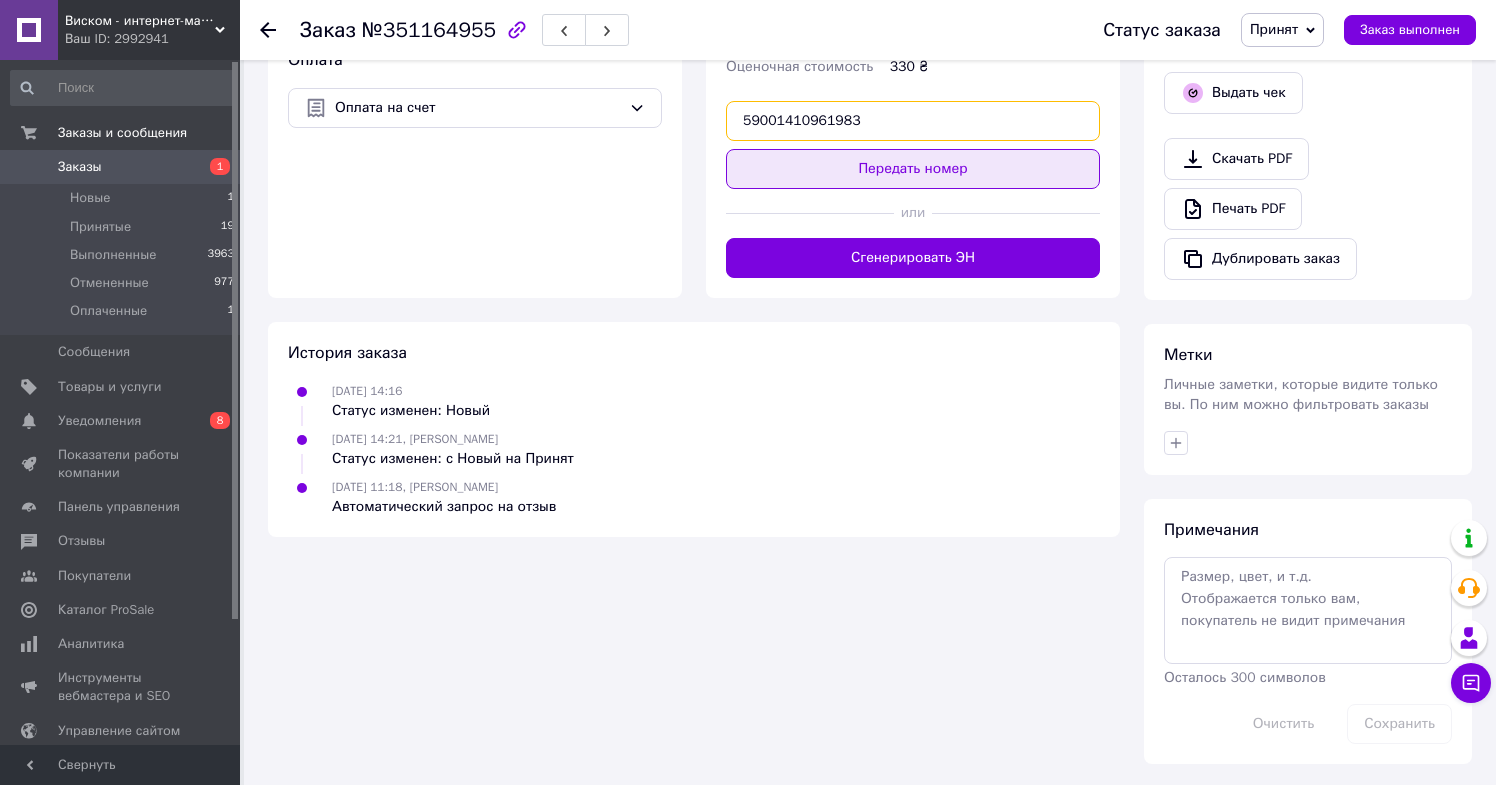 type on "59001410961983" 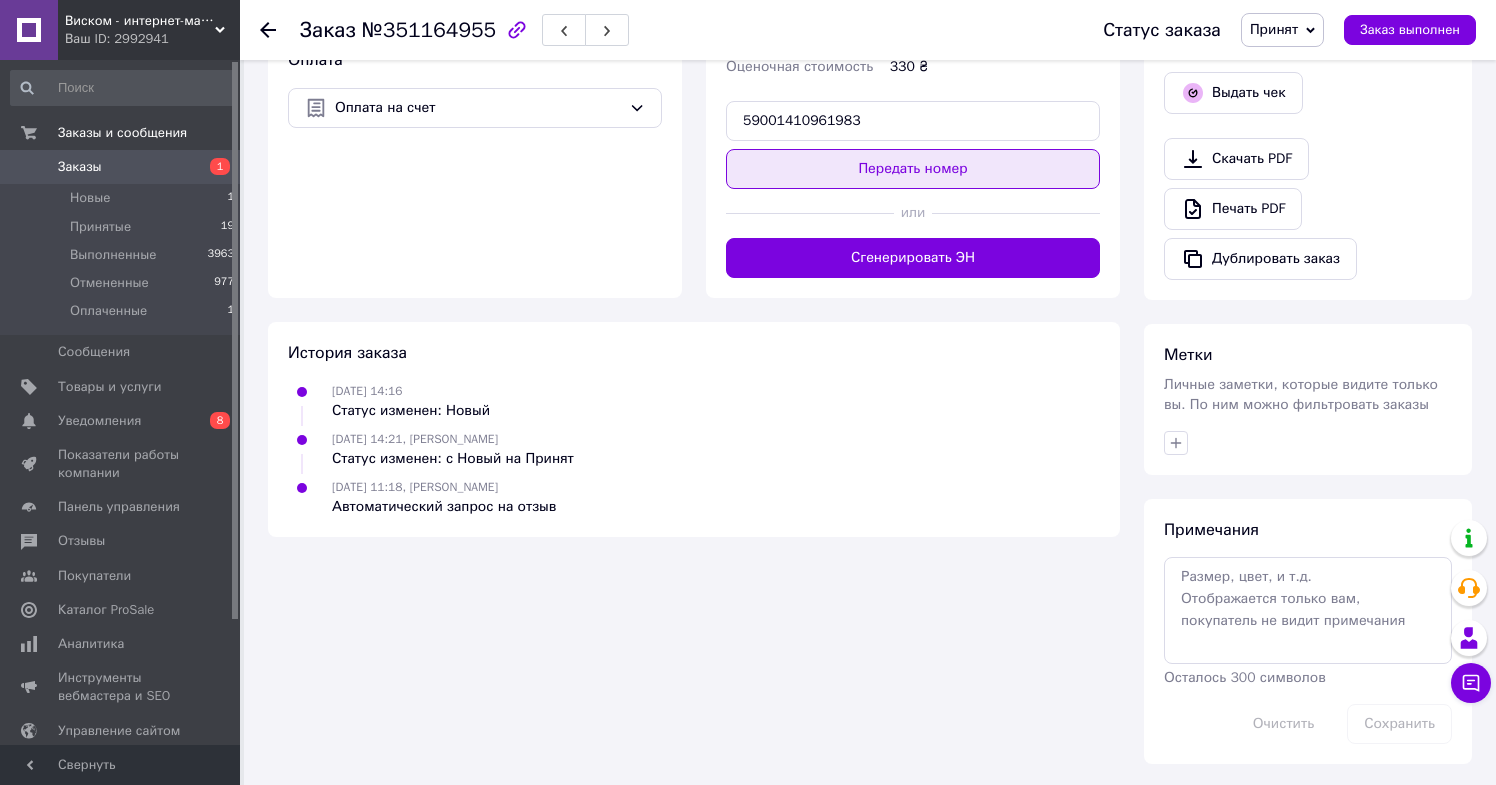 click on "Передать номер" at bounding box center (913, 169) 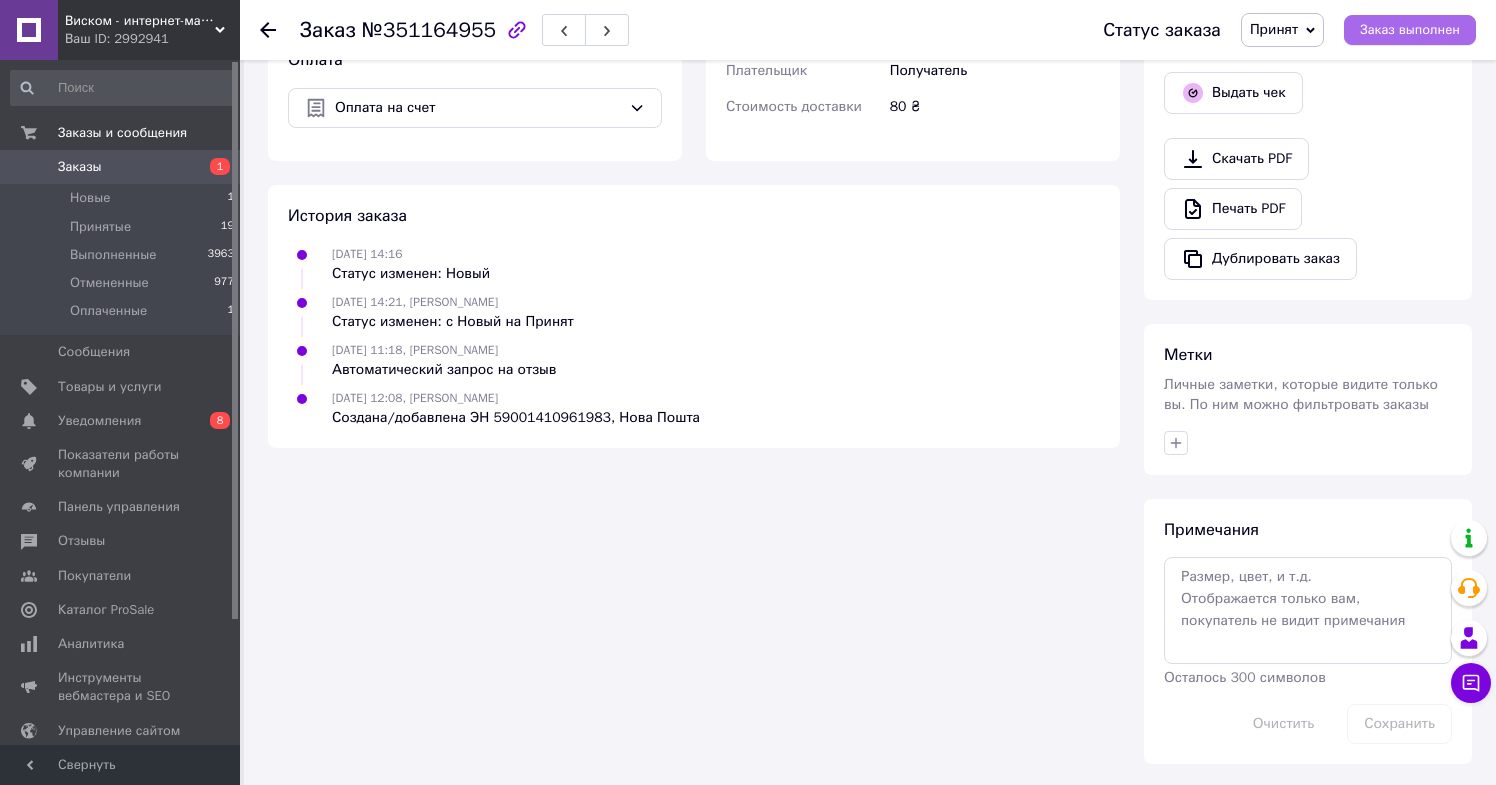 click on "Заказ выполнен" at bounding box center [1410, 30] 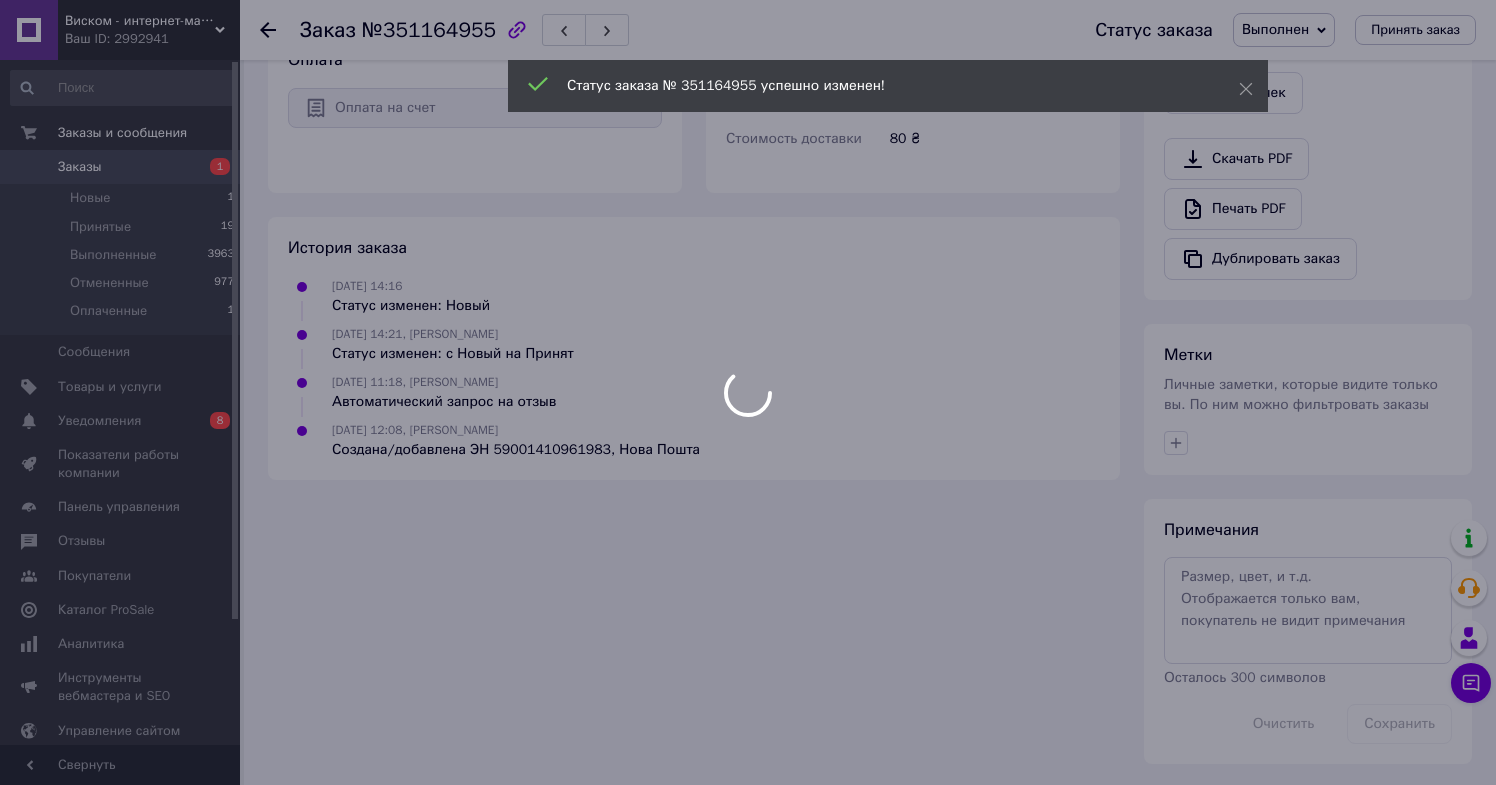 scroll, scrollTop: 637, scrollLeft: 0, axis: vertical 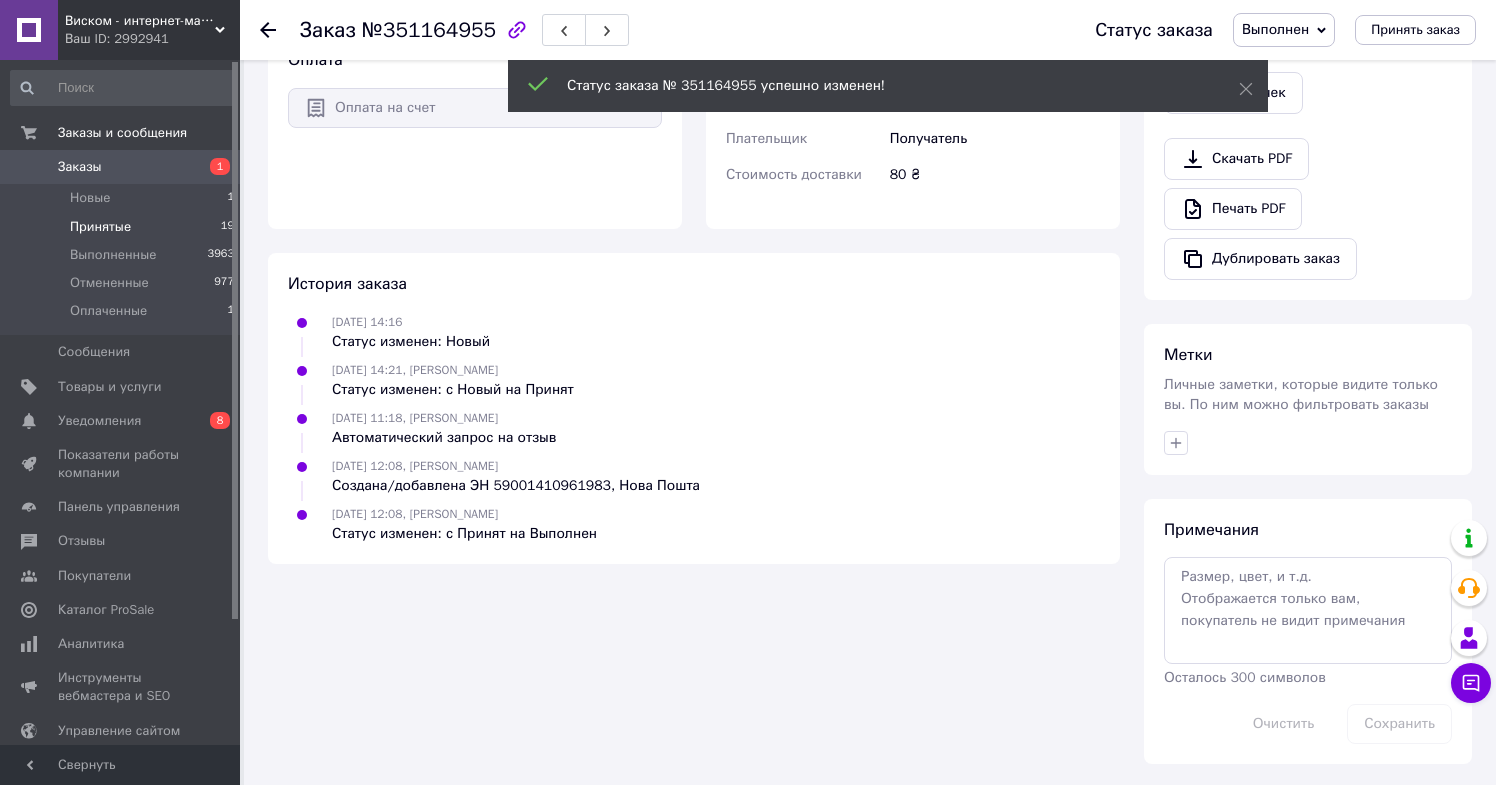 click on "Принятые 19" at bounding box center [123, 227] 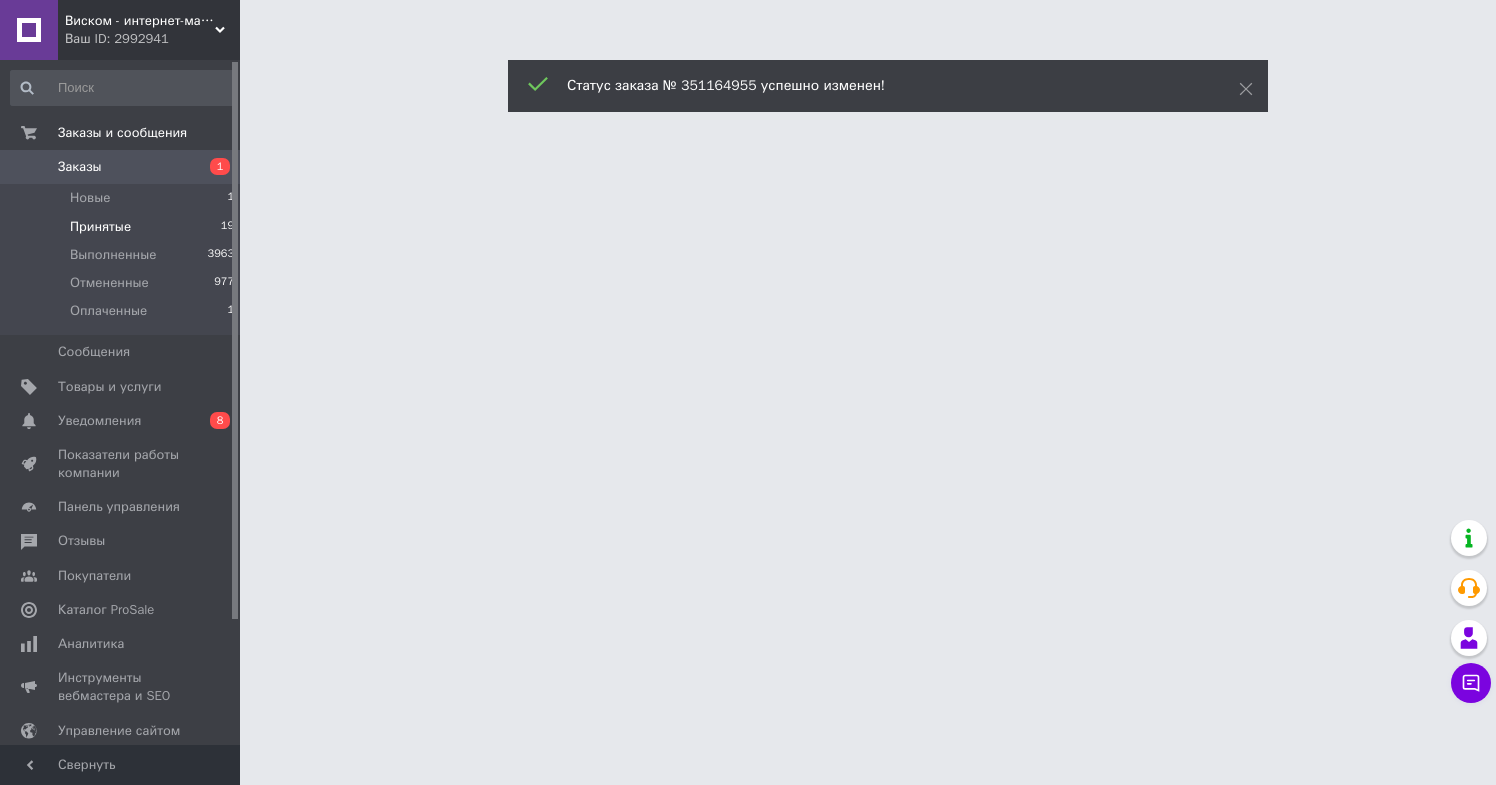 scroll, scrollTop: 0, scrollLeft: 0, axis: both 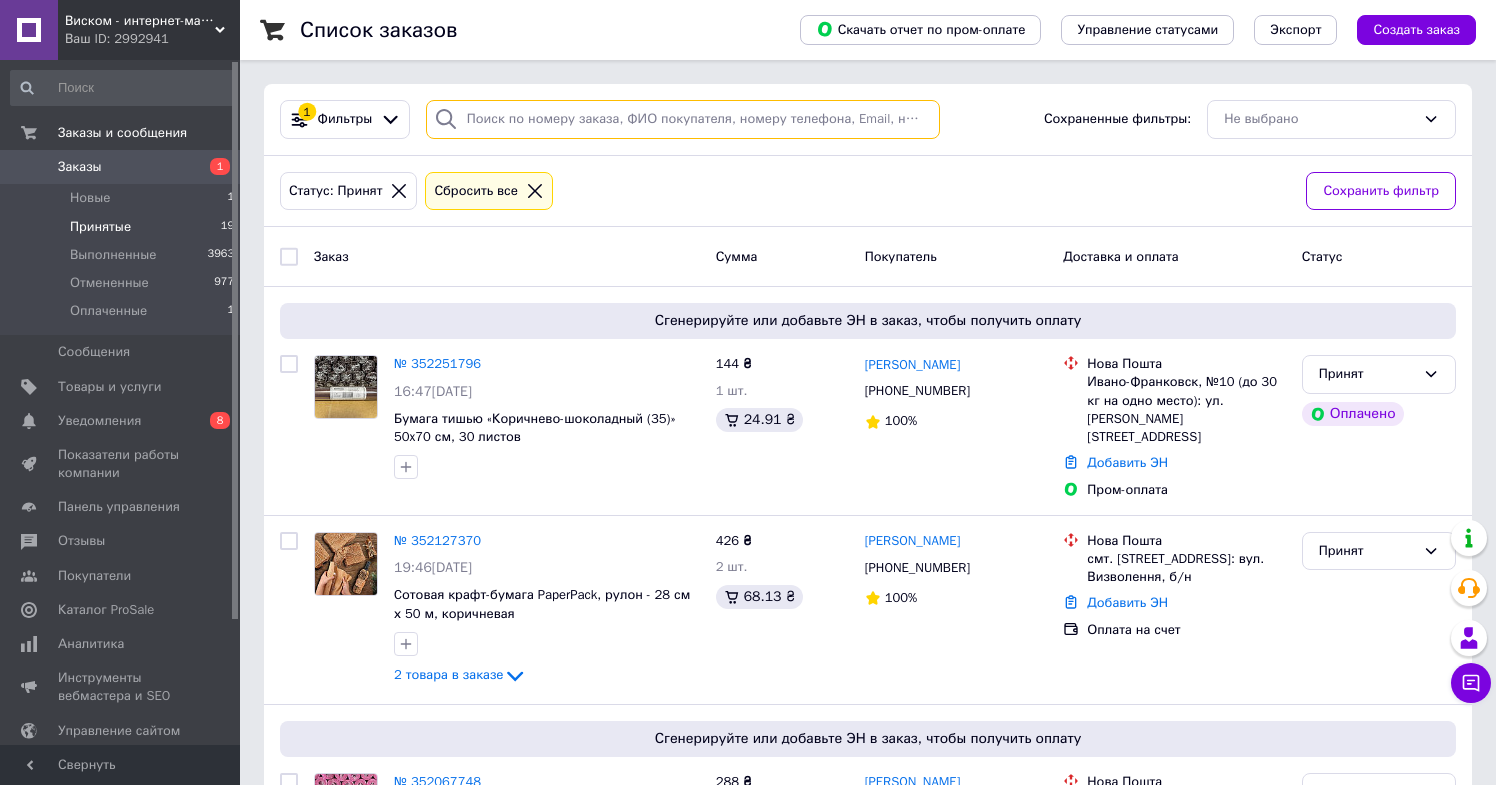 click at bounding box center (683, 119) 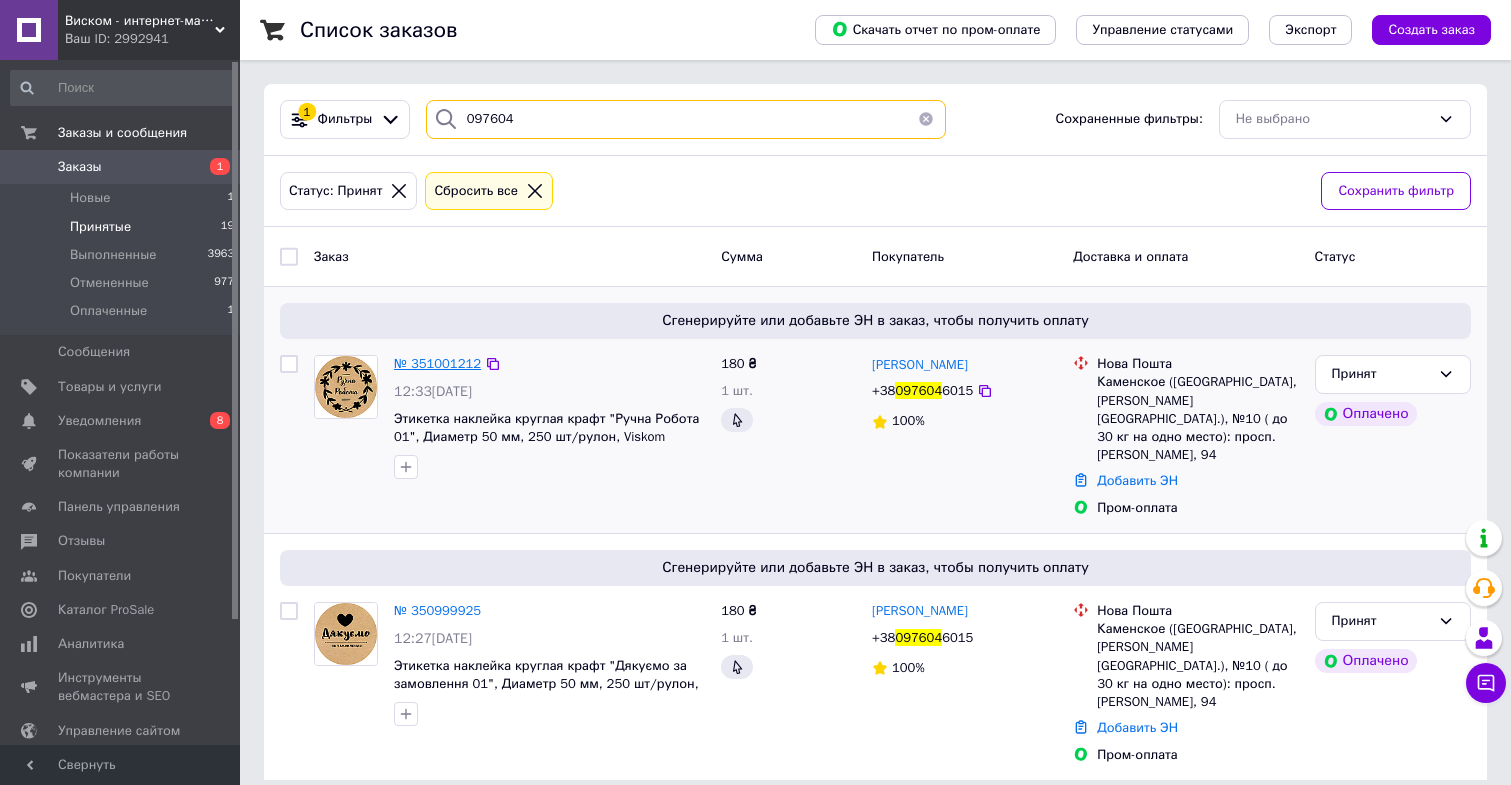 type on "097604" 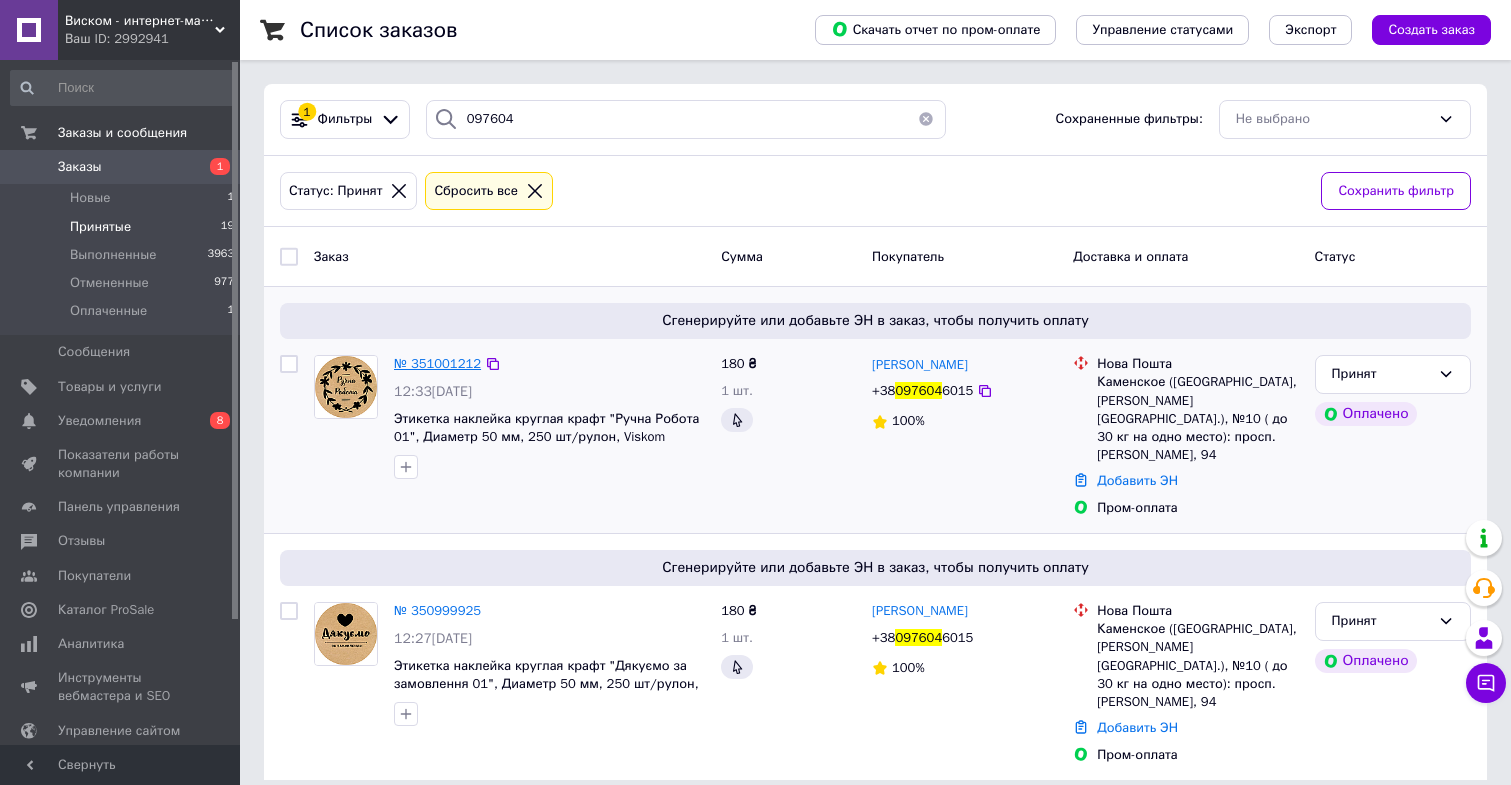 click on "№ 351001212" at bounding box center [437, 363] 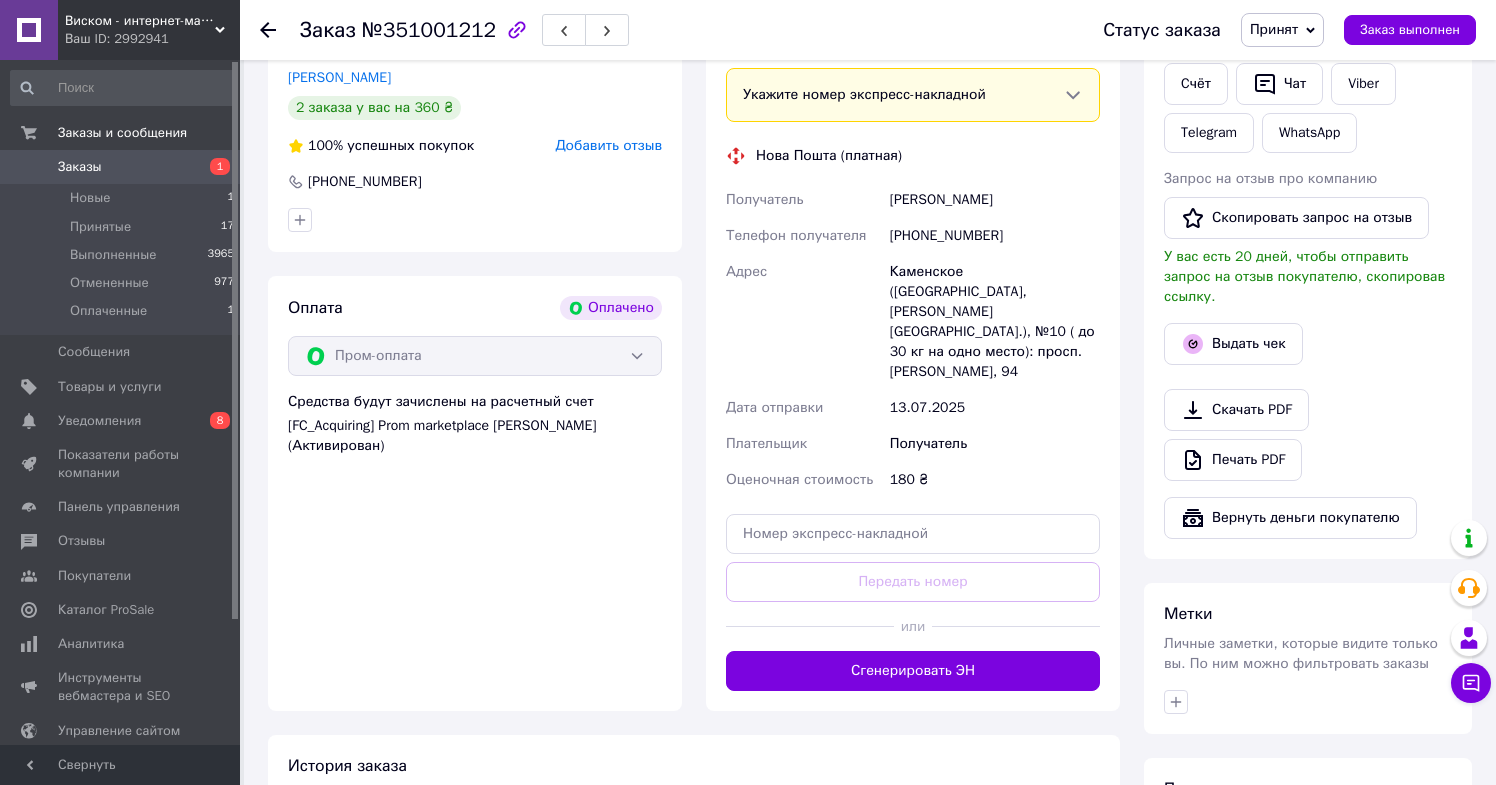 scroll, scrollTop: 944, scrollLeft: 0, axis: vertical 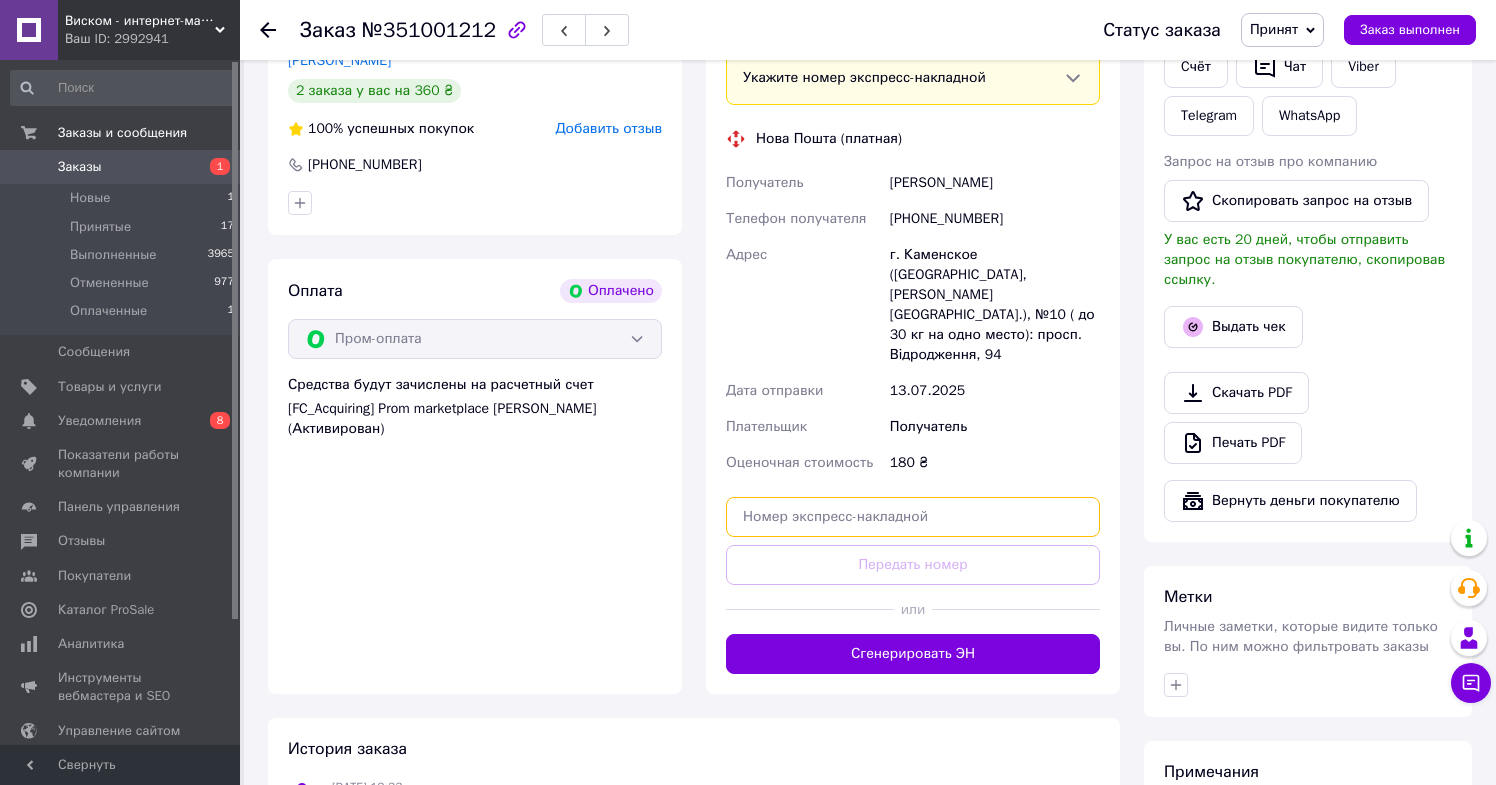 click at bounding box center [913, 517] 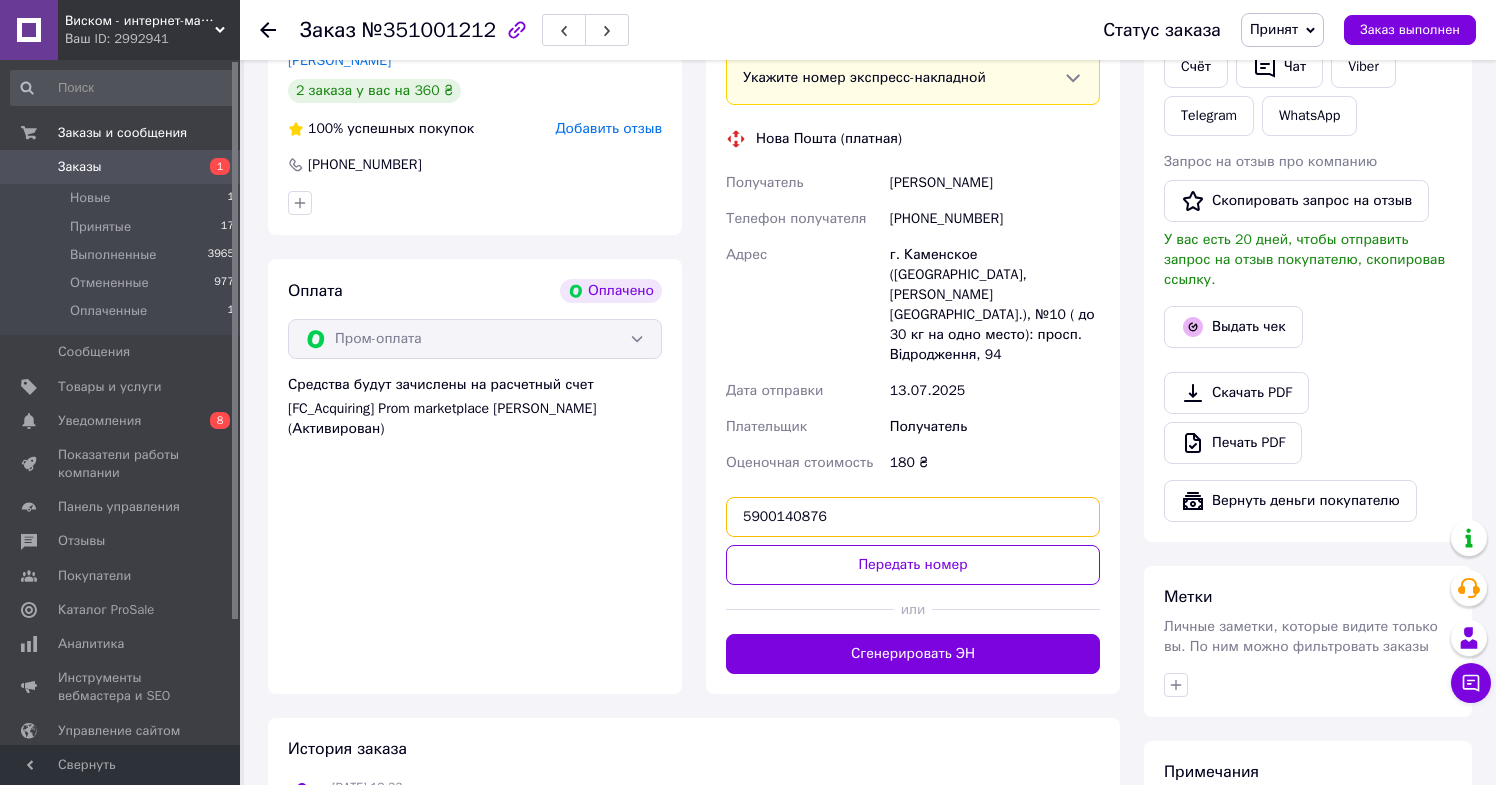 drag, startPoint x: 887, startPoint y: 499, endPoint x: 577, endPoint y: 499, distance: 310 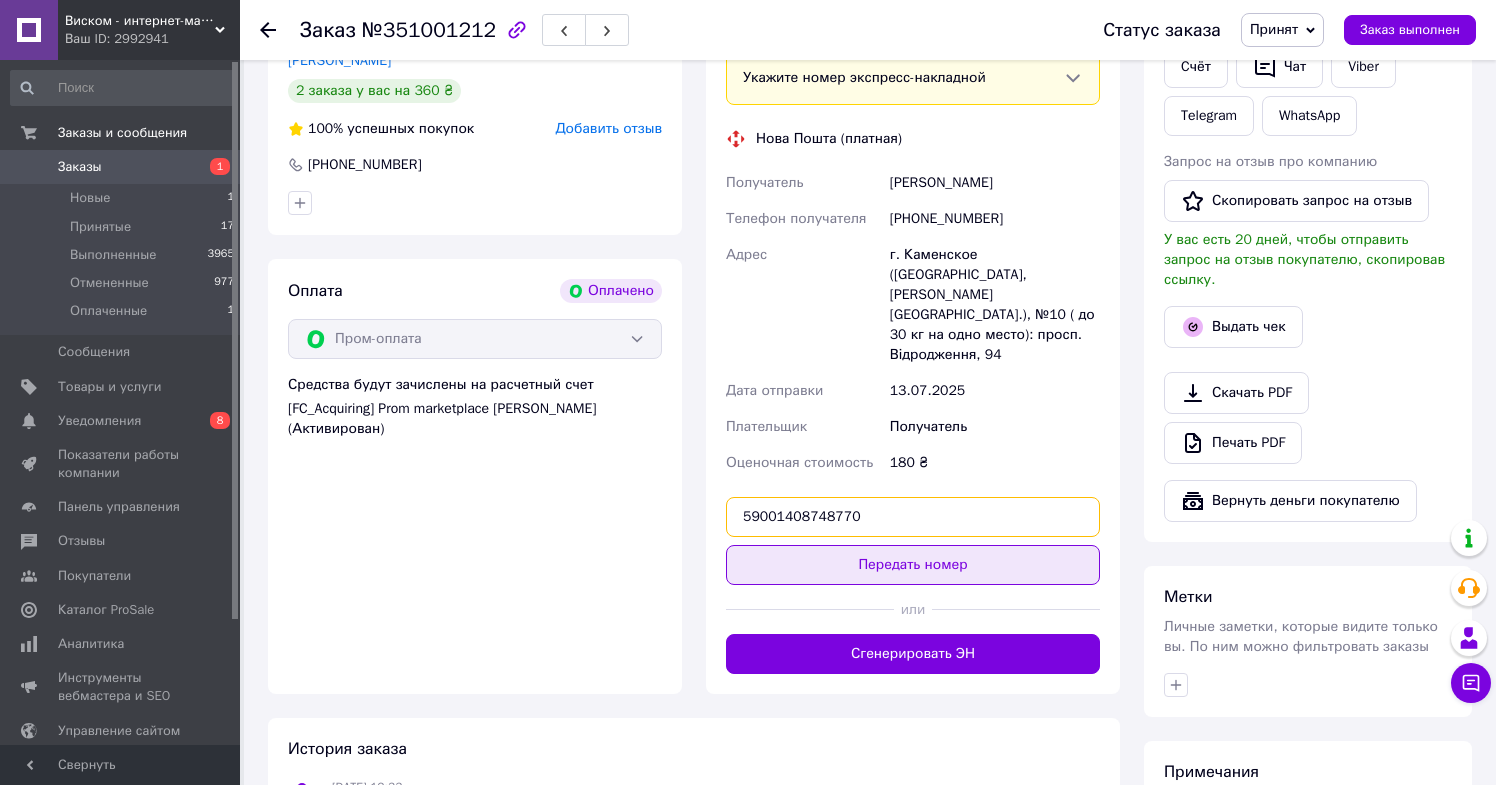 type on "59001408748770" 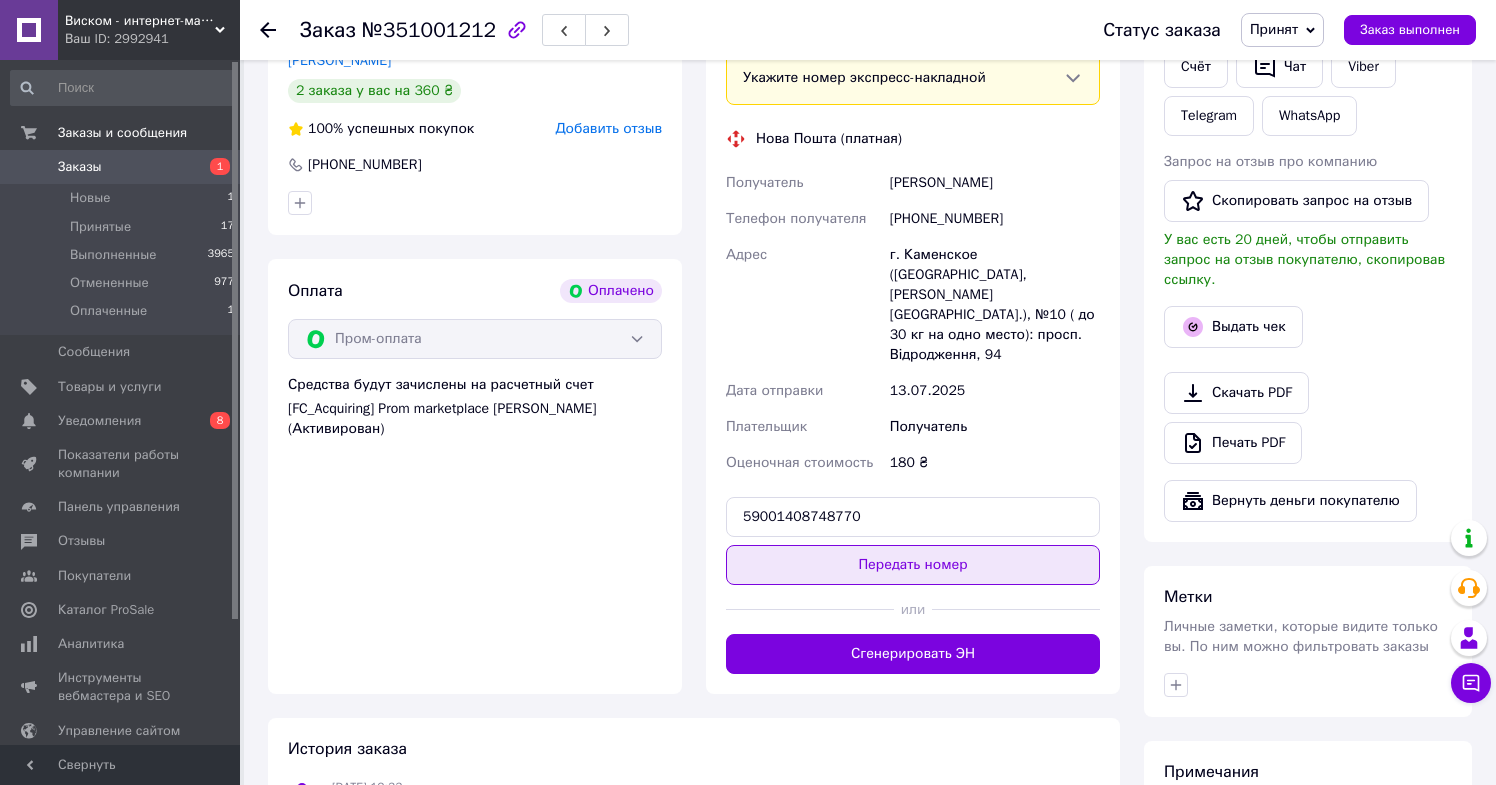 click on "Передать номер" at bounding box center (913, 565) 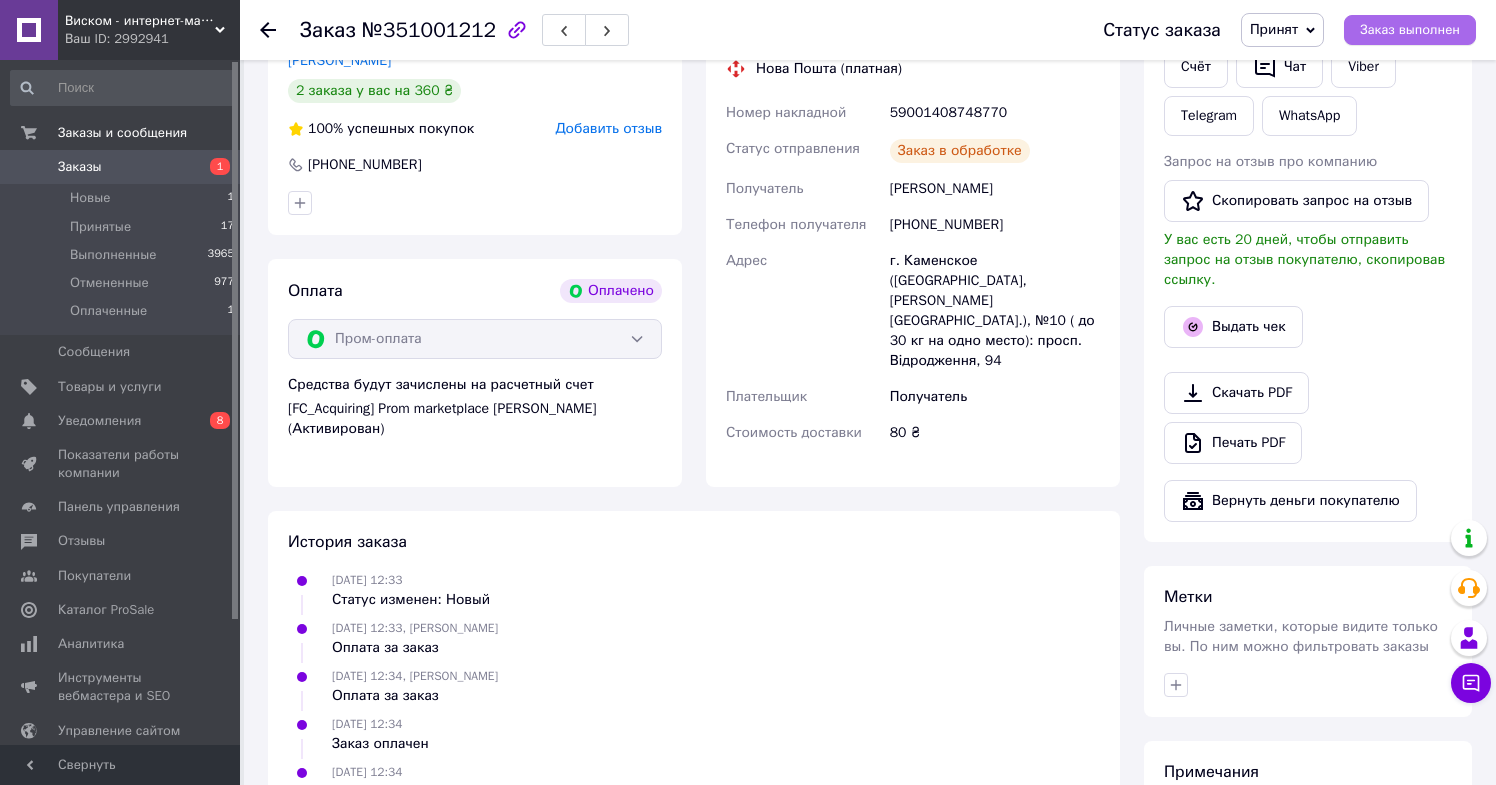 click on "Заказ выполнен" at bounding box center [1410, 30] 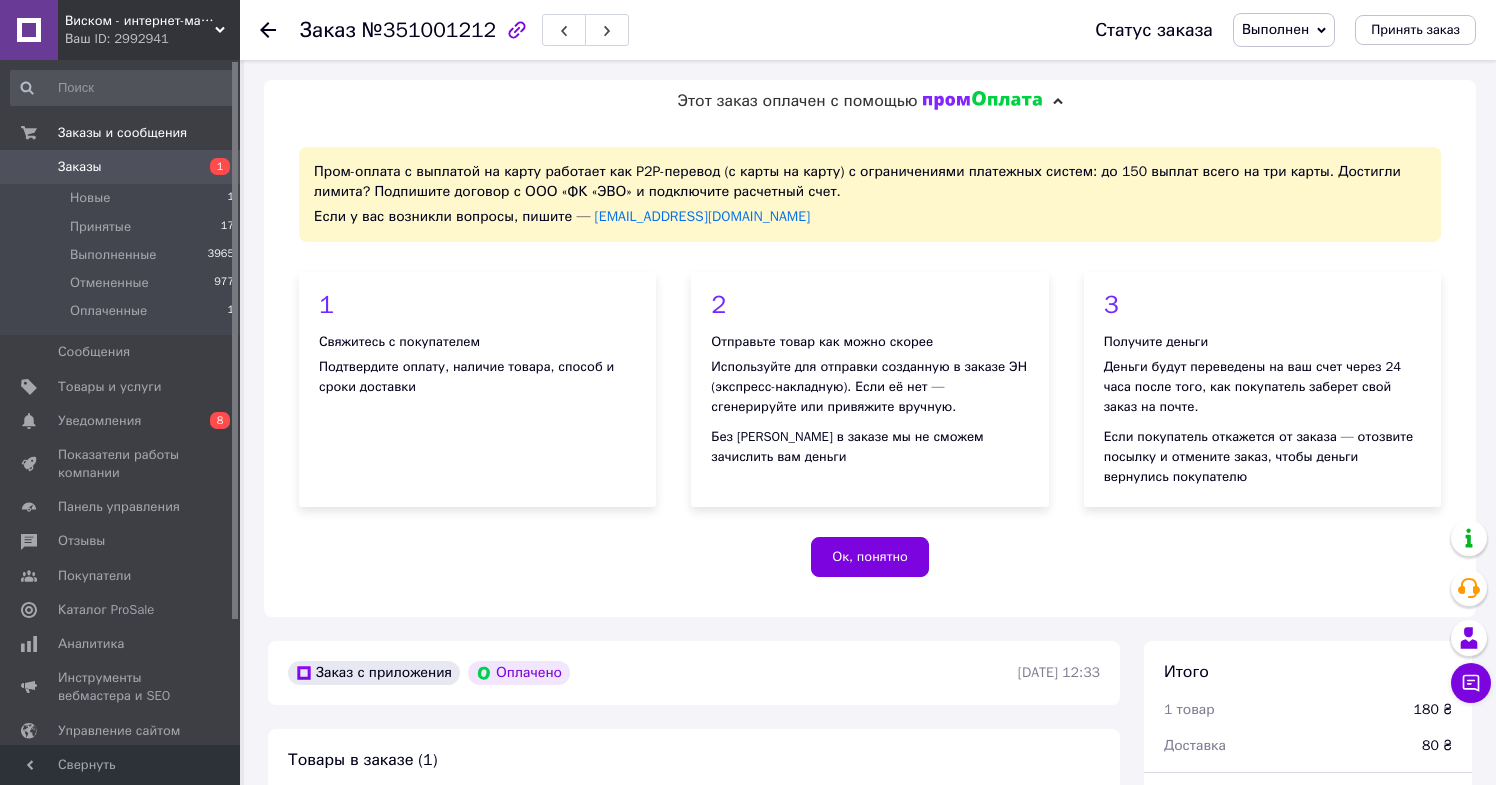 scroll, scrollTop: 0, scrollLeft: 0, axis: both 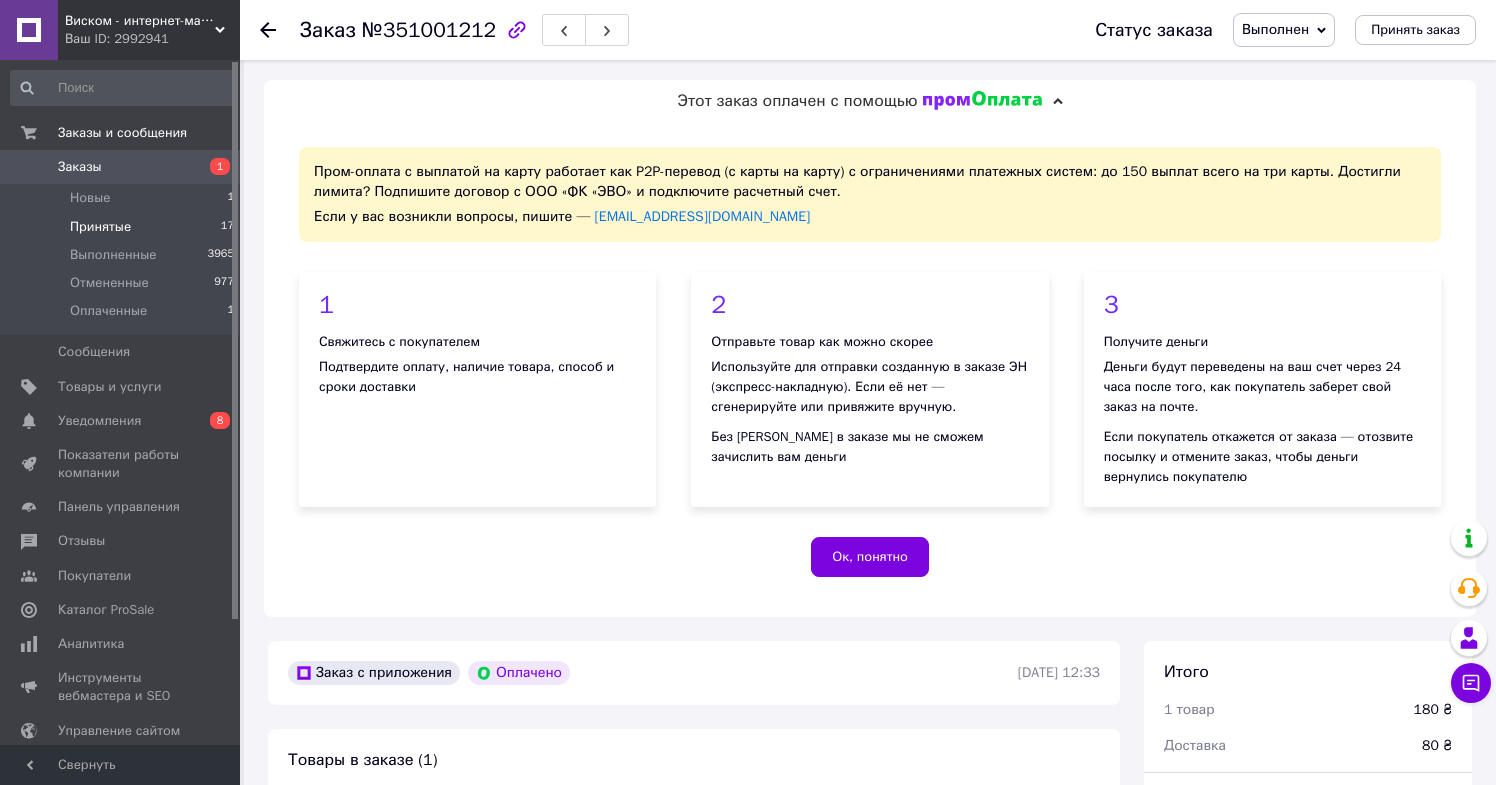 click on "Принятые 17" at bounding box center (123, 227) 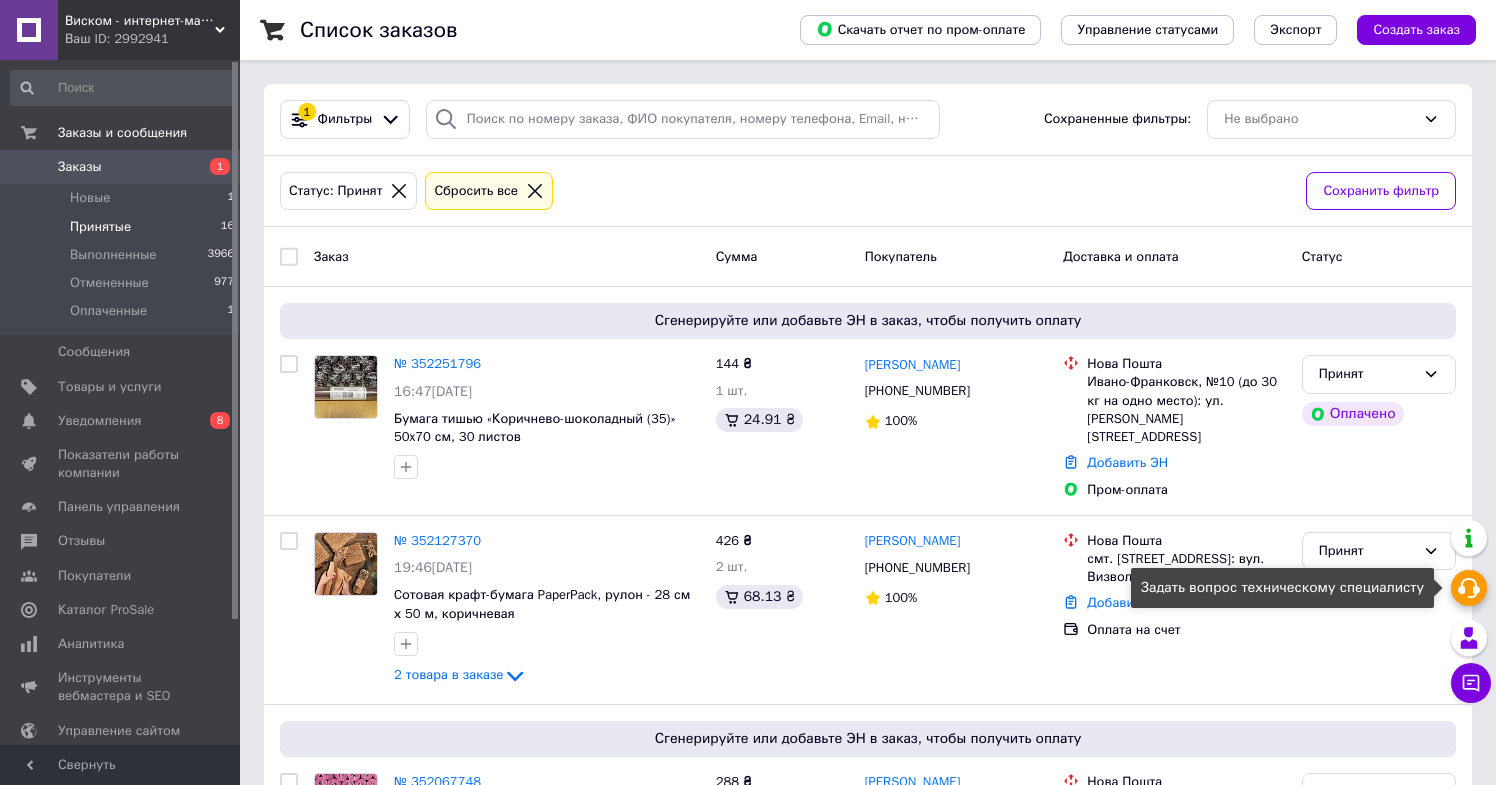 click 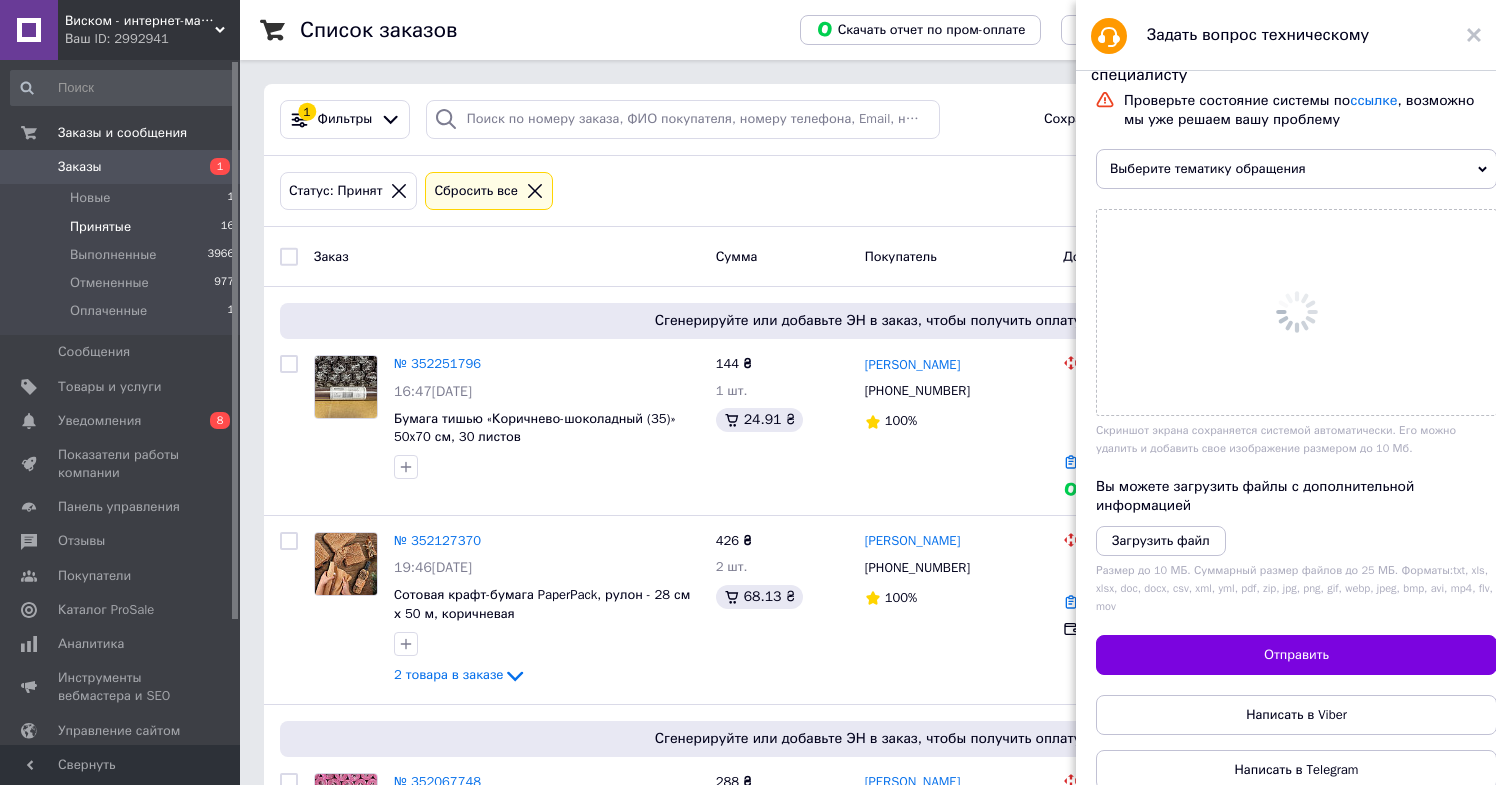 click on "Размер до 10 МБ. Суммарный размер файлов до 25 МБ. Форматы: txt, xls, xlsx, doc, docx, csv, xml, yml, pdf, zip, jpg, png, gif, webp, jpeg, bmp, avi, mp4, flv, mov" at bounding box center (1296, 588) 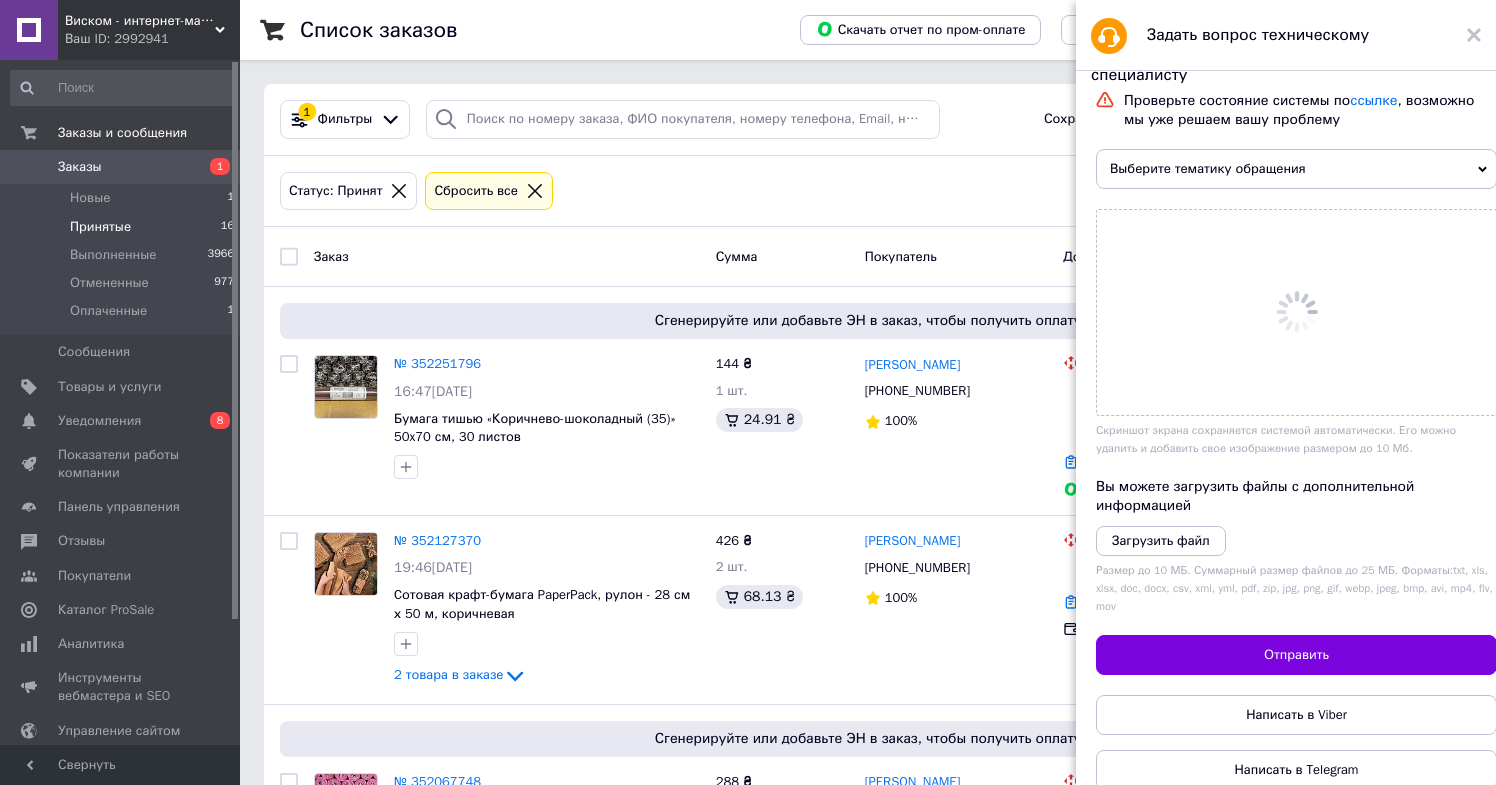 click on "Выберите тематику обращения" at bounding box center [1296, 169] 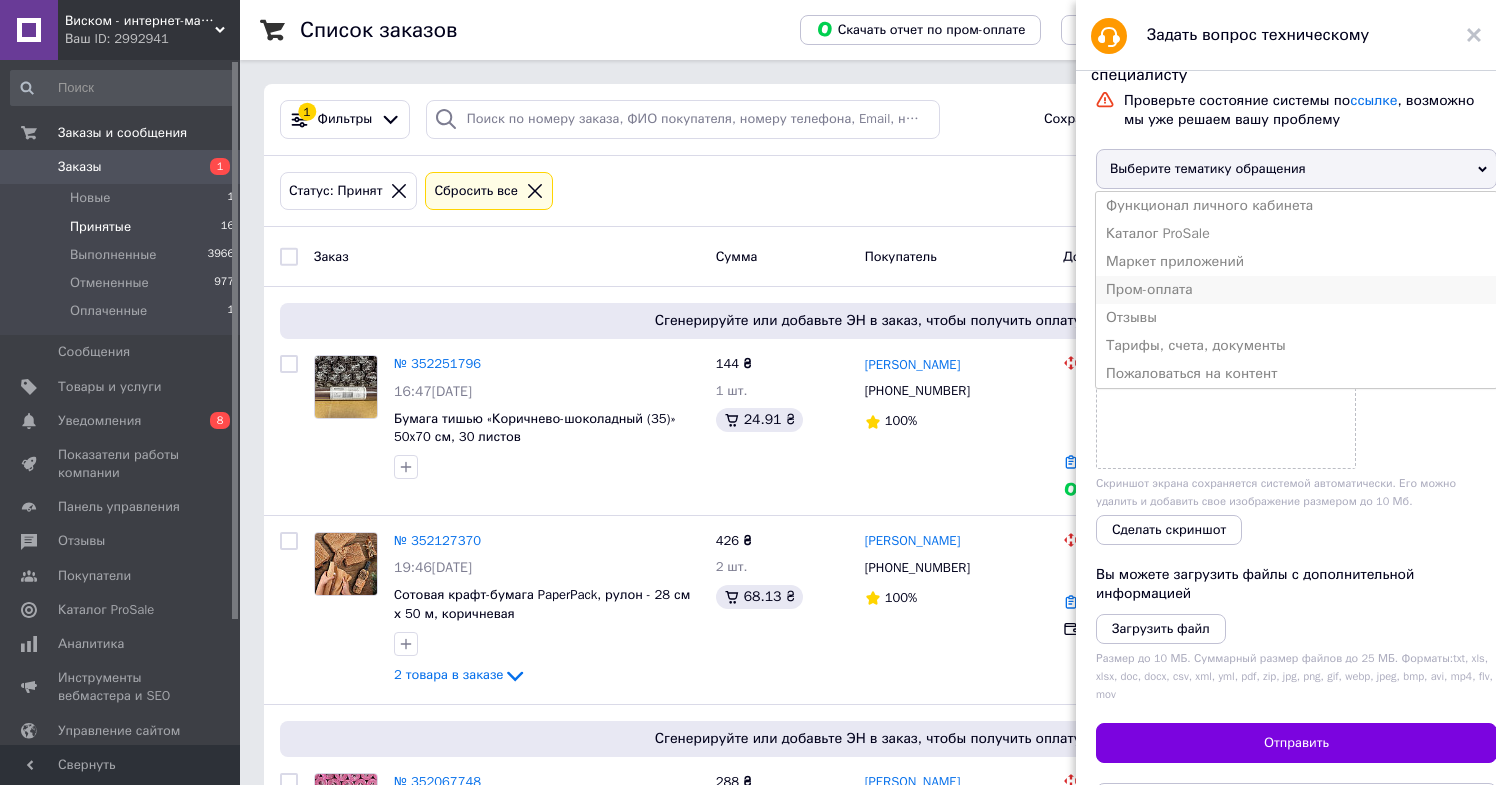 click on "Пром-оплата" at bounding box center (1296, 290) 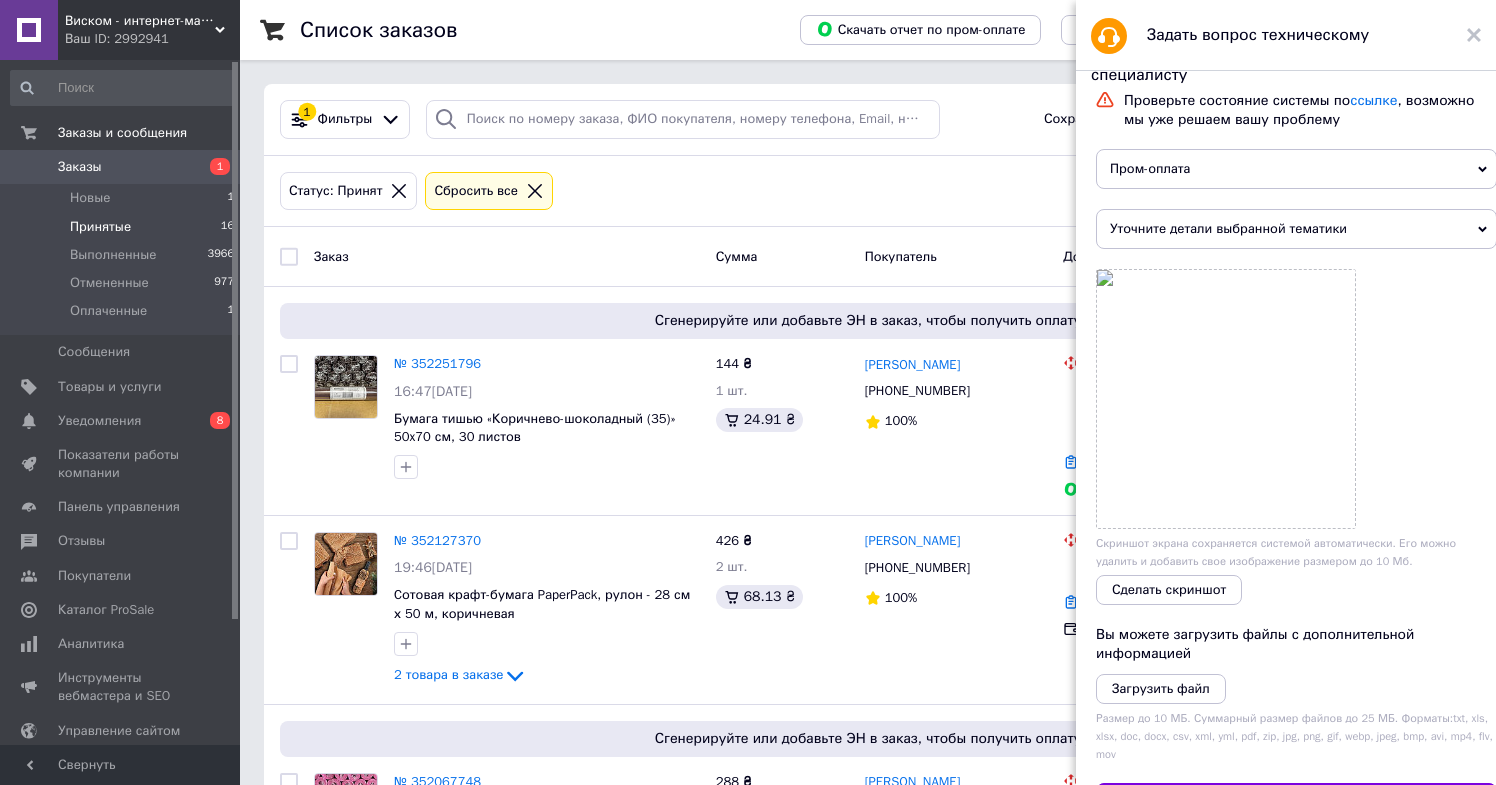 click on "Проверьте состояние системы по  ссылке ,
возможно мы уже решаем вашу проблему Пром-оплата Функционал личного кабинета Каталог ProSale Маркет приложений Отзывы Тарифы, счета, документы Пожаловаться на контент Уточните детали выбранной тематики Выплата по Пром-оплате Общие вопросы по Пром-оплате Скриншот экрана сохраняется системой автоматически.
Его можно удалить и добавить свое изображение размером до 10 Мб. Сделать скриншот Вы можете загрузить файлы с дополнительной информацией Загрузить файл Отправить Написать в Viber Написать в Telegram" at bounding box center [1296, 514] 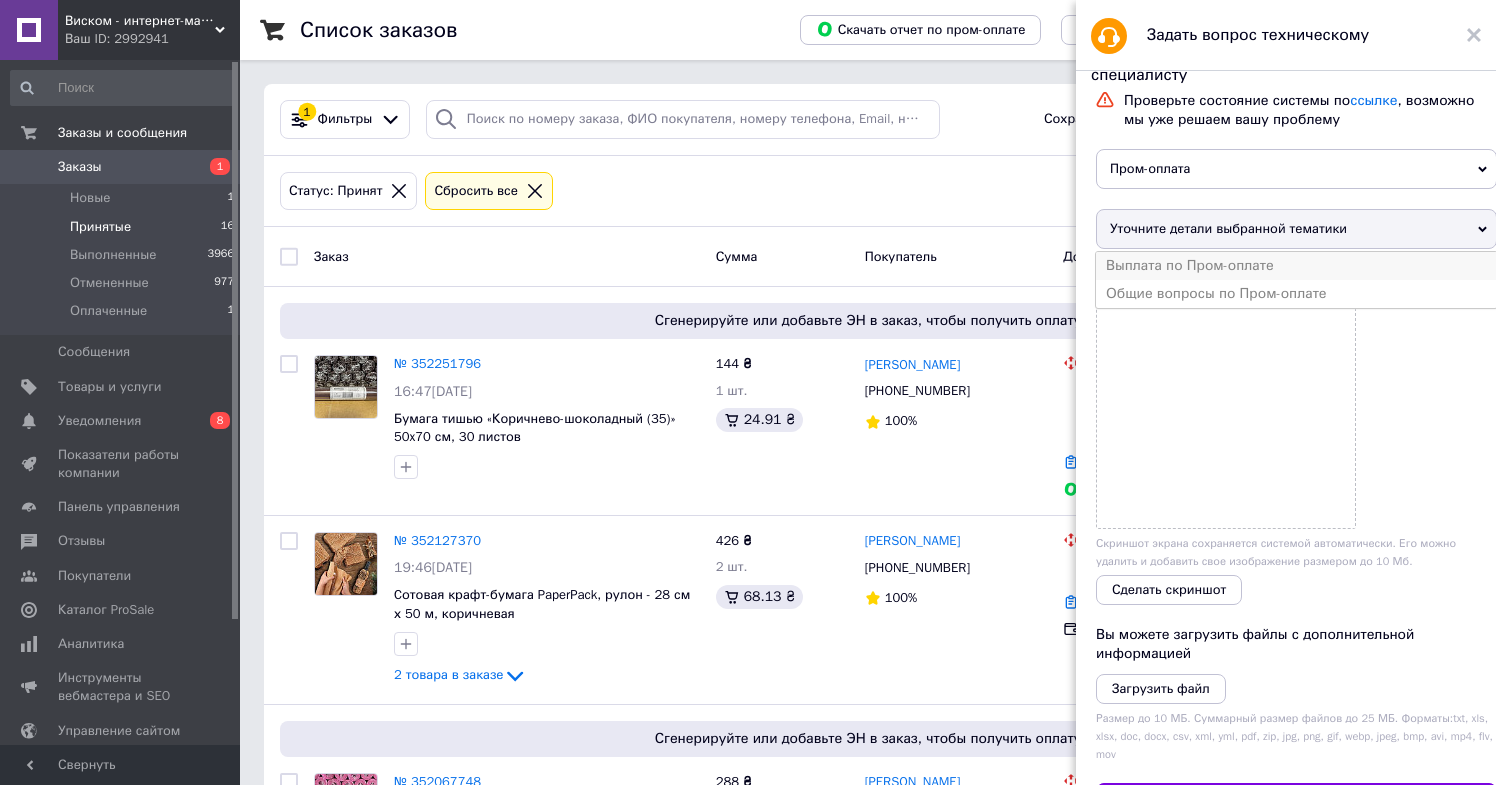 click on "Выплата по Пром-оплате" at bounding box center (1296, 266) 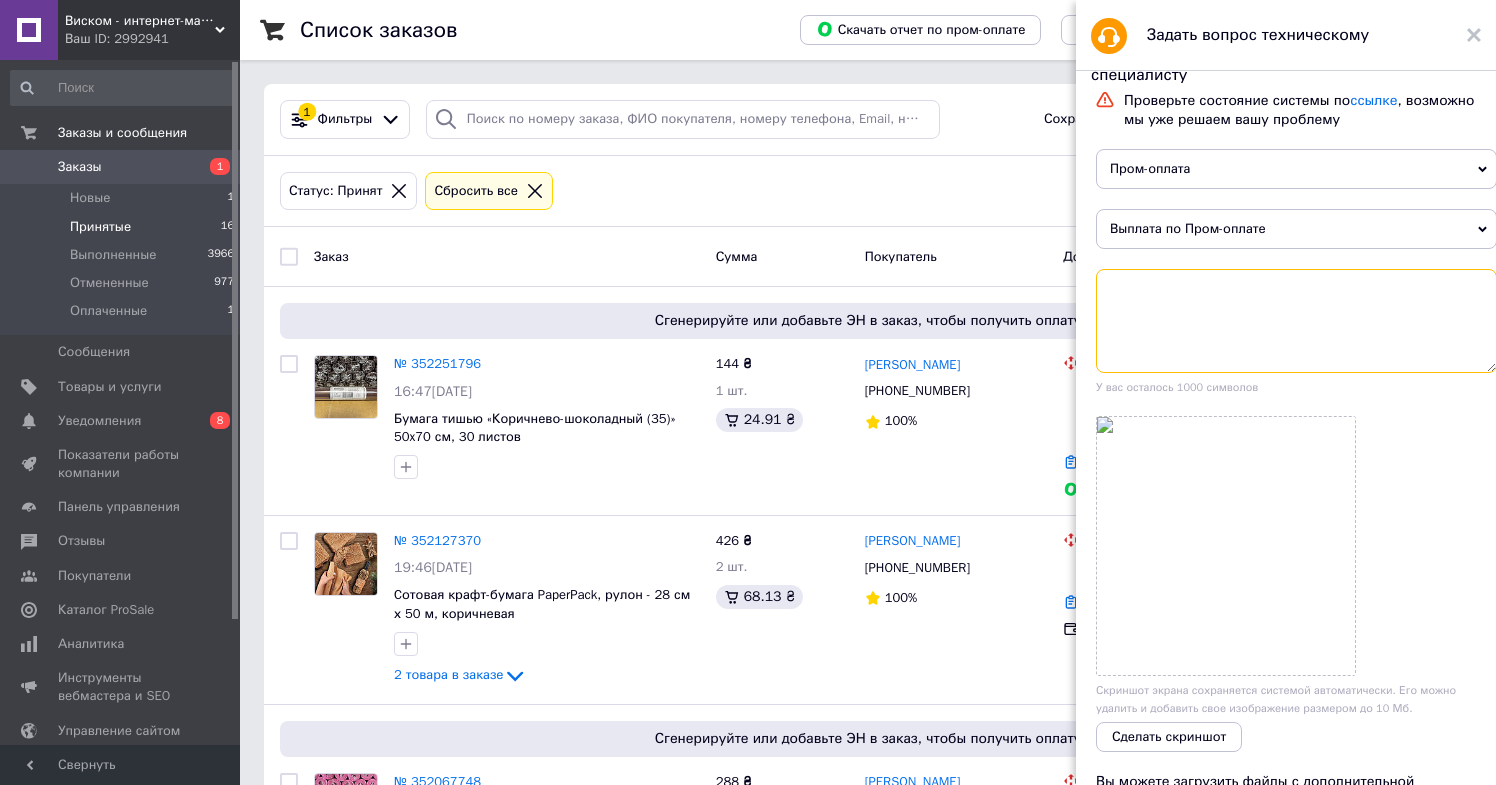 click at bounding box center (1296, 321) 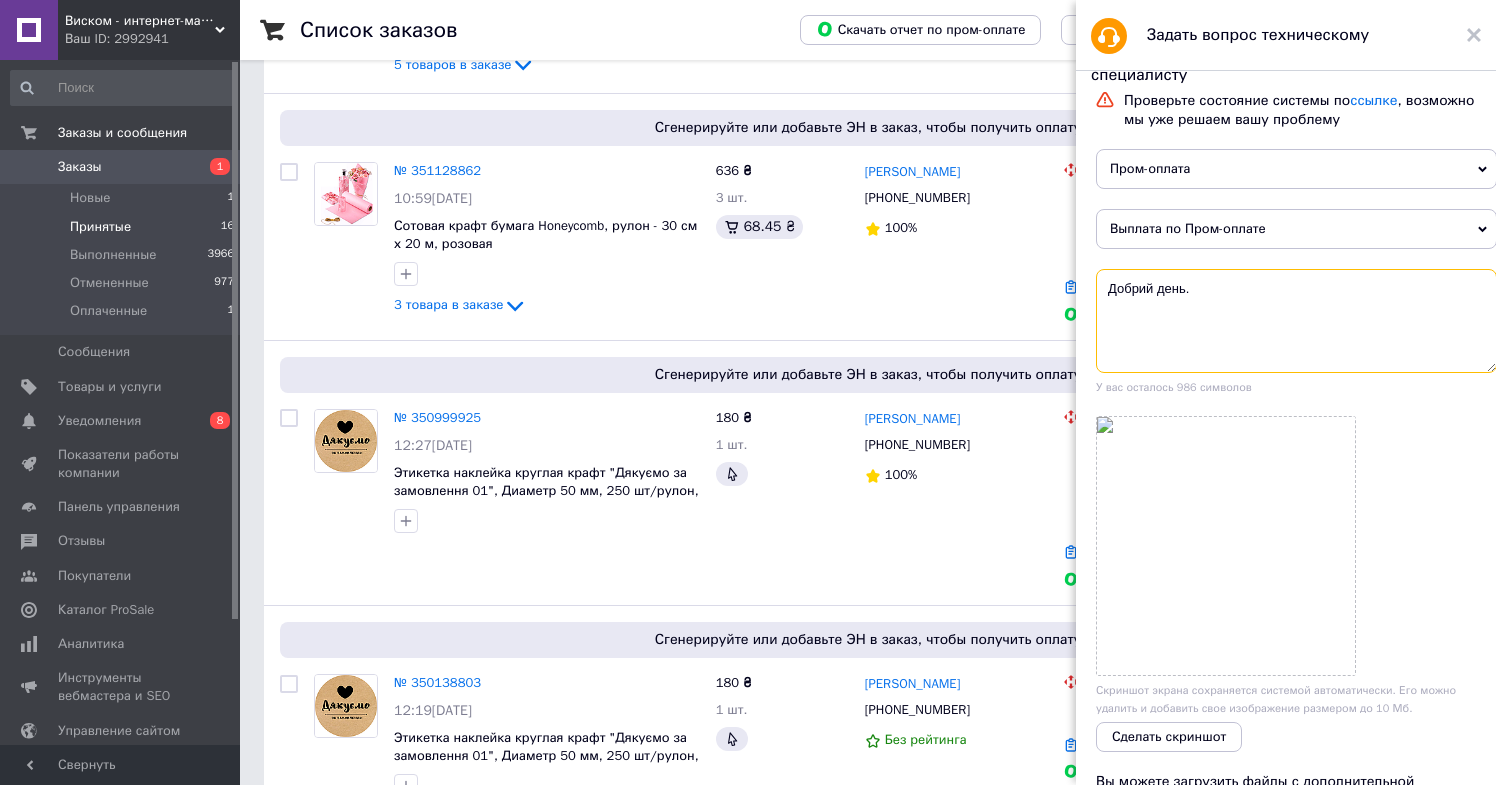 scroll, scrollTop: 1367, scrollLeft: 0, axis: vertical 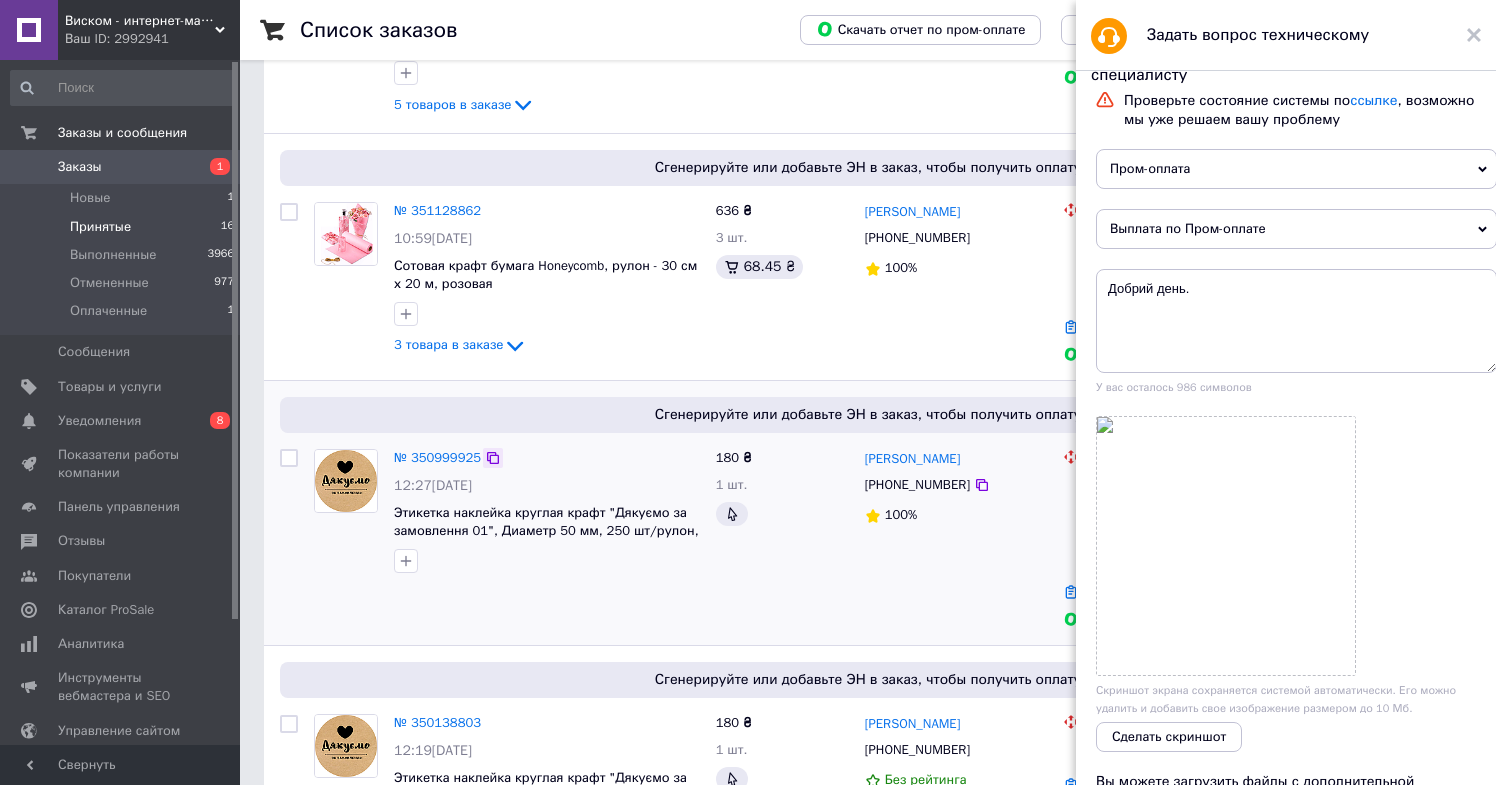 click 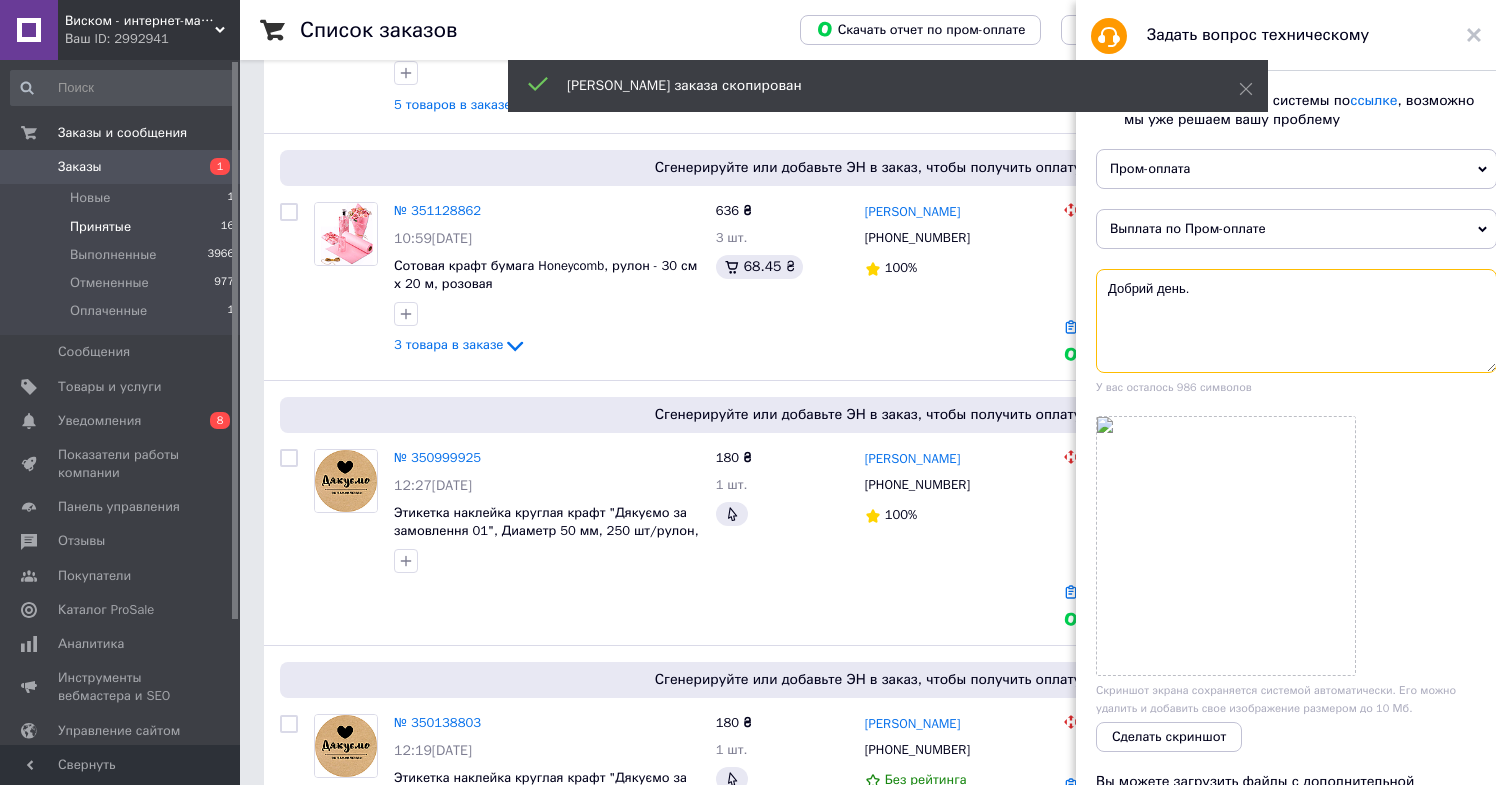 click on "Добрий день." at bounding box center (1296, 321) 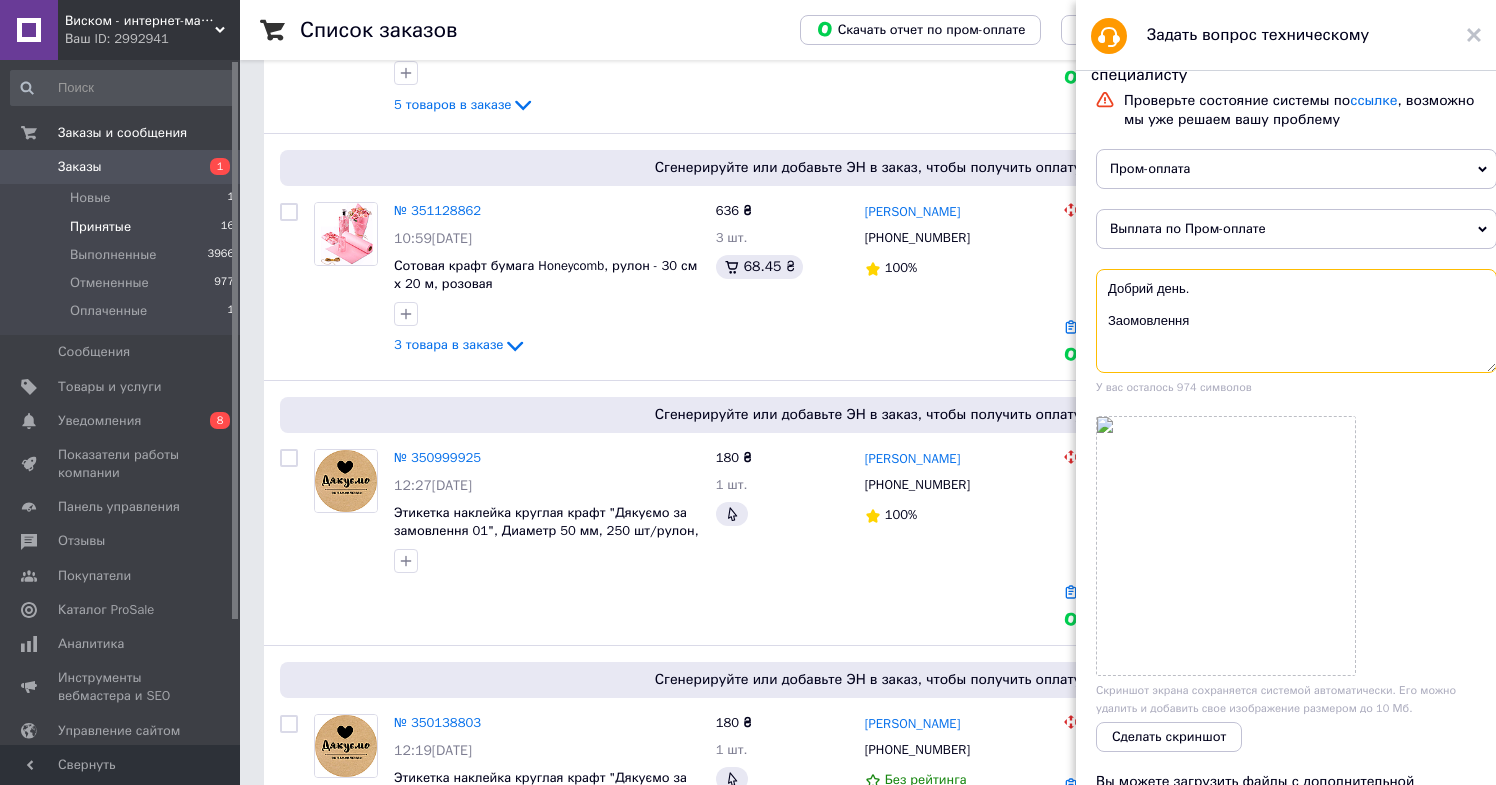 paste on "350999925" 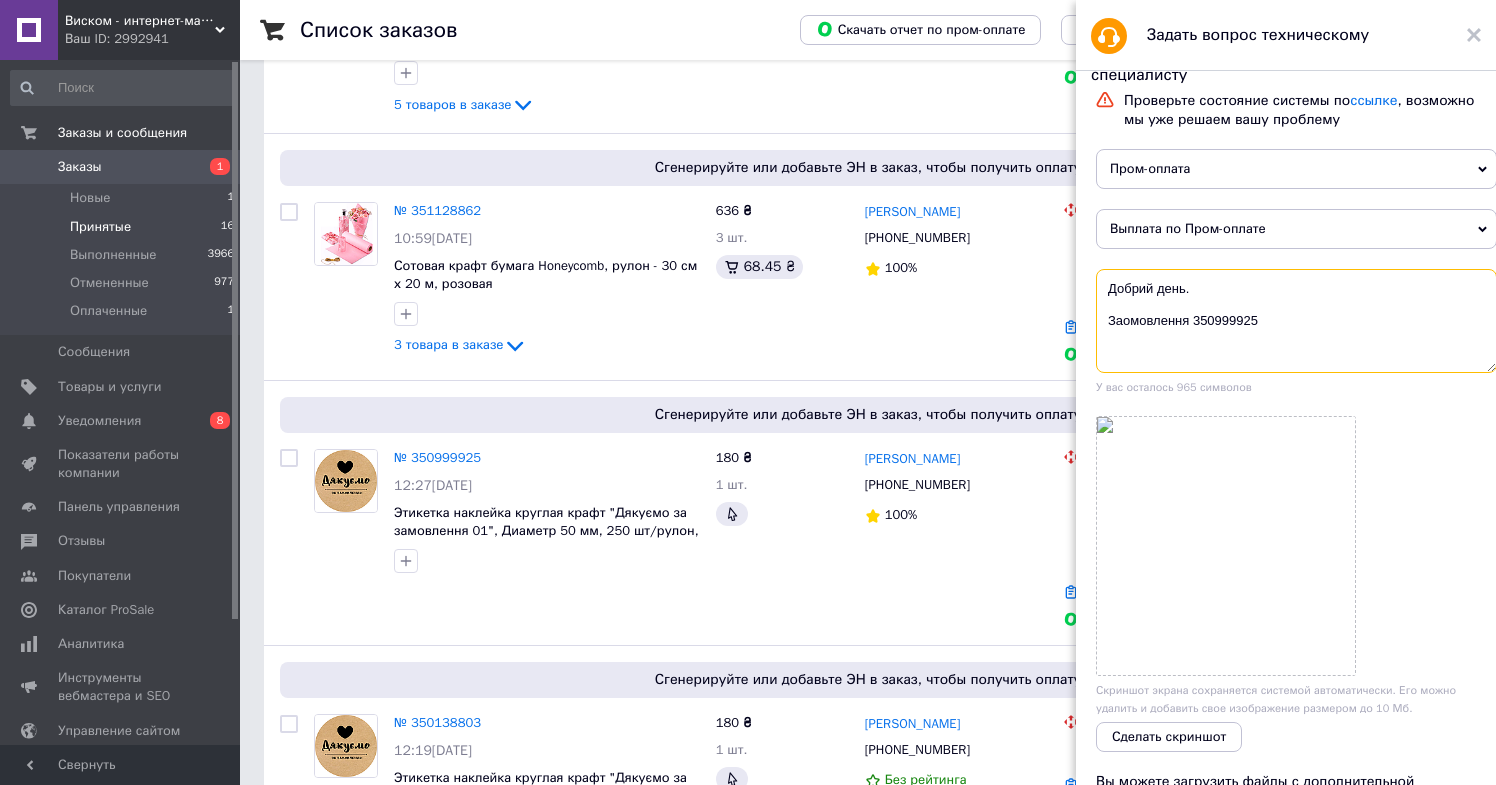 click on "Добрий день.
Заомовлення 350999925" at bounding box center [1296, 321] 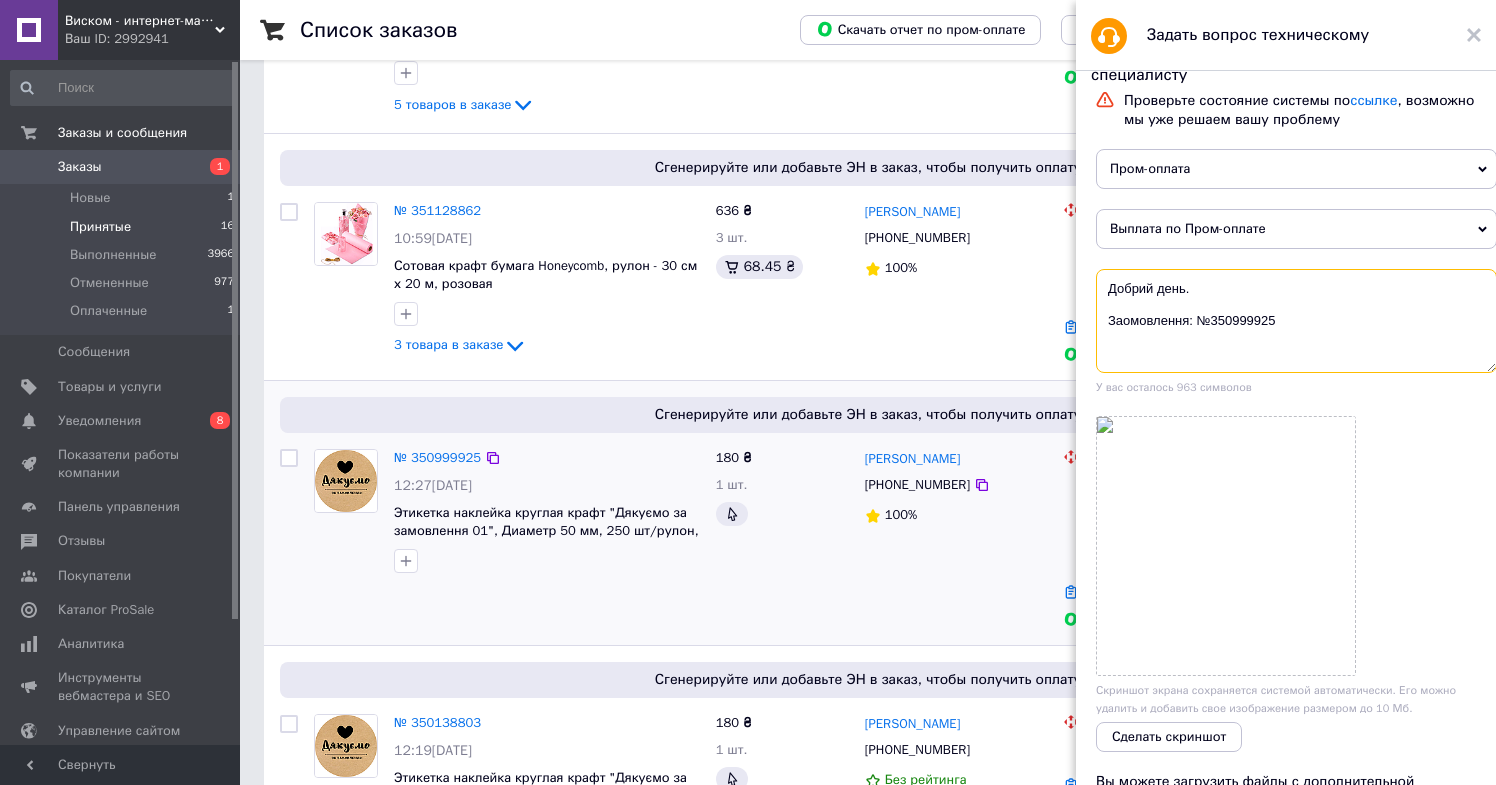 type on "Добрий день.
Заомовлення: №350999925" 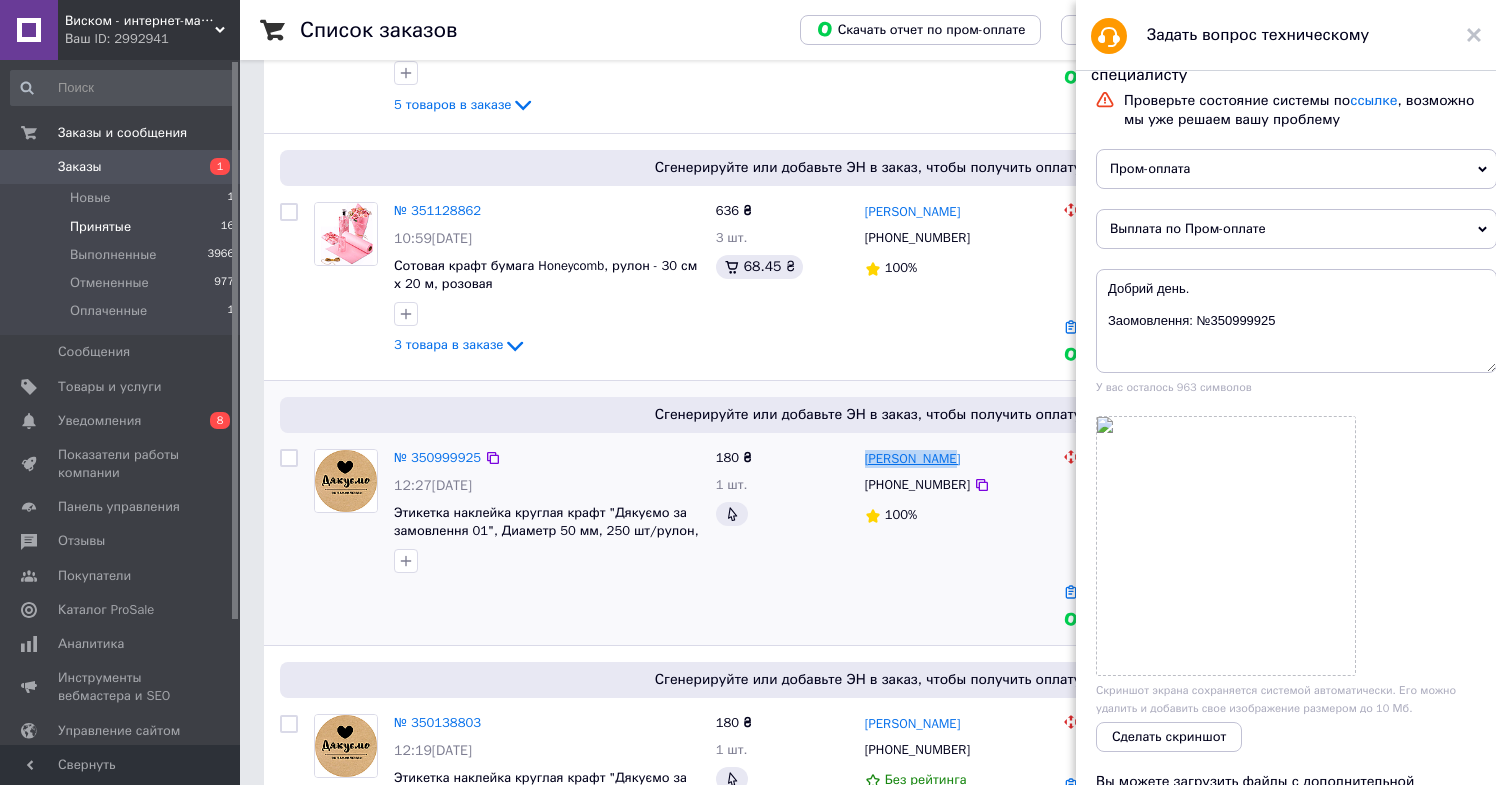 drag, startPoint x: 961, startPoint y: 417, endPoint x: 864, endPoint y: 418, distance: 97.00516 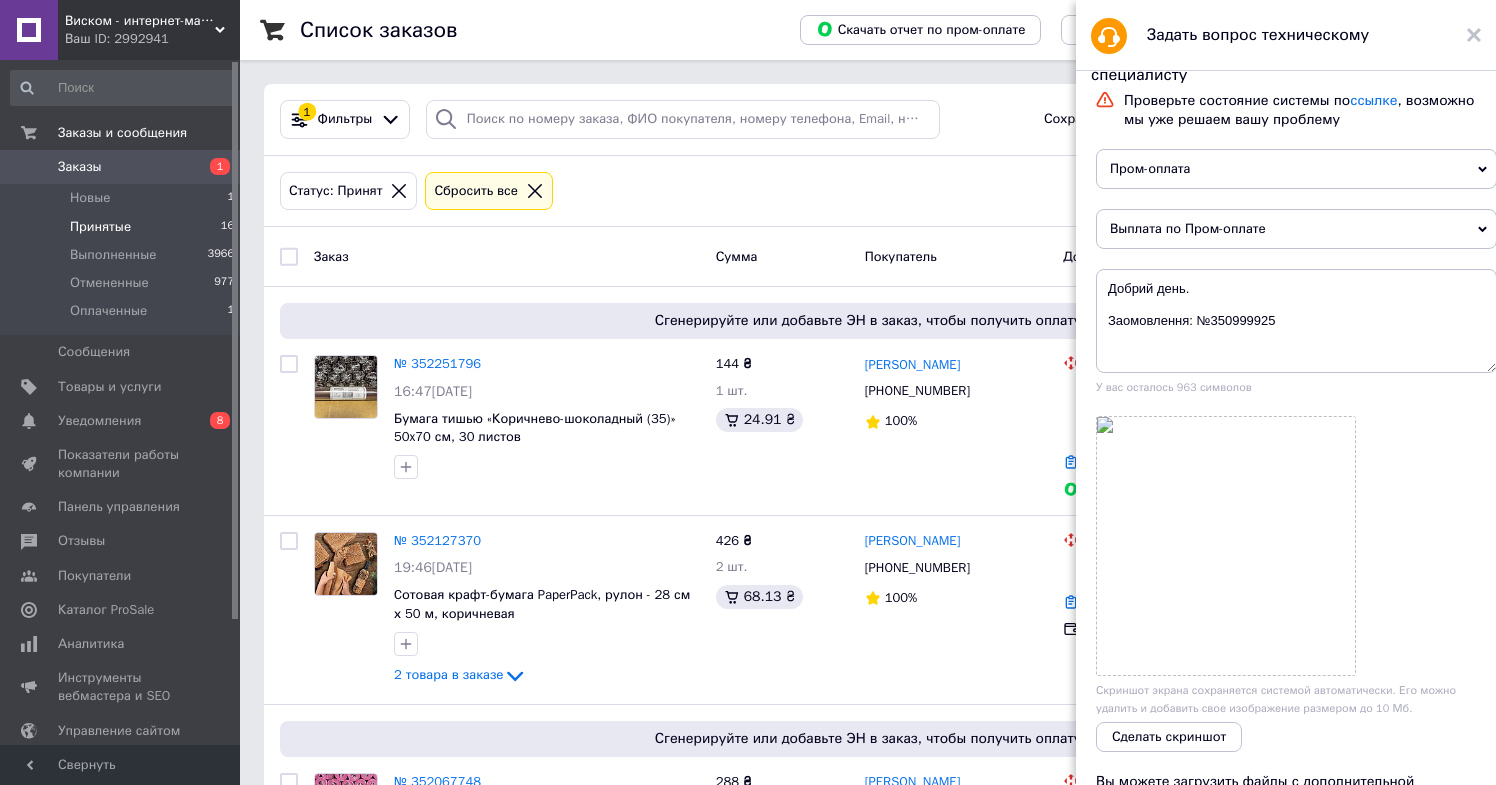 scroll, scrollTop: -1, scrollLeft: 0, axis: vertical 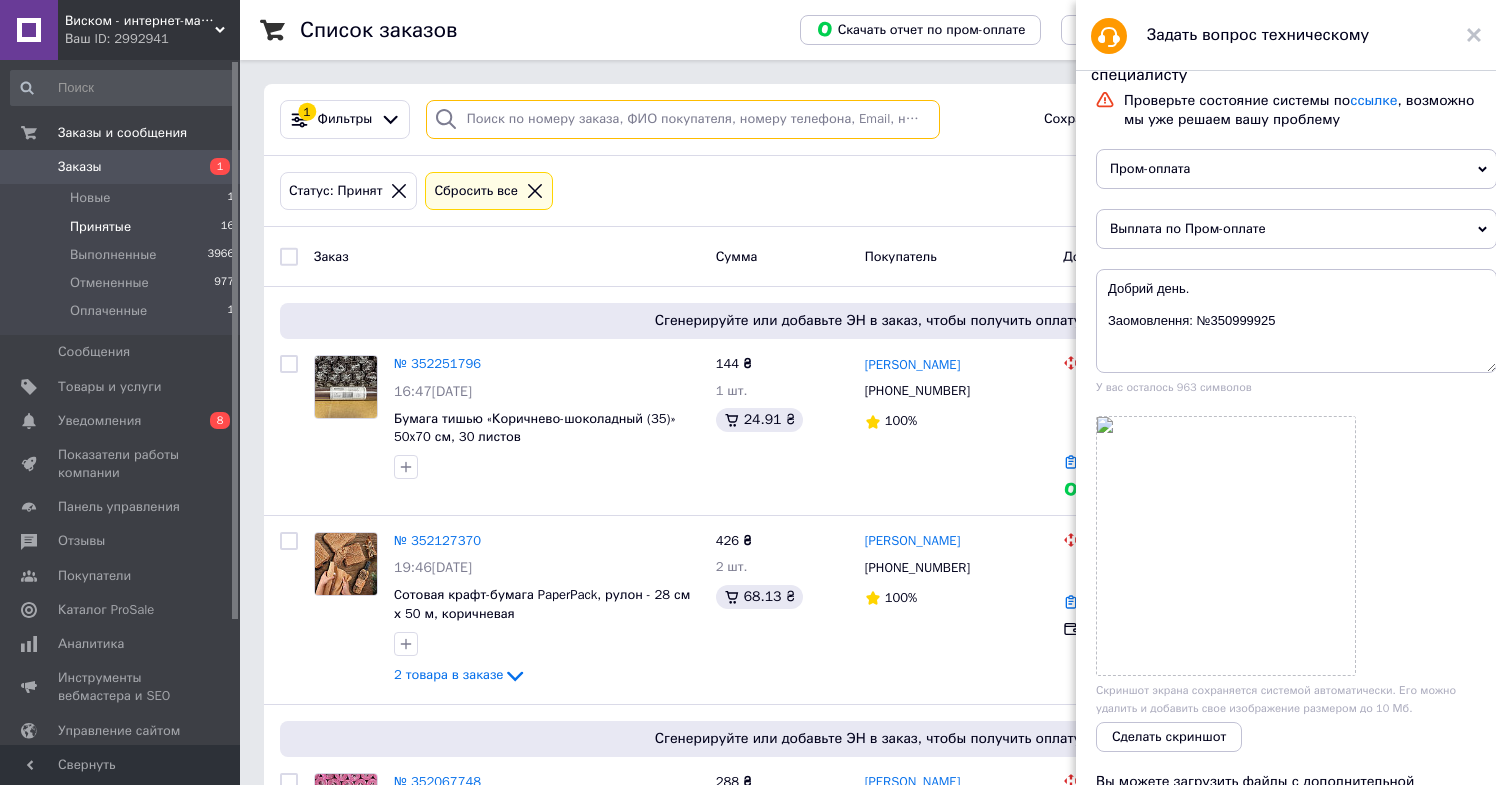 click at bounding box center [683, 119] 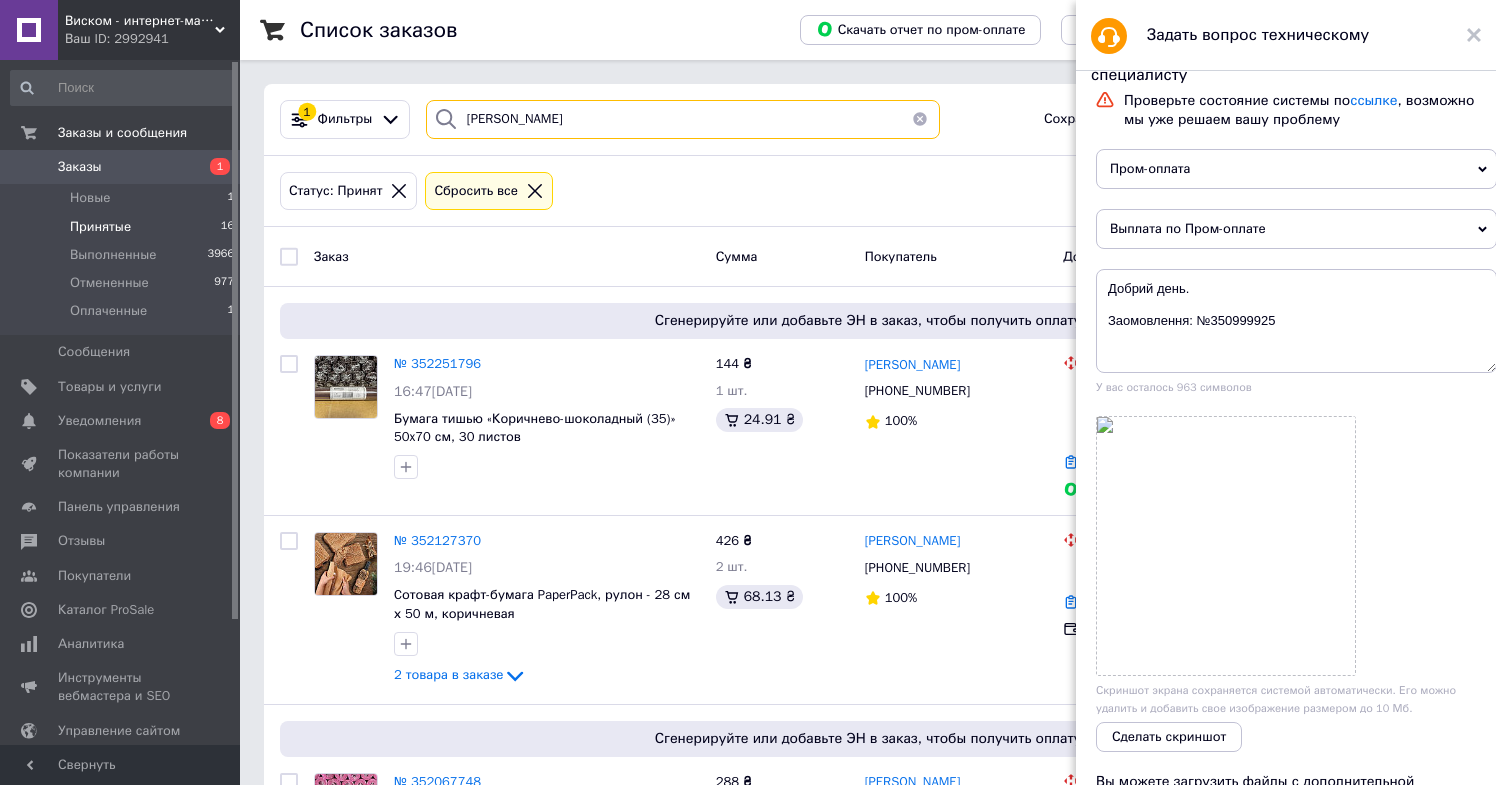 type on "[PERSON_NAME]" 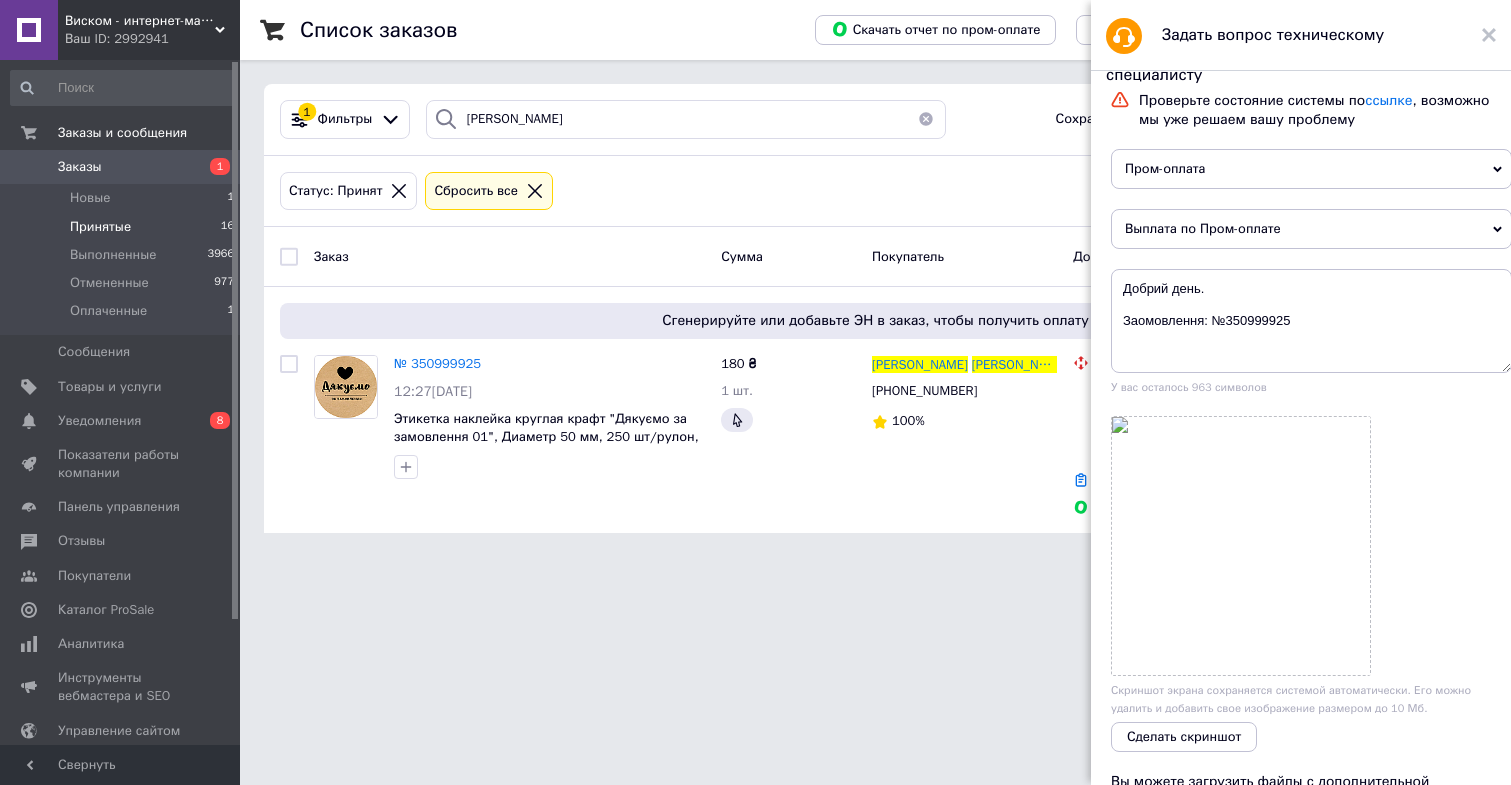 click on "Статус: Принят Сбросить все" at bounding box center [792, 191] 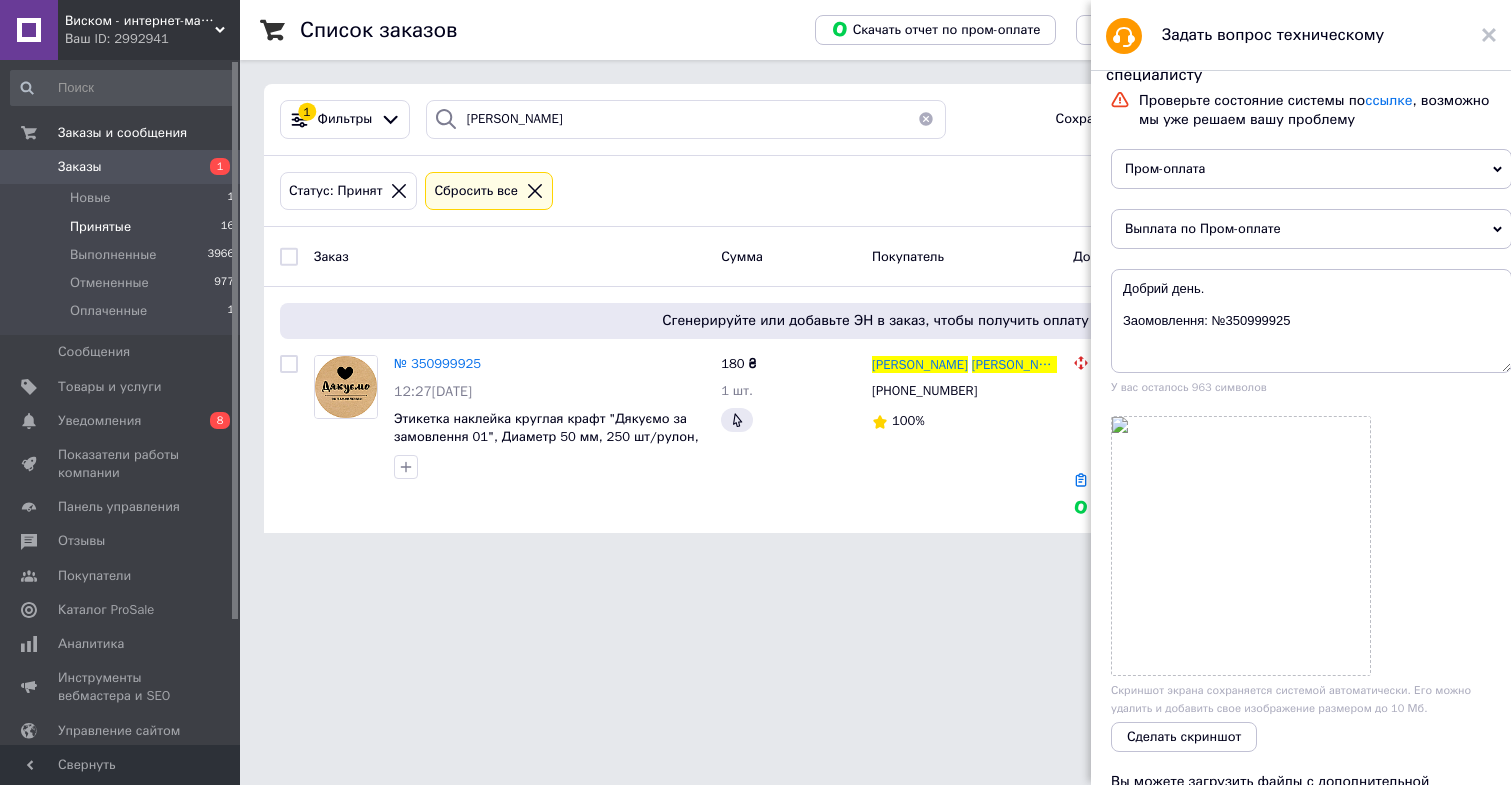 click on "Заказы" at bounding box center (121, 167) 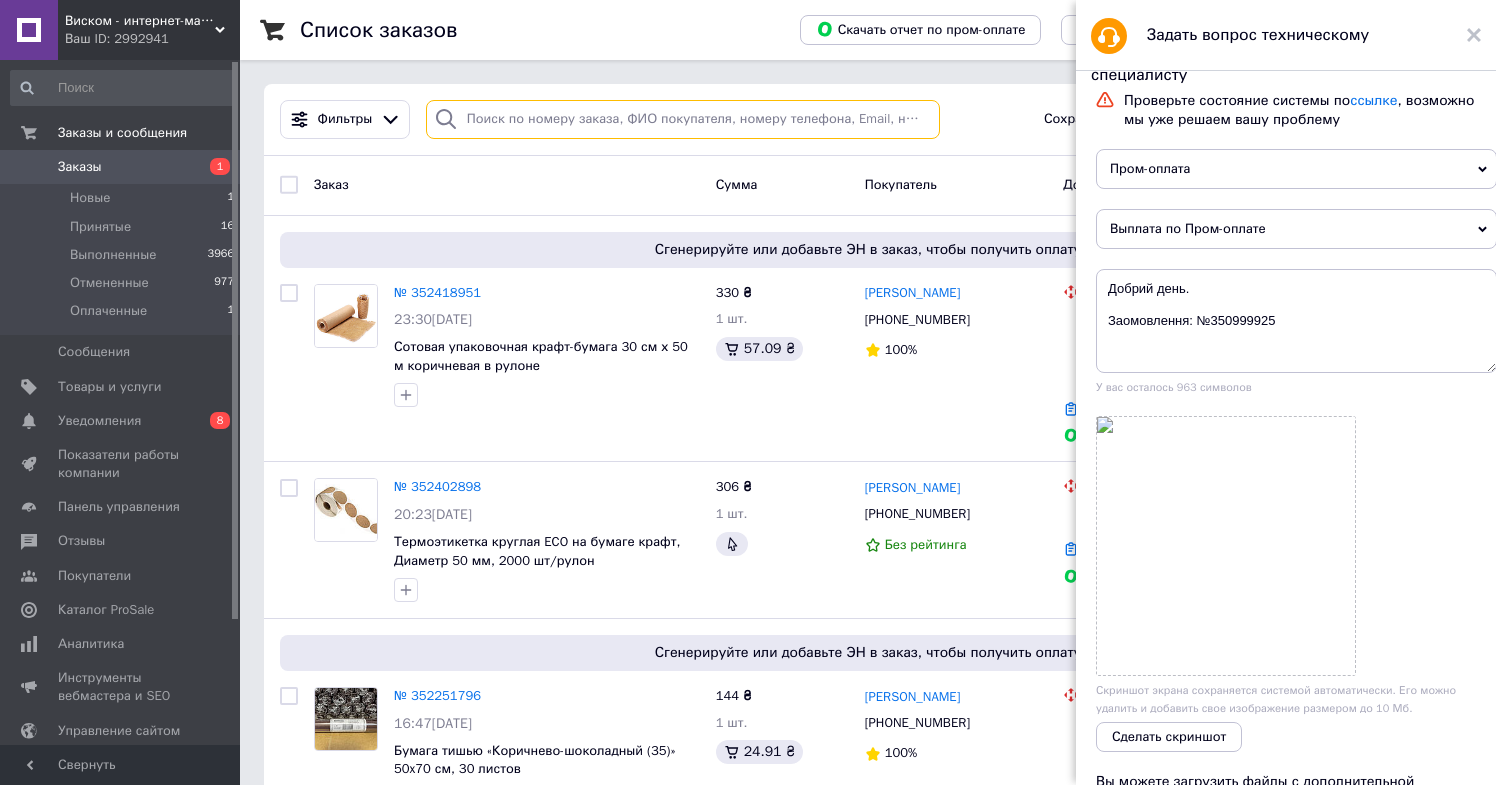 click at bounding box center (683, 119) 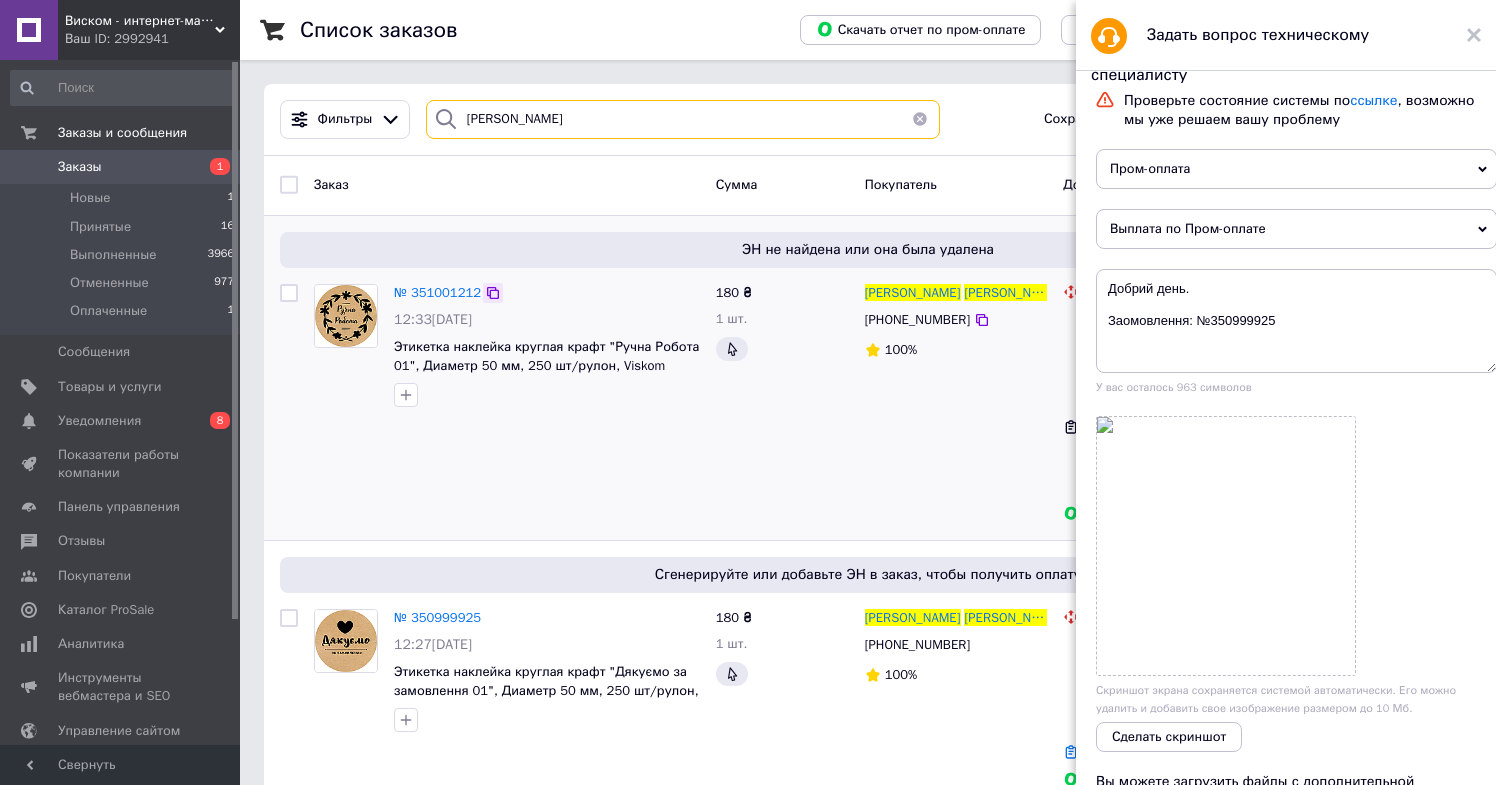type on "[PERSON_NAME]" 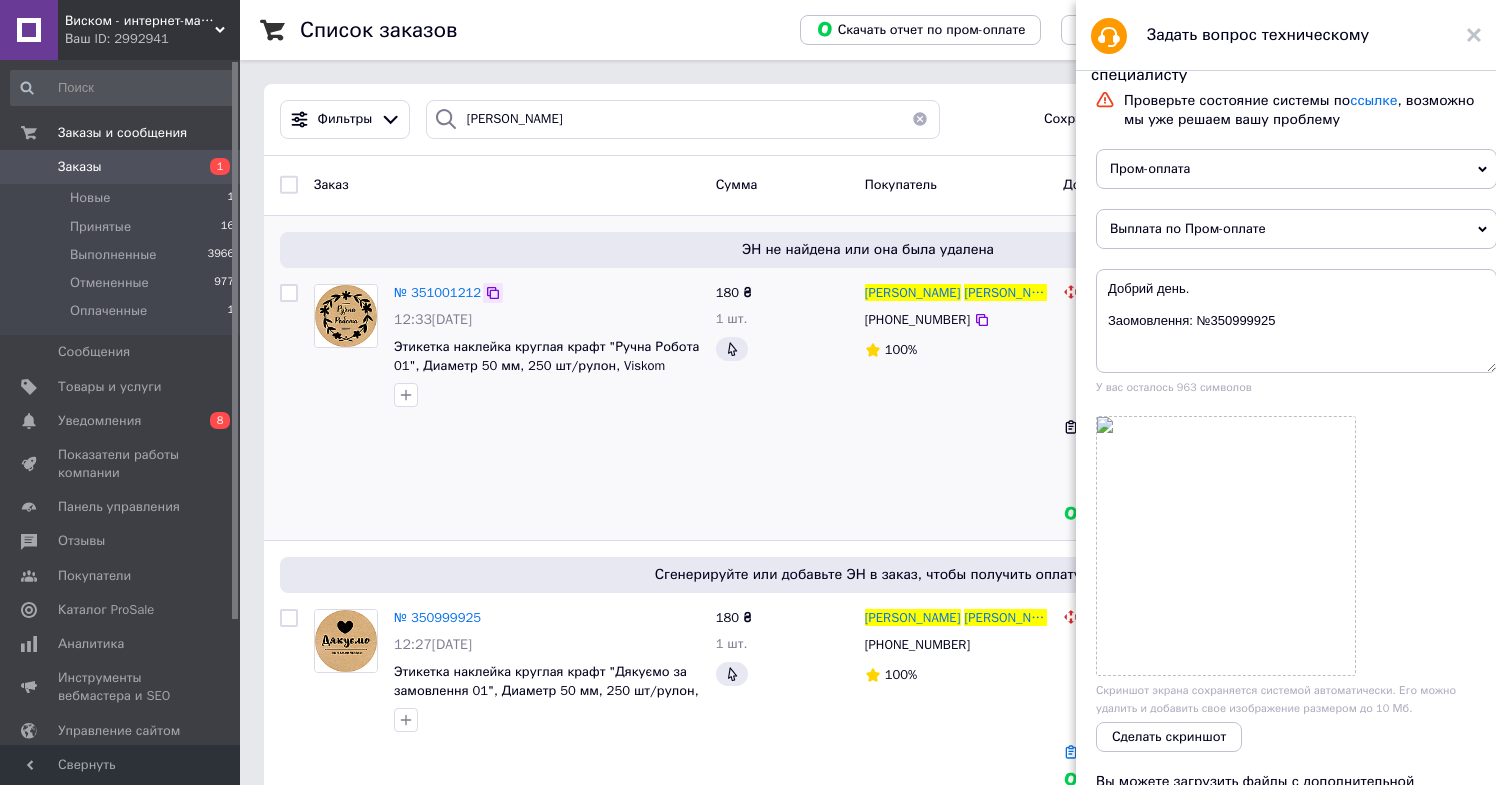 click 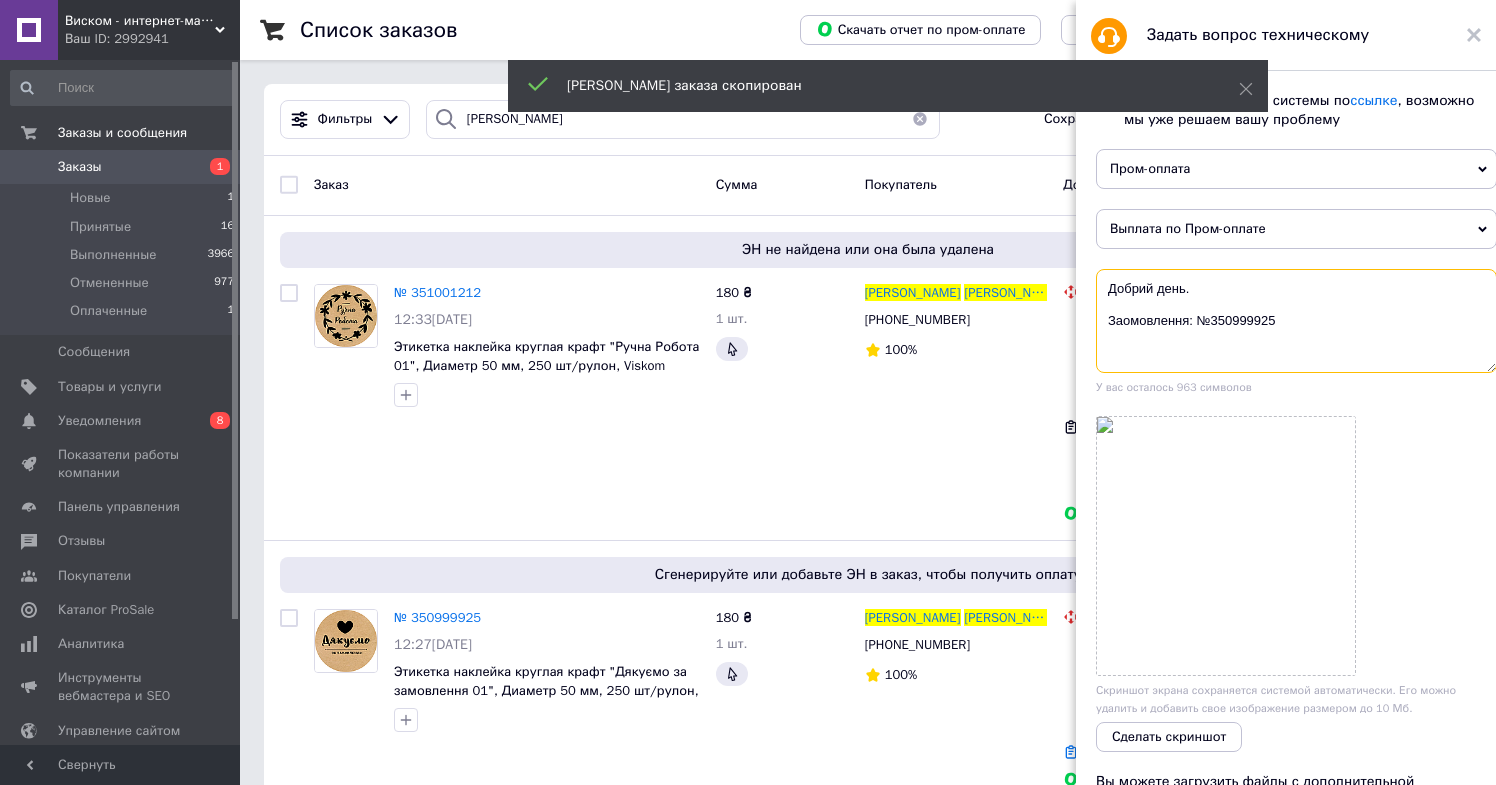 click on "Добрий день.
Заомовлення: №350999925" at bounding box center [1296, 321] 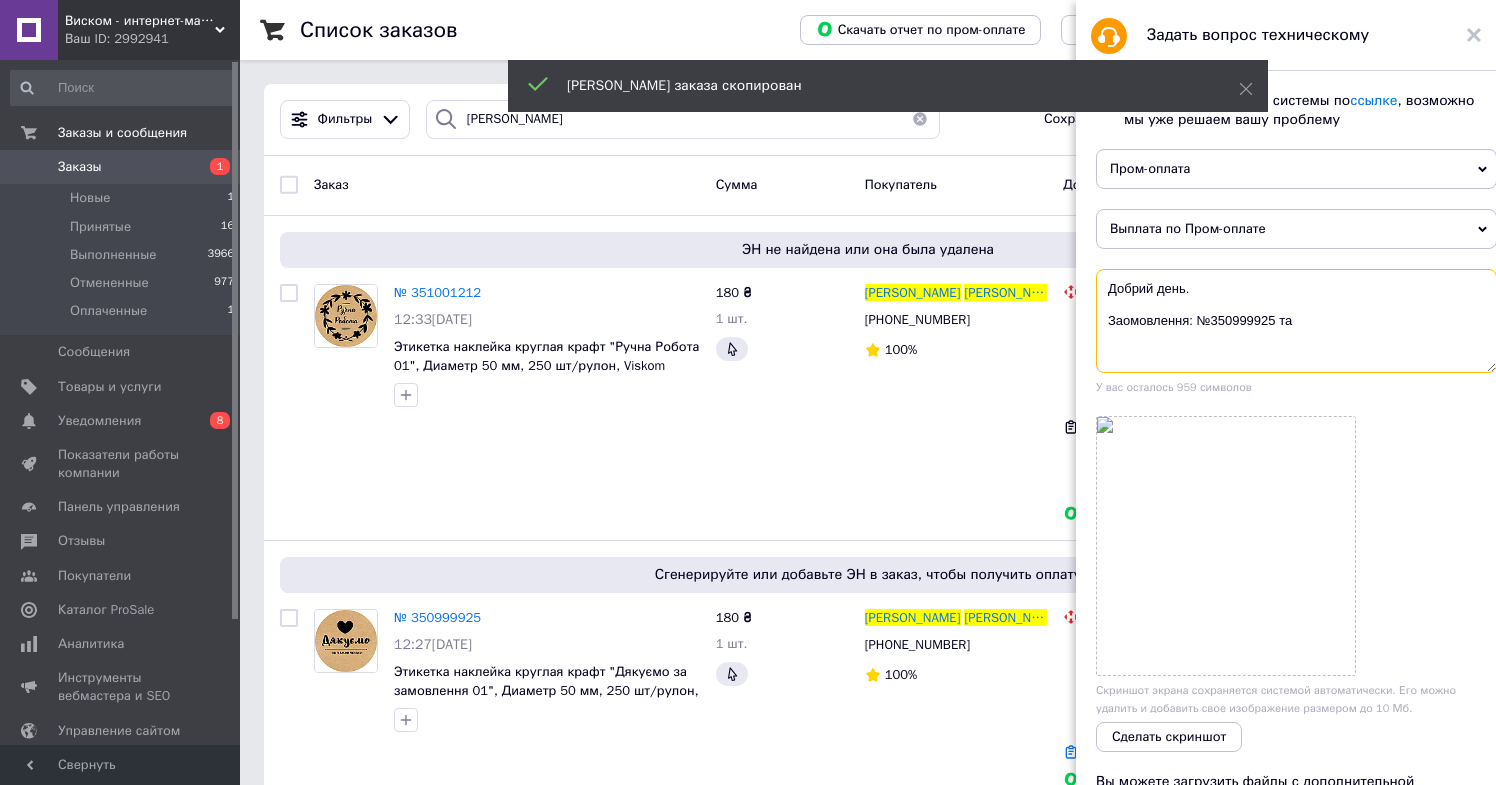 paste on "351001212" 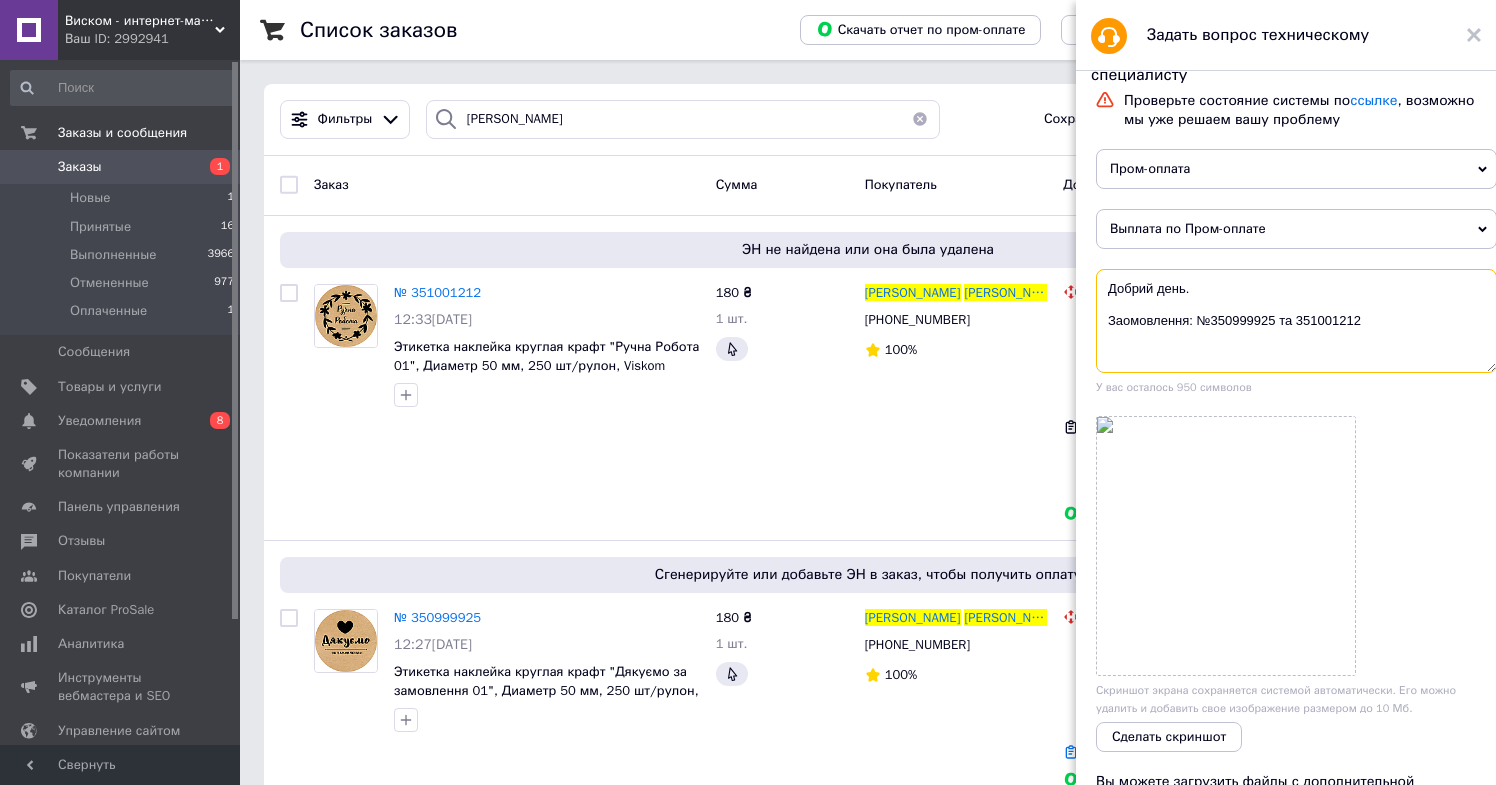 click on "Добрий день.
Заомовлення: №350999925 та 351001212" at bounding box center (1296, 321) 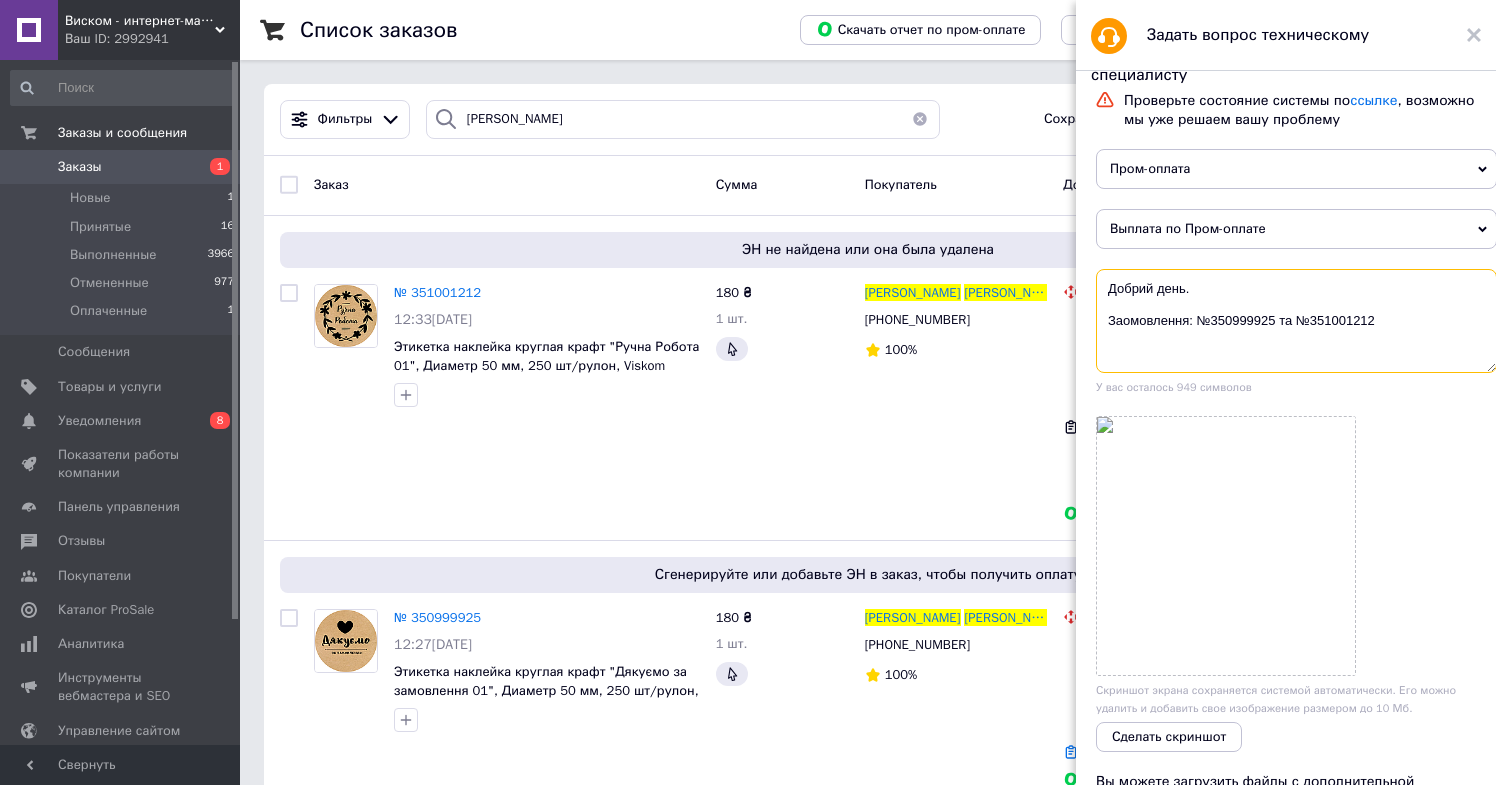 click on "Добрий день.
Заомовлення: №350999925 та №351001212" at bounding box center [1296, 321] 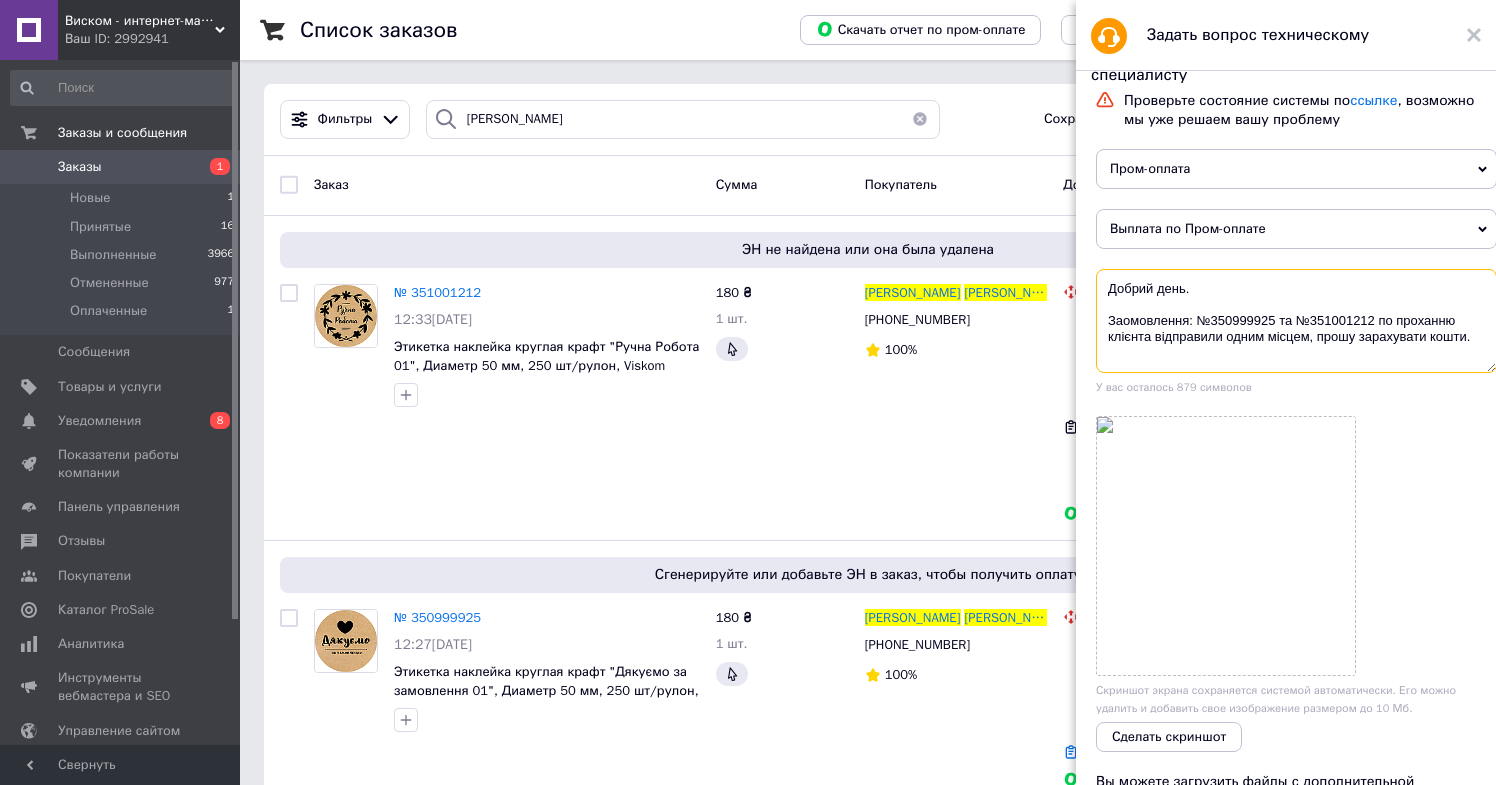 scroll, scrollTop: 20, scrollLeft: 0, axis: vertical 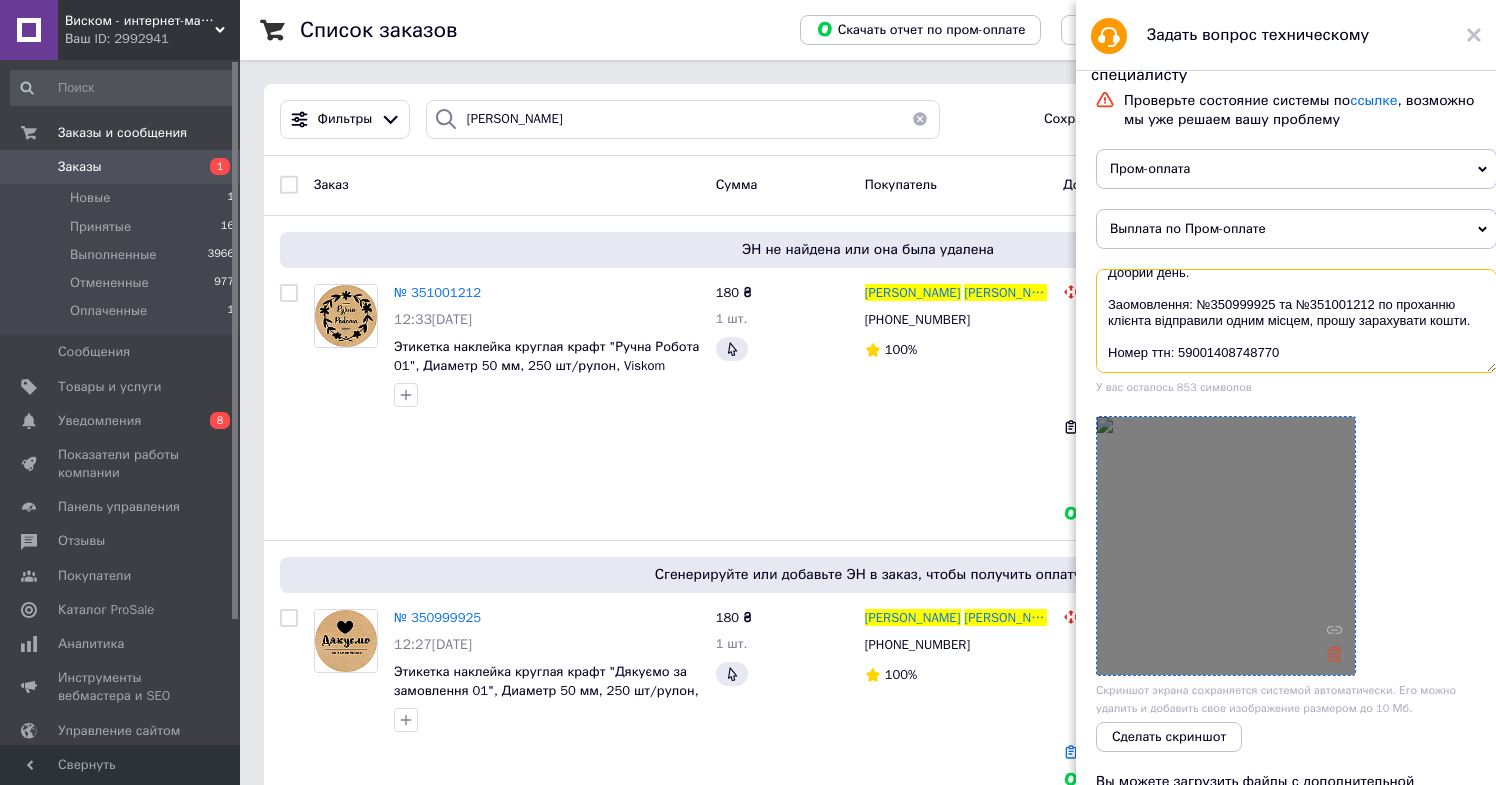 type on "Добрий день.
Заомовлення: №350999925 та №351001212 по проханню клієнта відправили одним місцем, прошу зарахувати кошти.
Номер ттн: 59001408748770" 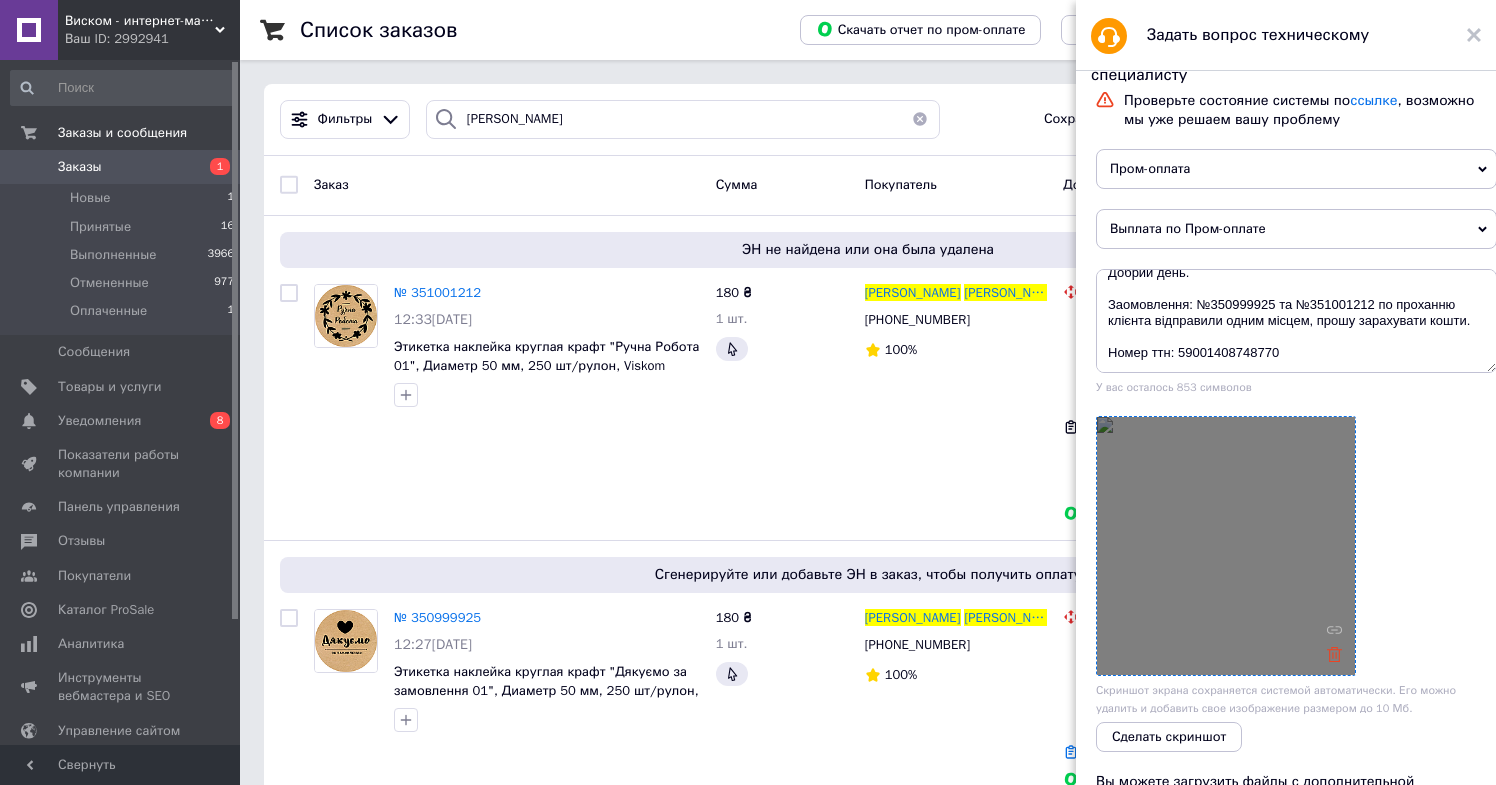 click 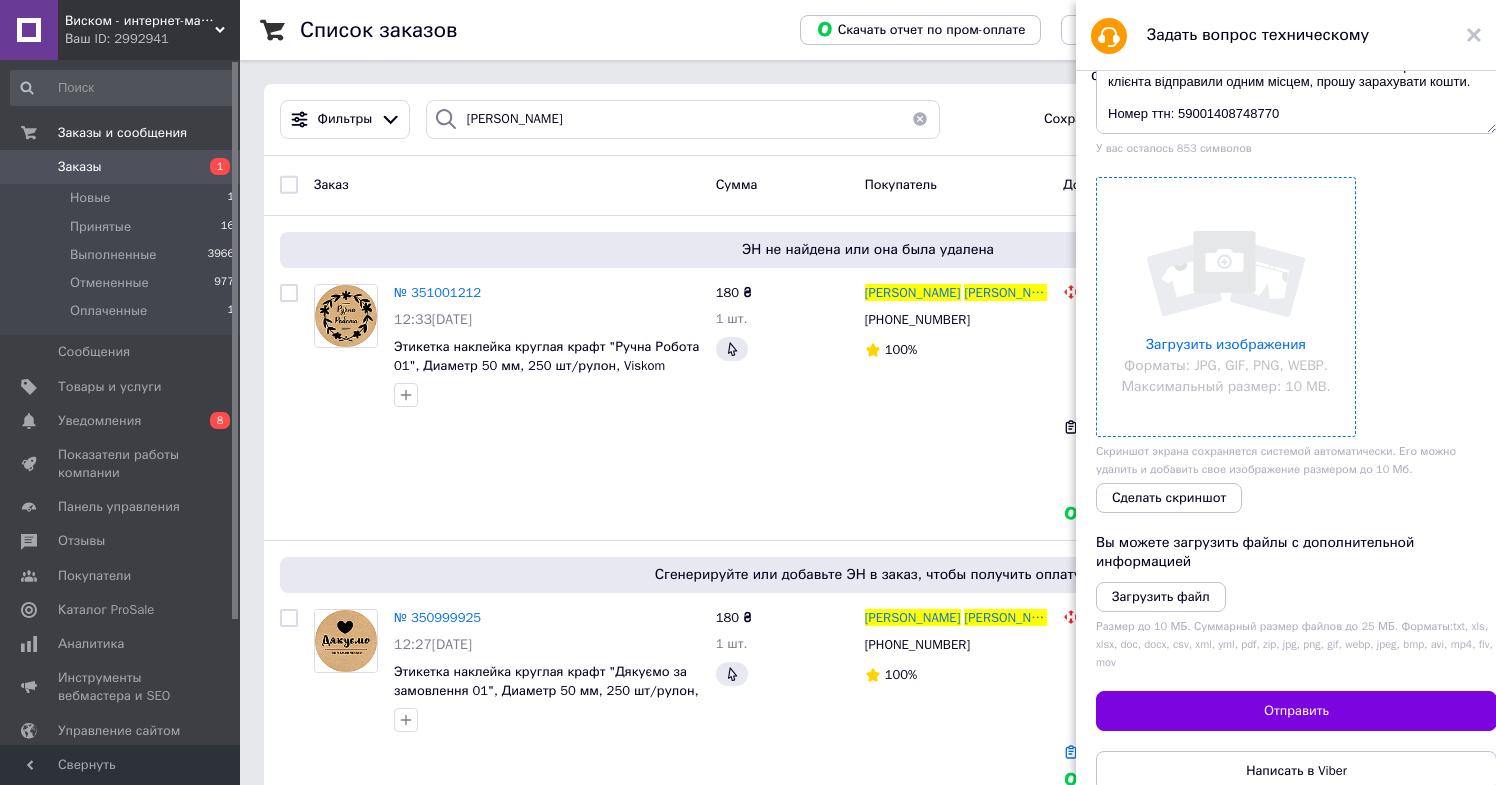 scroll, scrollTop: 247, scrollLeft: 0, axis: vertical 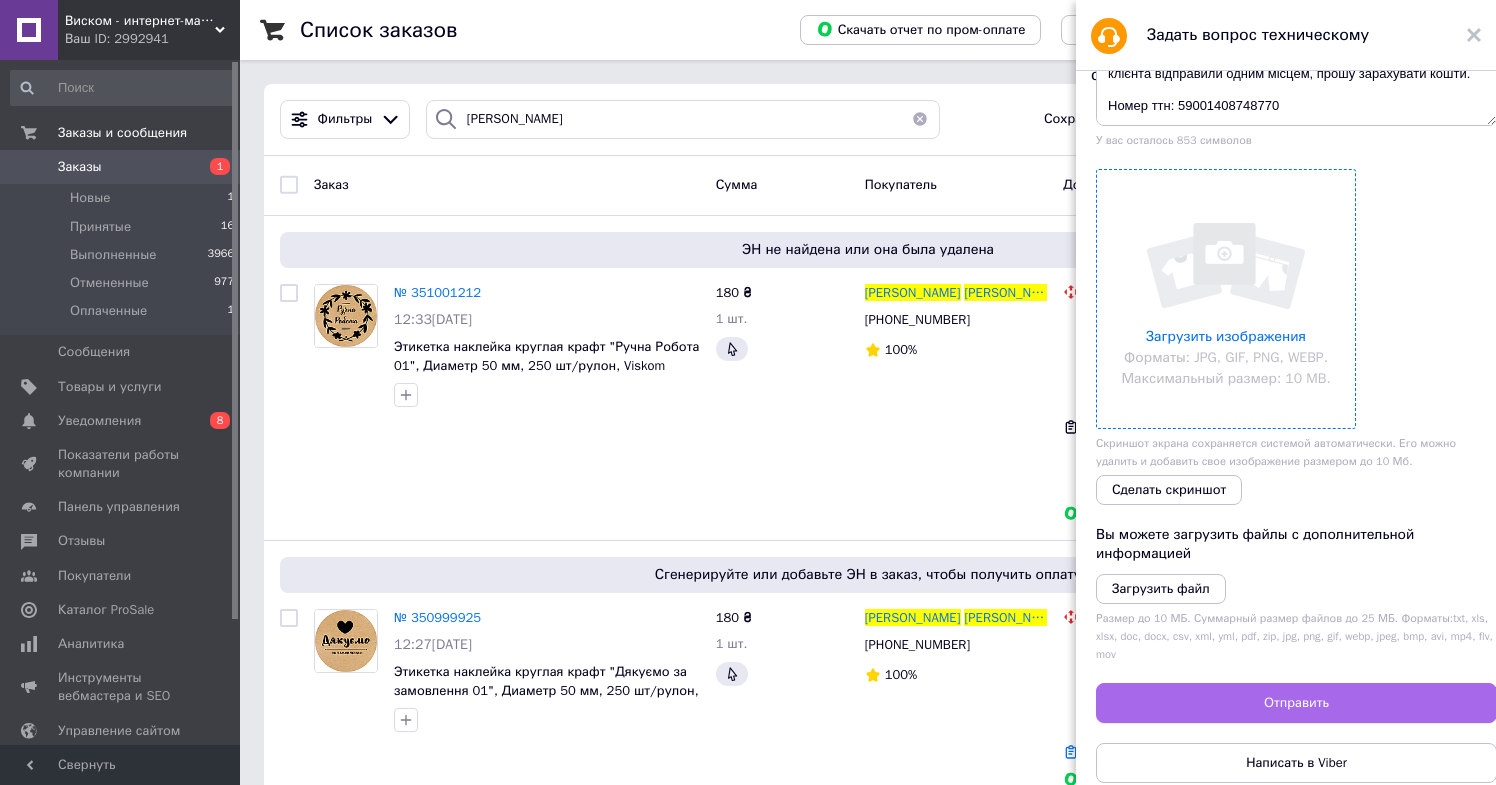 click on "Отправить" at bounding box center [1296, 703] 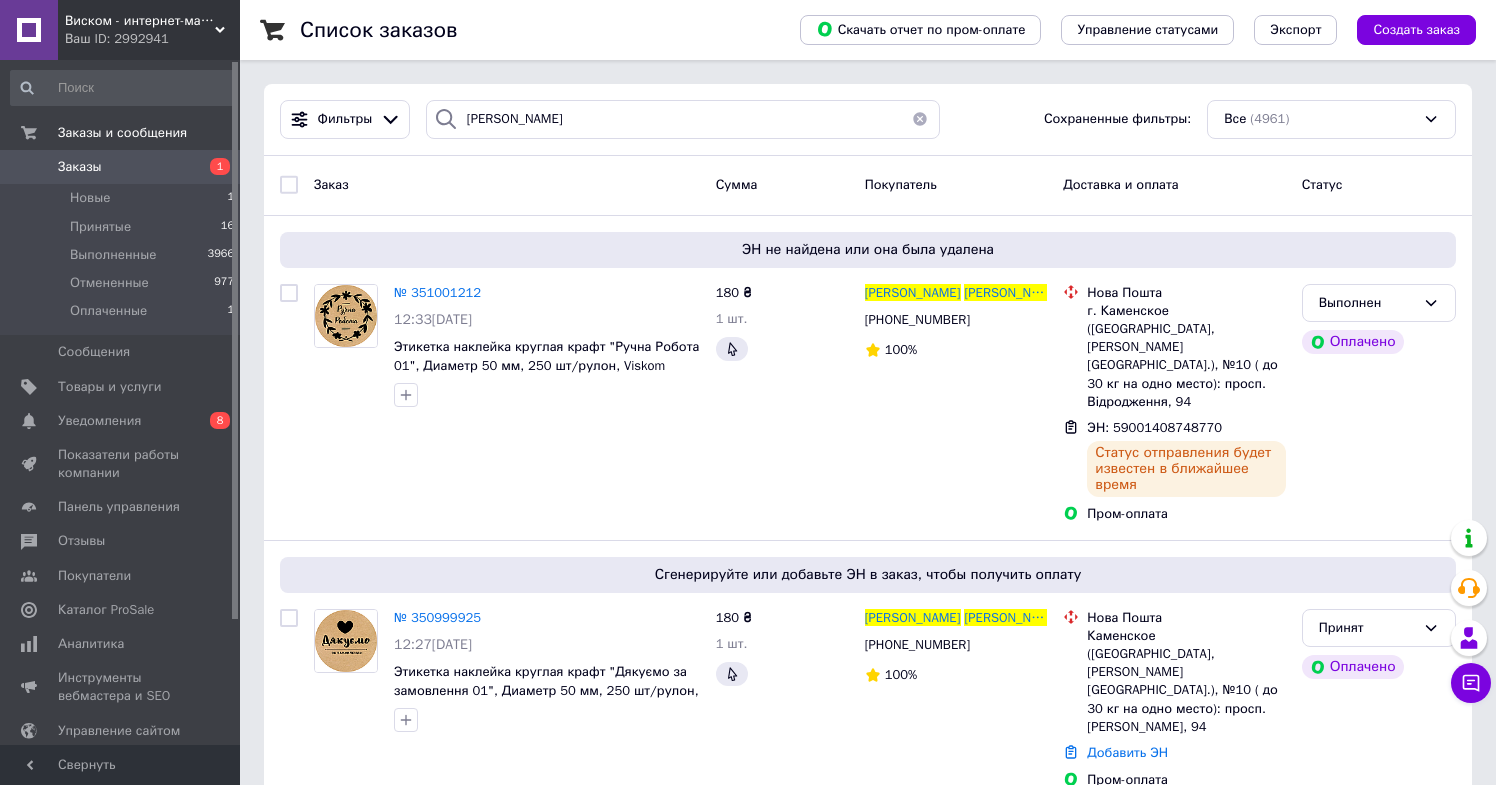 click at bounding box center [920, 119] 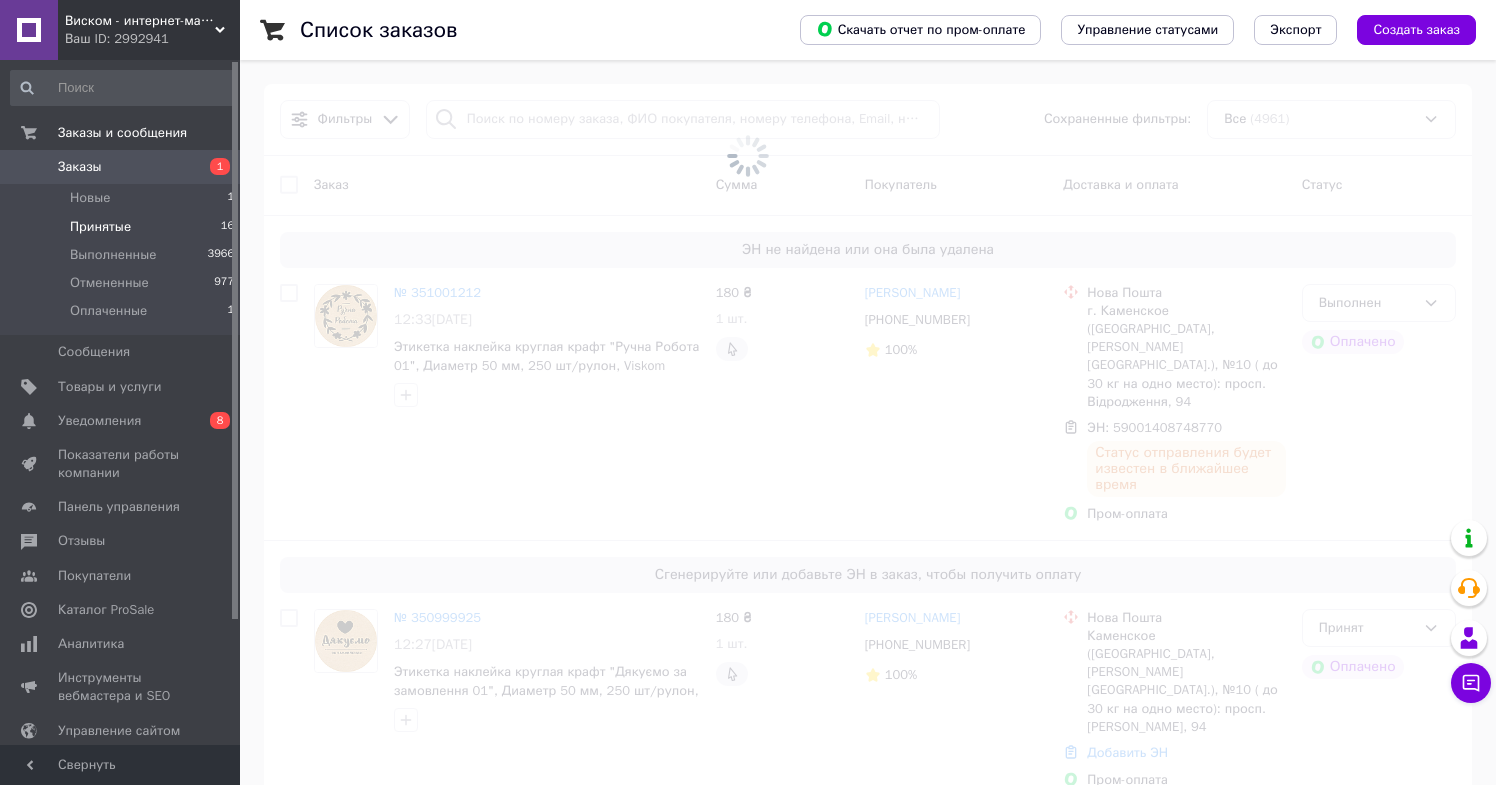 click on "Принятые 16" at bounding box center (123, 227) 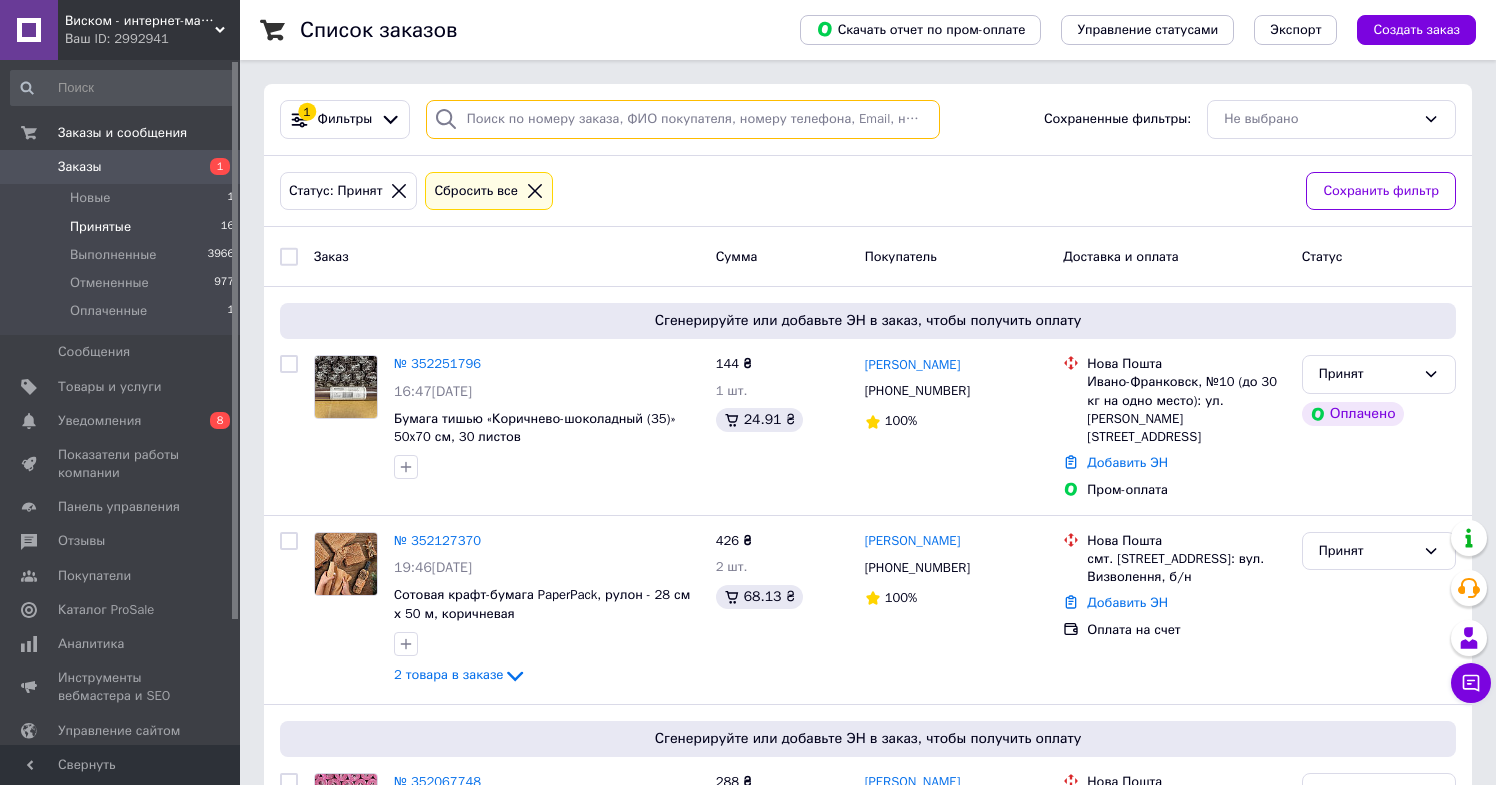 click at bounding box center (683, 119) 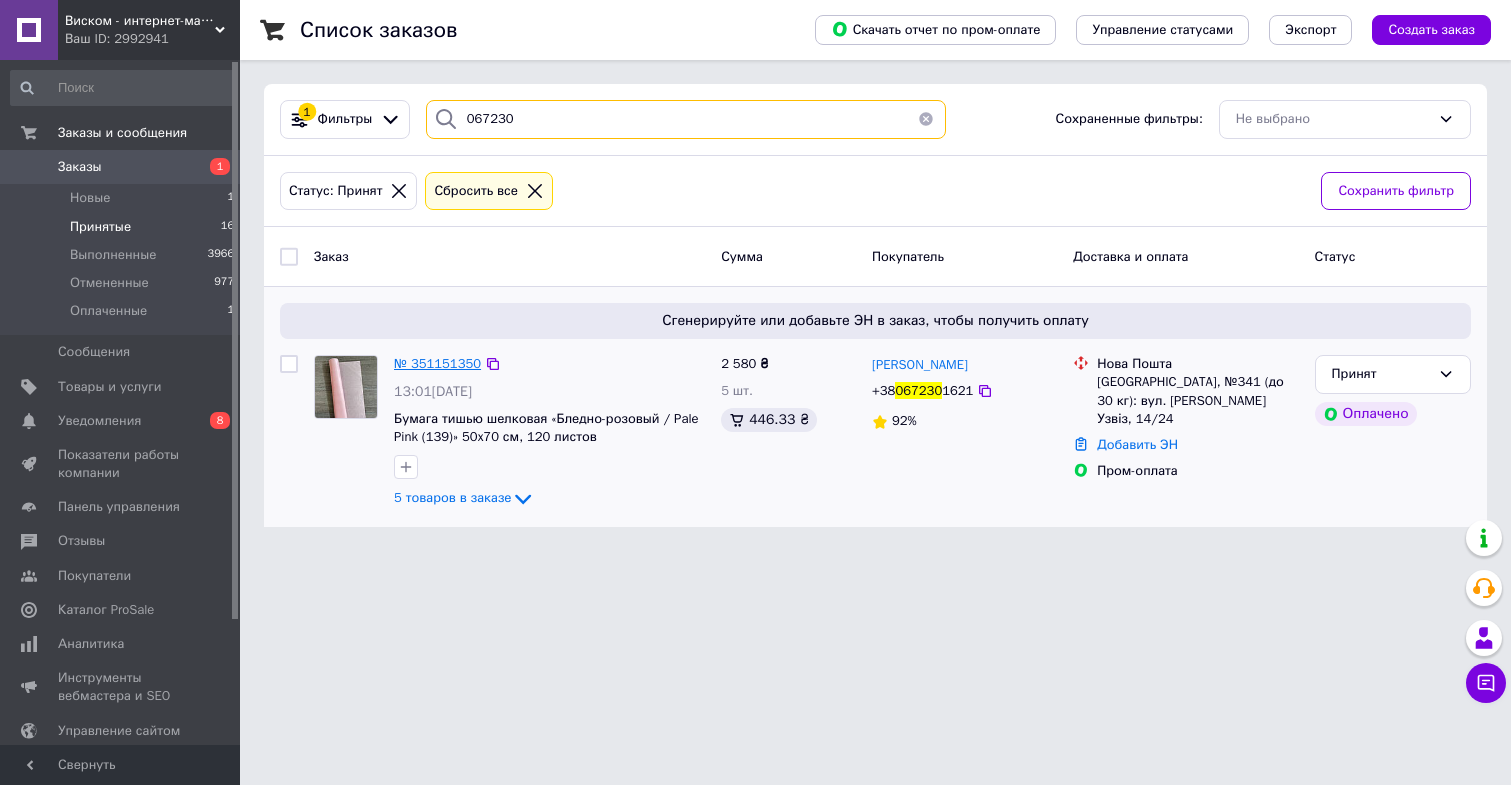 type on "067230" 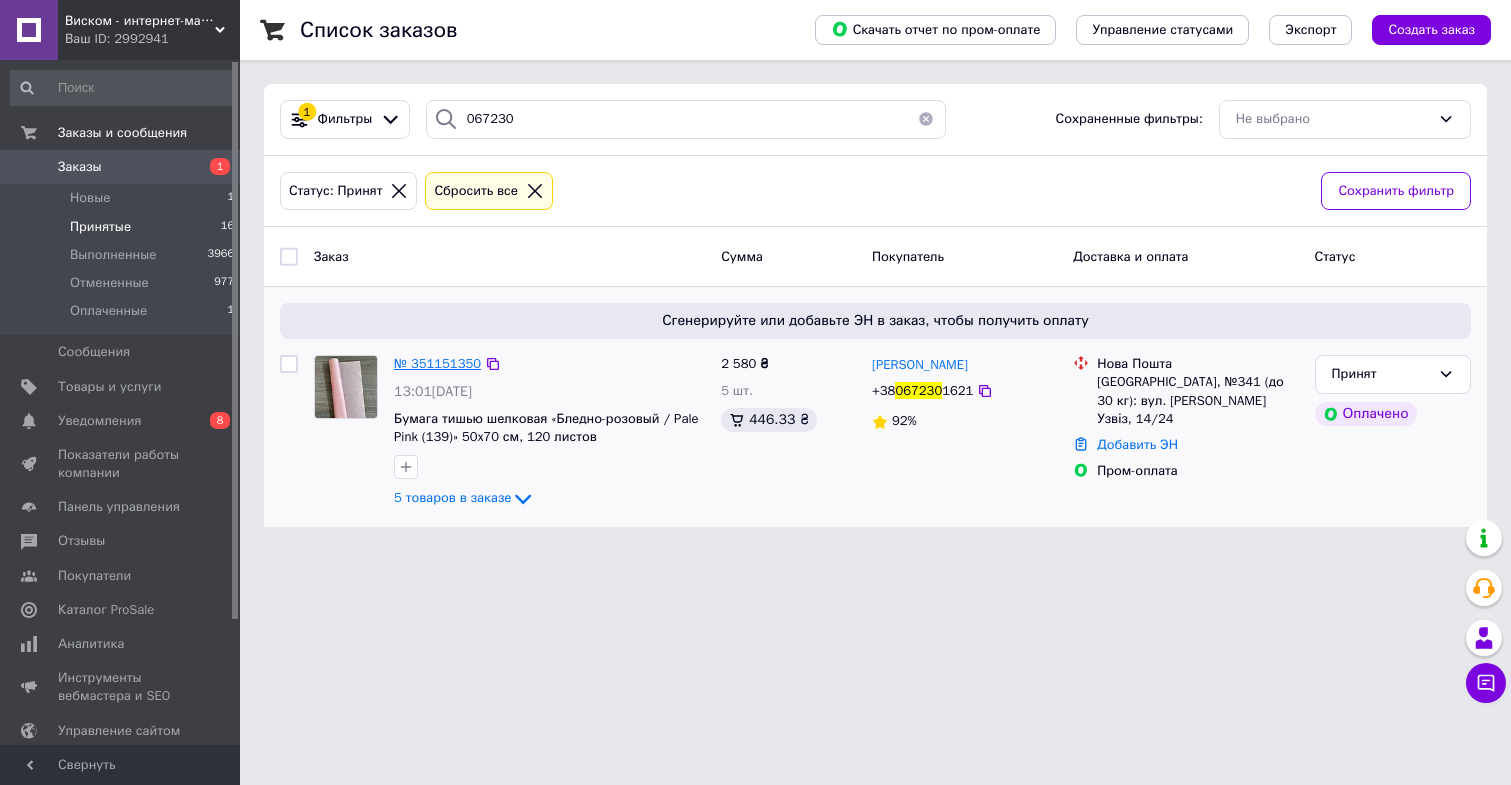 click on "№ 351151350" at bounding box center (437, 363) 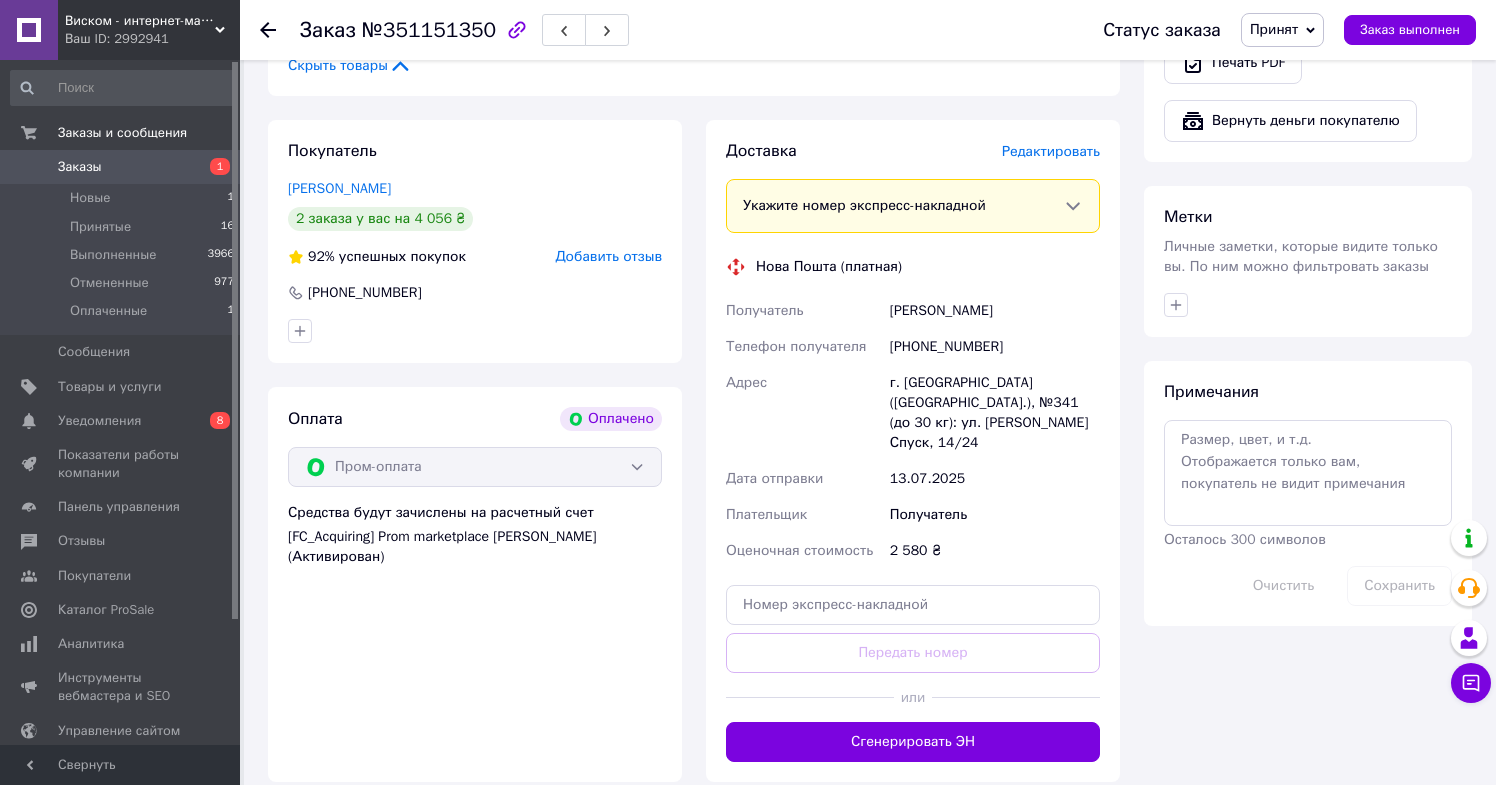 scroll, scrollTop: 1393, scrollLeft: 0, axis: vertical 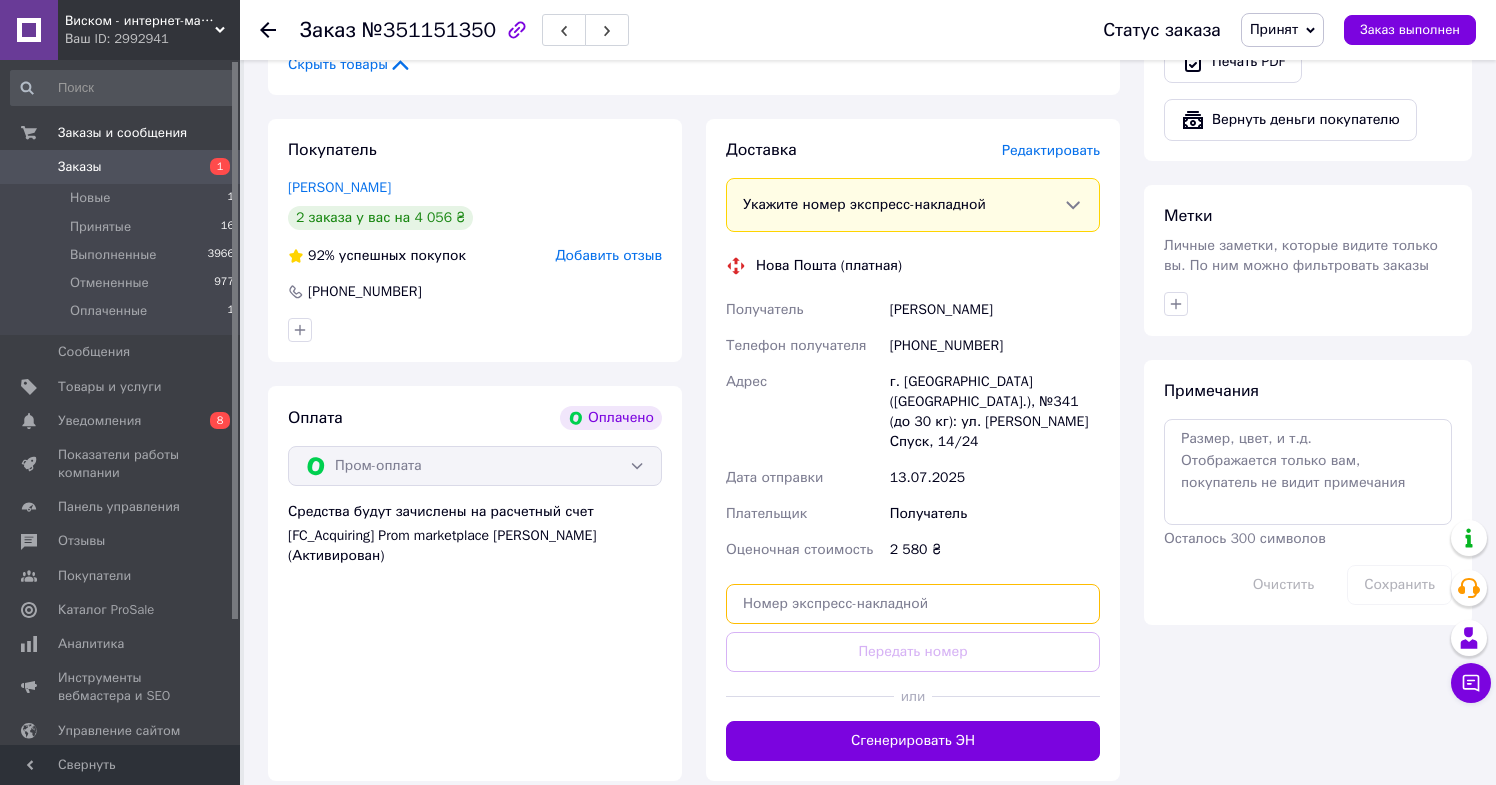 click at bounding box center [913, 604] 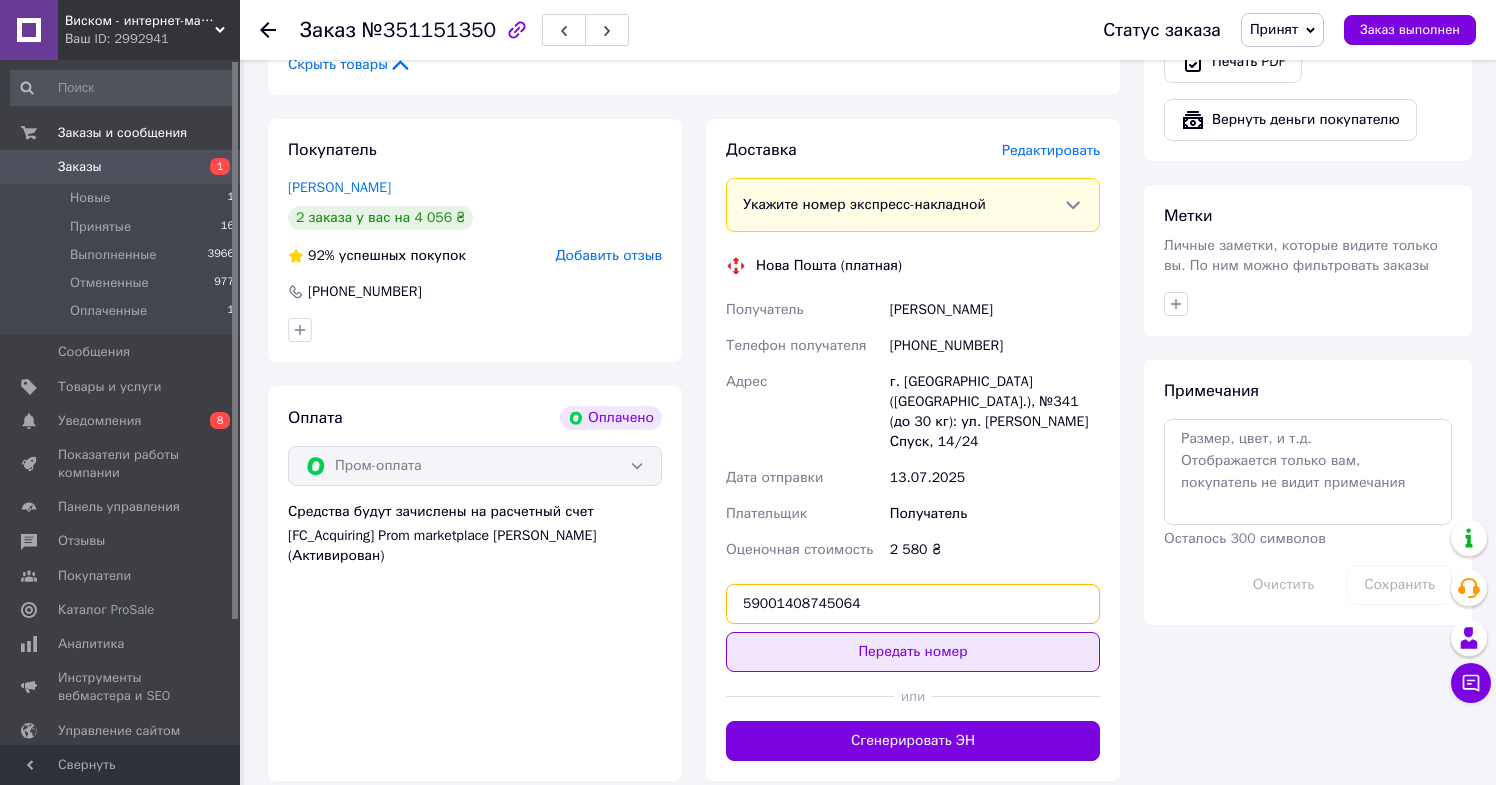 type on "59001408745064" 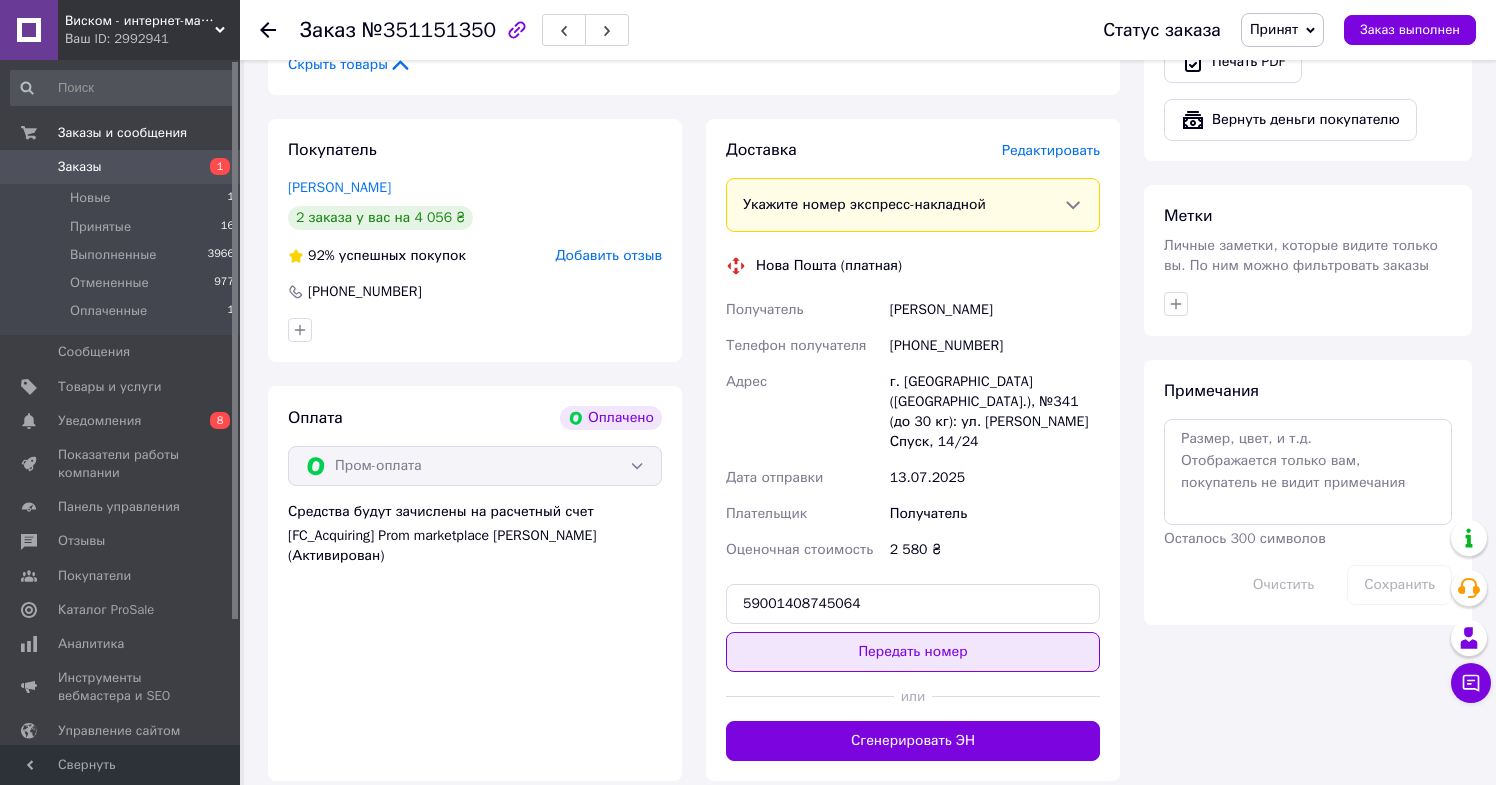 click on "Передать номер" at bounding box center [913, 652] 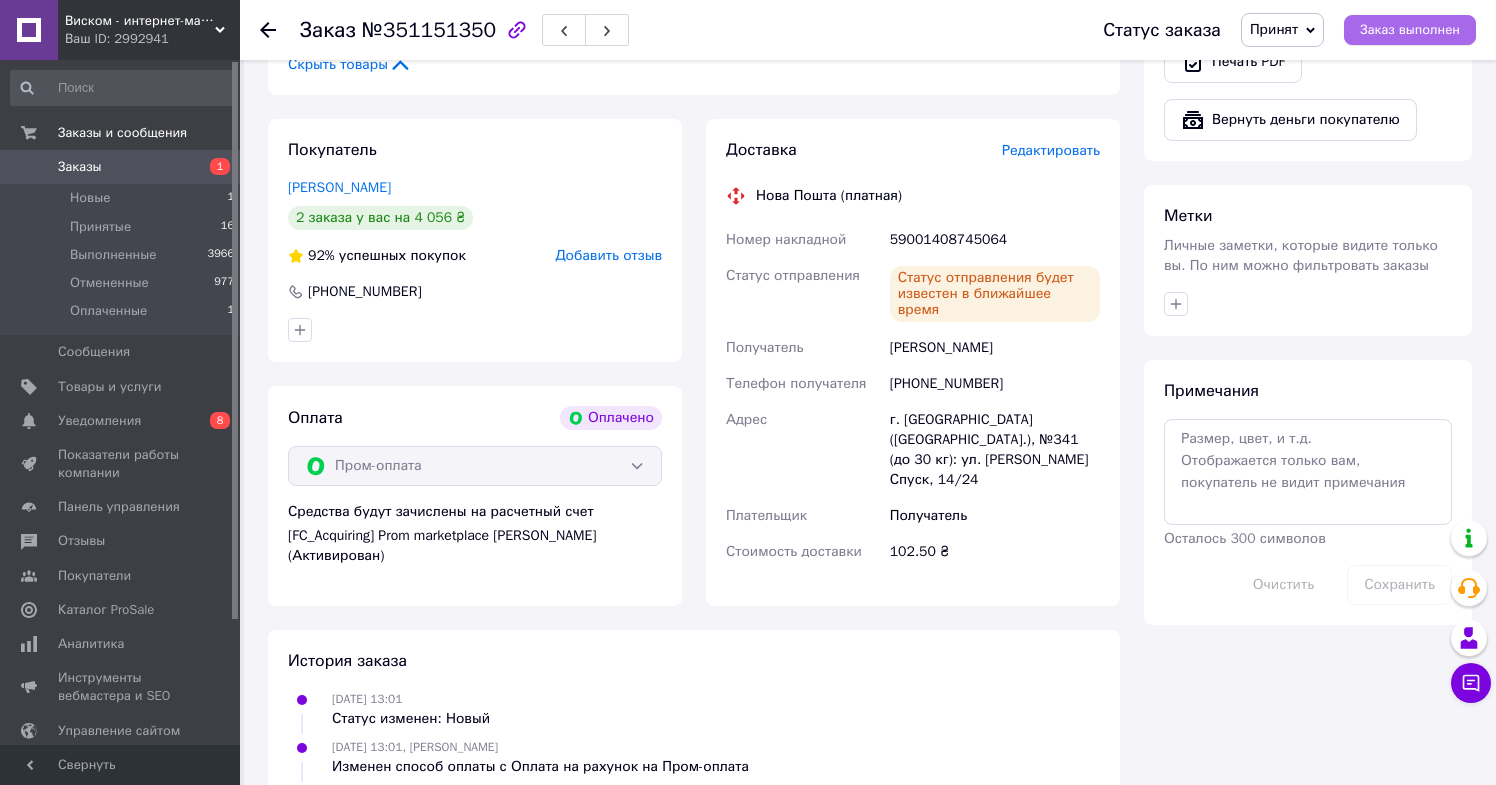 click on "Заказ выполнен" at bounding box center [1410, 30] 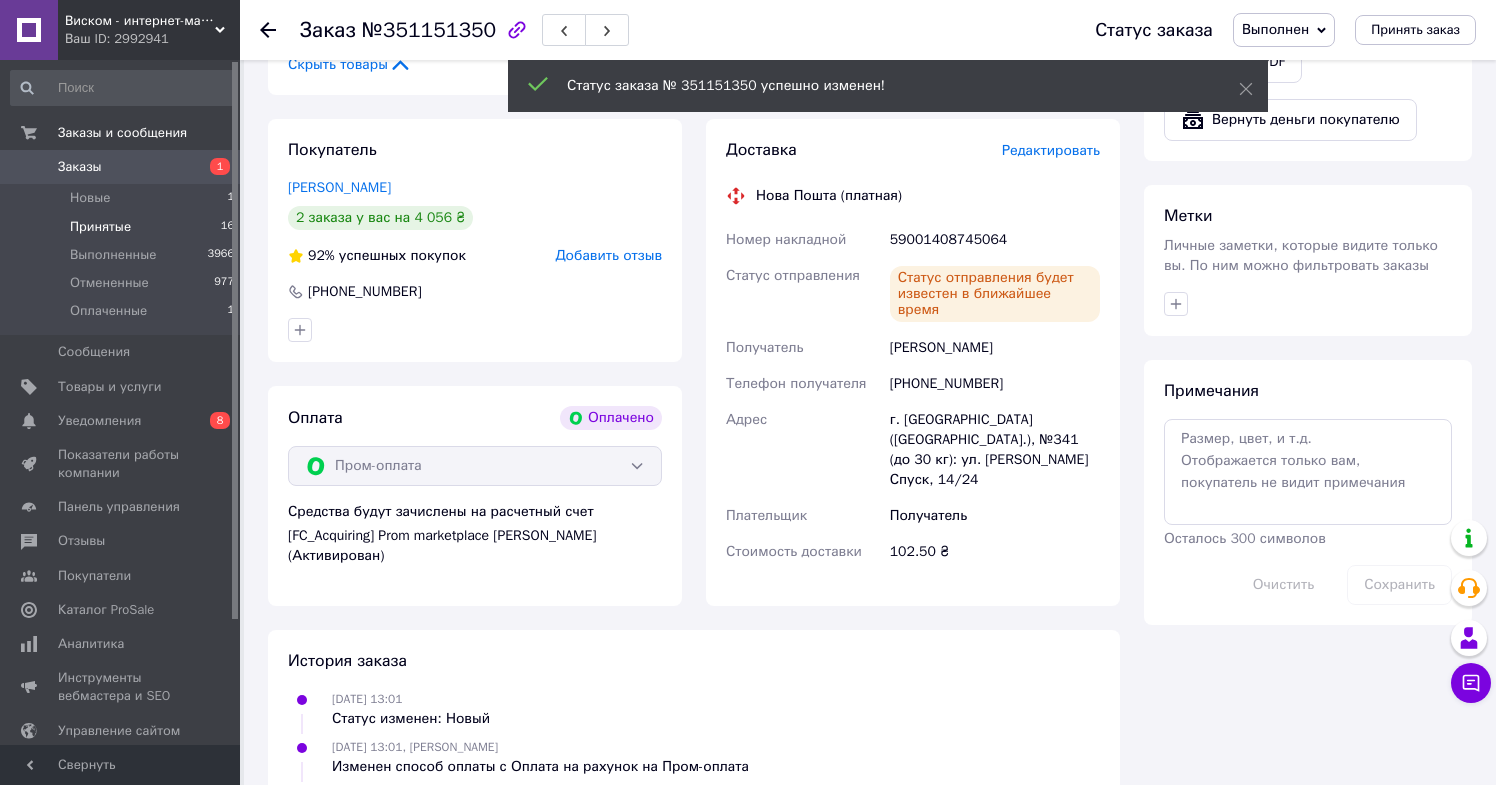click on "Принятые 16" at bounding box center (123, 227) 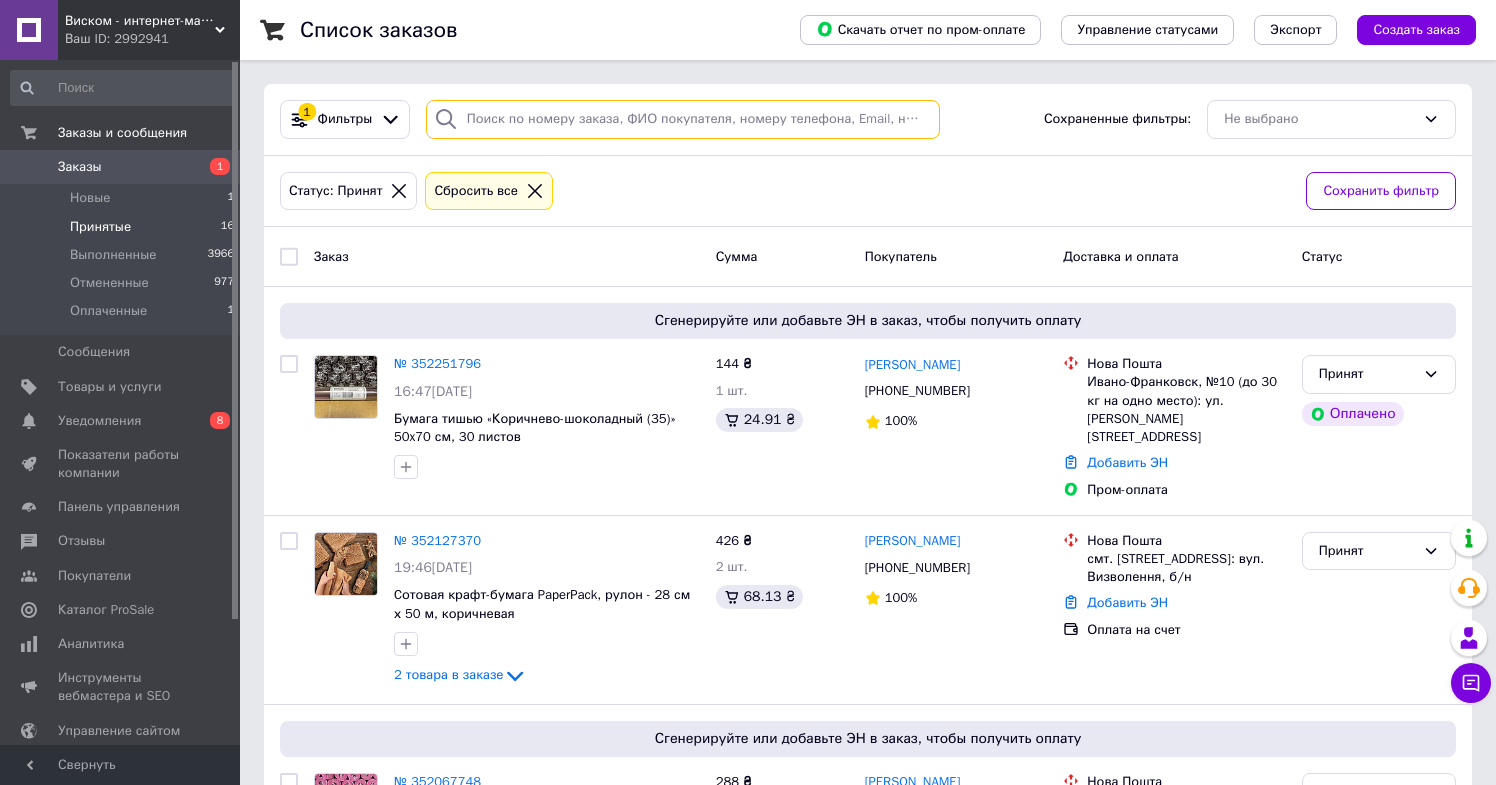 click at bounding box center [683, 119] 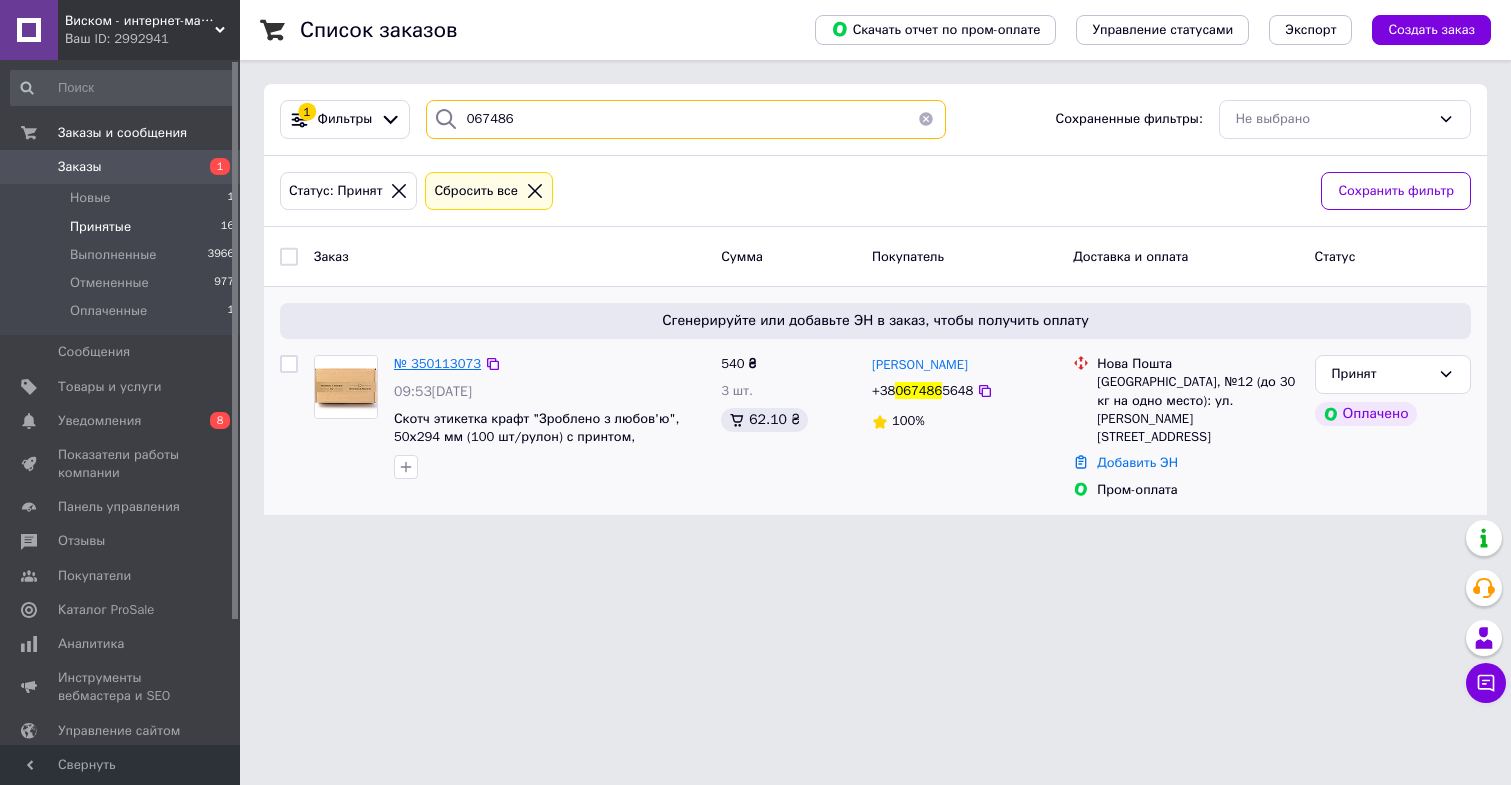 type on "067486" 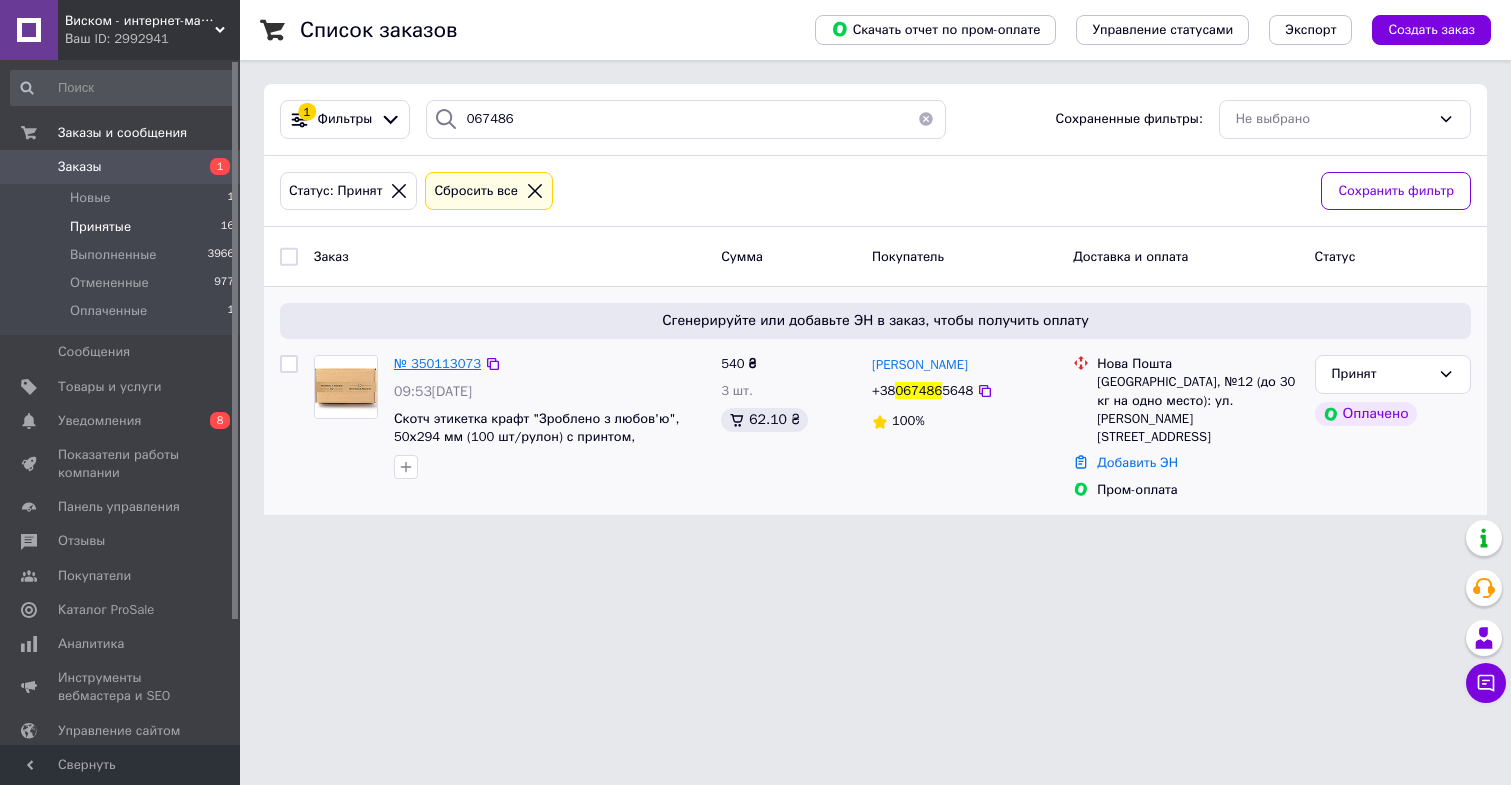 click on "№ 350113073" at bounding box center (437, 363) 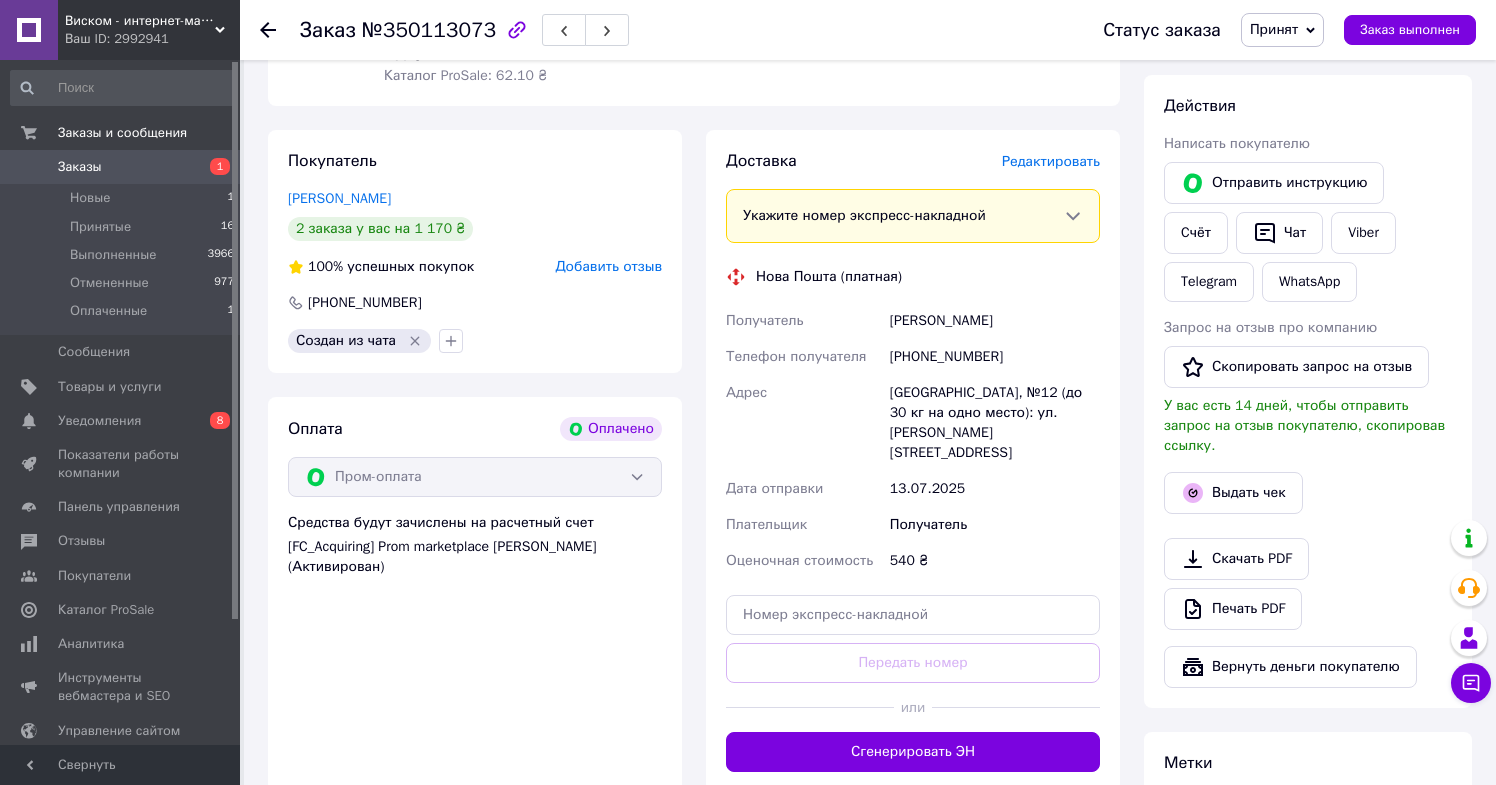 scroll, scrollTop: 848, scrollLeft: 0, axis: vertical 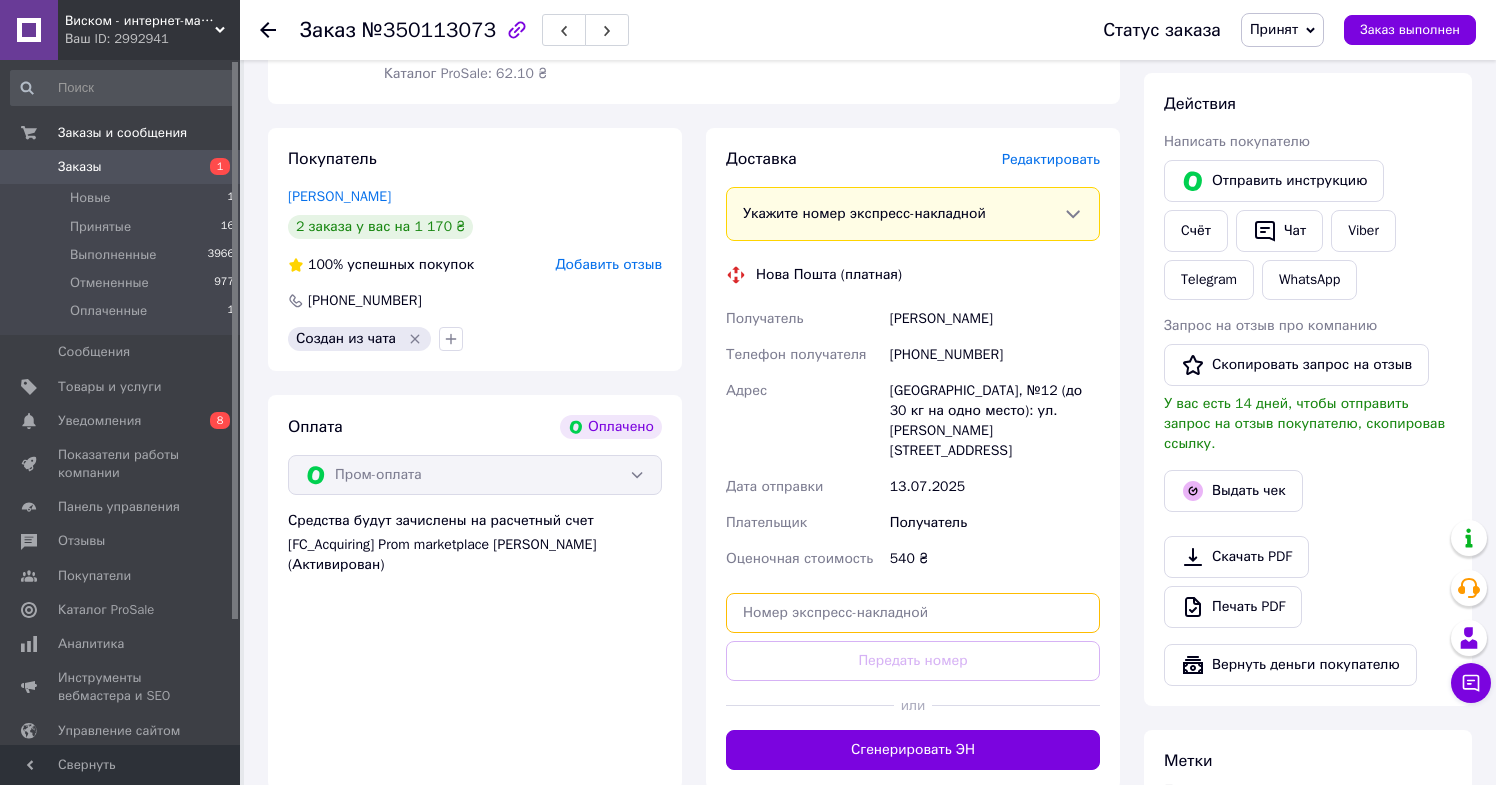 click at bounding box center [913, 613] 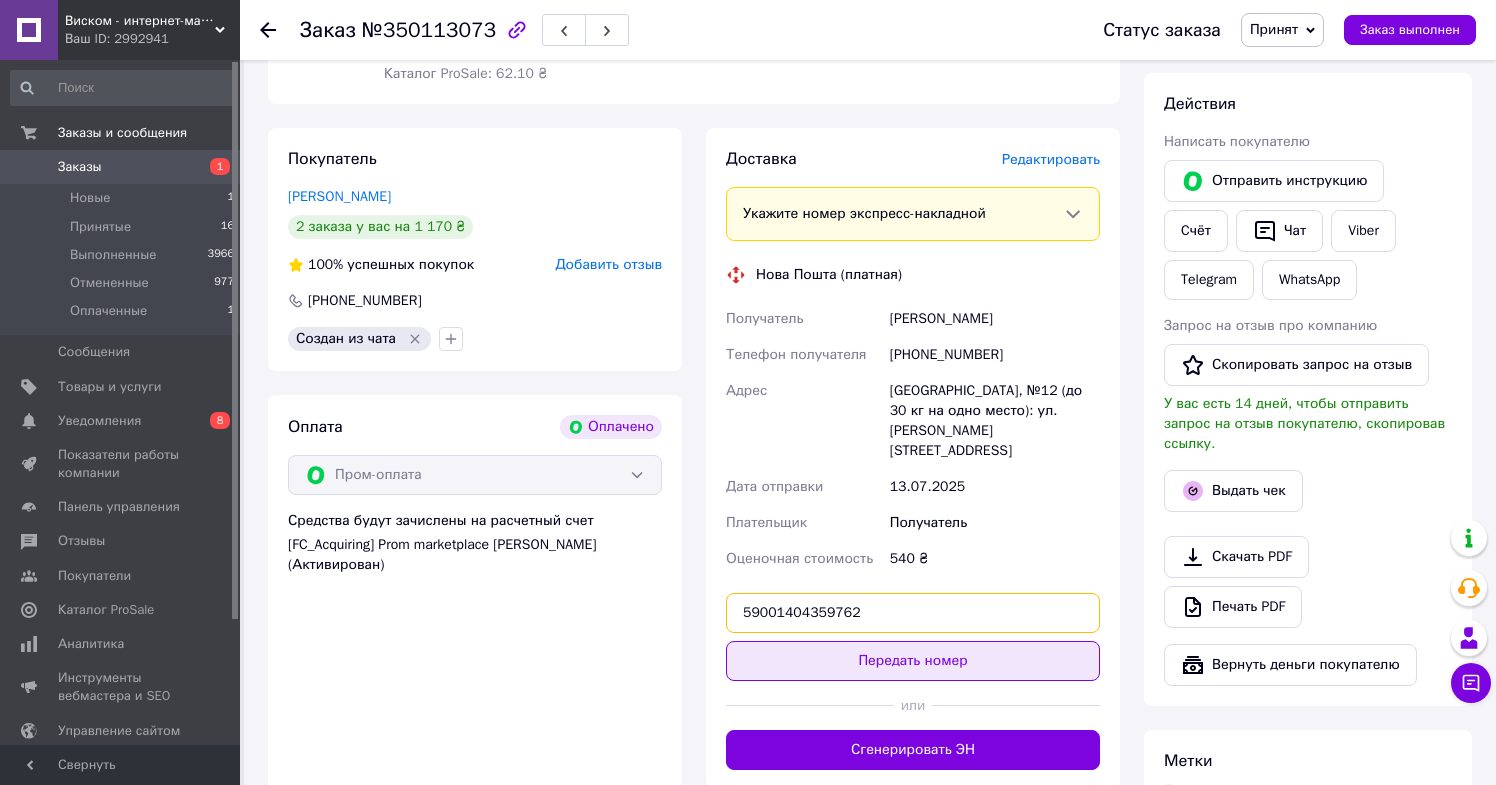 type on "59001404359762" 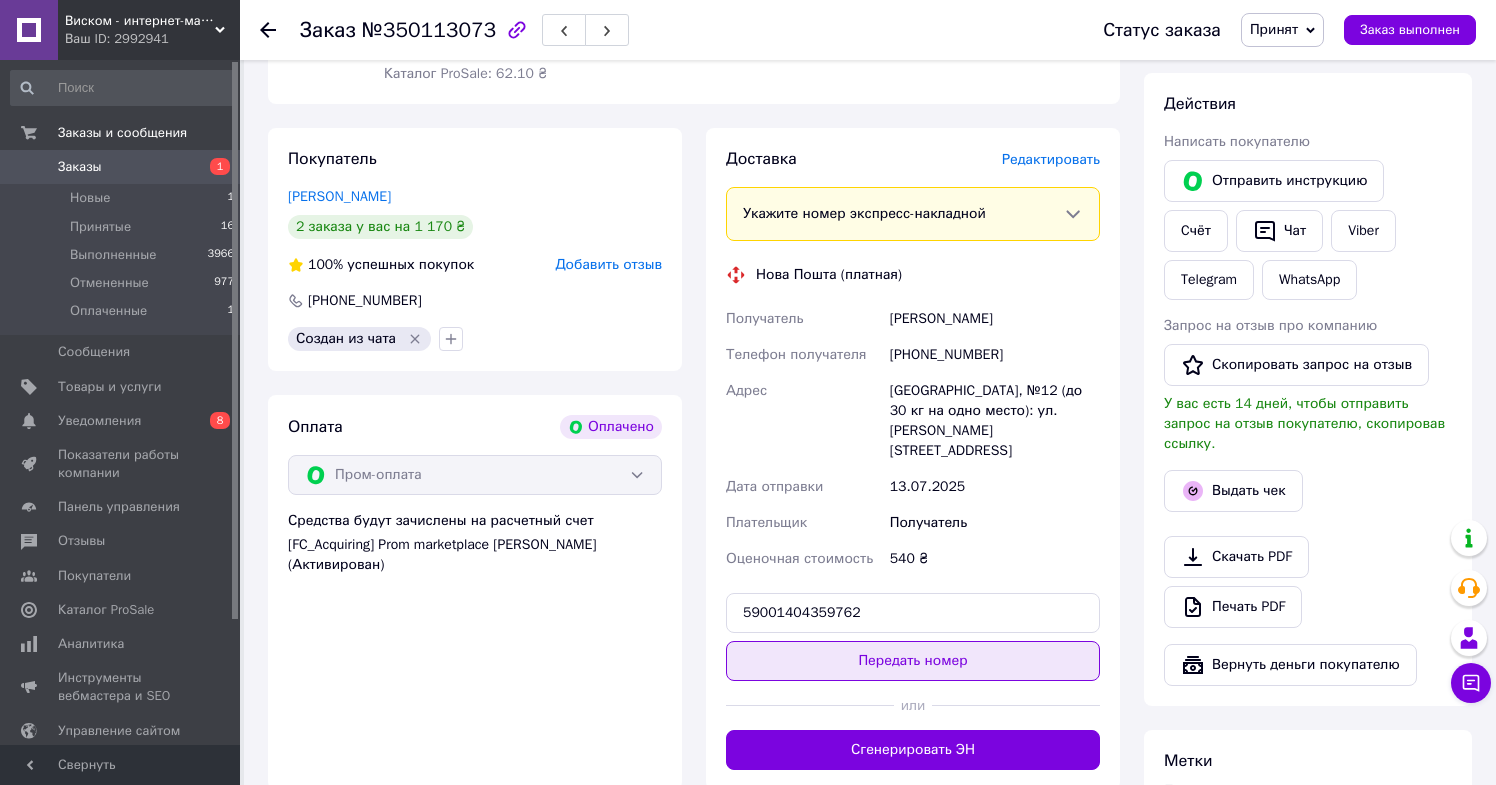 click on "Передать номер" at bounding box center [913, 661] 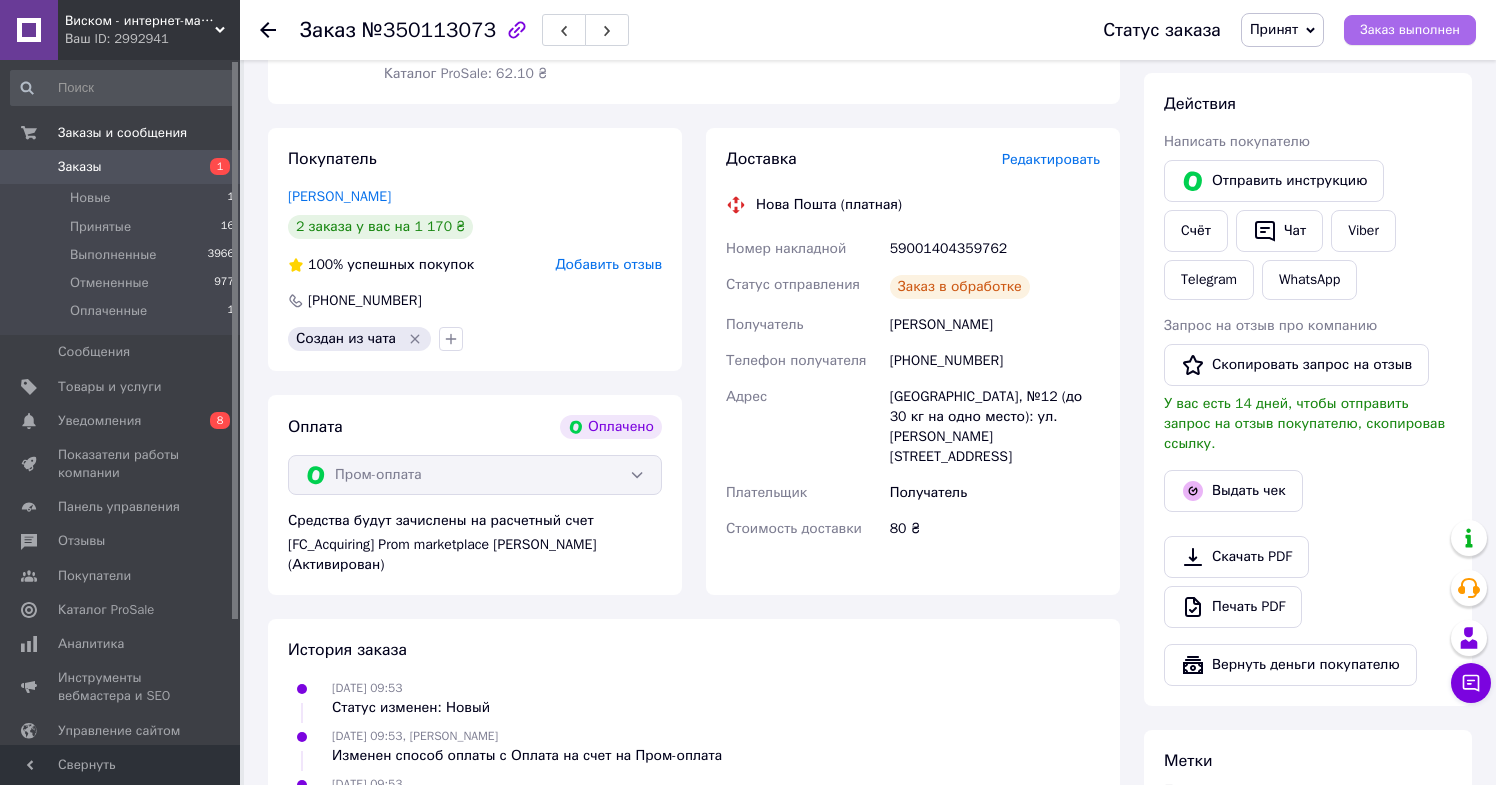 click on "Заказ выполнен" at bounding box center [1410, 30] 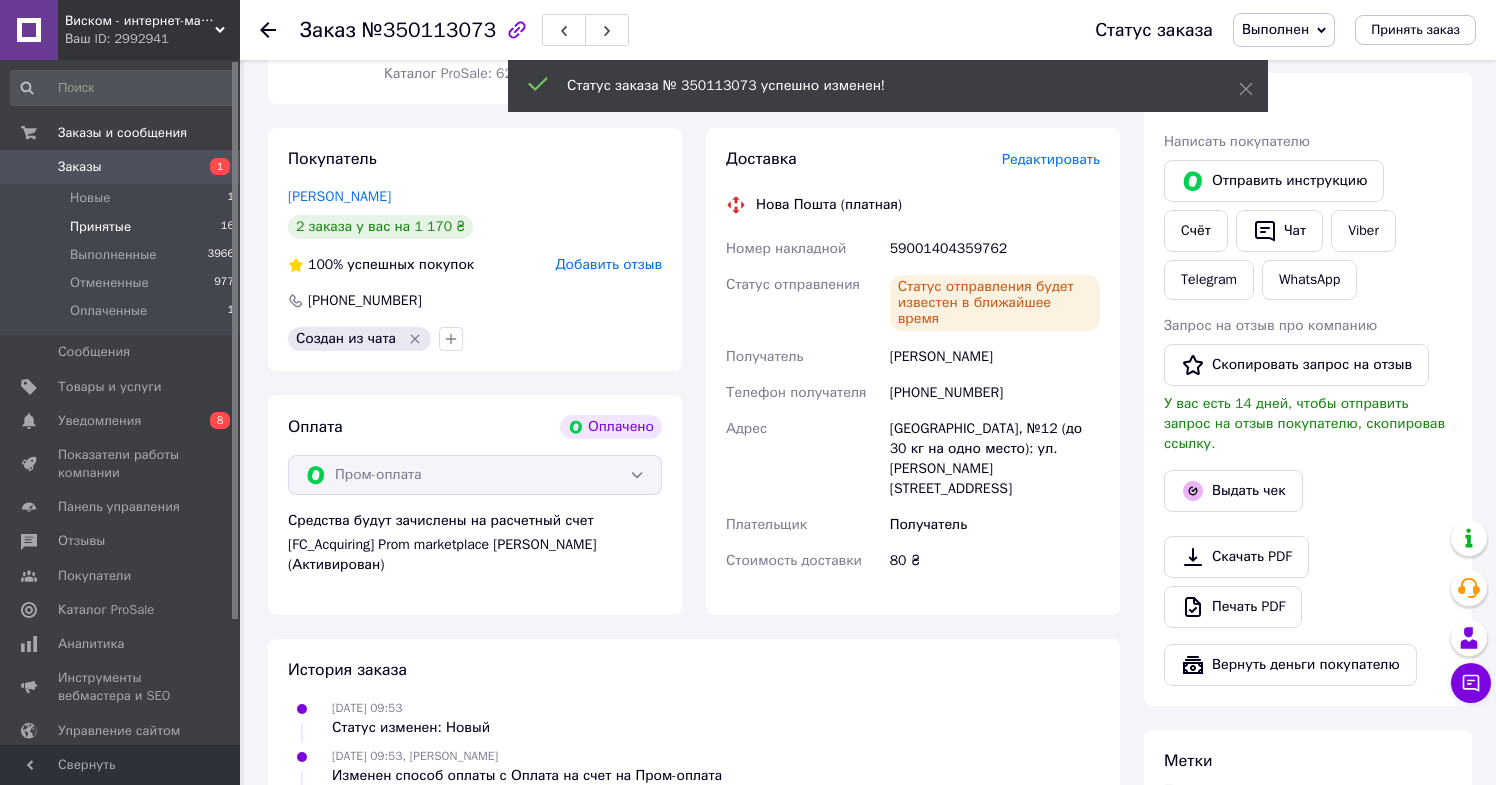 click on "Принятые" at bounding box center (100, 227) 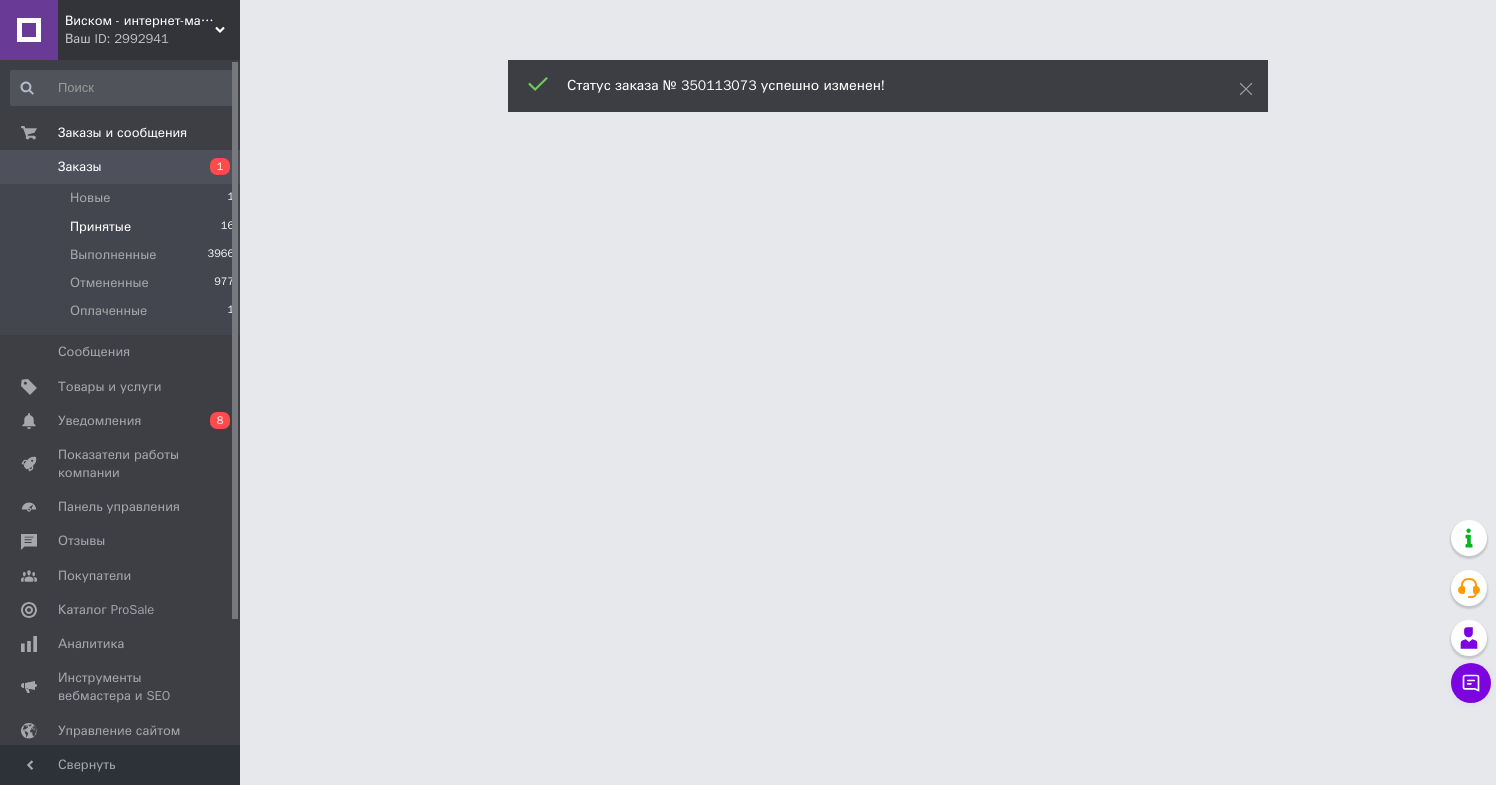 scroll, scrollTop: 0, scrollLeft: 0, axis: both 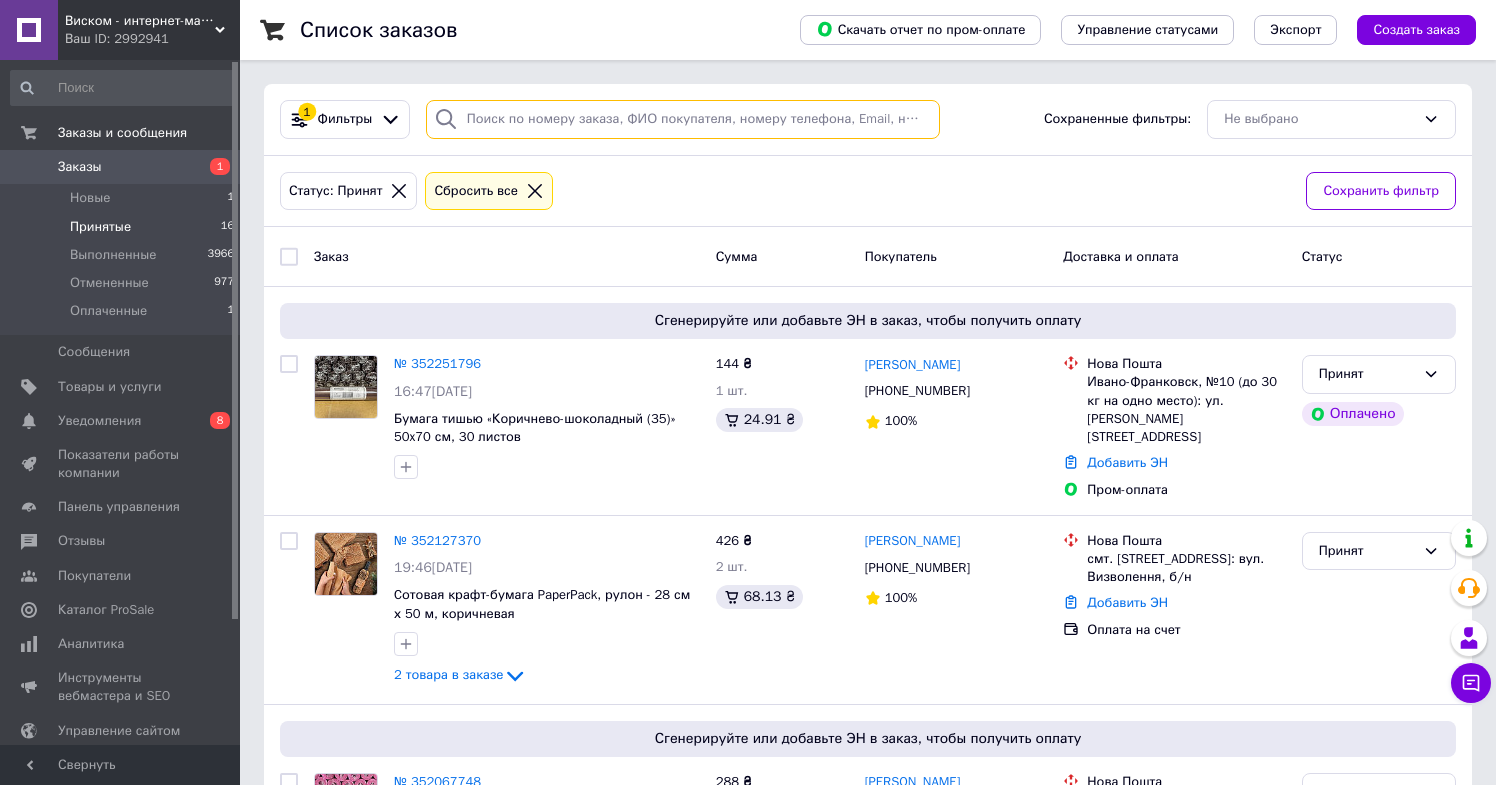 click at bounding box center [683, 119] 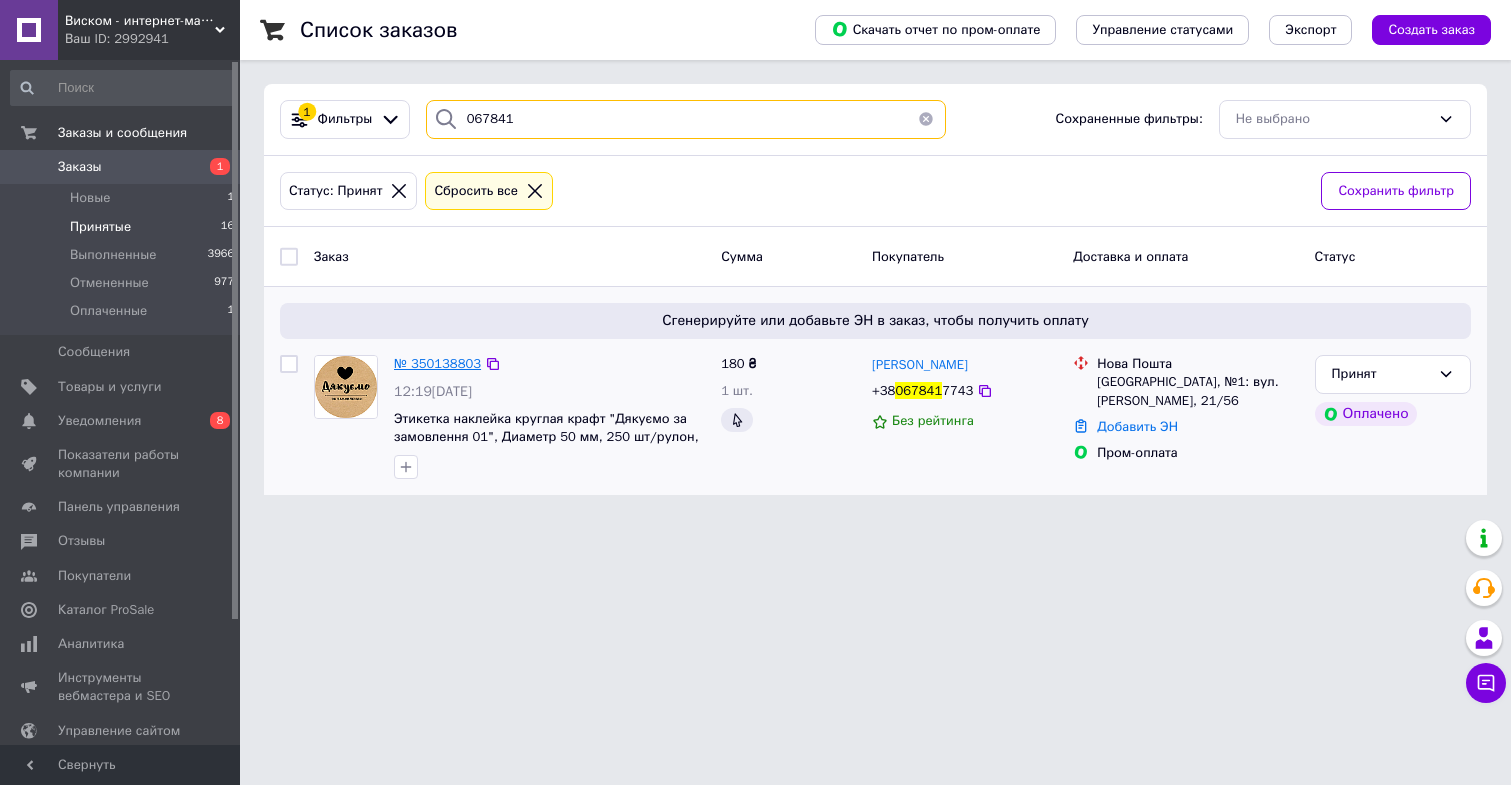 type on "067841" 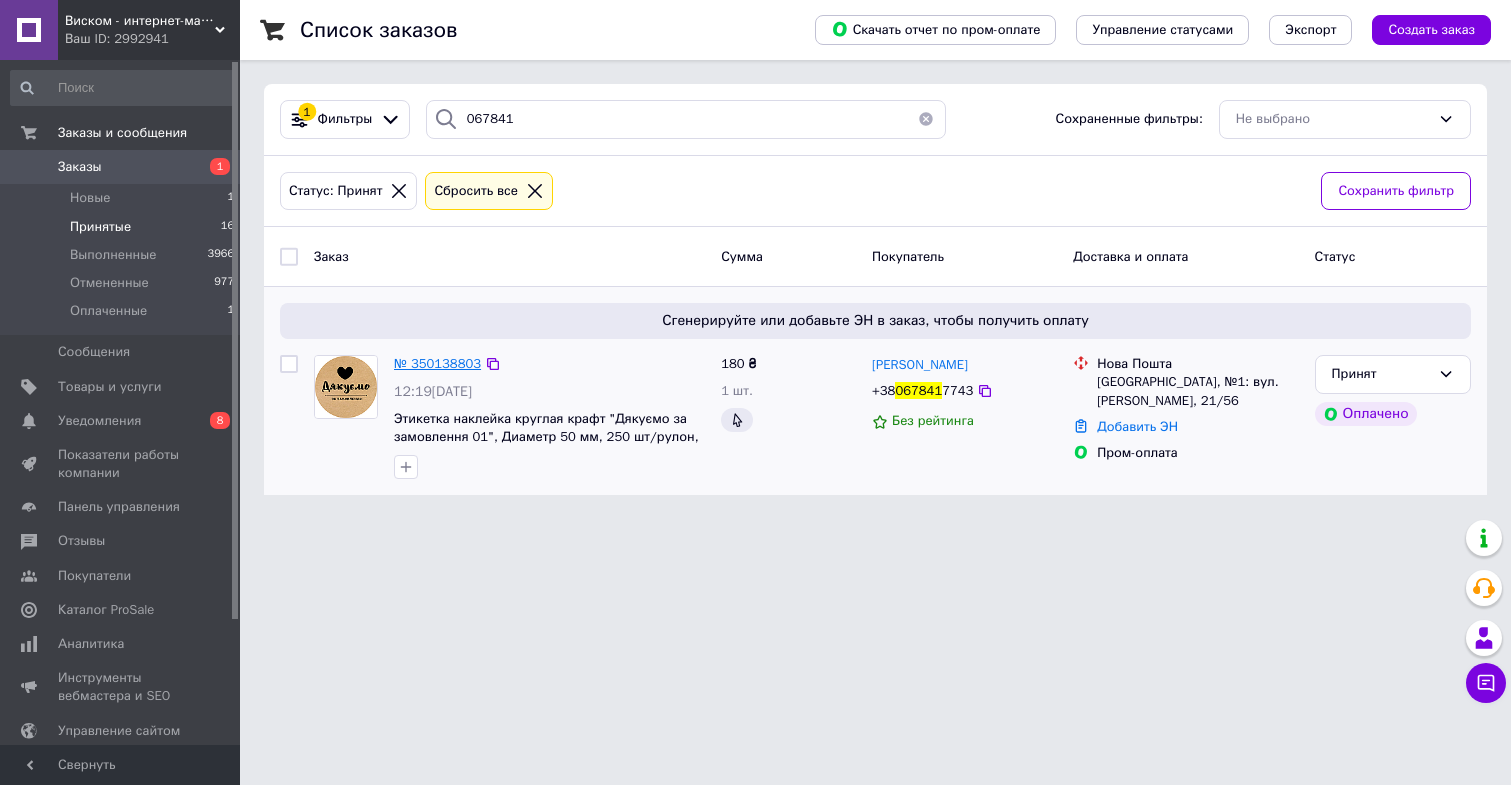 click on "№ 350138803" at bounding box center (437, 363) 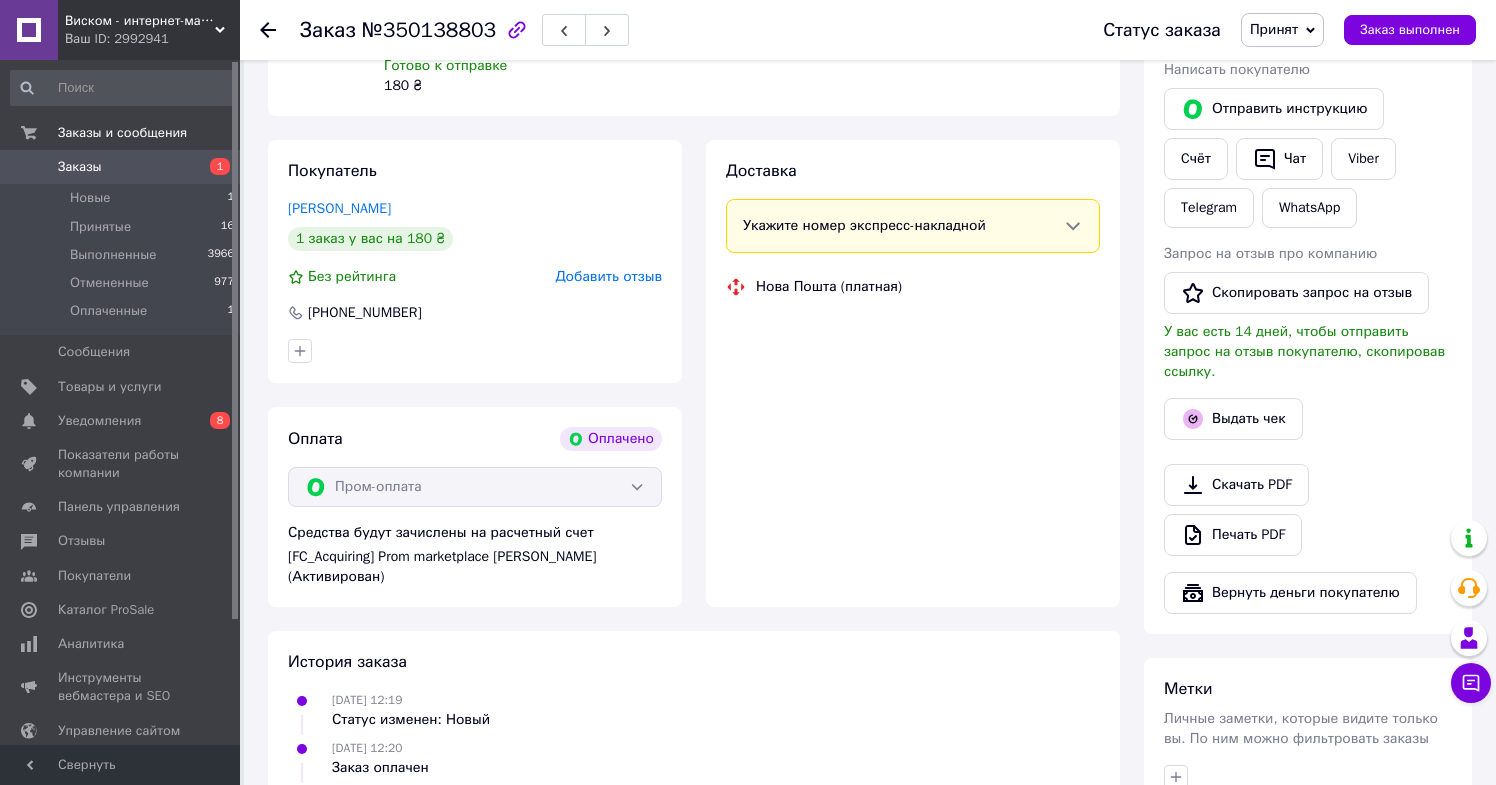 scroll, scrollTop: 819, scrollLeft: 0, axis: vertical 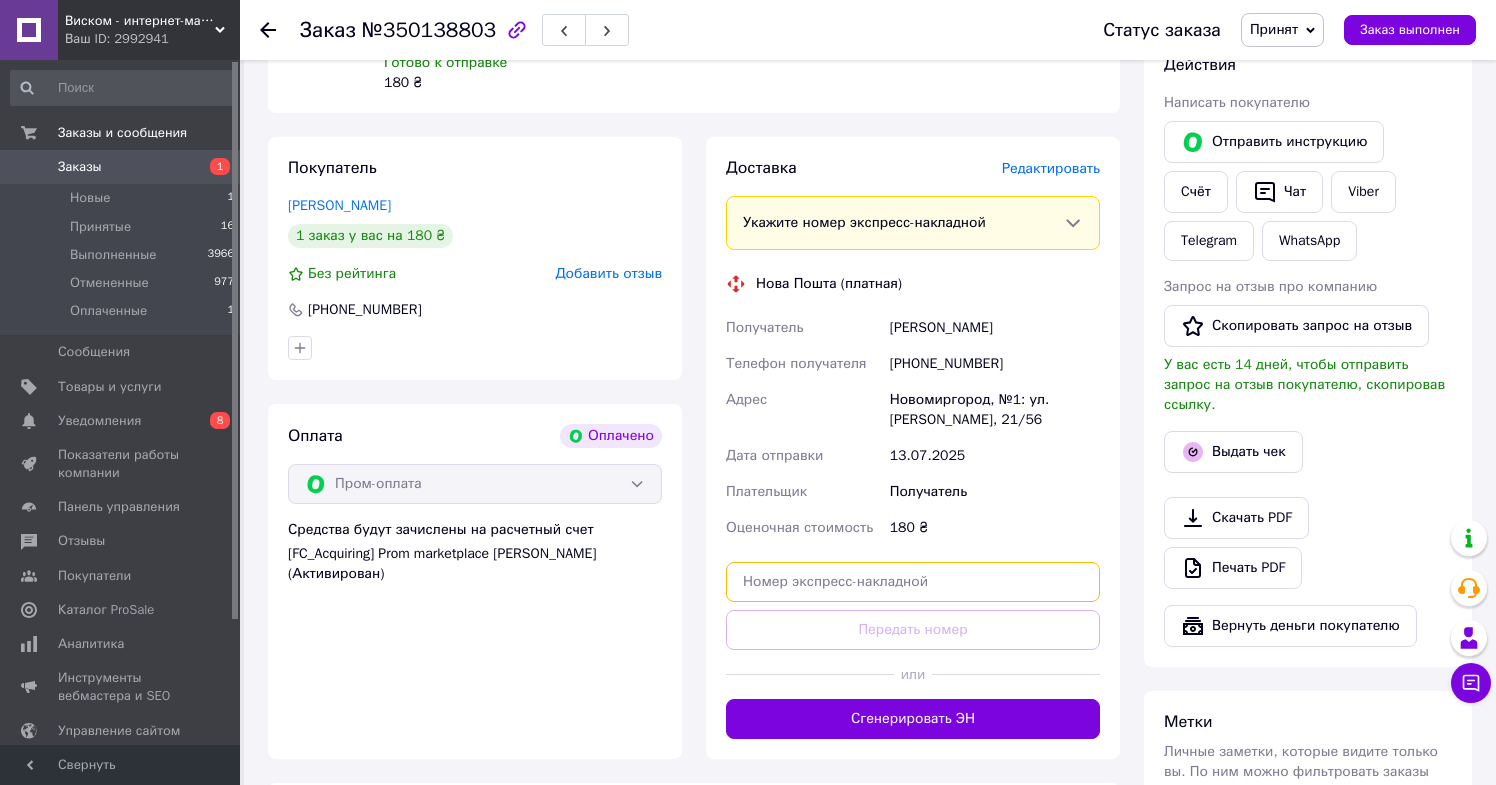 click at bounding box center (913, 582) 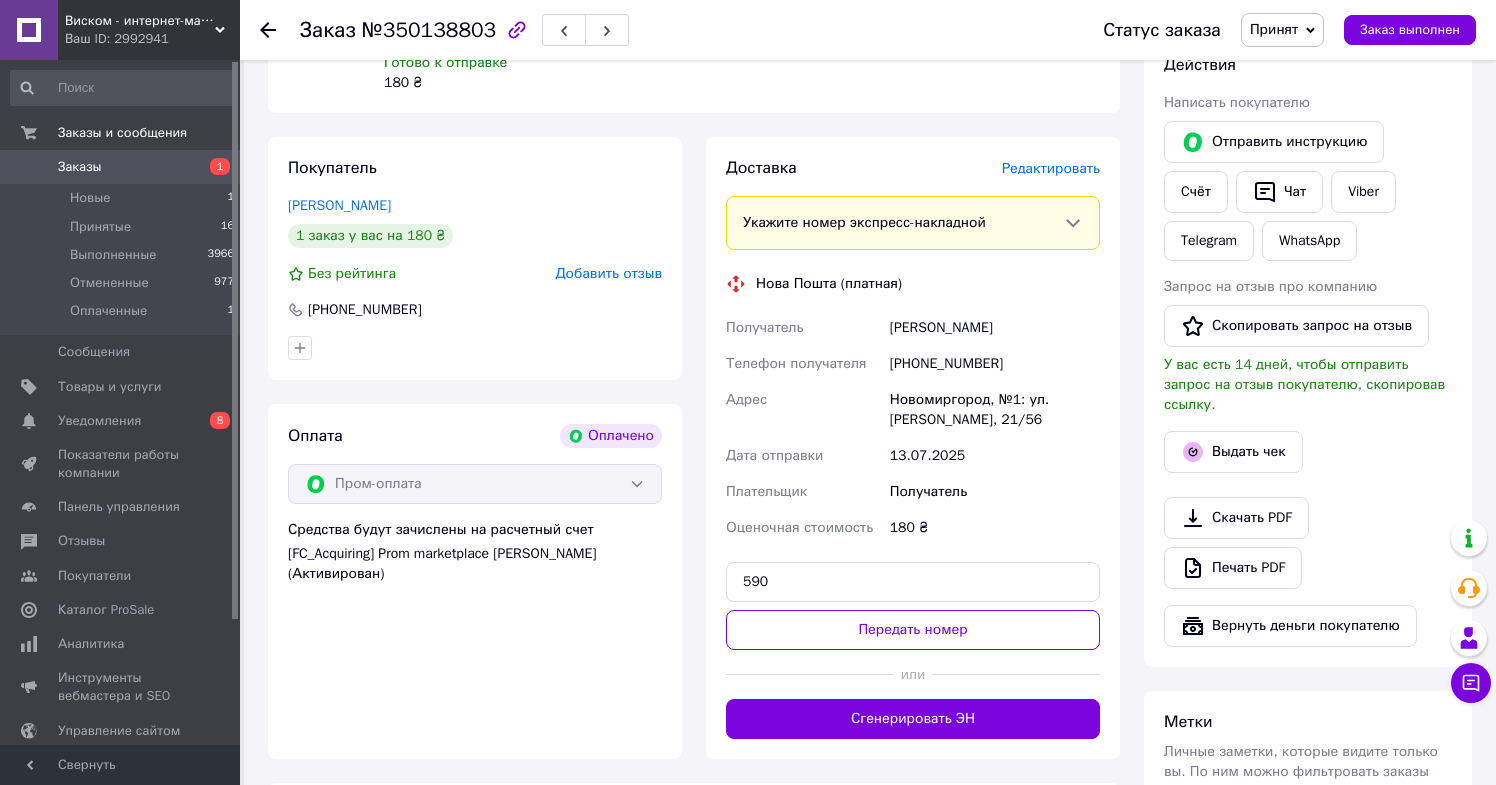 scroll, scrollTop: 1186, scrollLeft: 0, axis: vertical 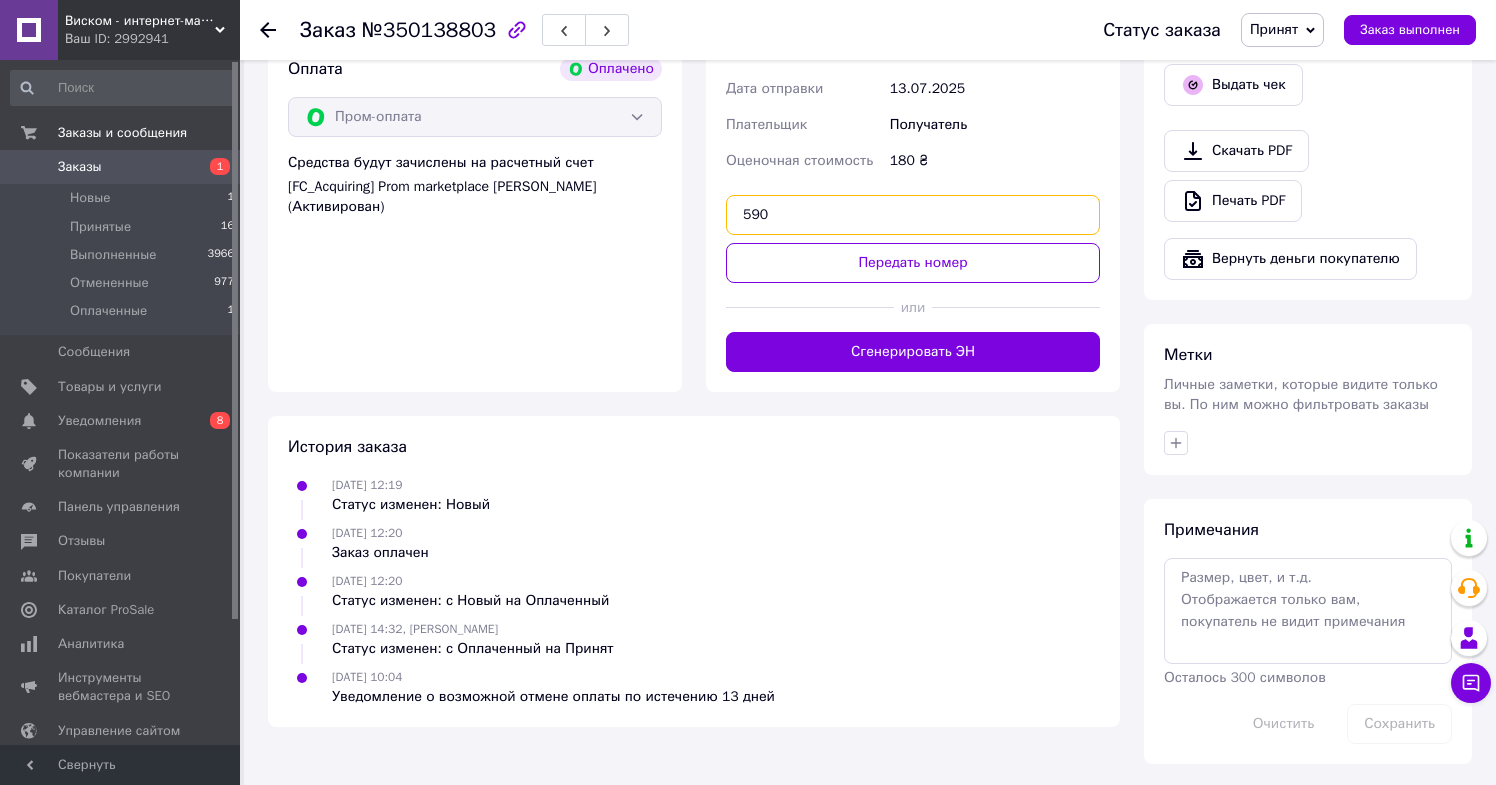 click on "590" at bounding box center (913, 215) 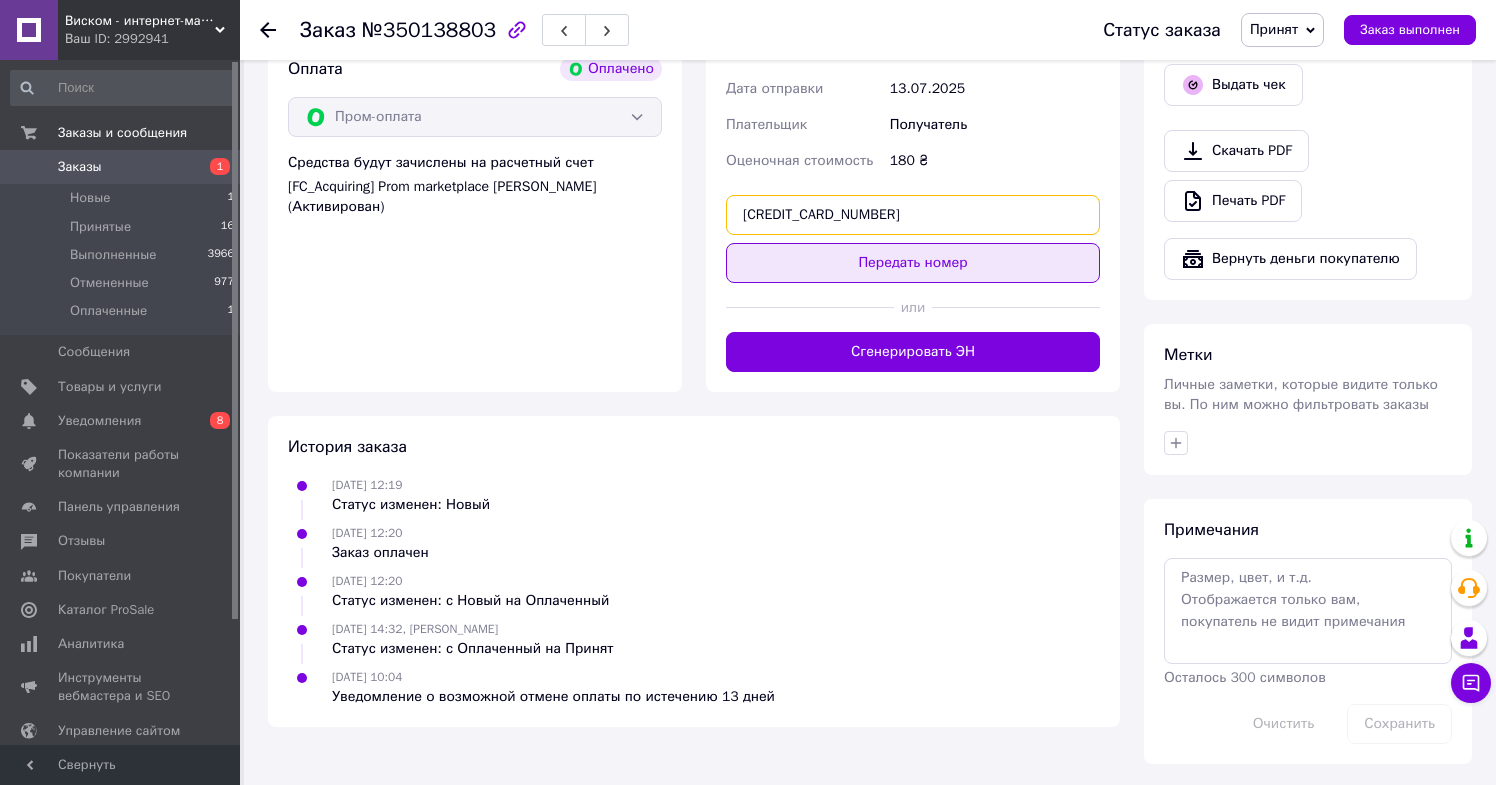 type on "[CREDIT_CARD_NUMBER]" 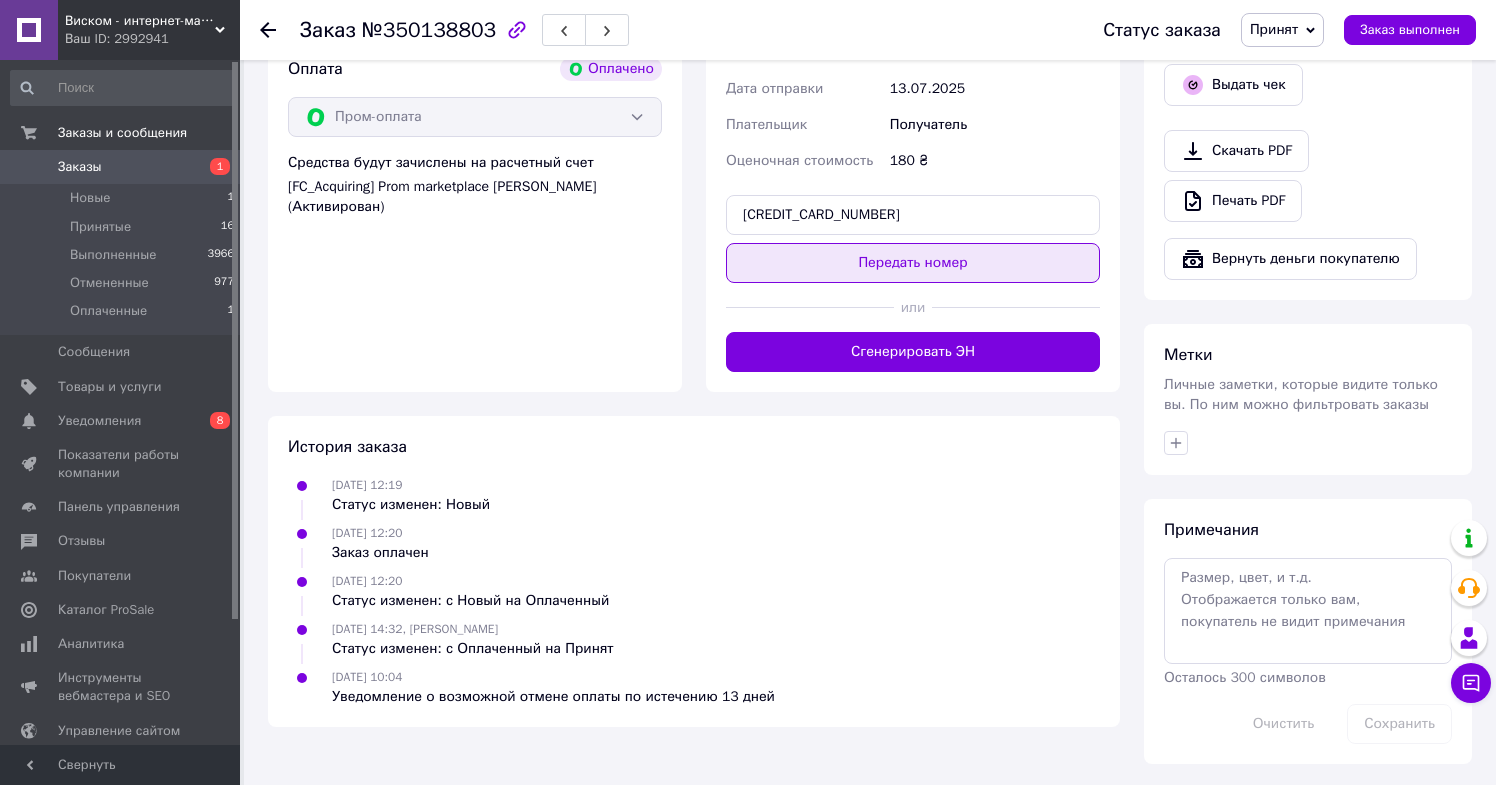 click on "Передать номер" at bounding box center [913, 263] 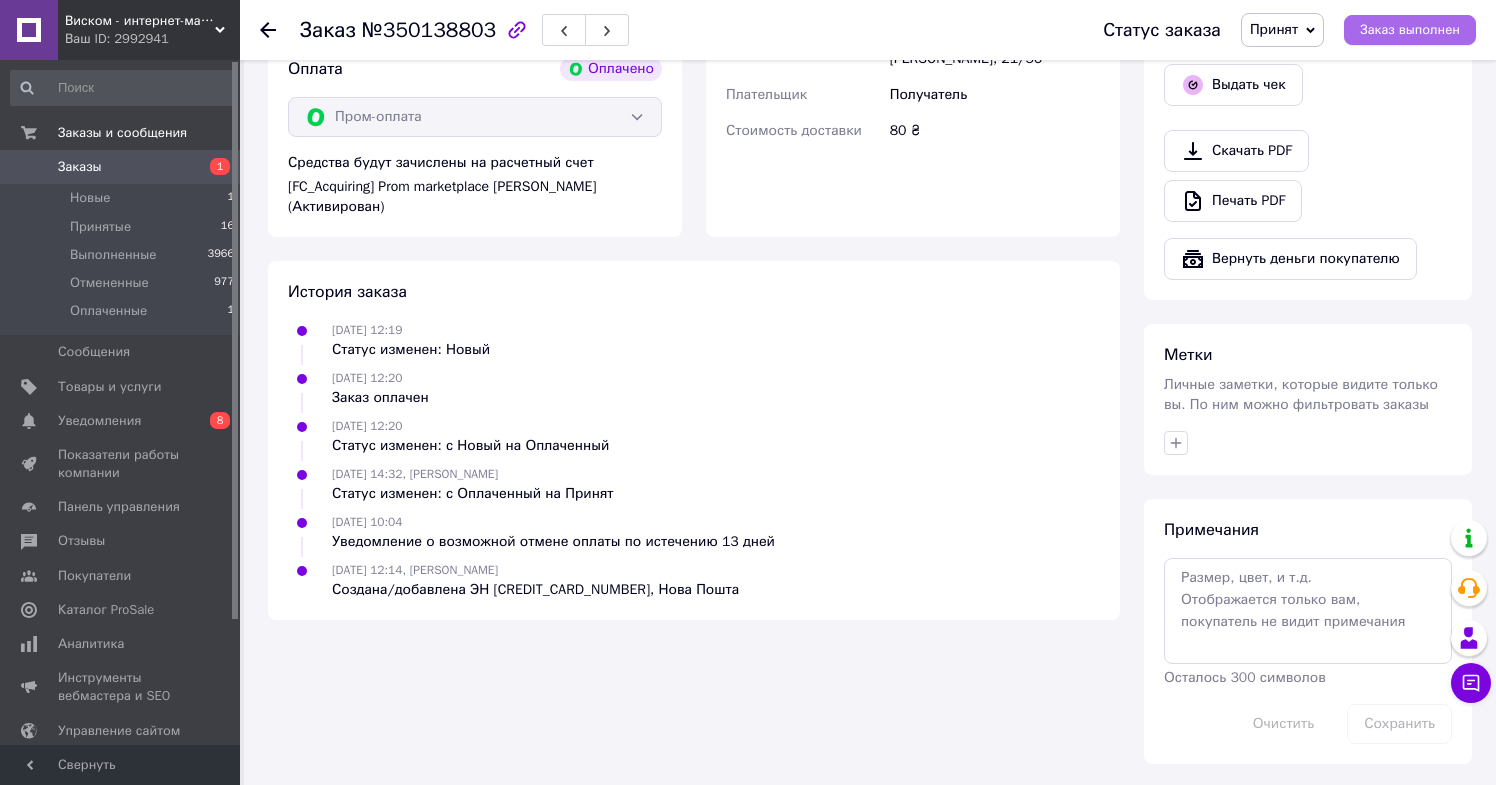 click on "Заказ выполнен" at bounding box center (1410, 30) 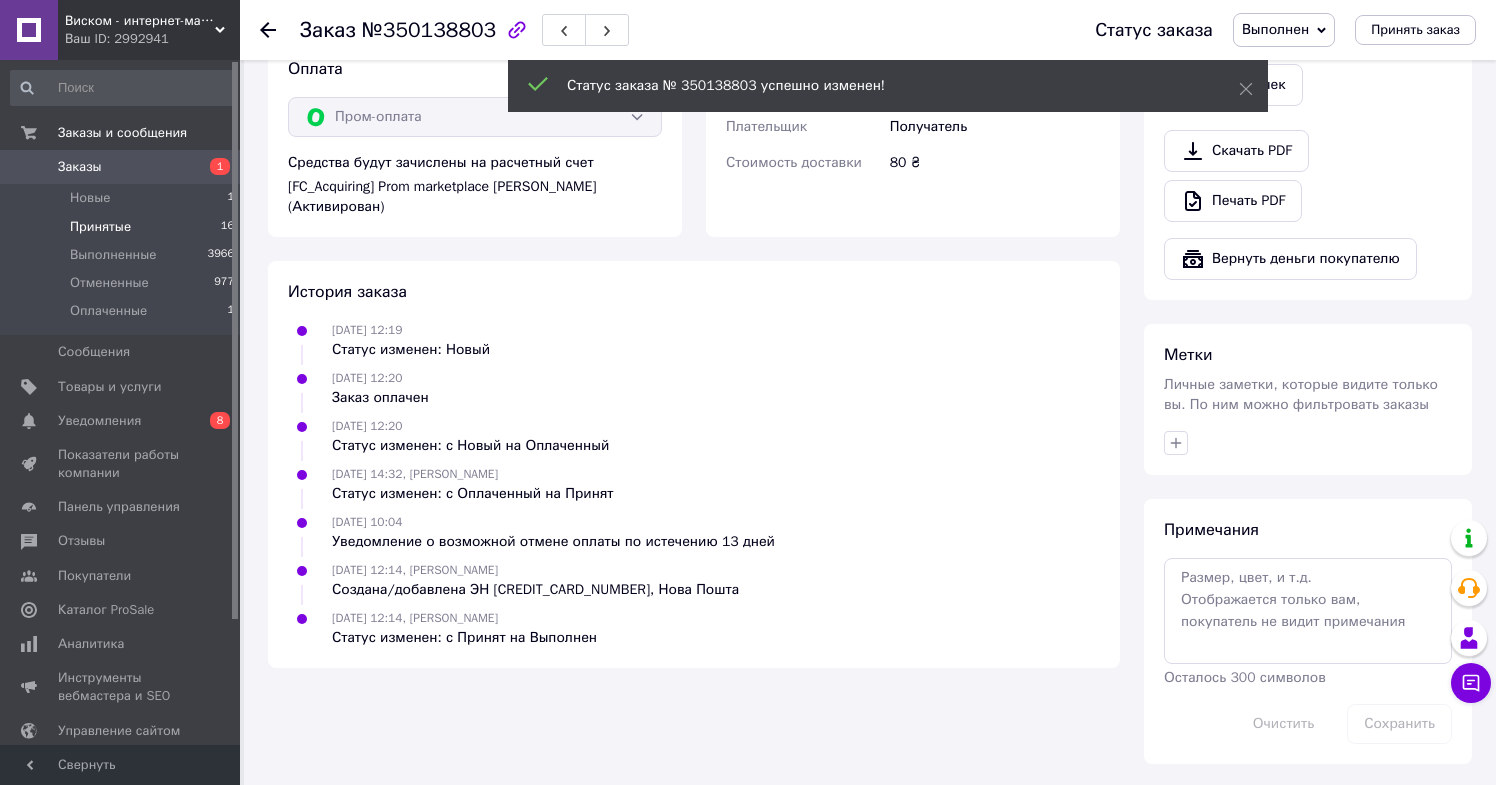 click on "Принятые 16" at bounding box center (123, 227) 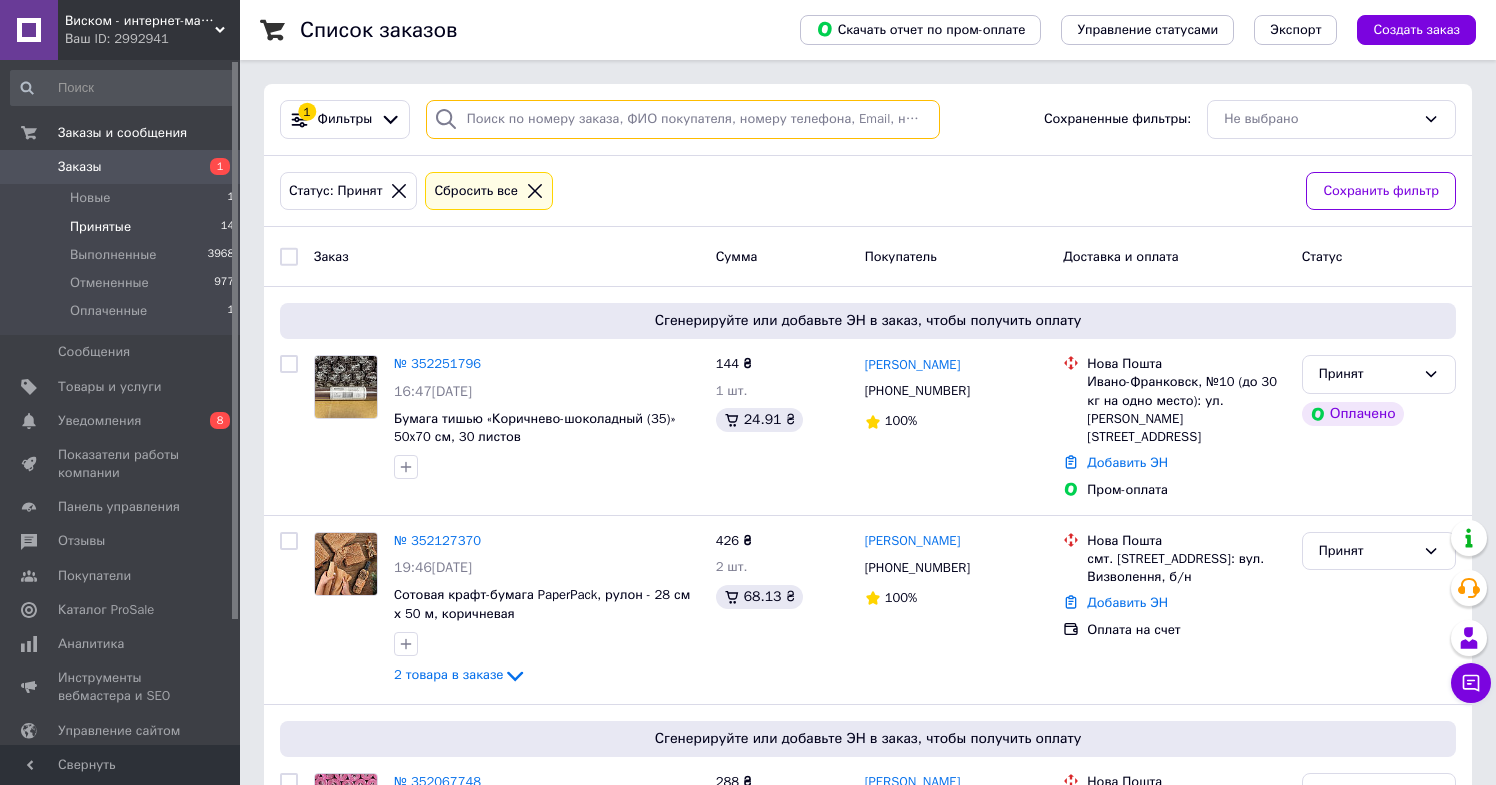 click at bounding box center [683, 119] 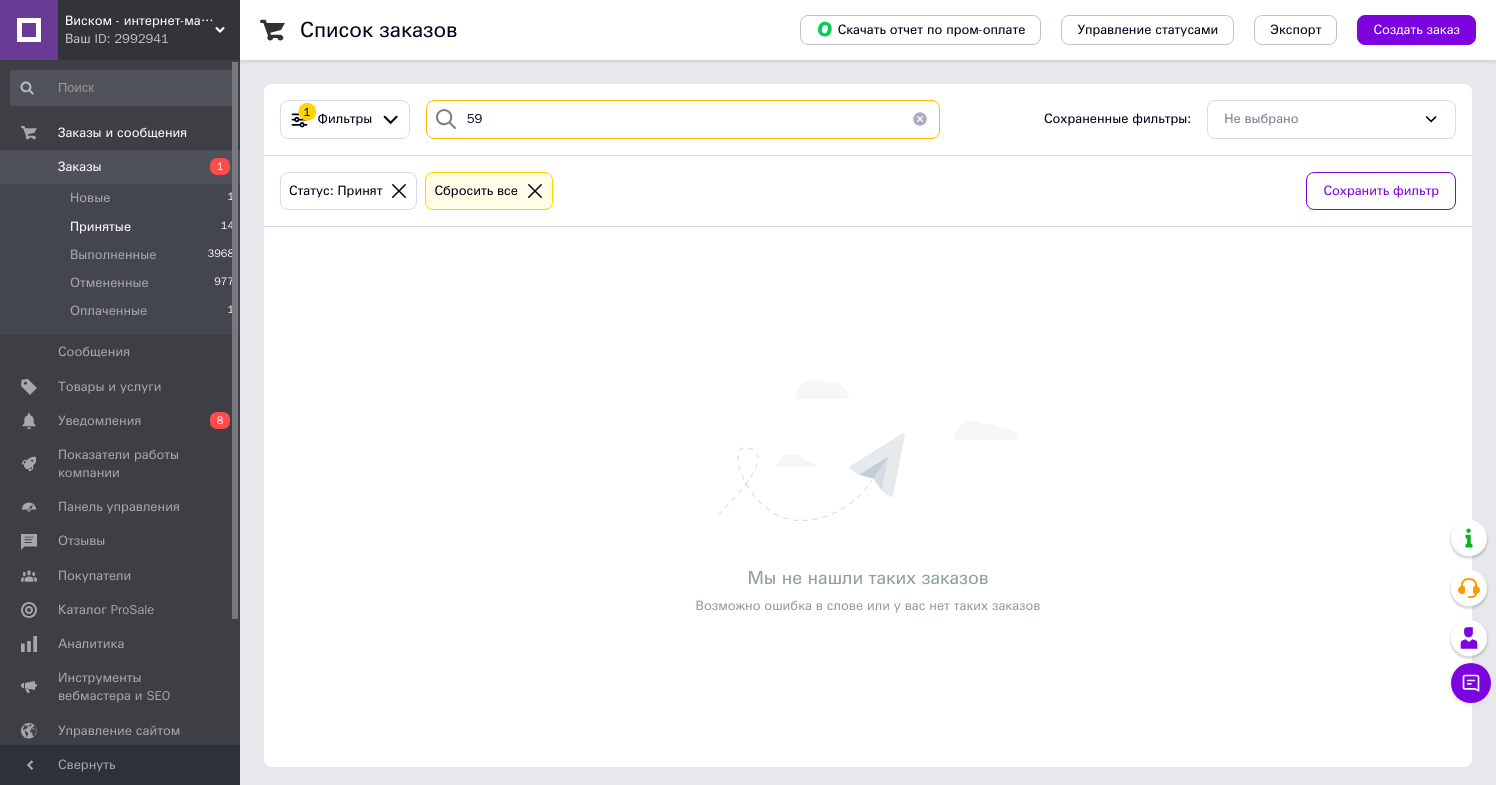 type on "5" 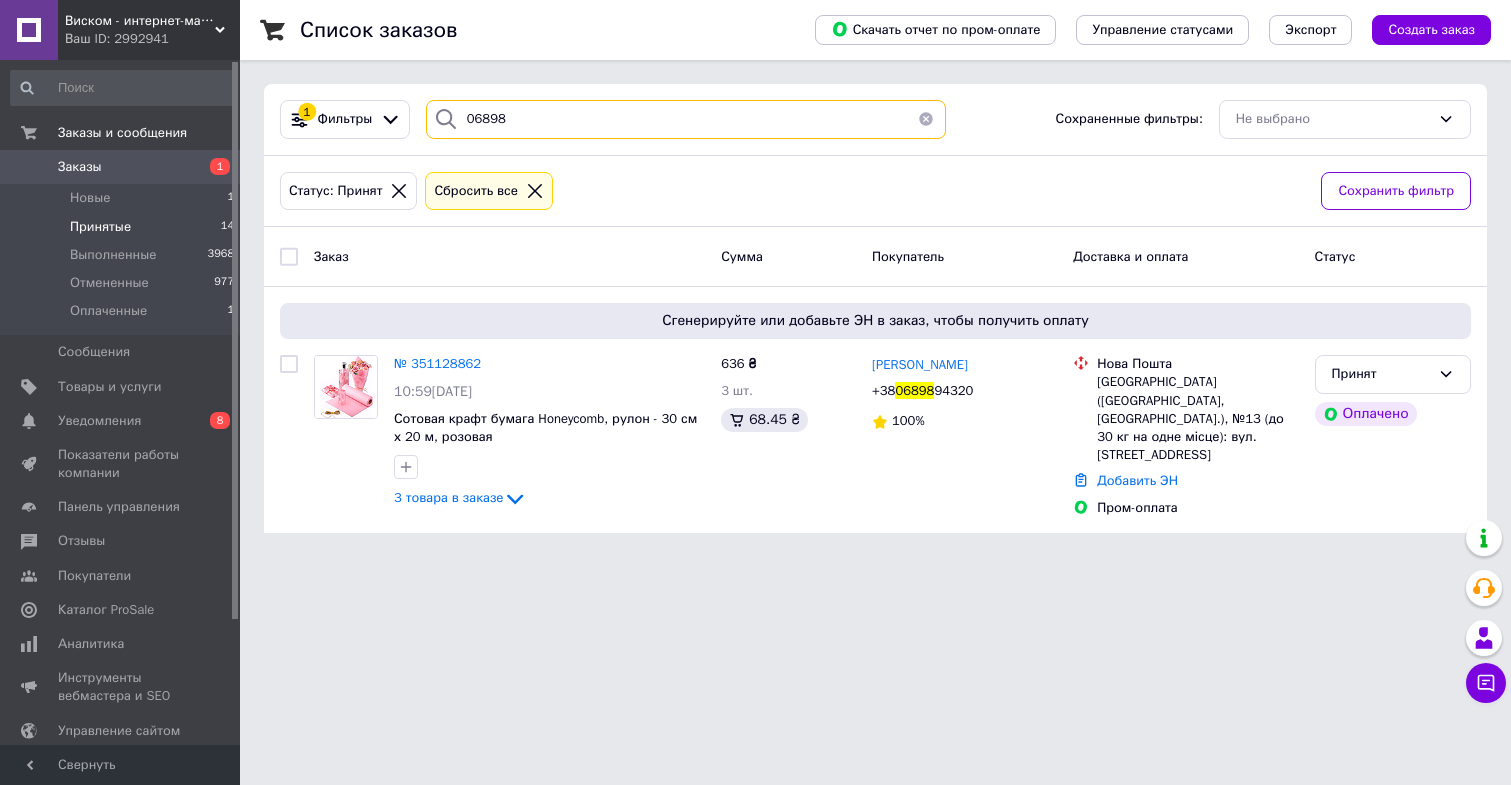 type on "068989" 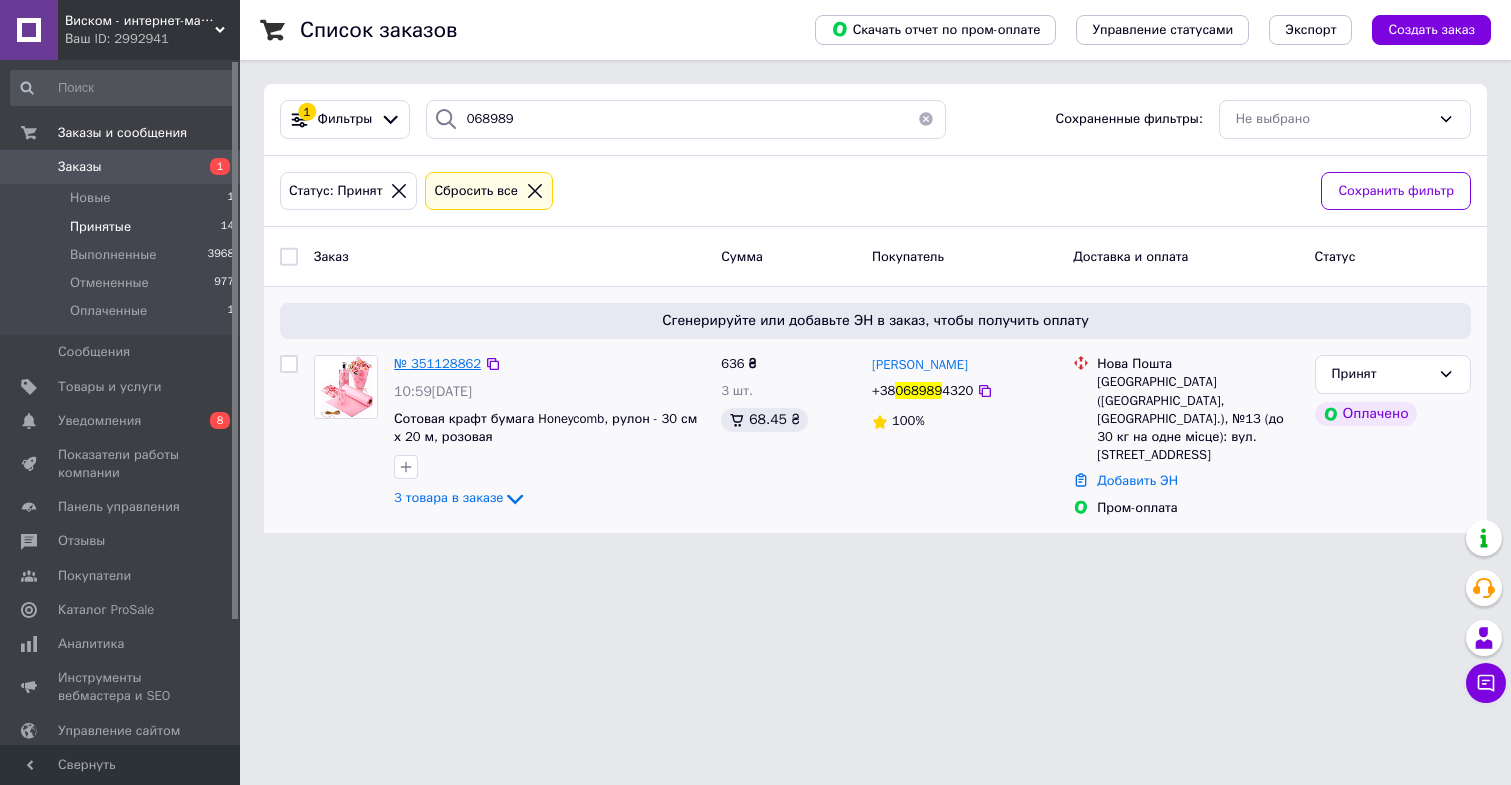 click on "№ 351128862" at bounding box center (437, 363) 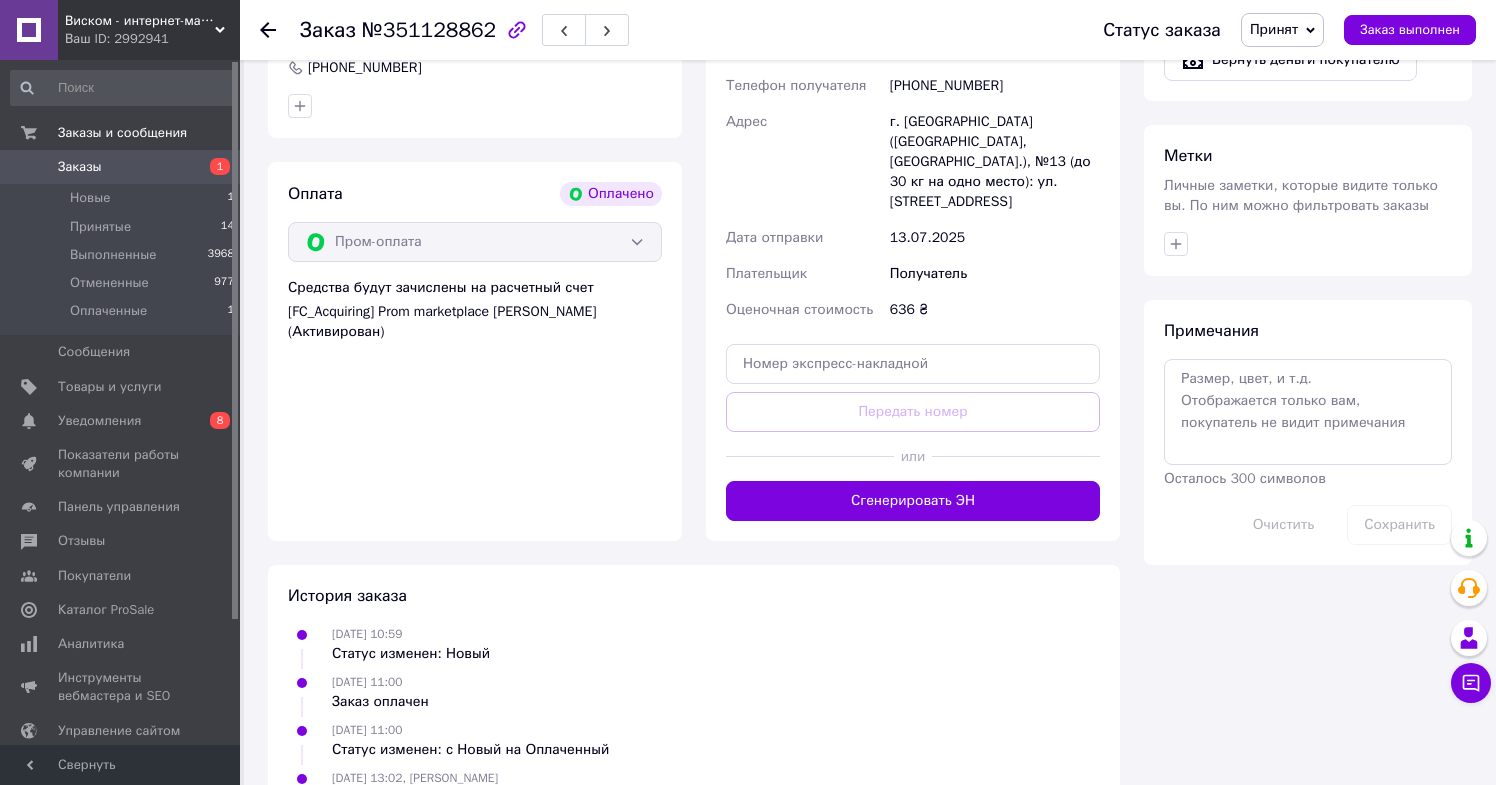 scroll, scrollTop: 1495, scrollLeft: 0, axis: vertical 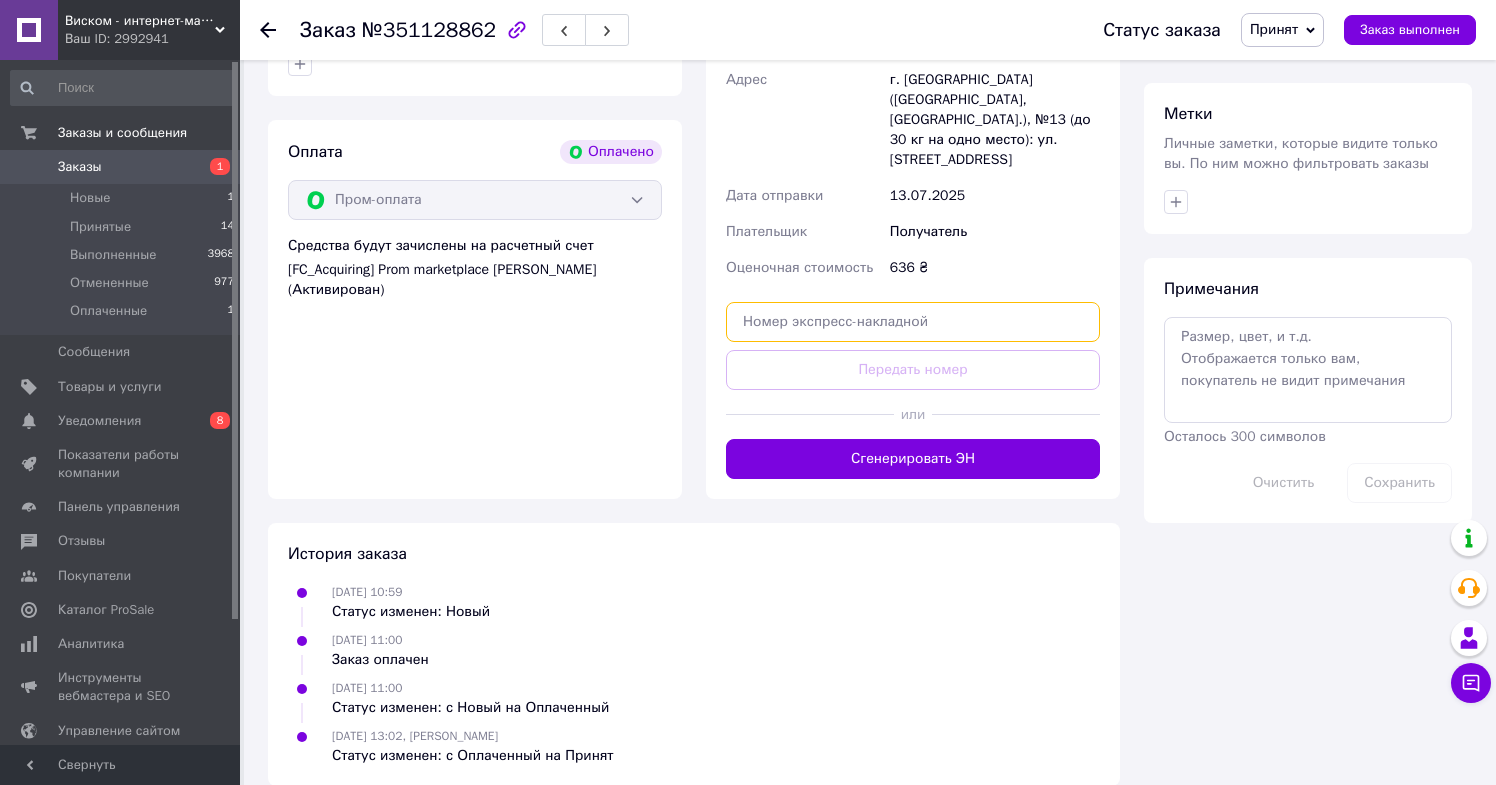 click at bounding box center (913, 322) 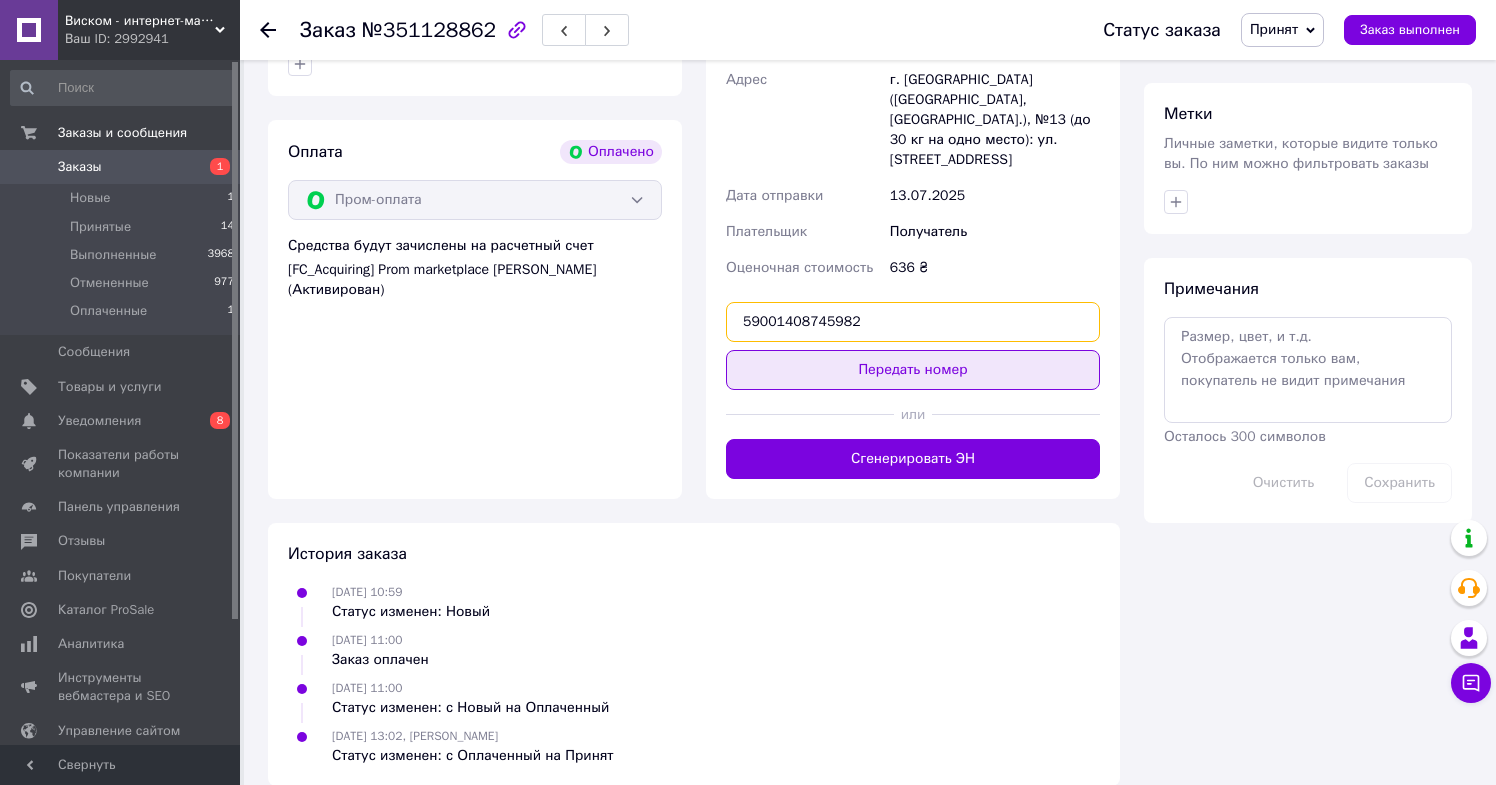 type on "59001408745982" 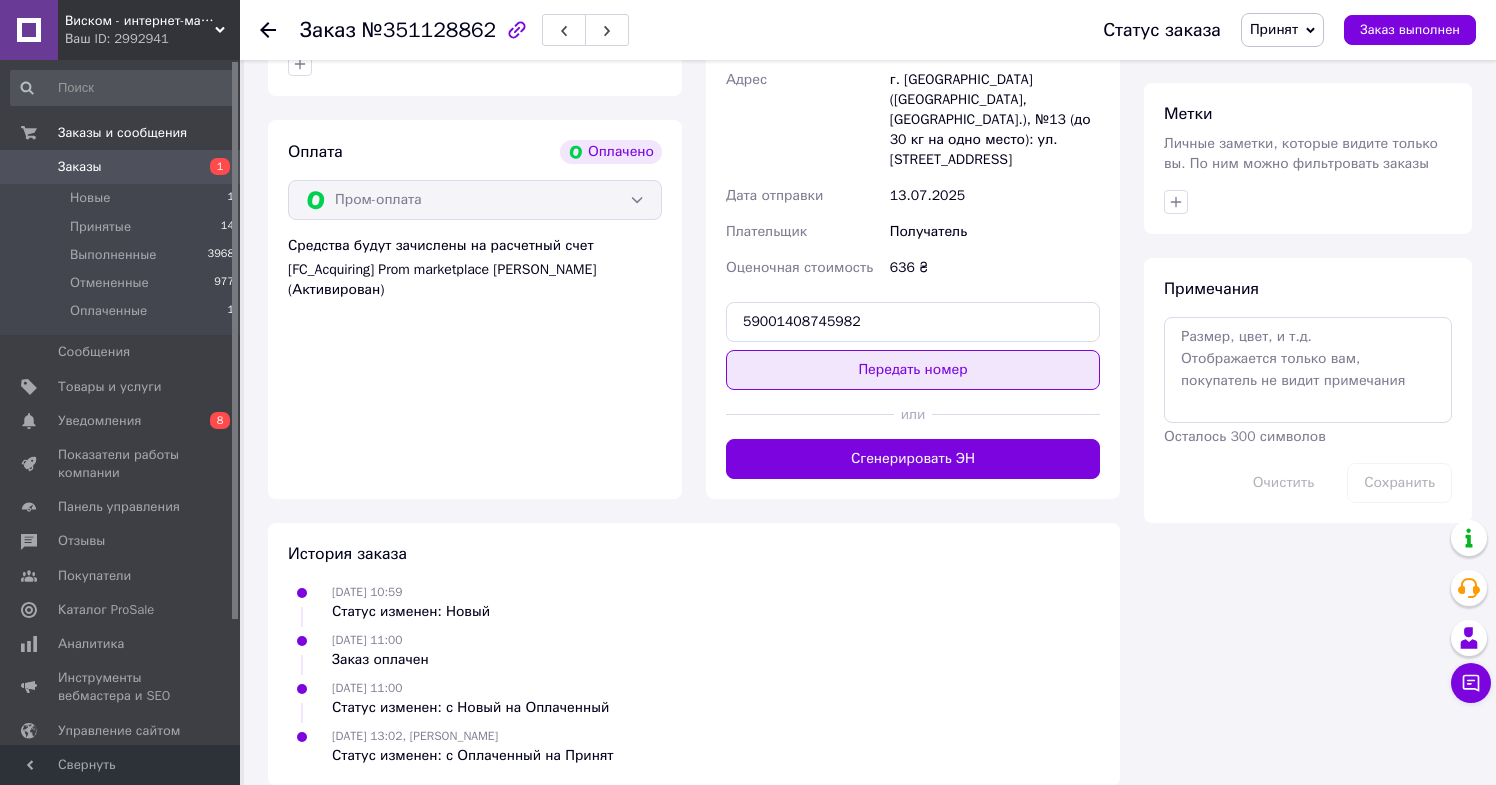 click on "Передать номер" at bounding box center (913, 370) 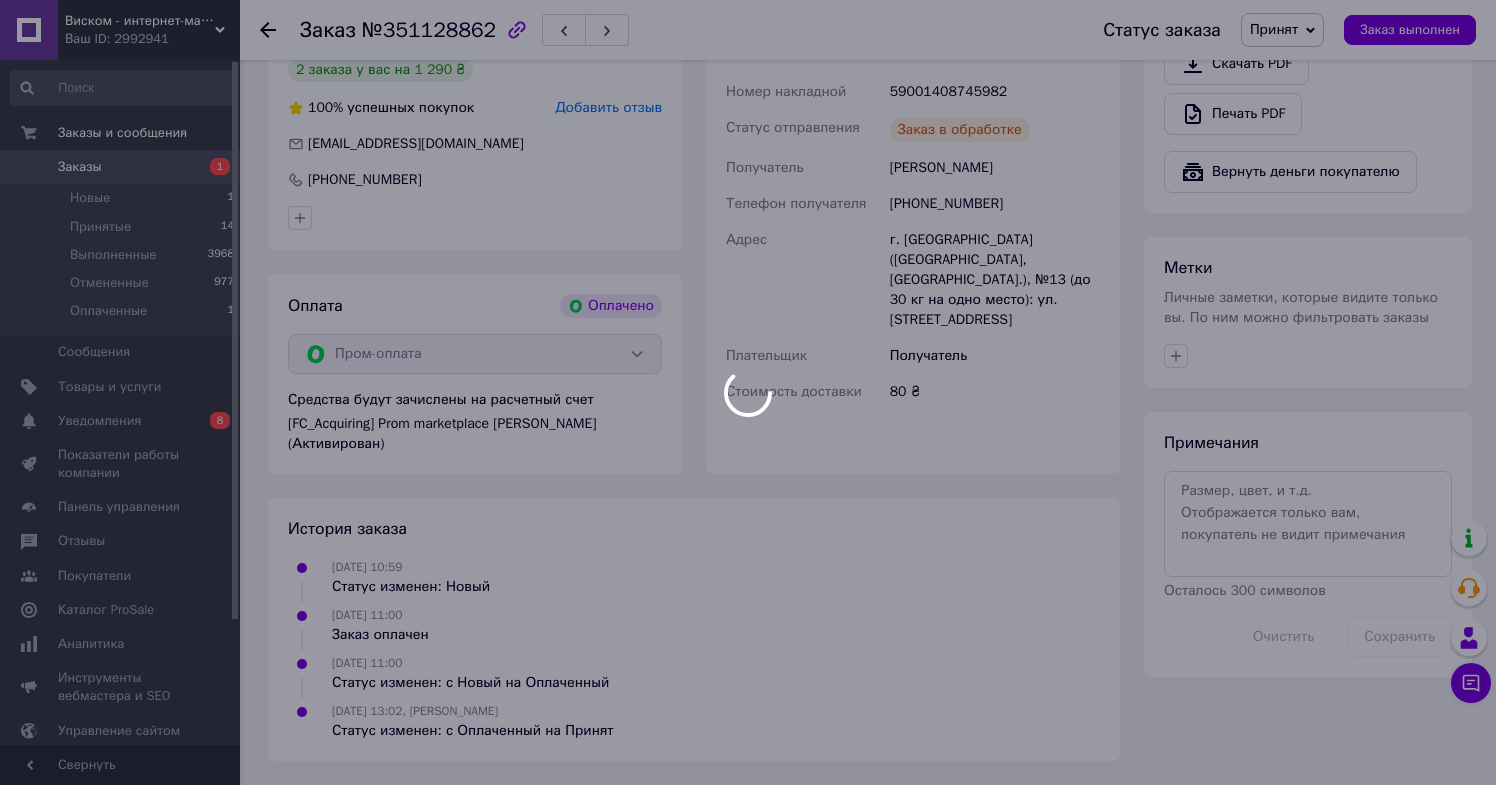 scroll, scrollTop: 1338, scrollLeft: 0, axis: vertical 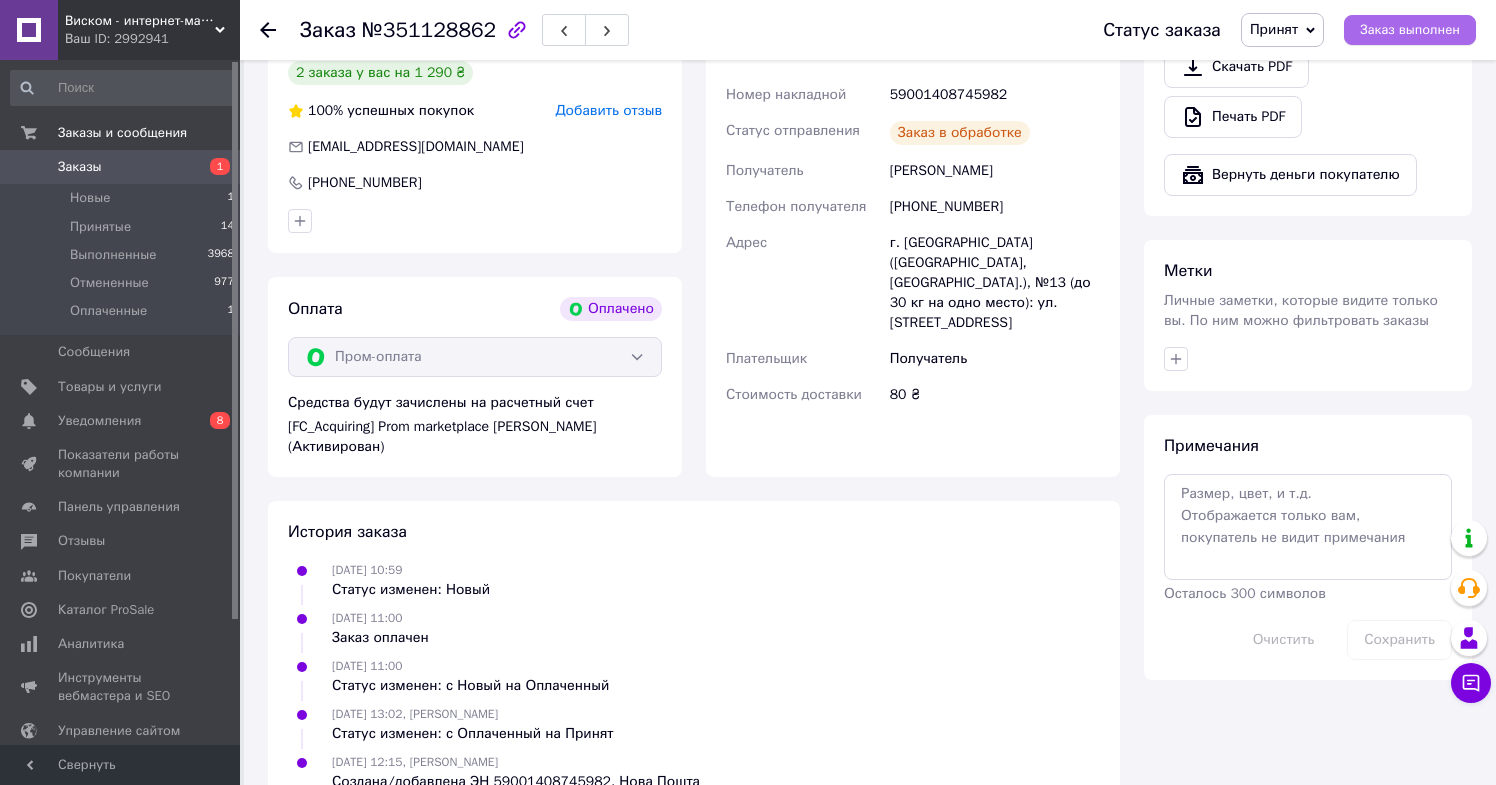 click on "Заказ выполнен" at bounding box center [1410, 30] 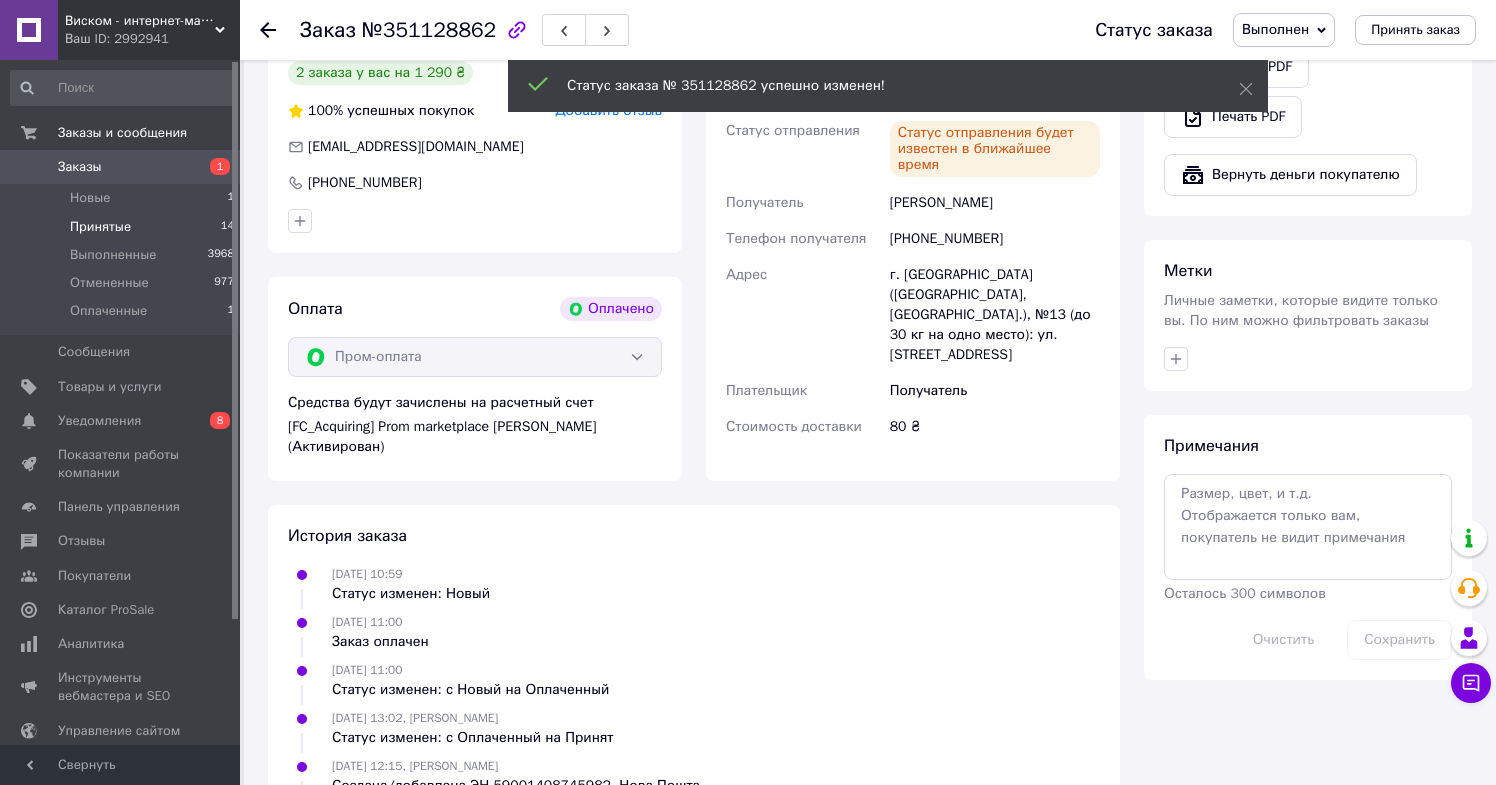 click on "Принятые 14" at bounding box center (123, 227) 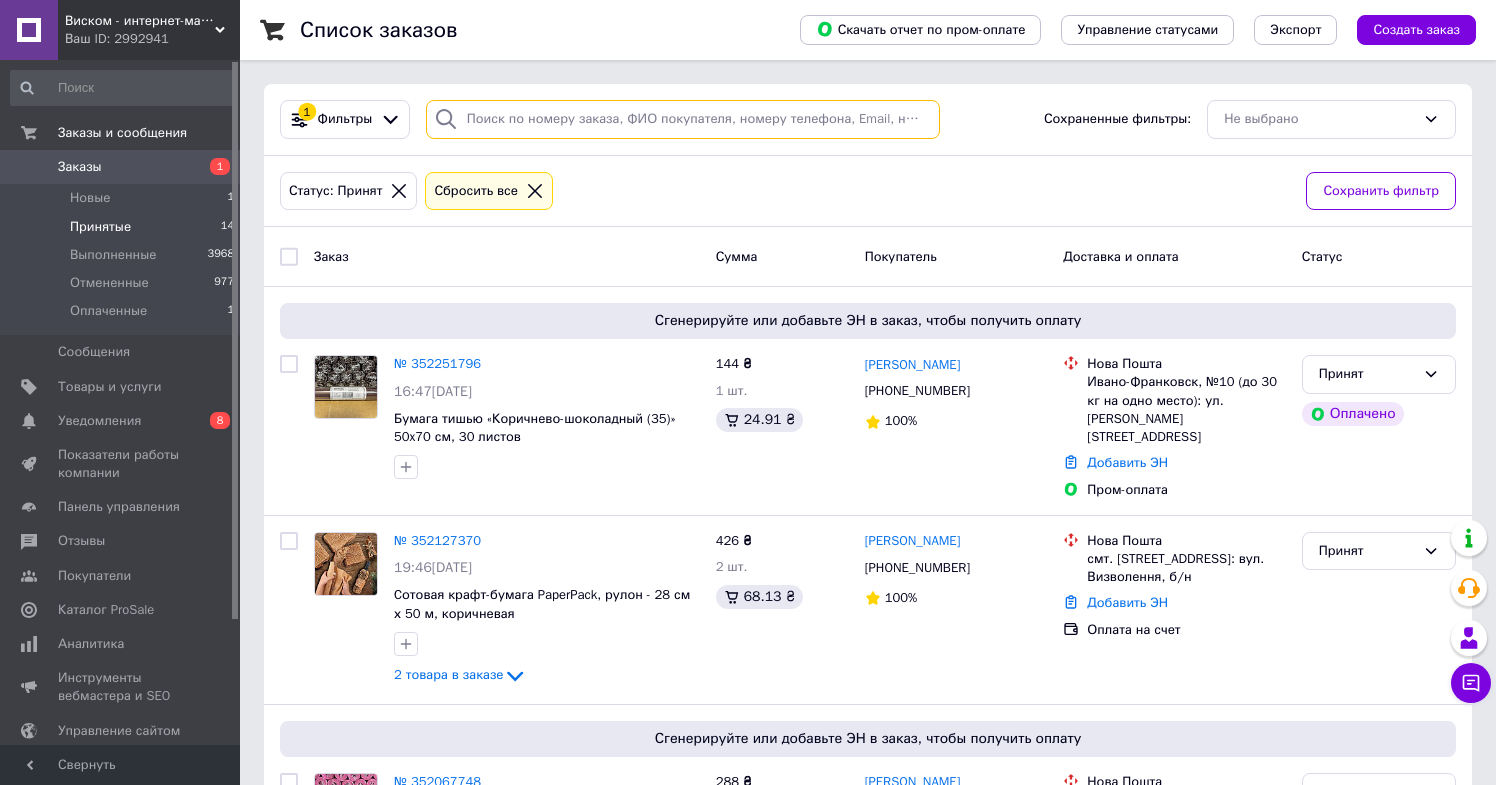 click at bounding box center (683, 119) 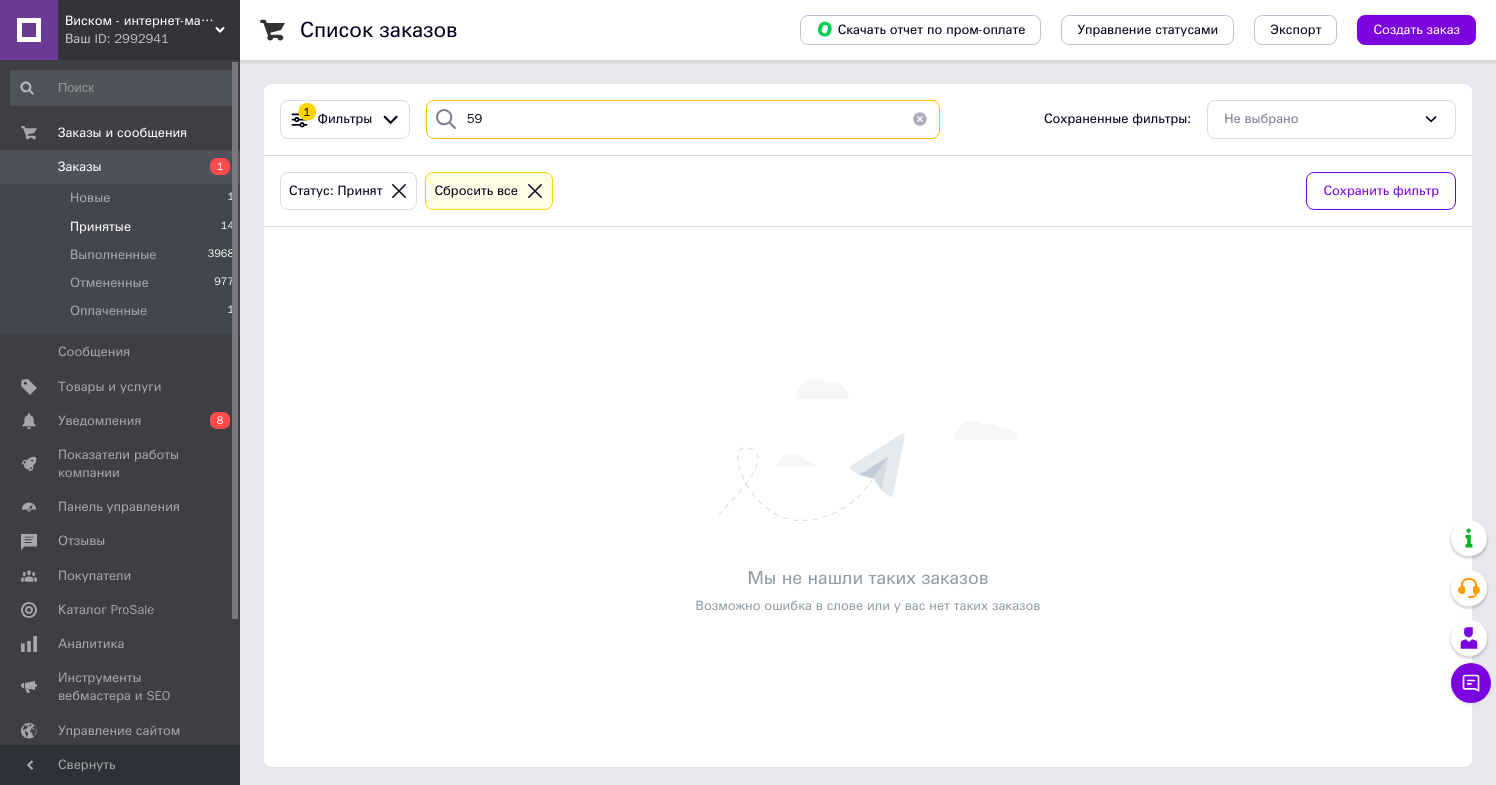type on "5" 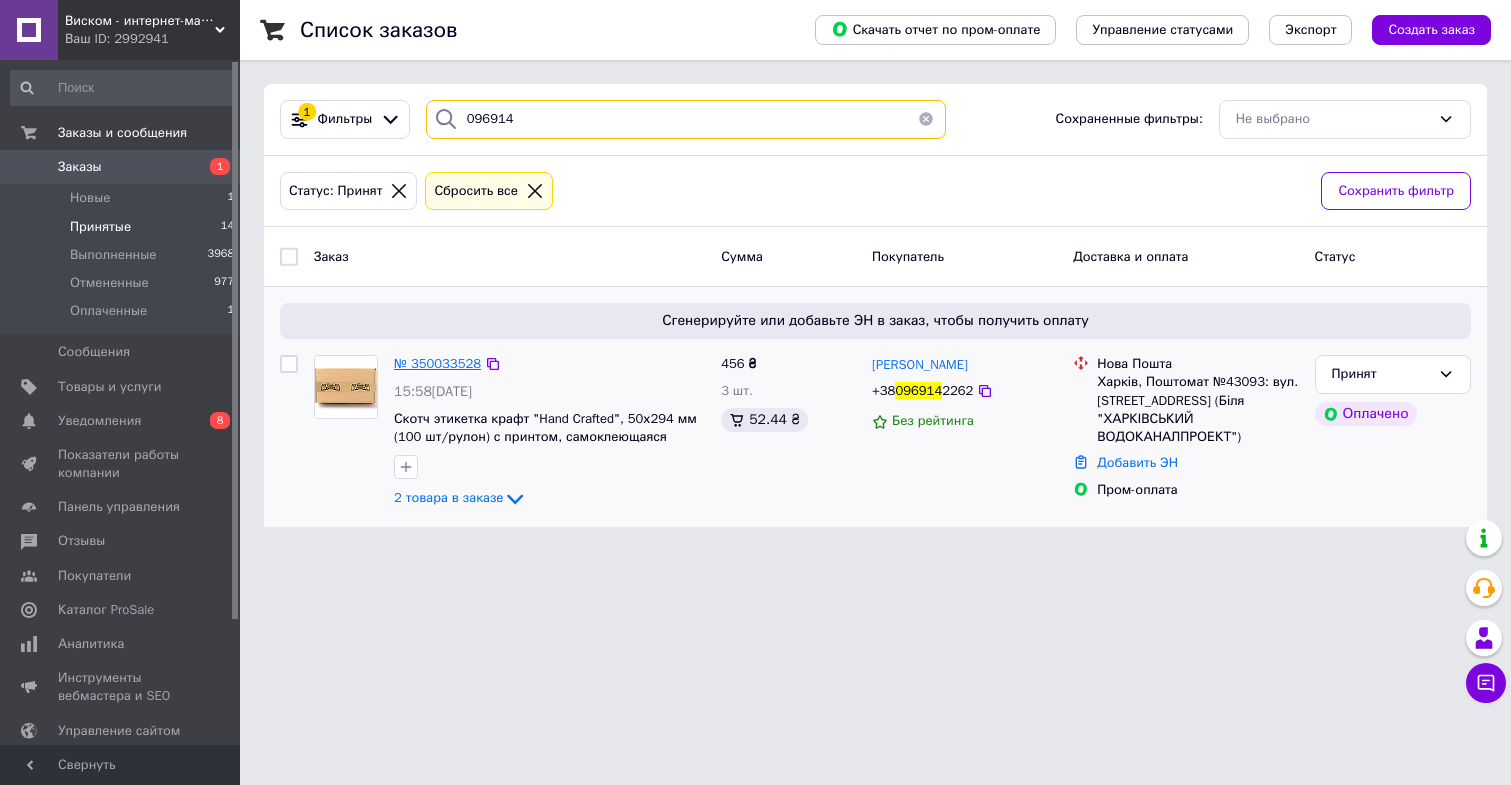 type on "096914" 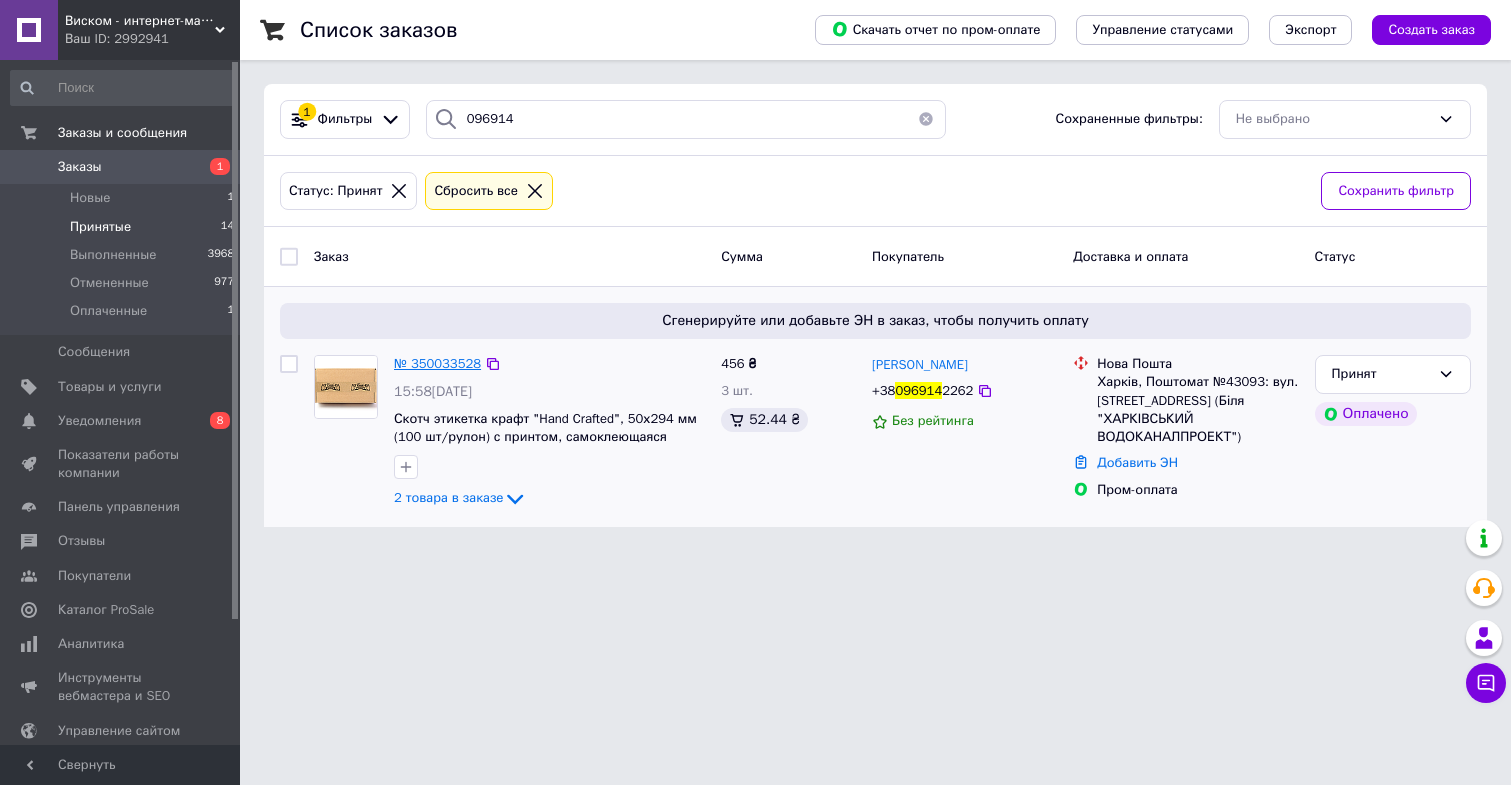 click on "№ 350033528" at bounding box center [437, 363] 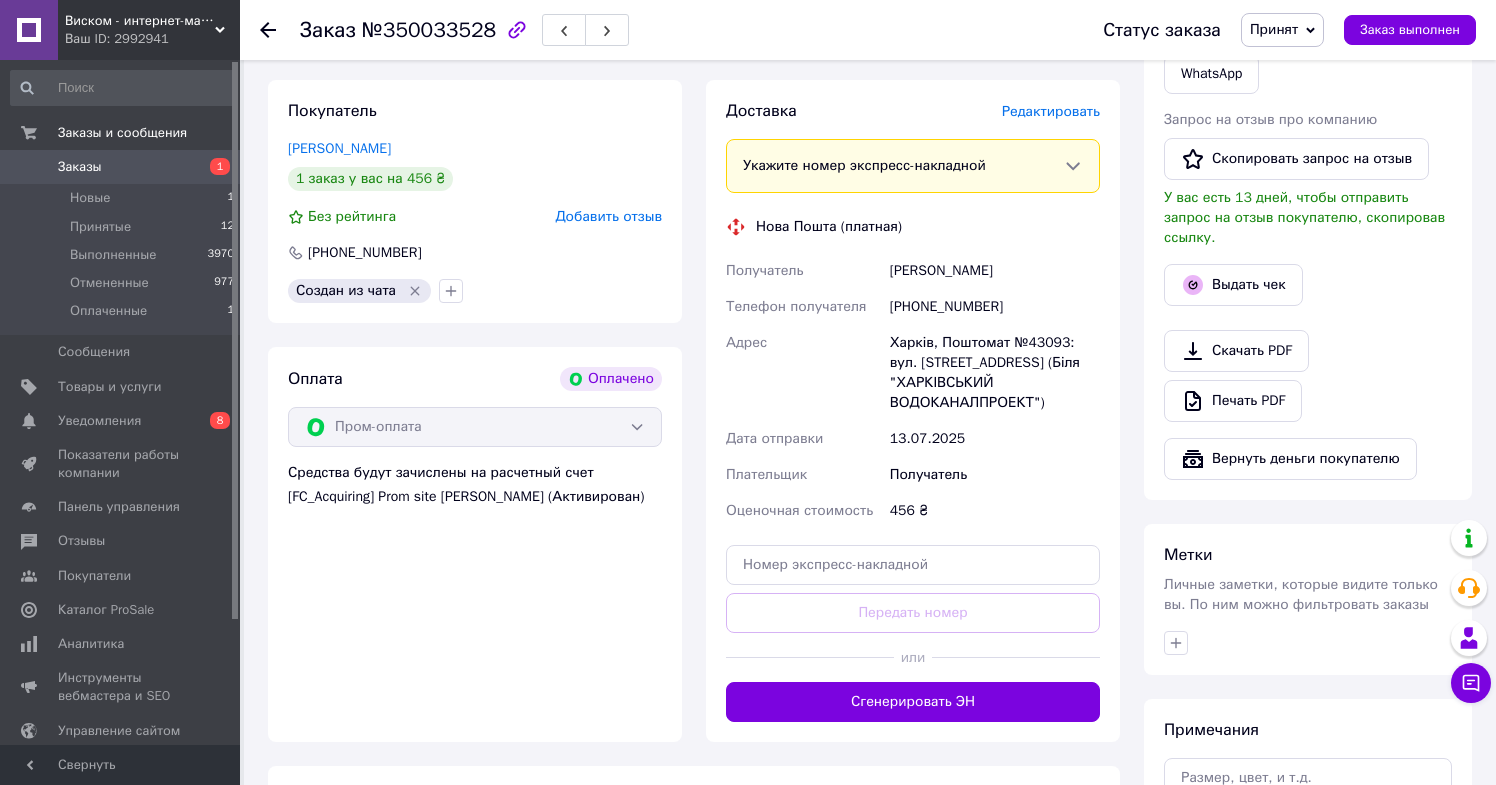 scroll, scrollTop: 1187, scrollLeft: 0, axis: vertical 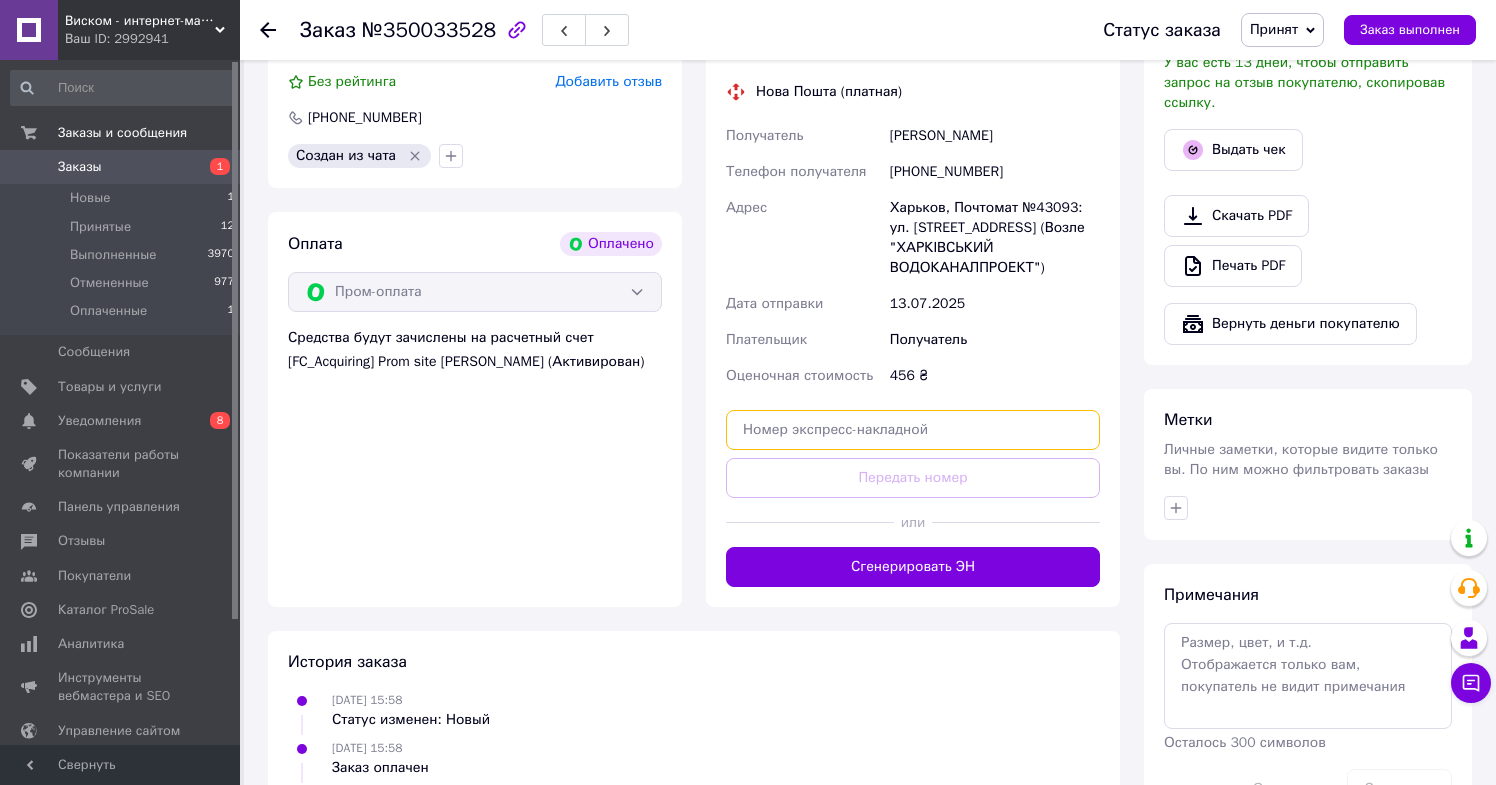 click at bounding box center [913, 430] 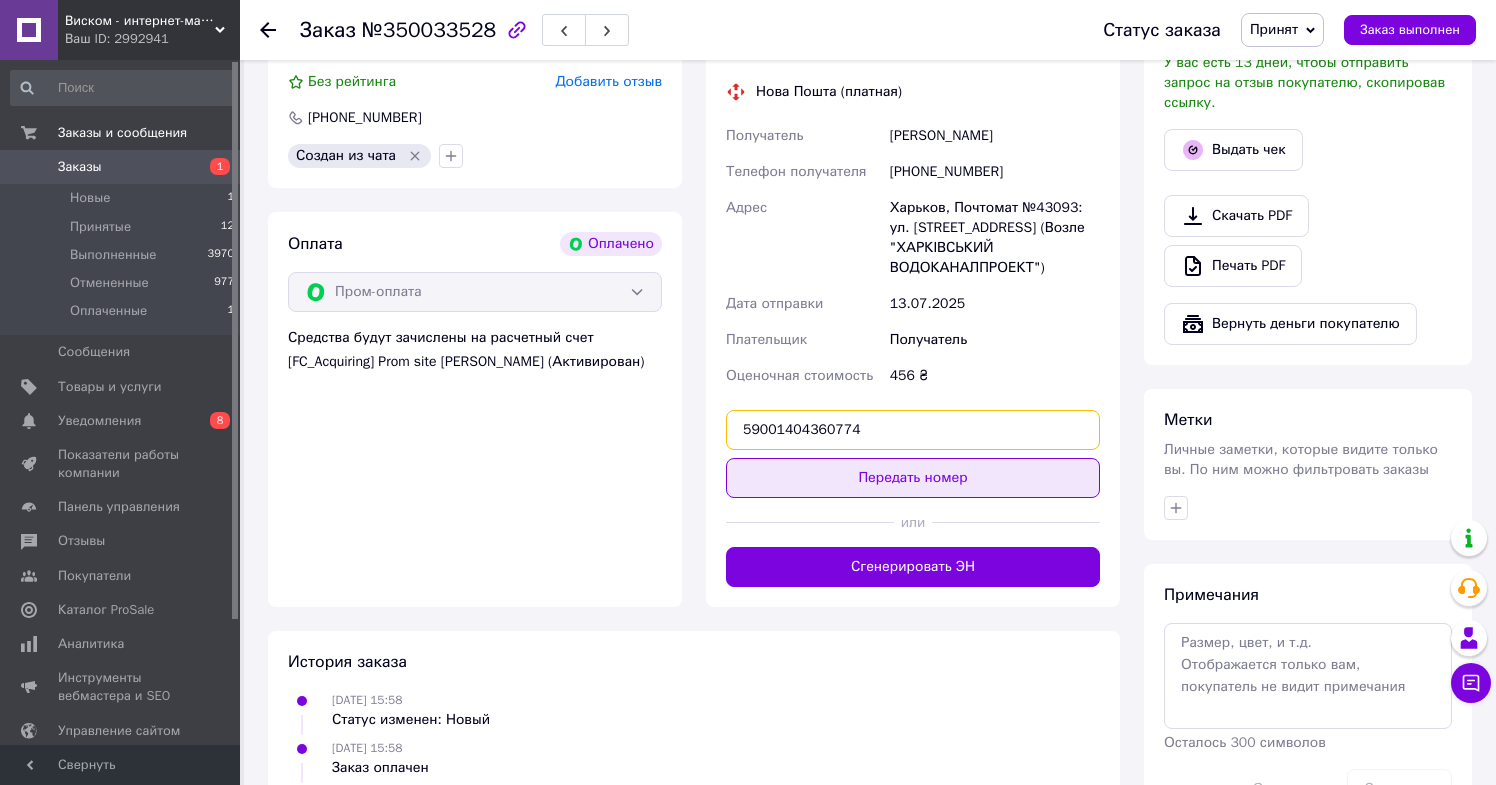 type on "59001404360774" 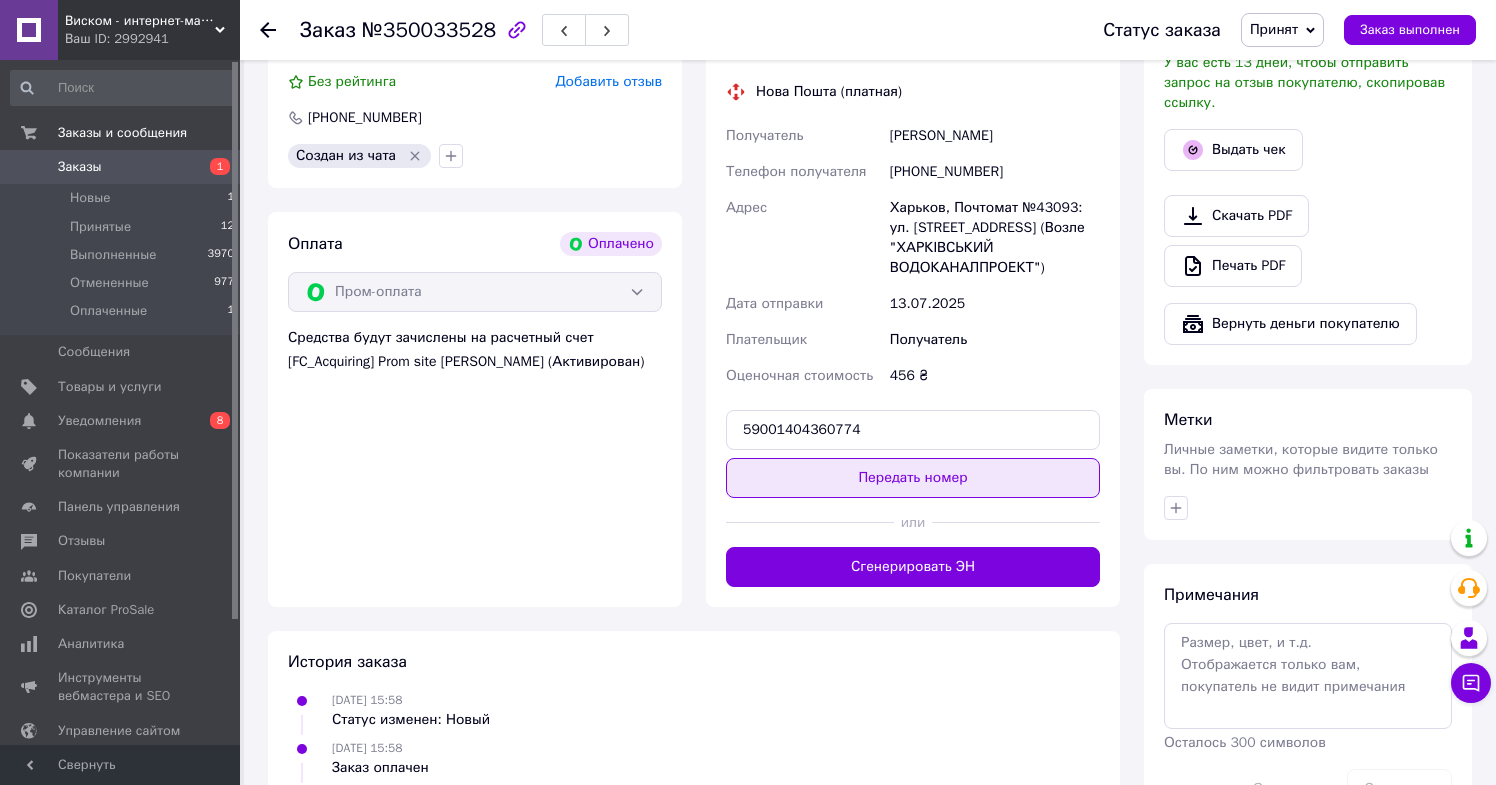click on "Передать номер" at bounding box center (913, 478) 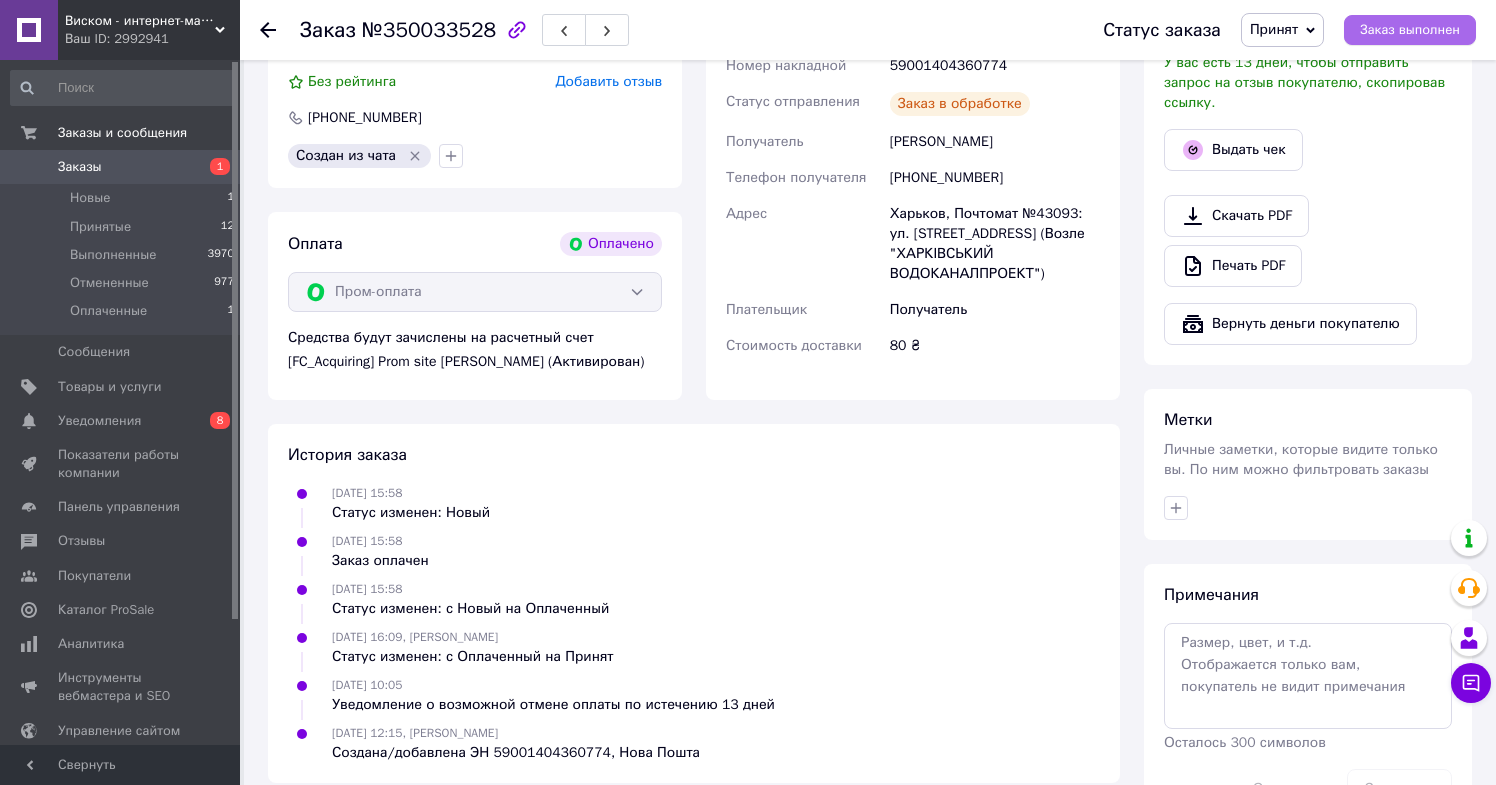 click on "Заказ выполнен" at bounding box center [1410, 30] 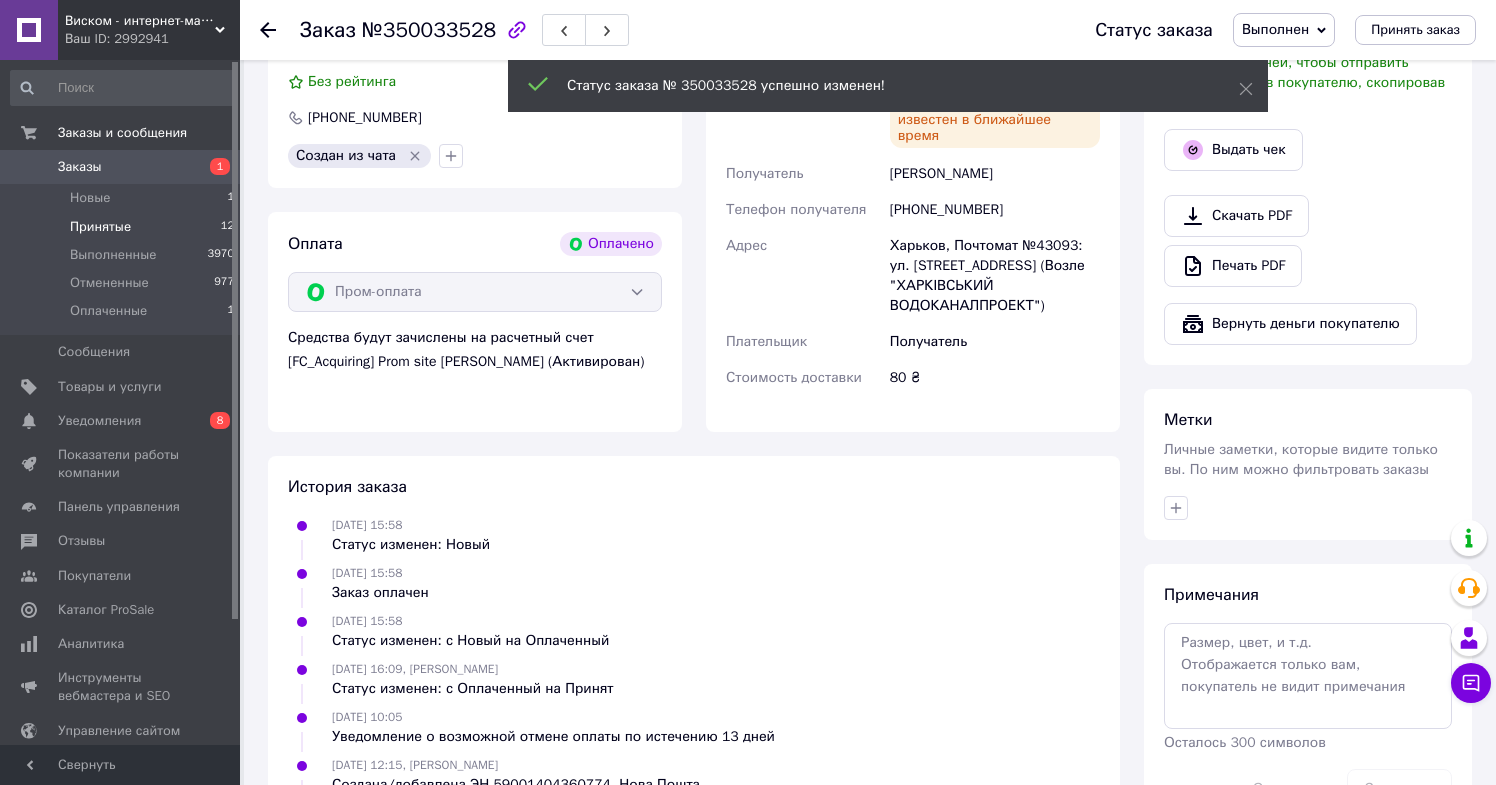 click on "Принятые 12" at bounding box center (123, 227) 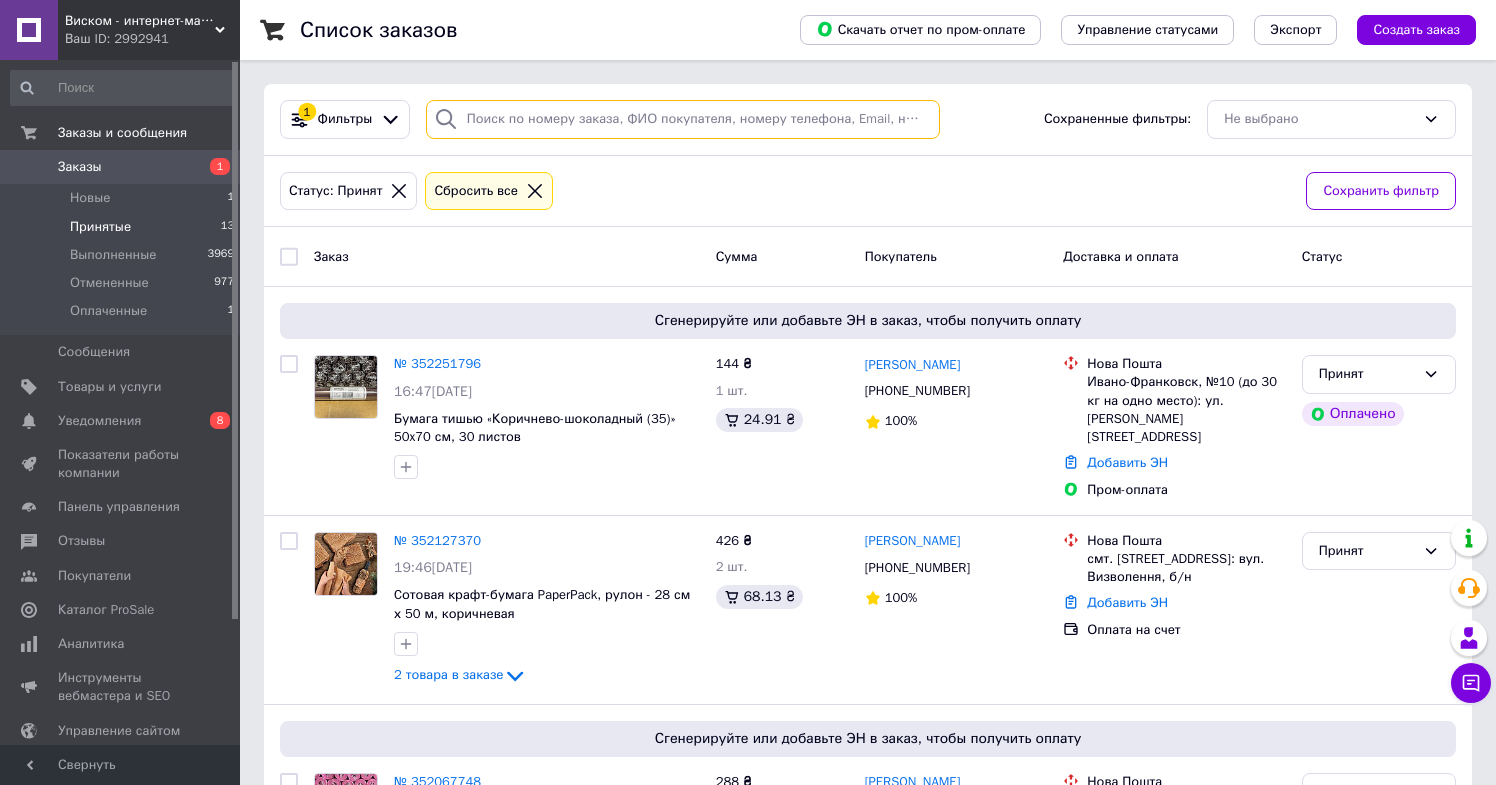 click at bounding box center [683, 119] 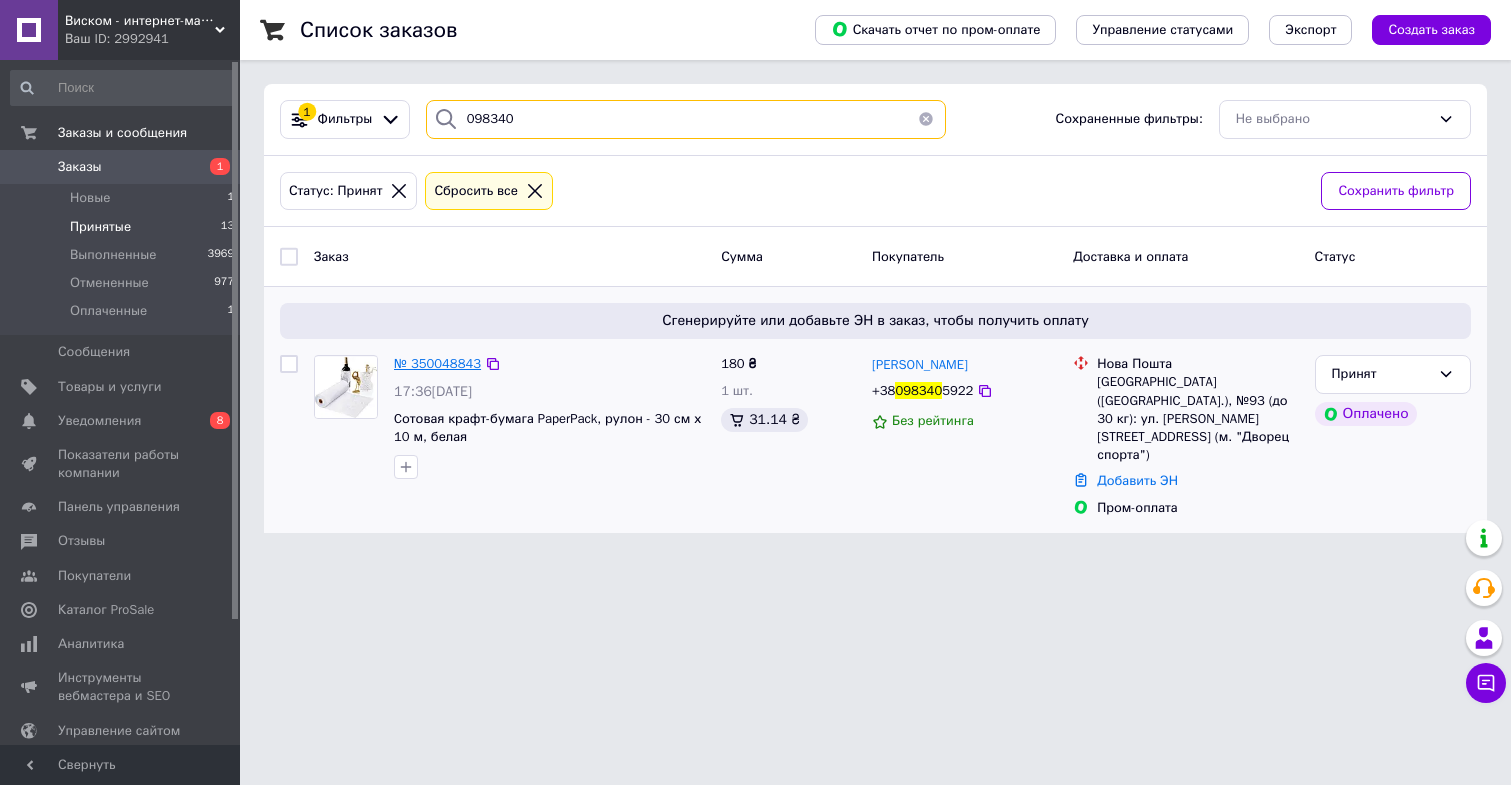 type on "098340" 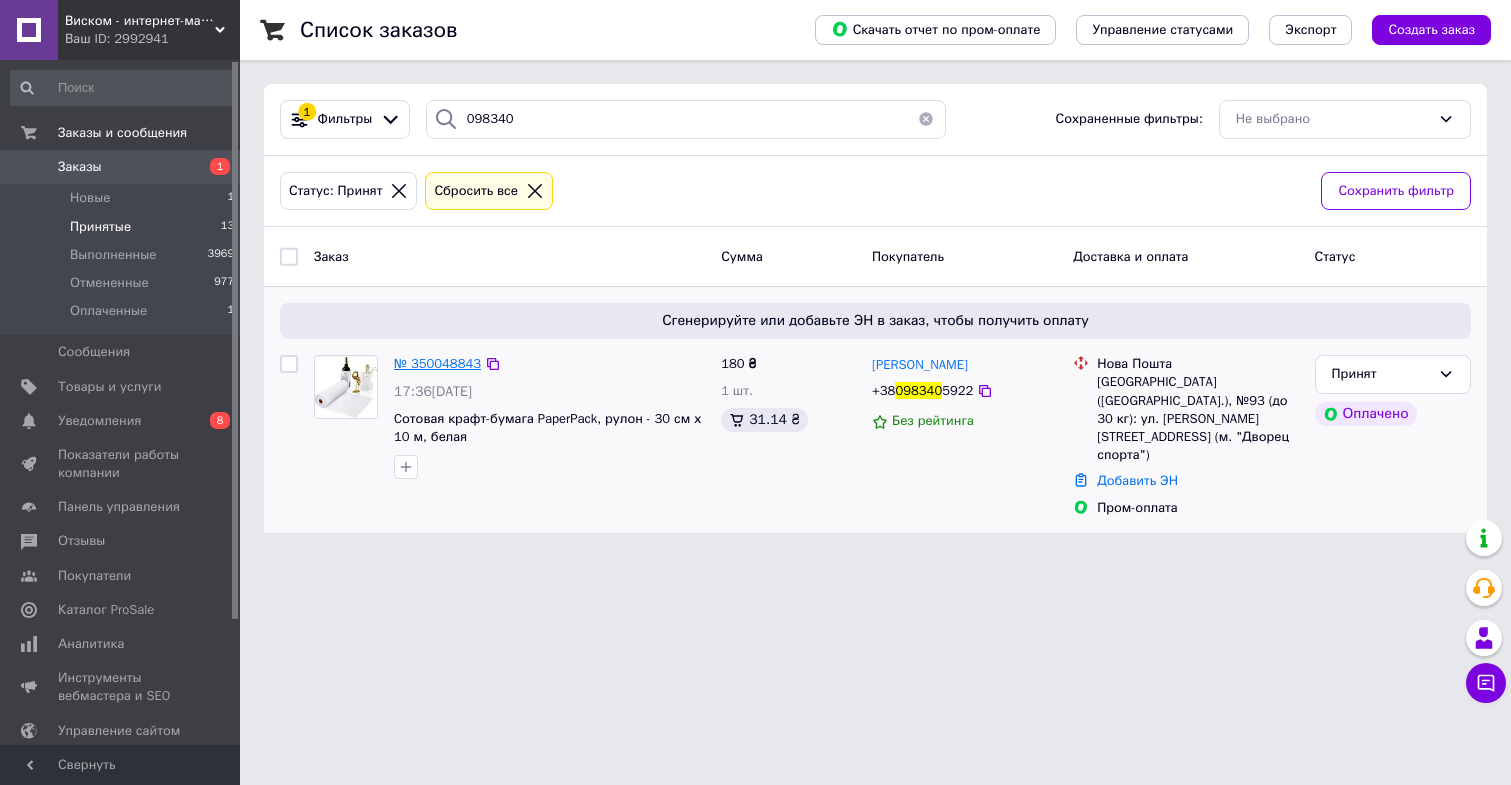 click on "№ 350048843" at bounding box center [437, 363] 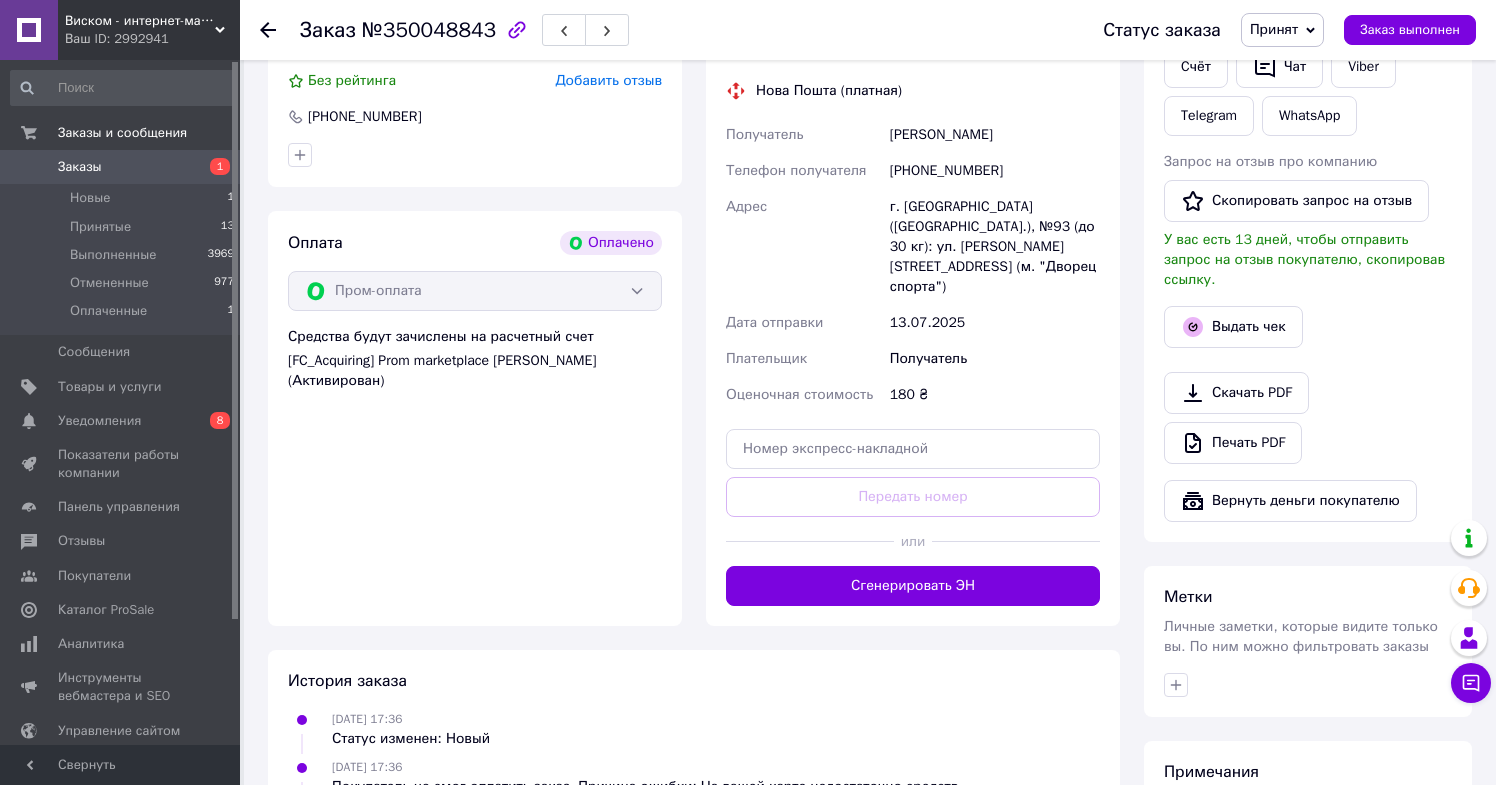 scroll, scrollTop: 1013, scrollLeft: 0, axis: vertical 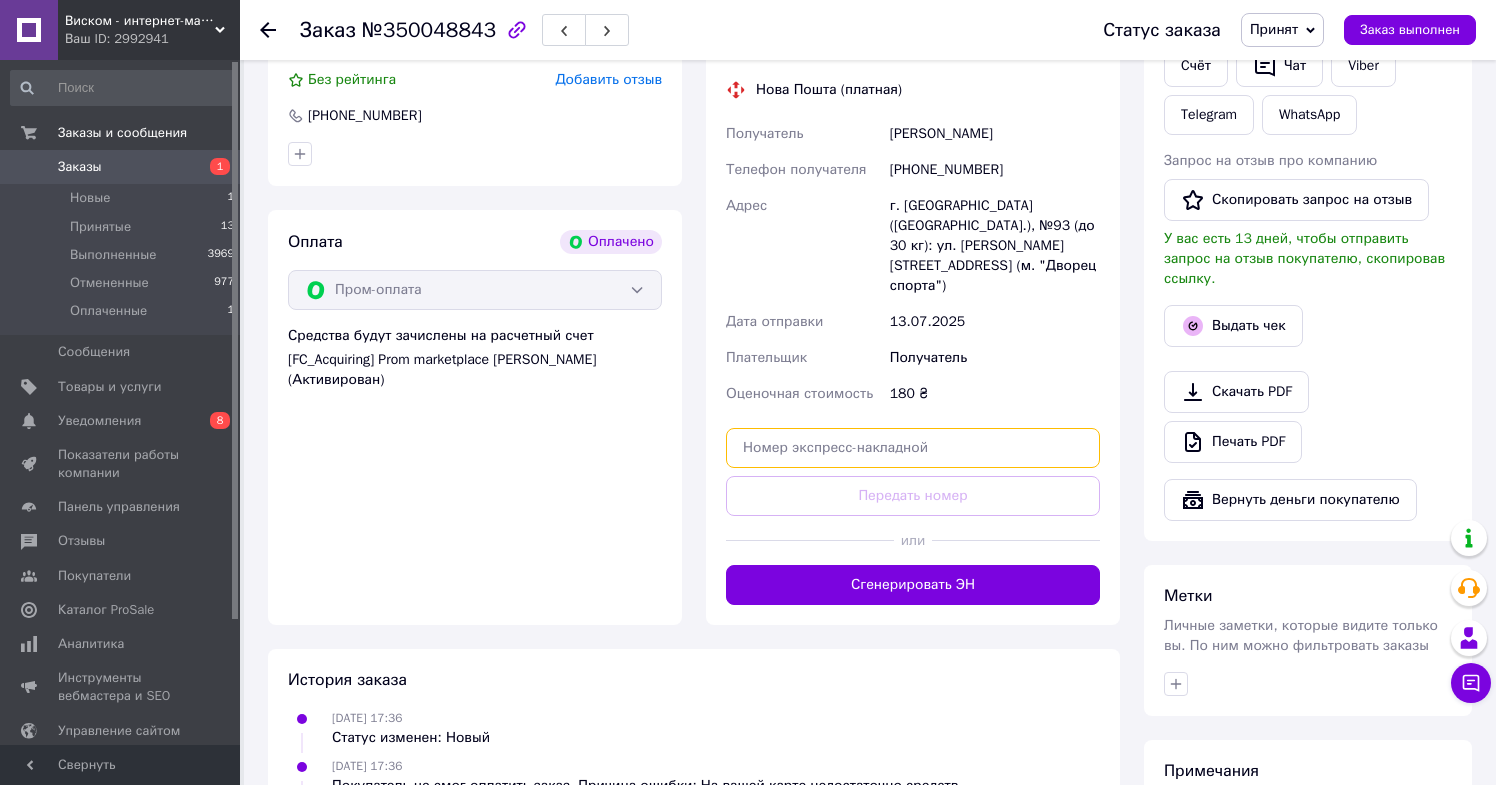 click at bounding box center (913, 448) 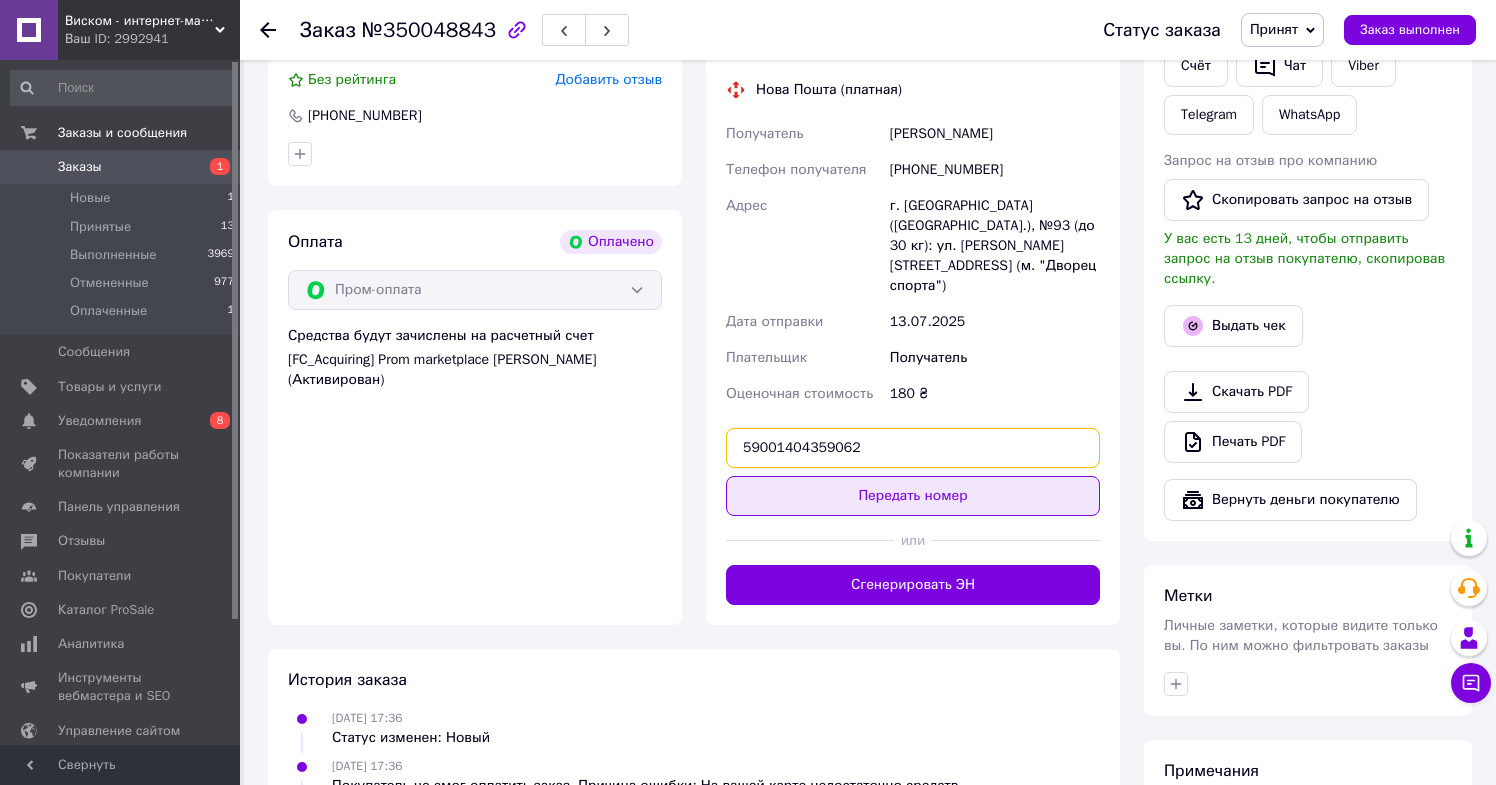 type on "59001404359062" 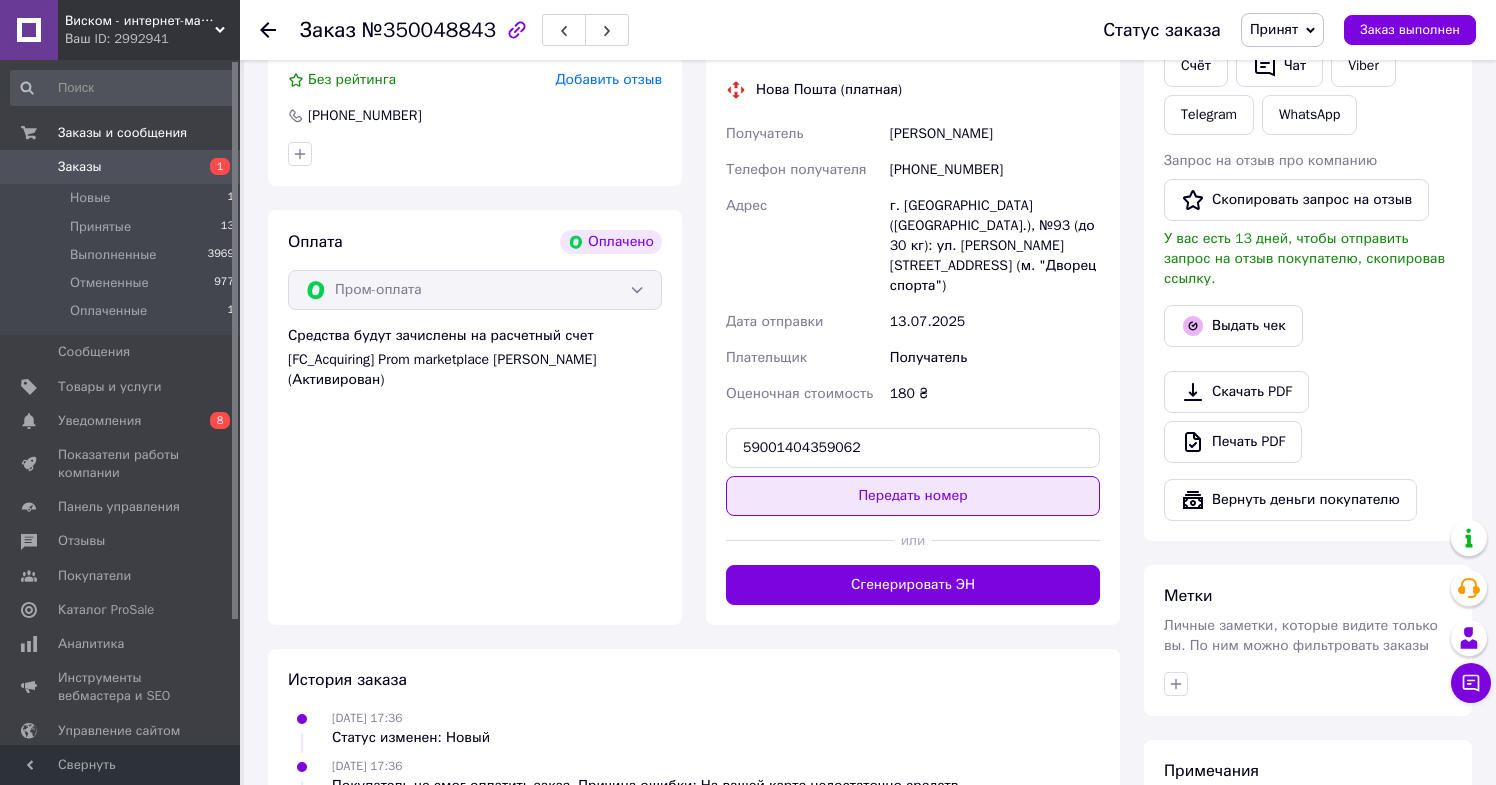 click on "Передать номер" at bounding box center (913, 496) 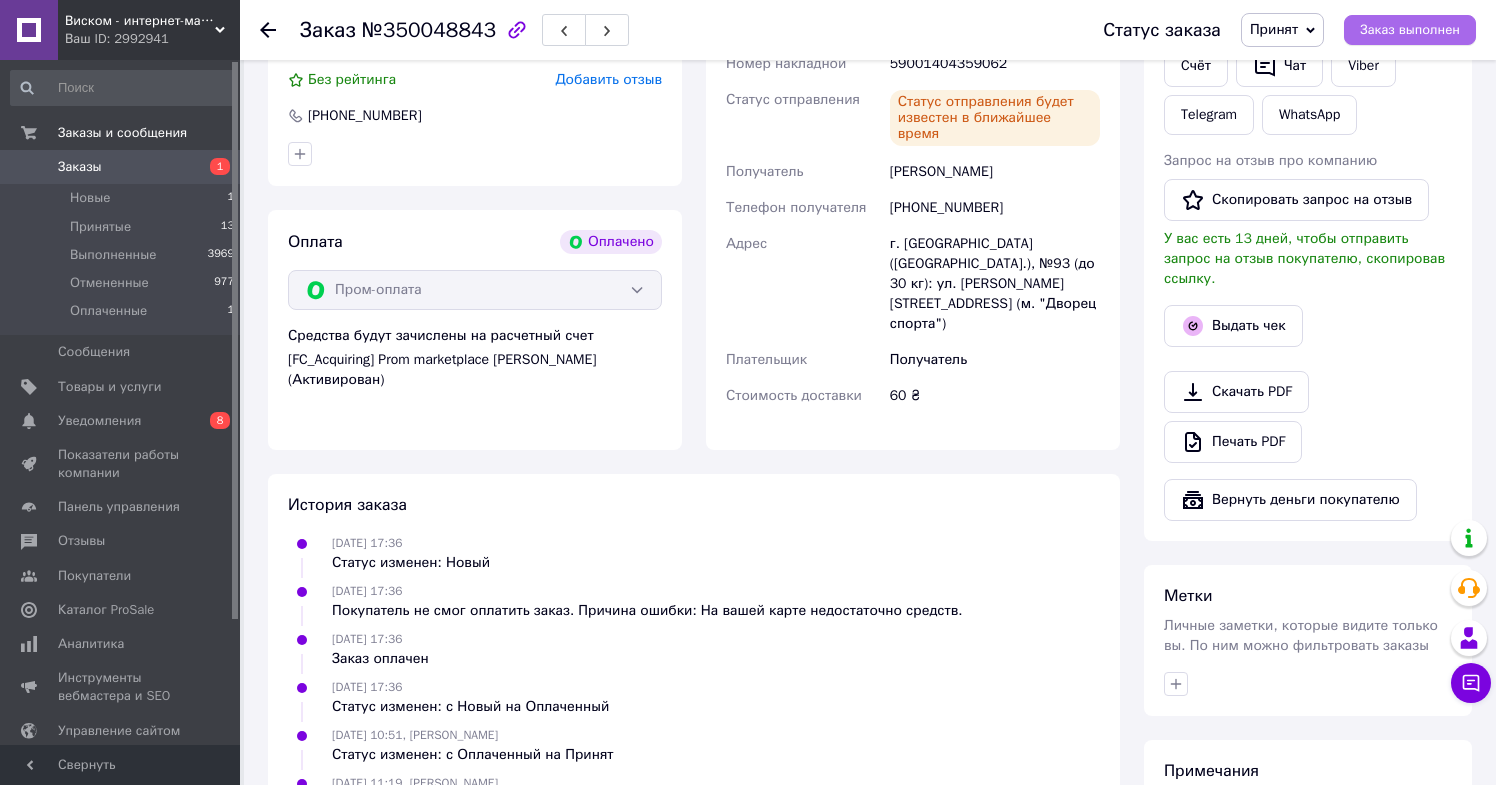 click on "Заказ выполнен" at bounding box center [1410, 30] 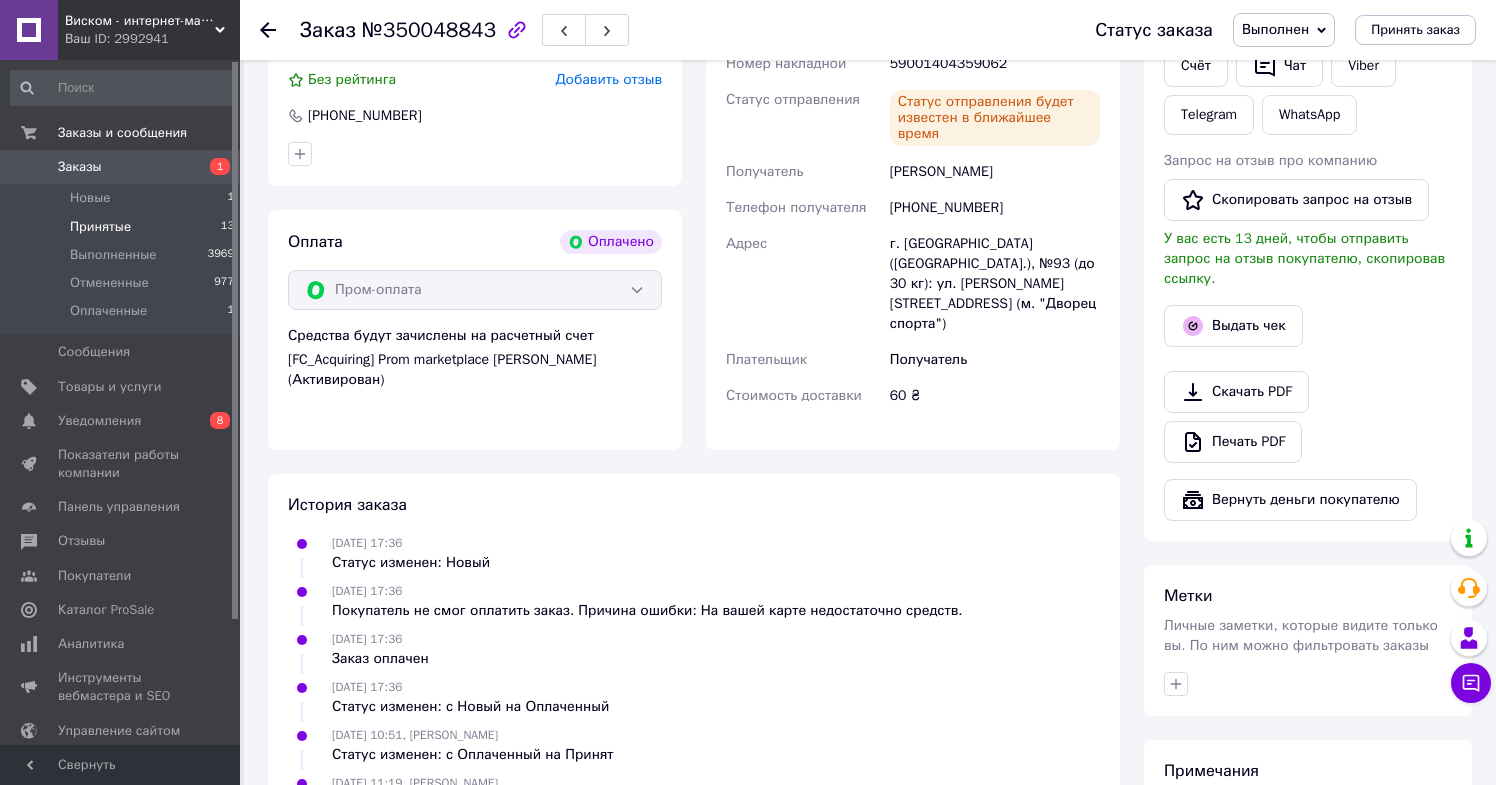 click on "Принятые 13" at bounding box center (123, 227) 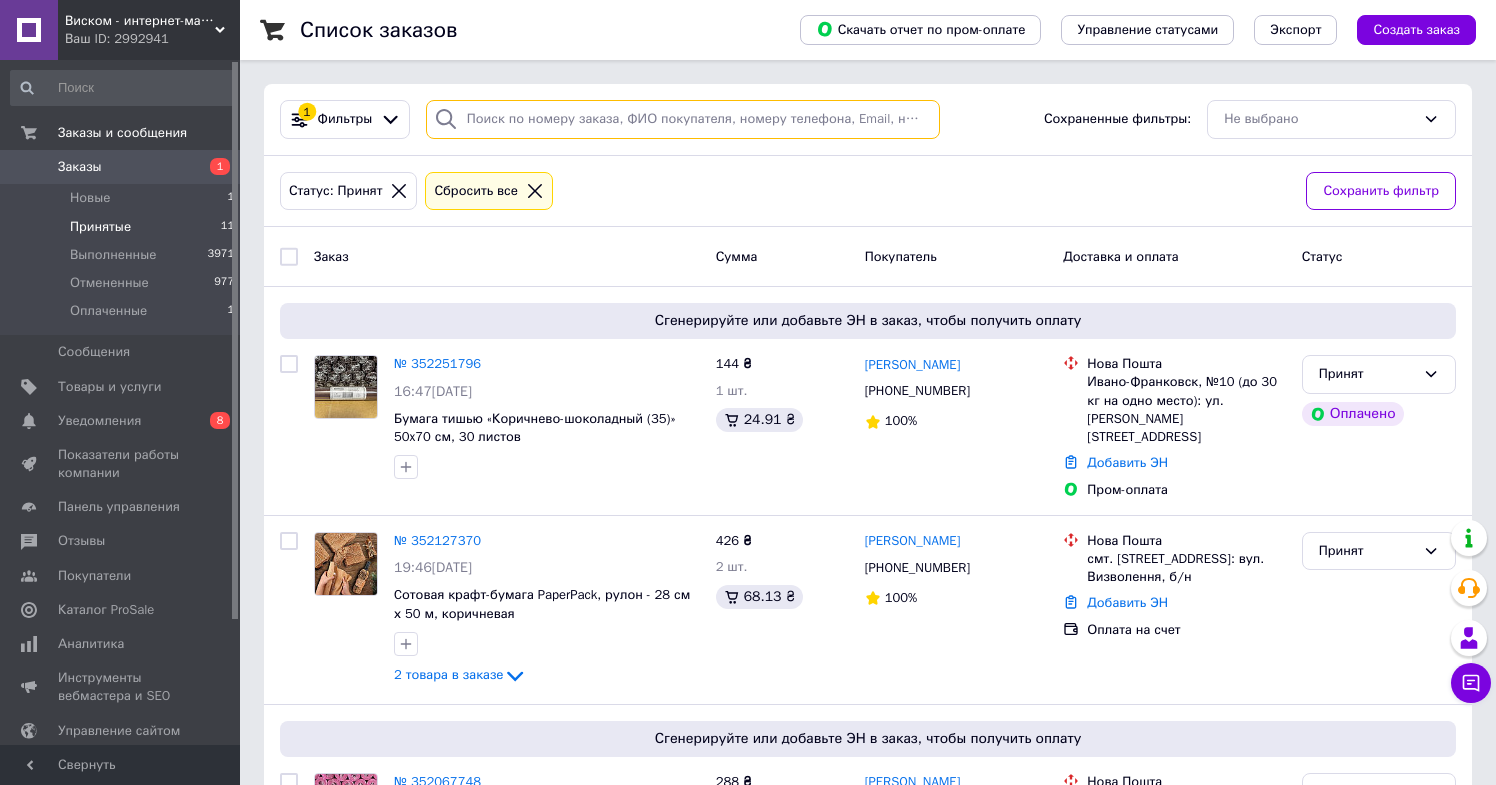 click at bounding box center [683, 119] 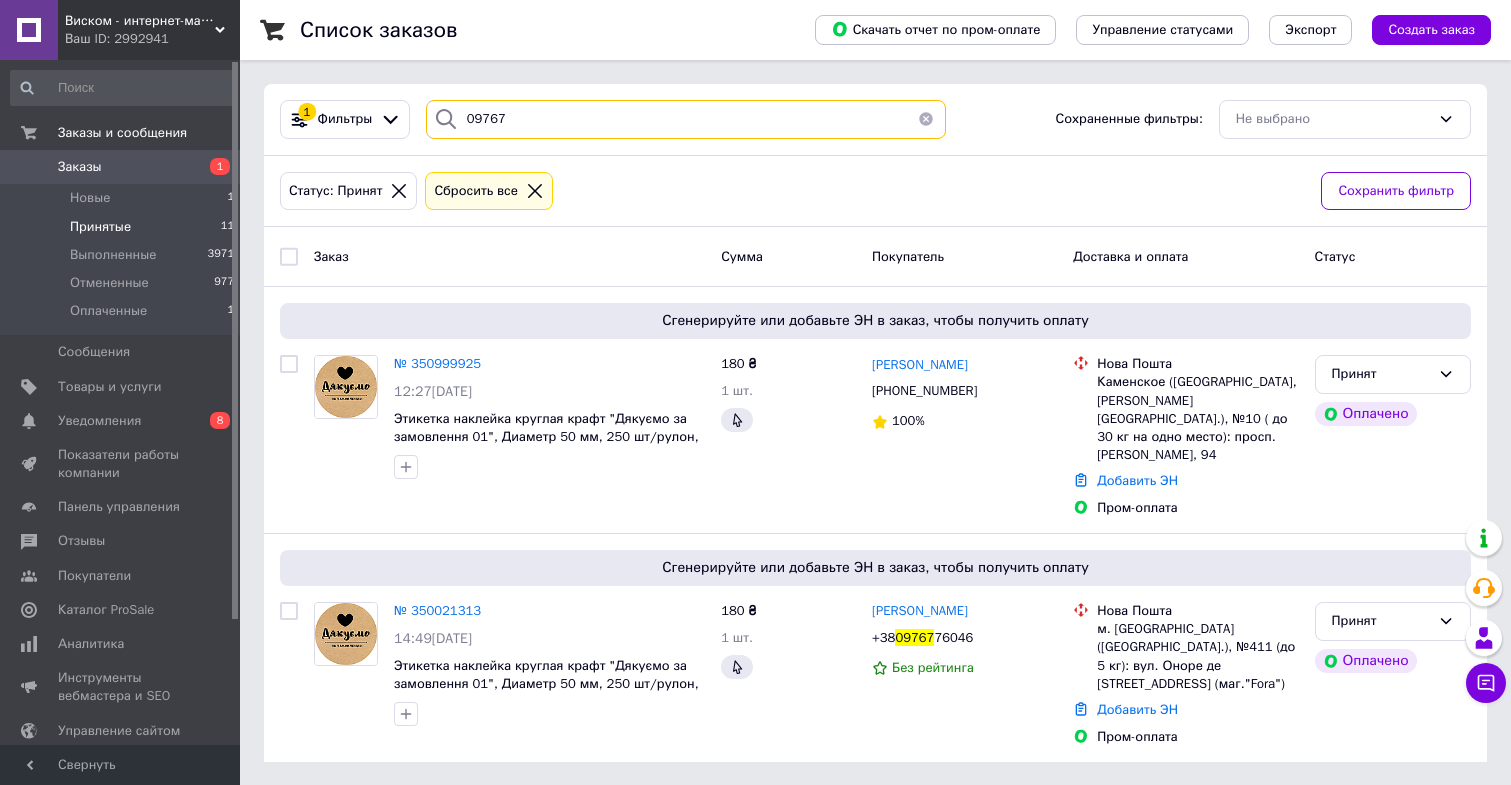 type on "097677" 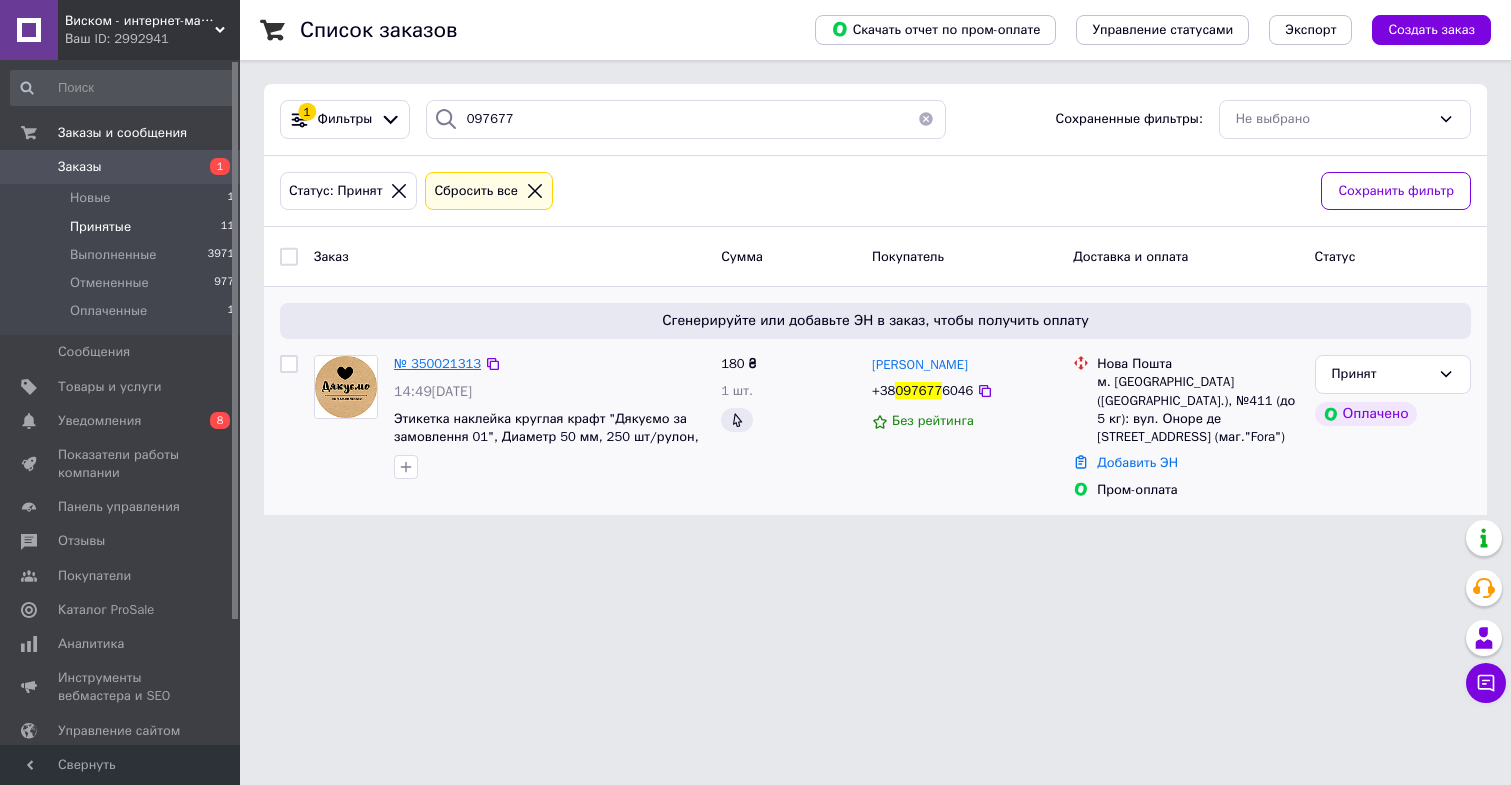 click on "№ 350021313" at bounding box center (437, 363) 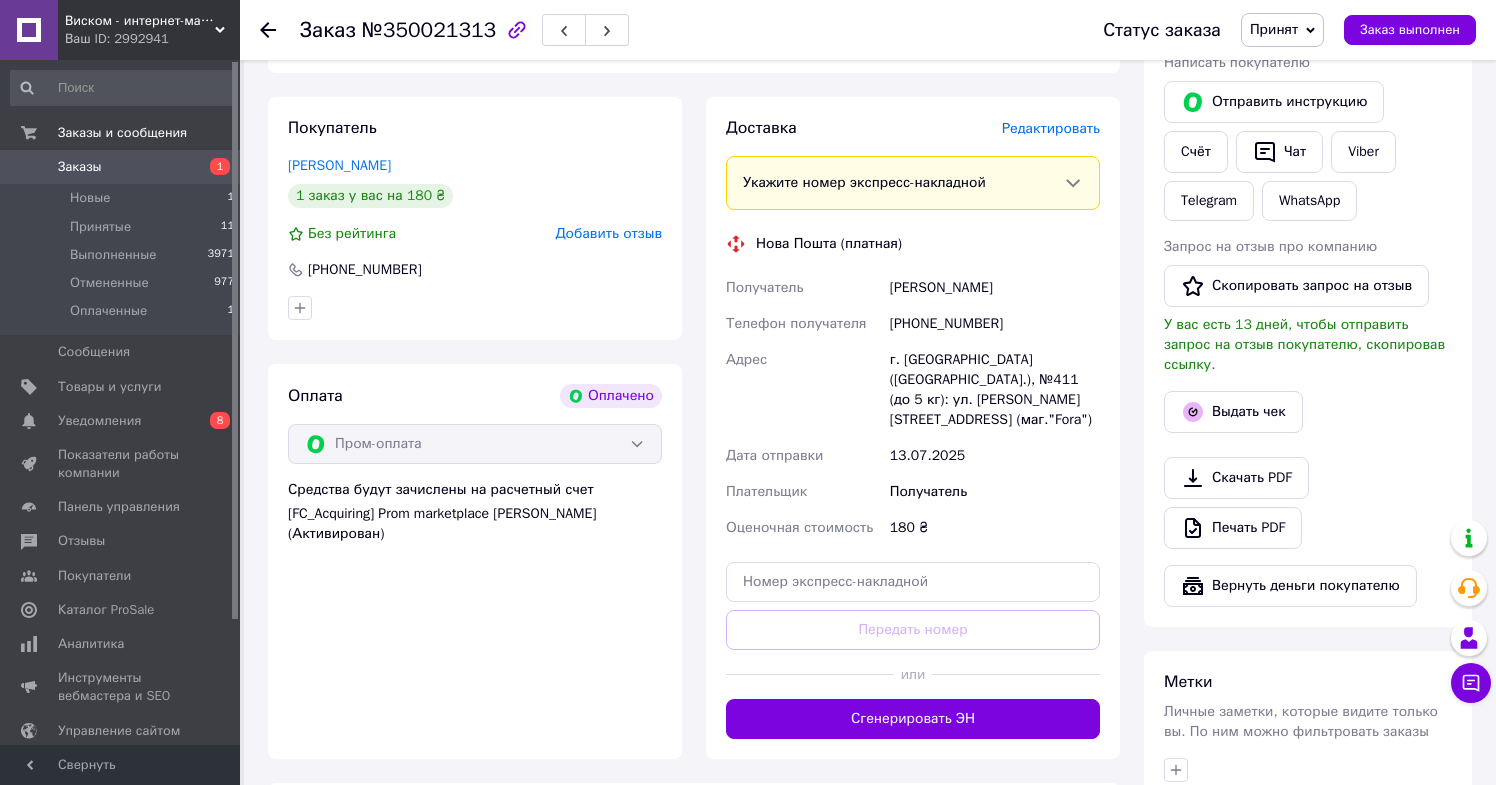 scroll, scrollTop: 890, scrollLeft: 0, axis: vertical 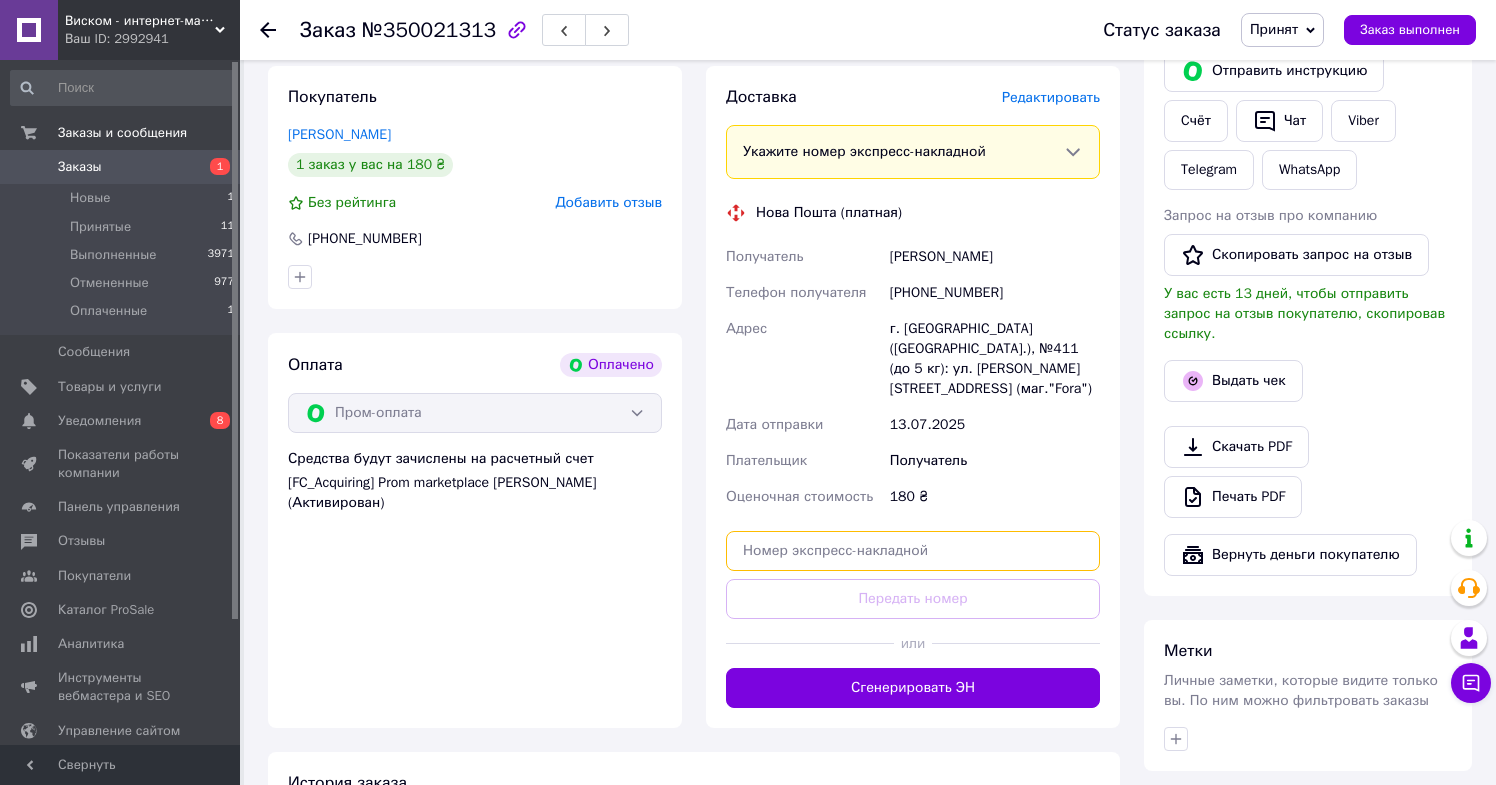 click at bounding box center [913, 551] 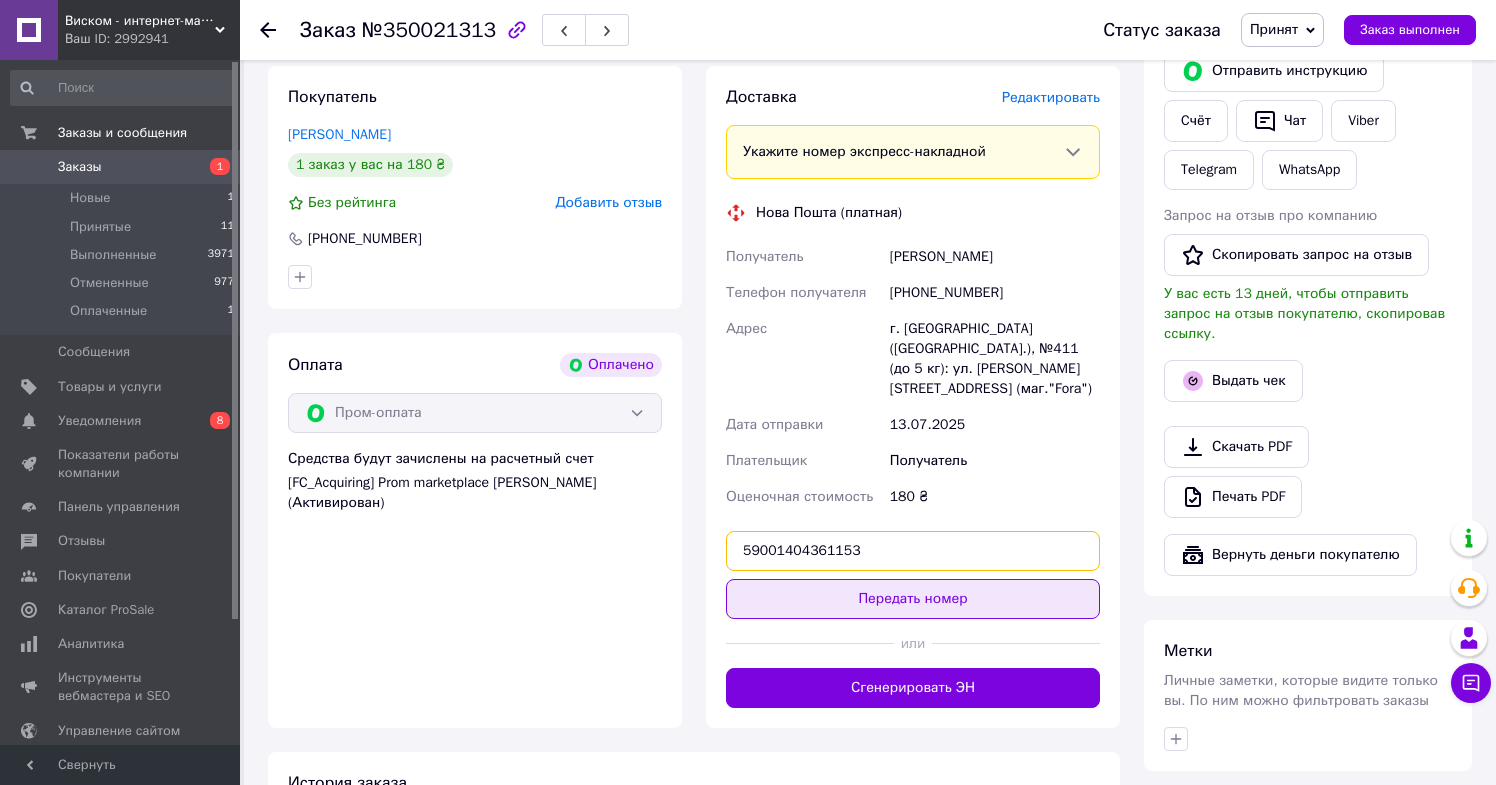 type on "59001404361153" 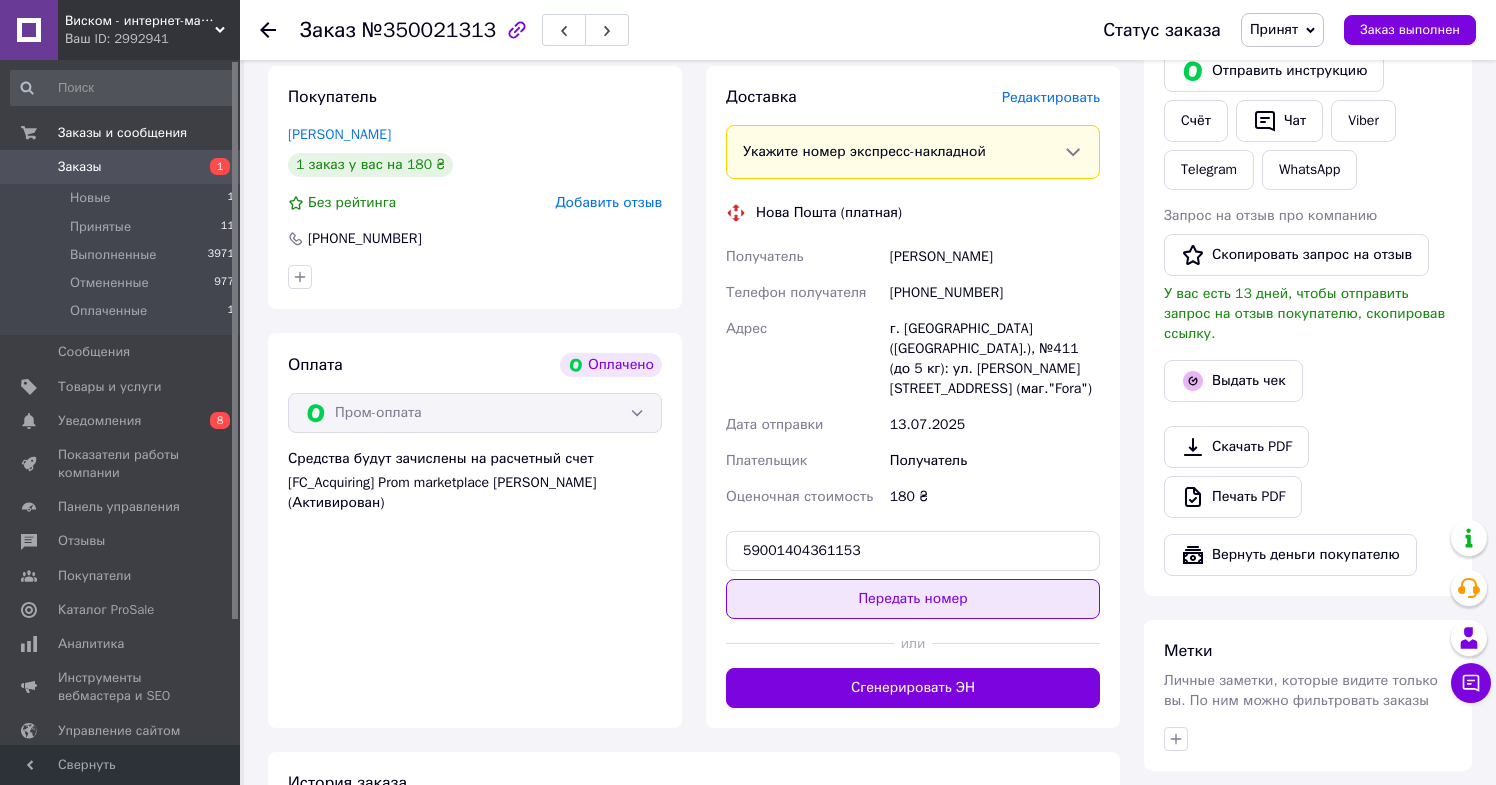 click on "Передать номер" at bounding box center (913, 599) 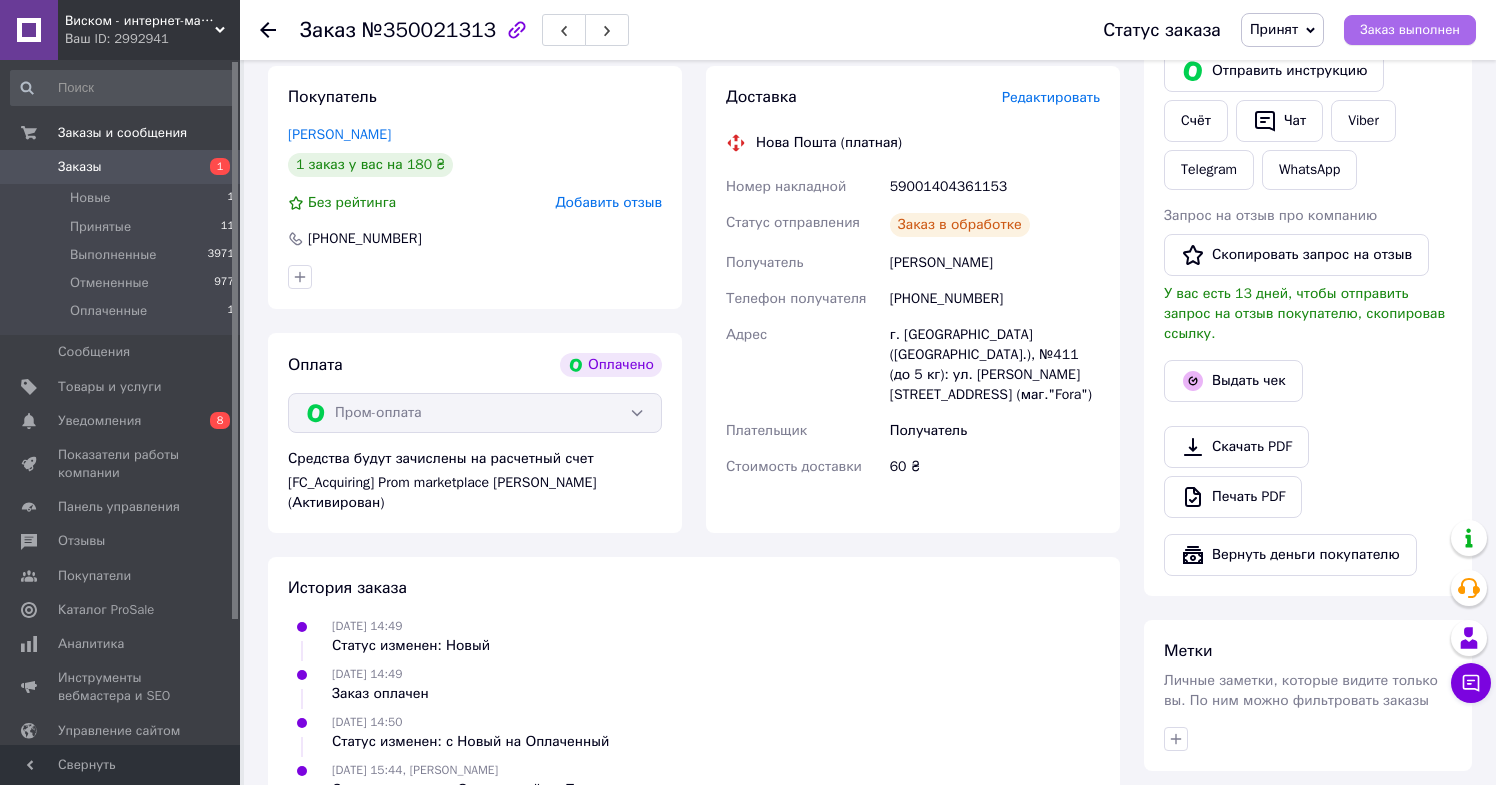 click on "Заказ выполнен" at bounding box center (1410, 30) 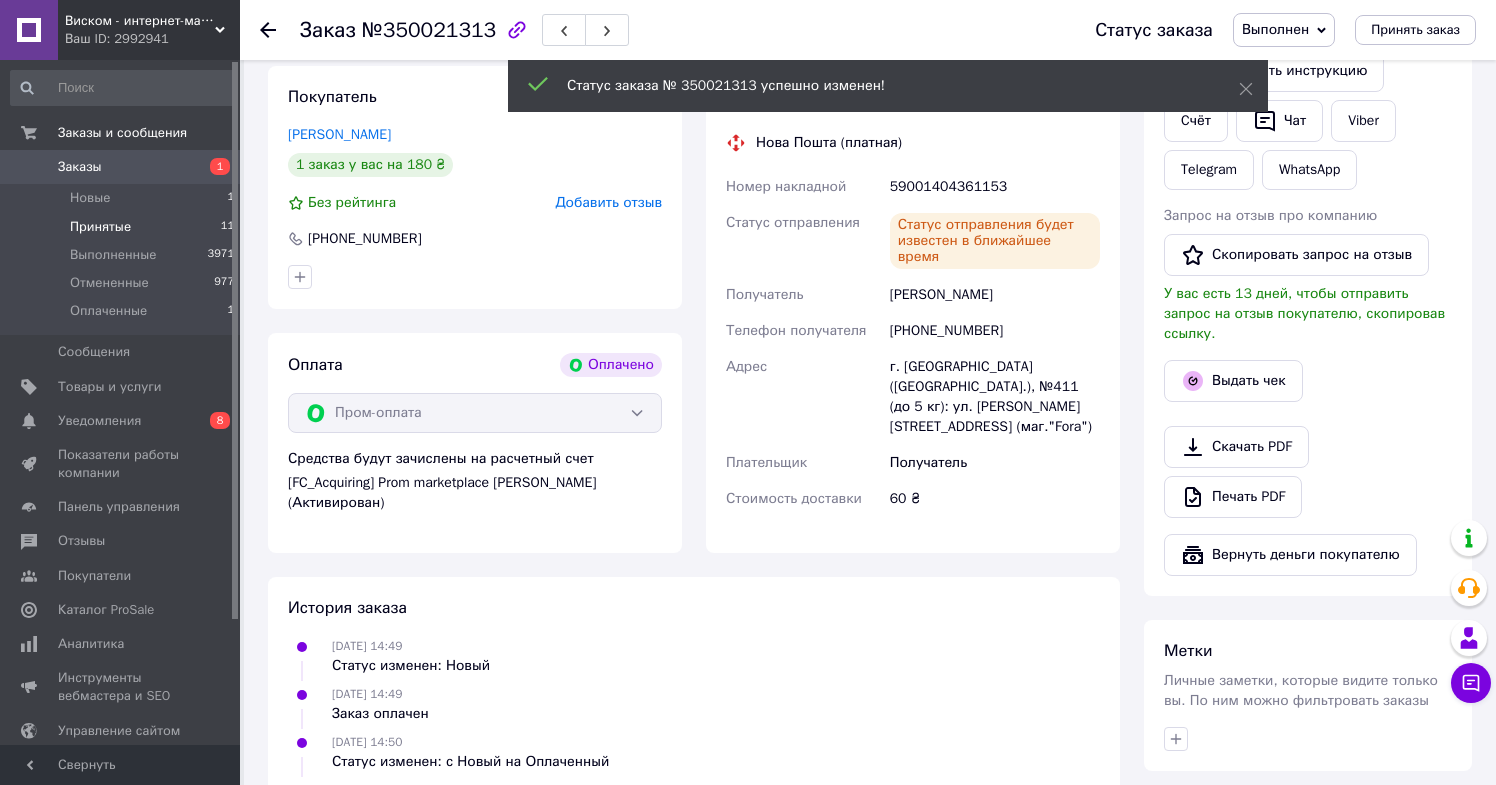 click on "Принятые 11" at bounding box center [123, 227] 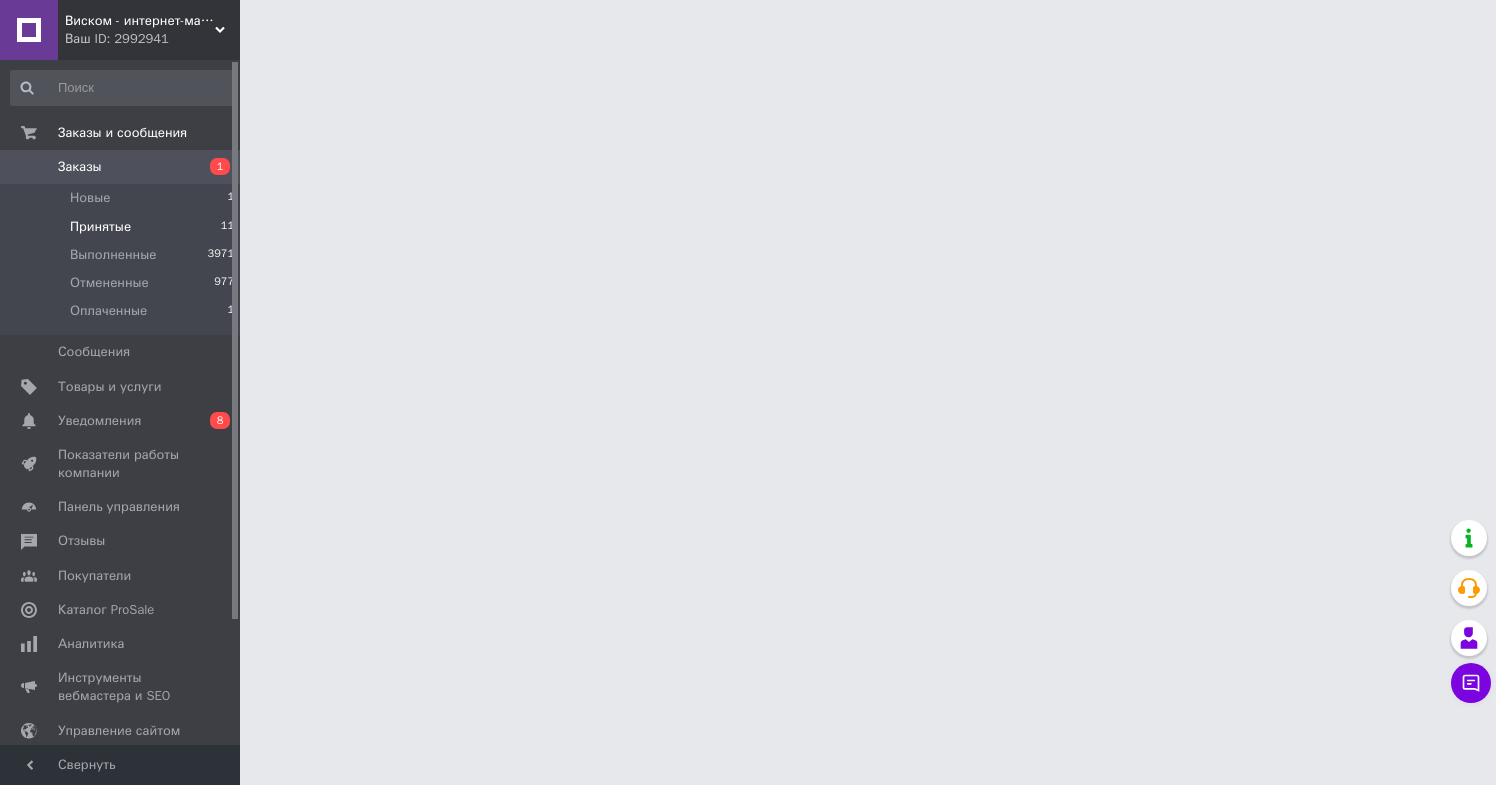 scroll, scrollTop: 0, scrollLeft: 0, axis: both 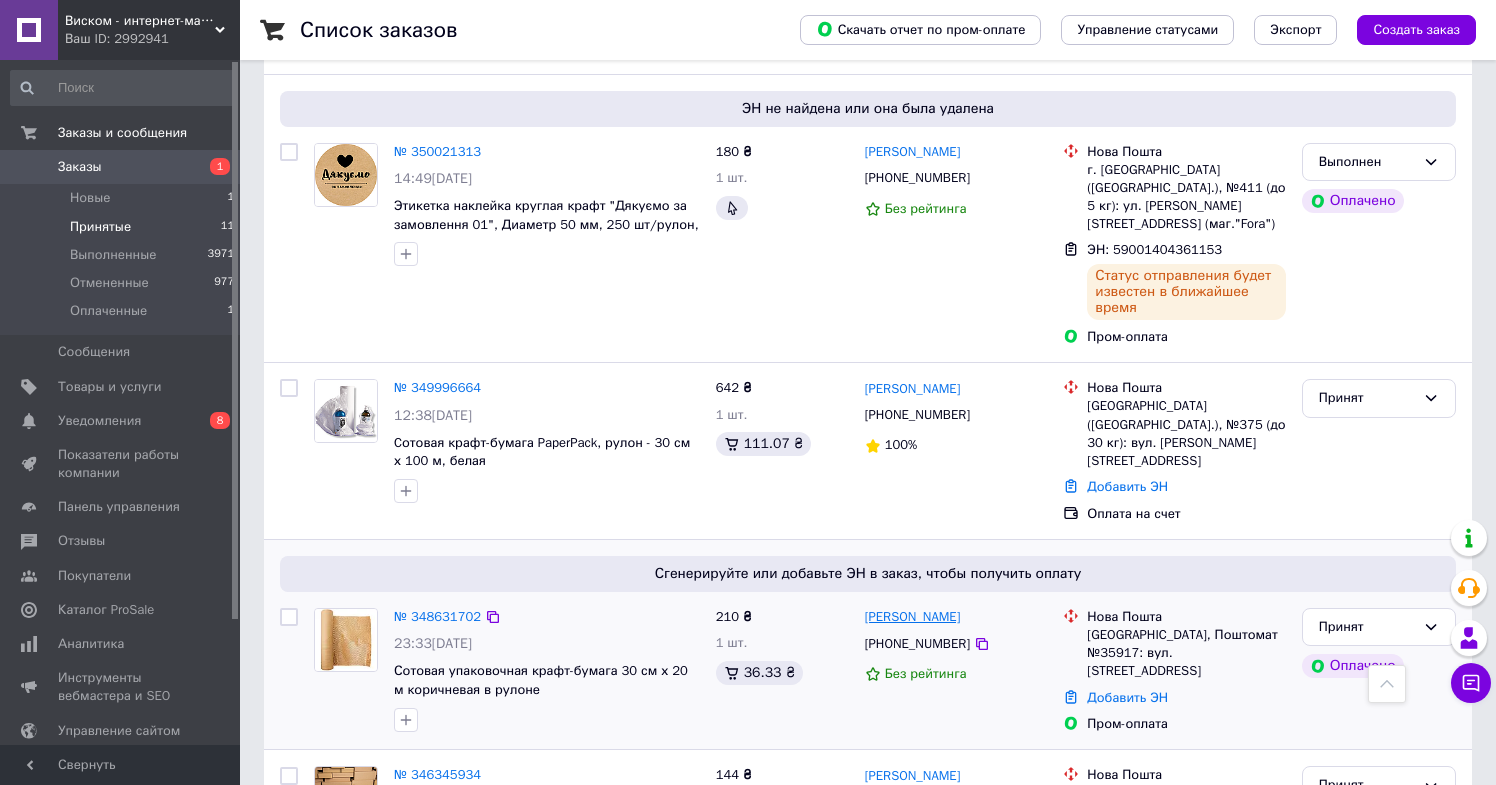 drag, startPoint x: 986, startPoint y: 476, endPoint x: 866, endPoint y: 476, distance: 120 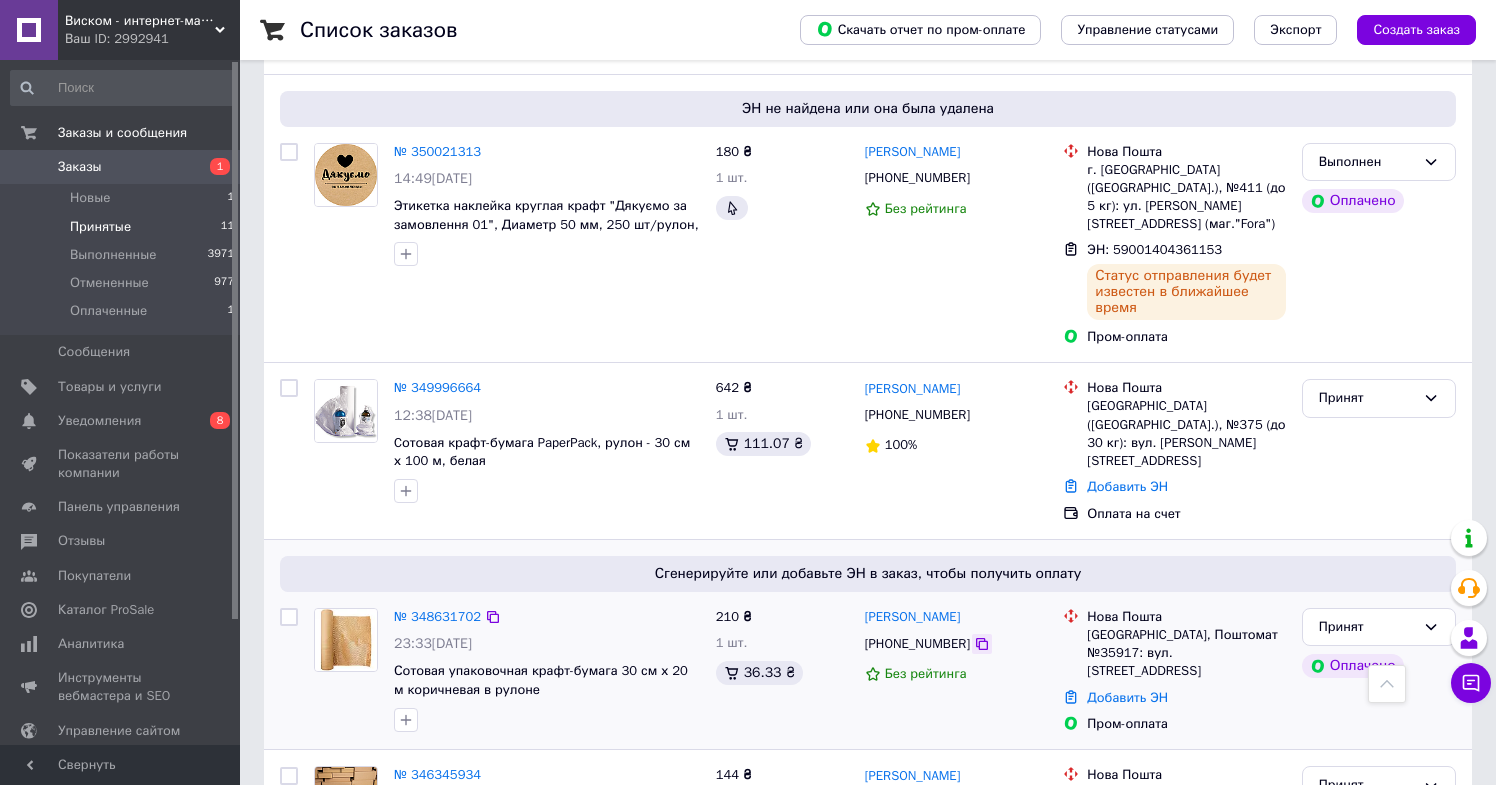 click 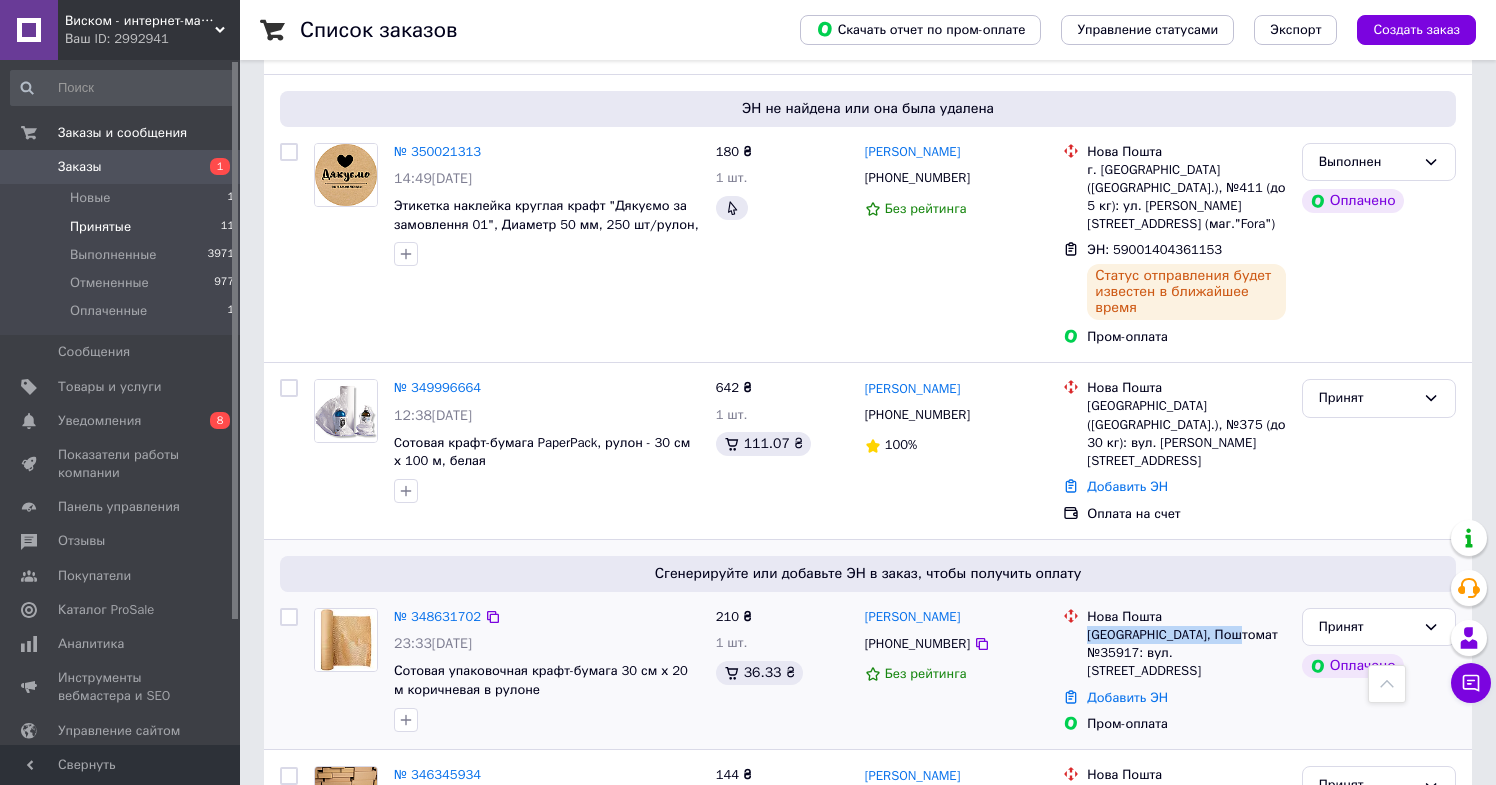 drag, startPoint x: 1088, startPoint y: 493, endPoint x: 1254, endPoint y: 487, distance: 166.1084 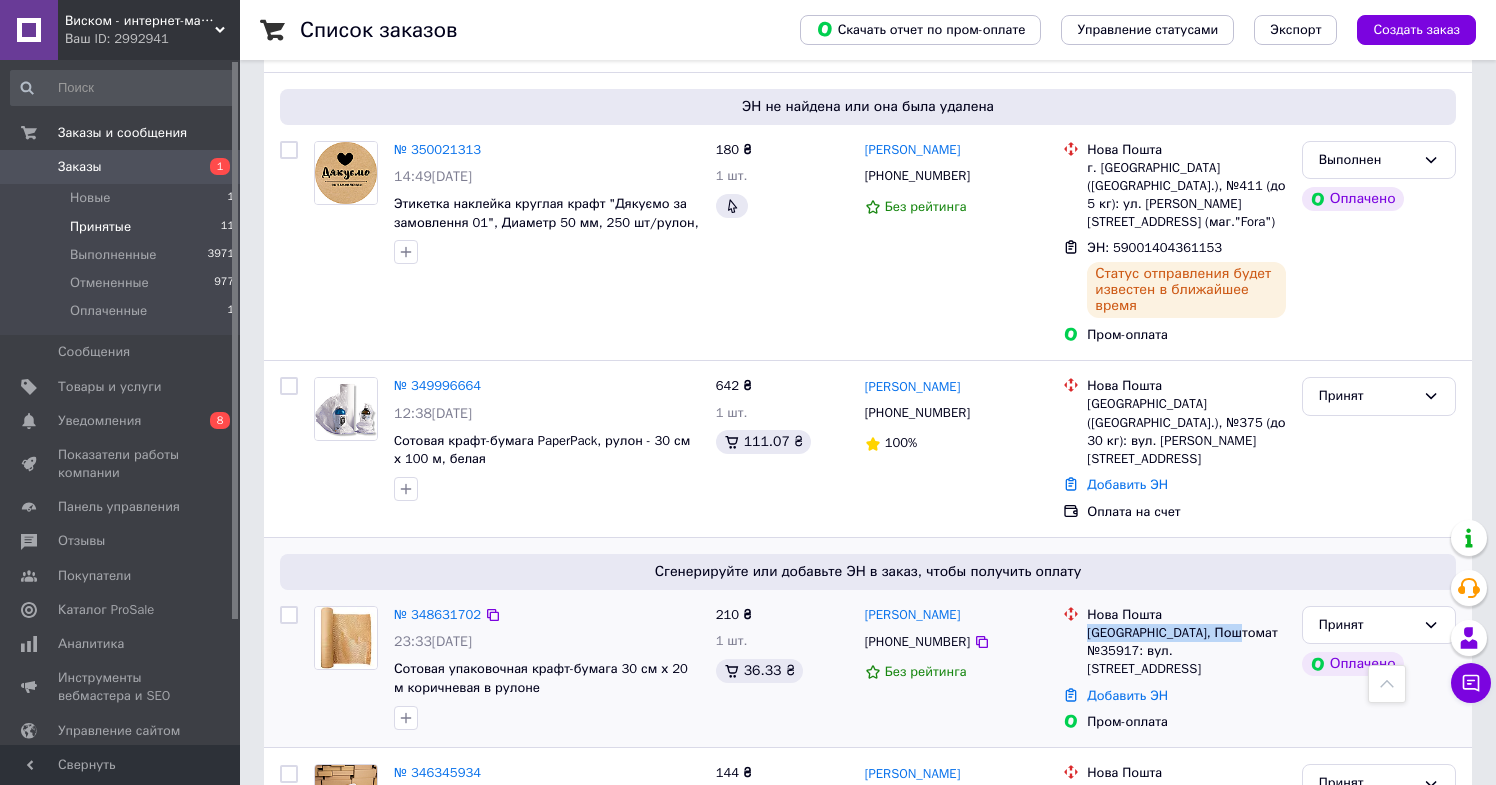scroll, scrollTop: 1758, scrollLeft: 0, axis: vertical 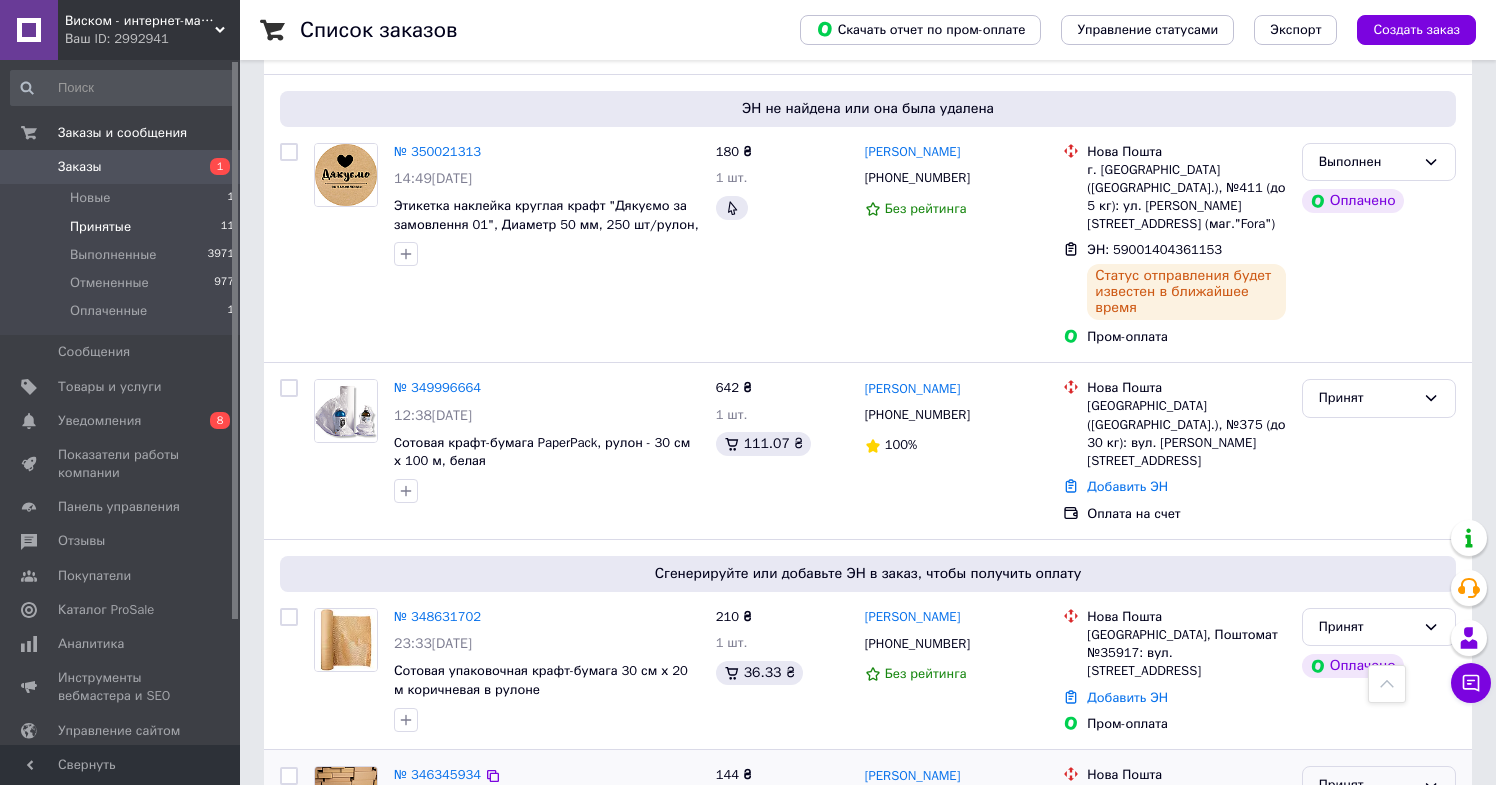 click on "Принят" at bounding box center (1367, 785) 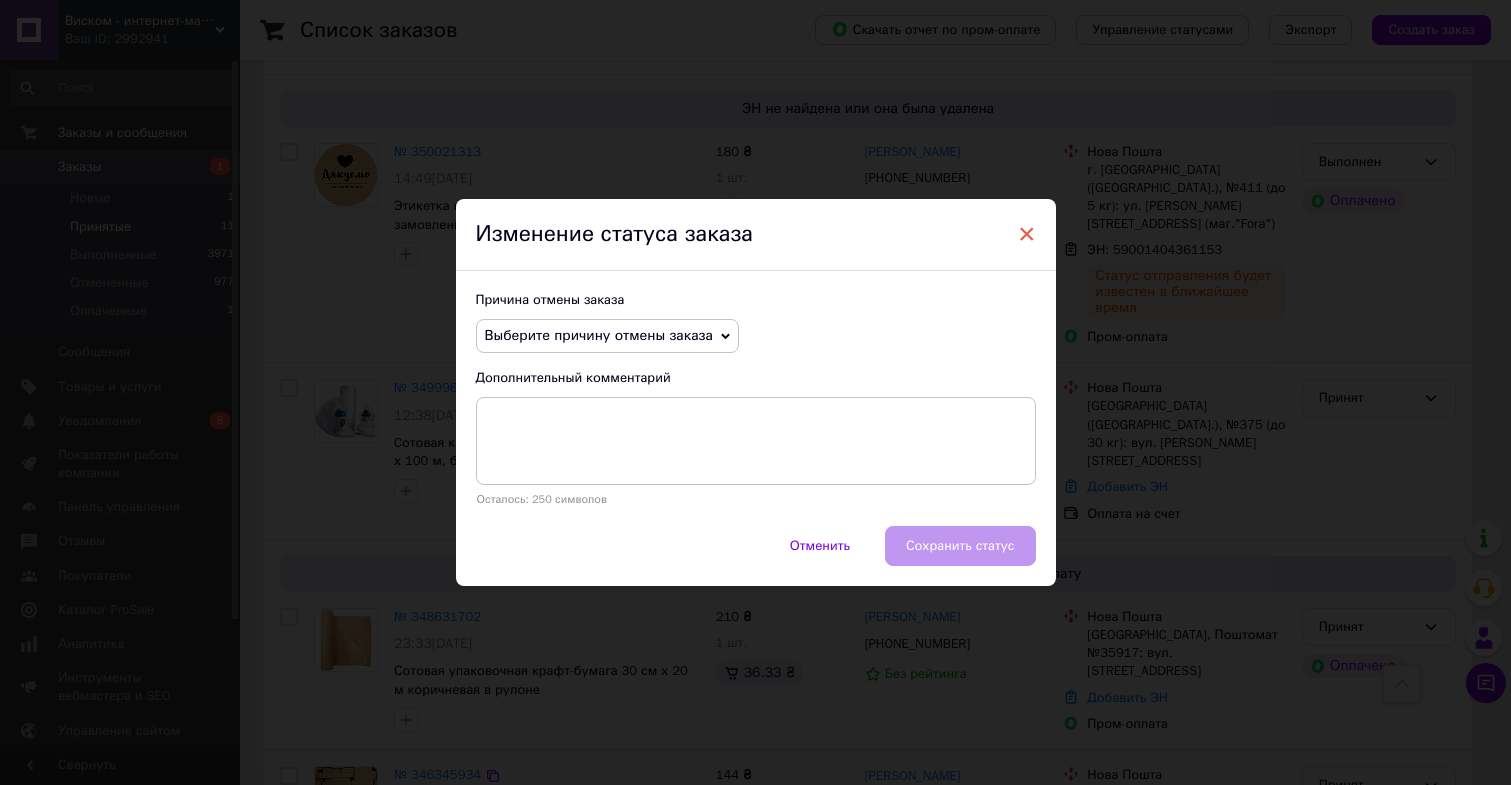 click on "×" at bounding box center [1027, 234] 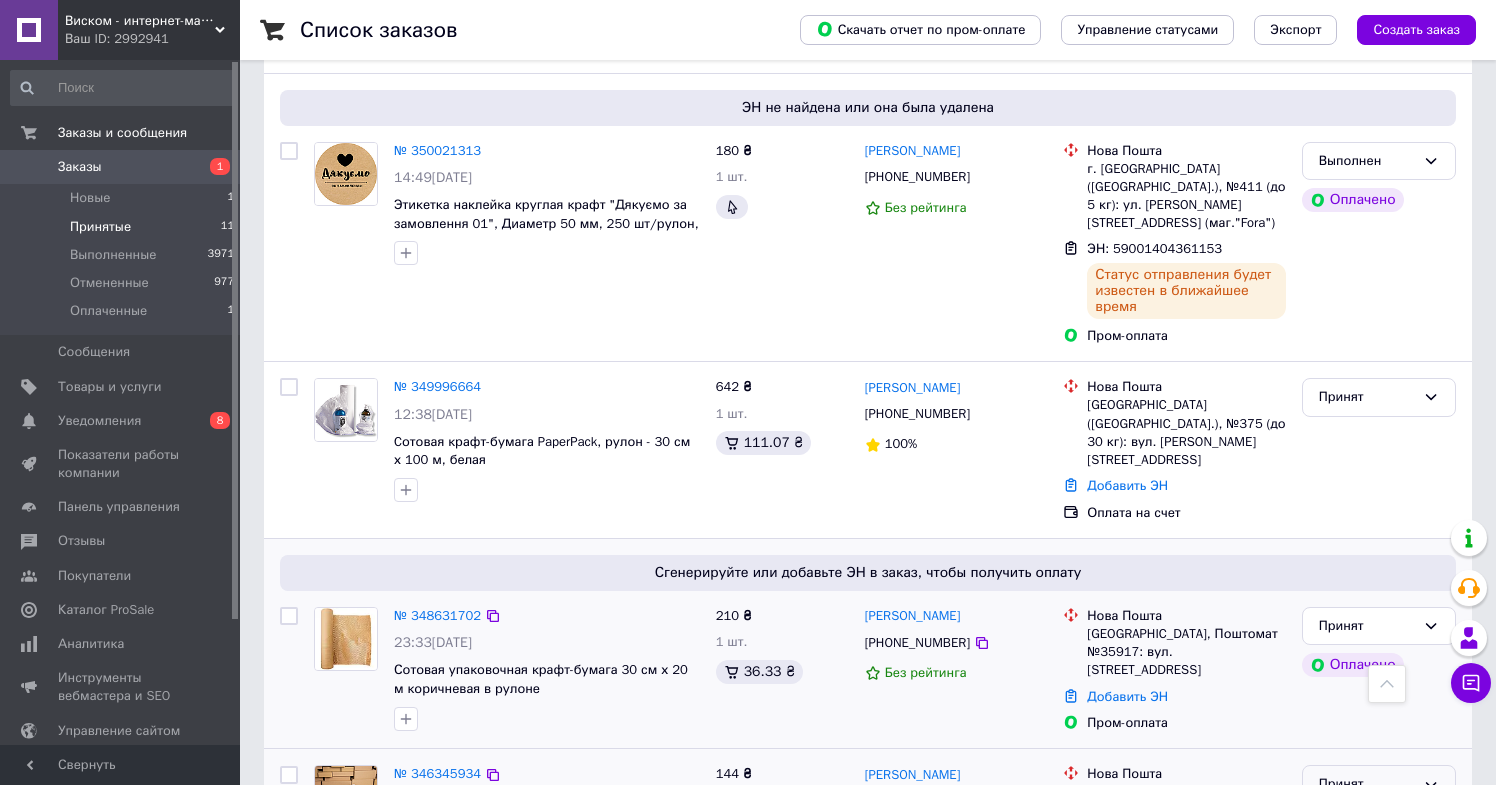 scroll, scrollTop: 1758, scrollLeft: 0, axis: vertical 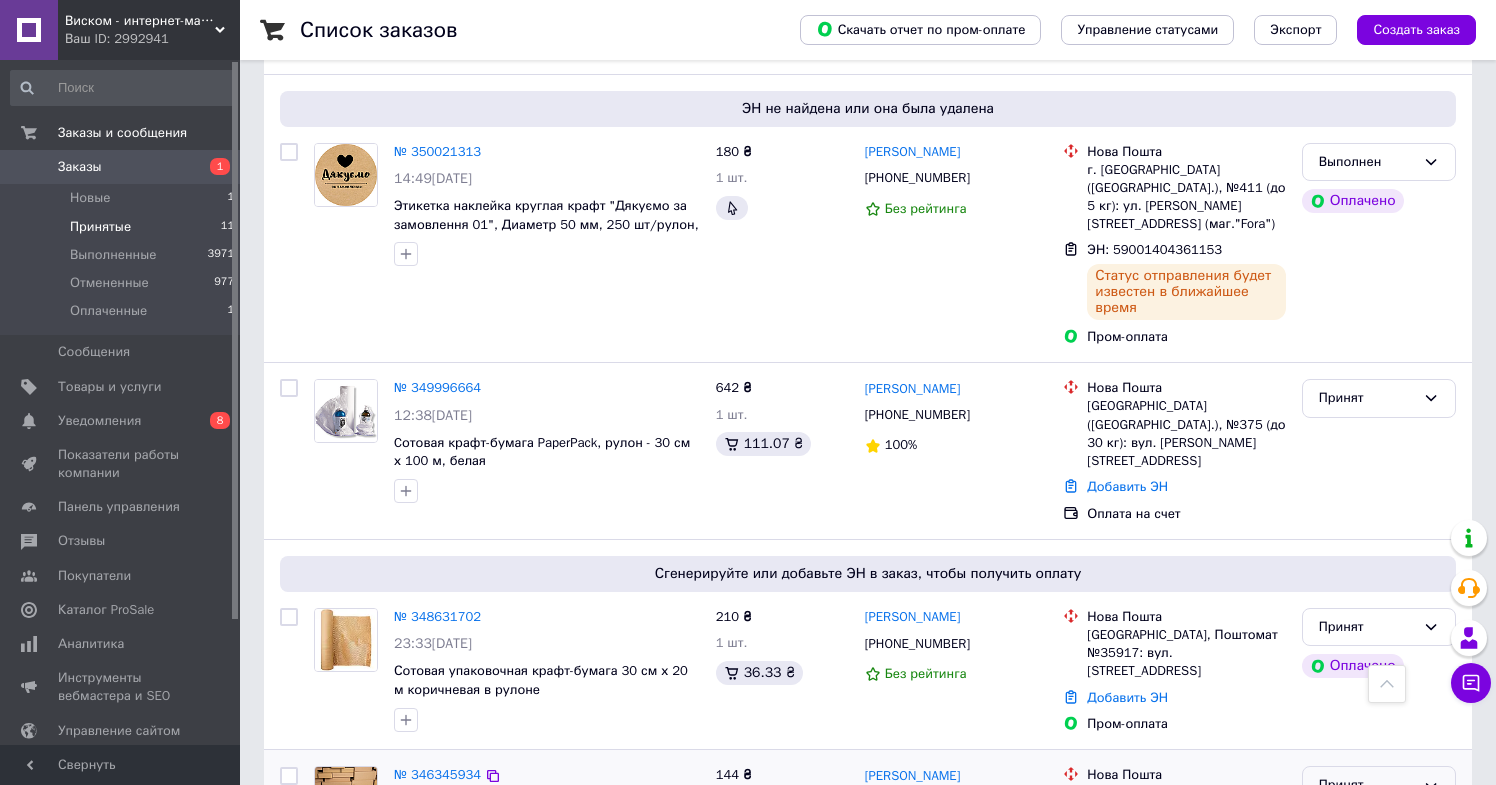 click on "Принят" at bounding box center (1367, 785) 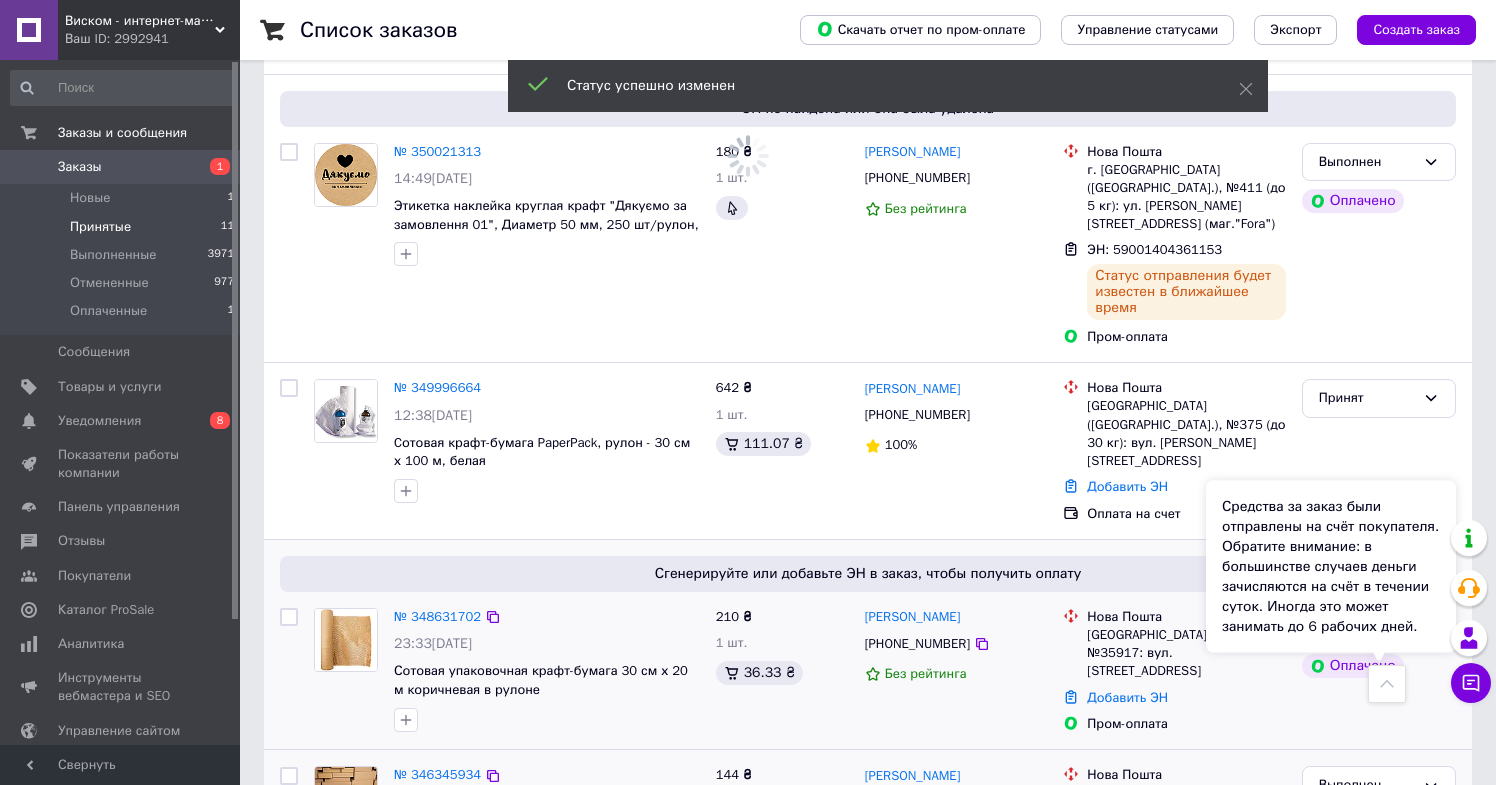 scroll, scrollTop: 1220, scrollLeft: 0, axis: vertical 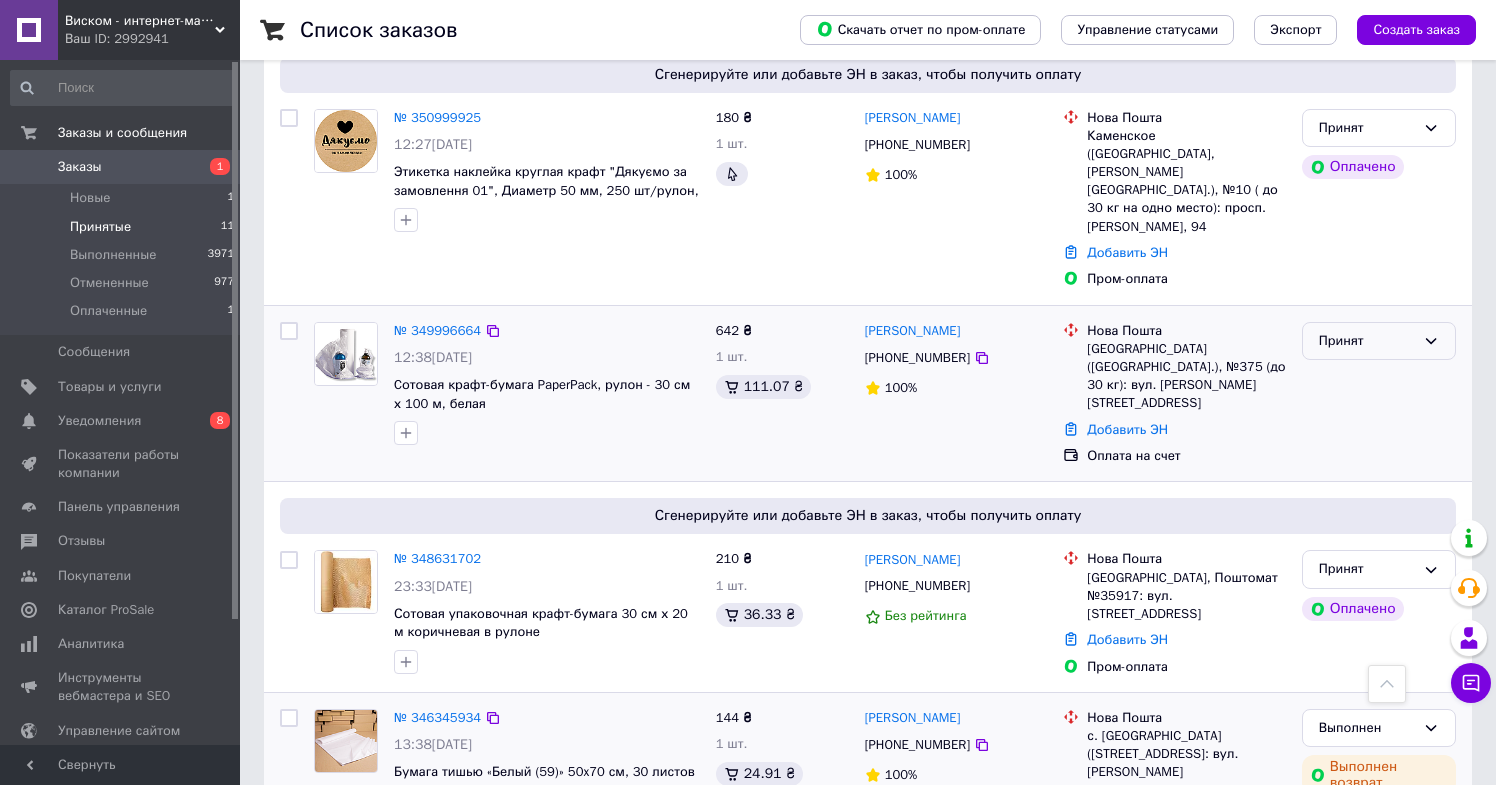 click on "Принят" at bounding box center [1367, 341] 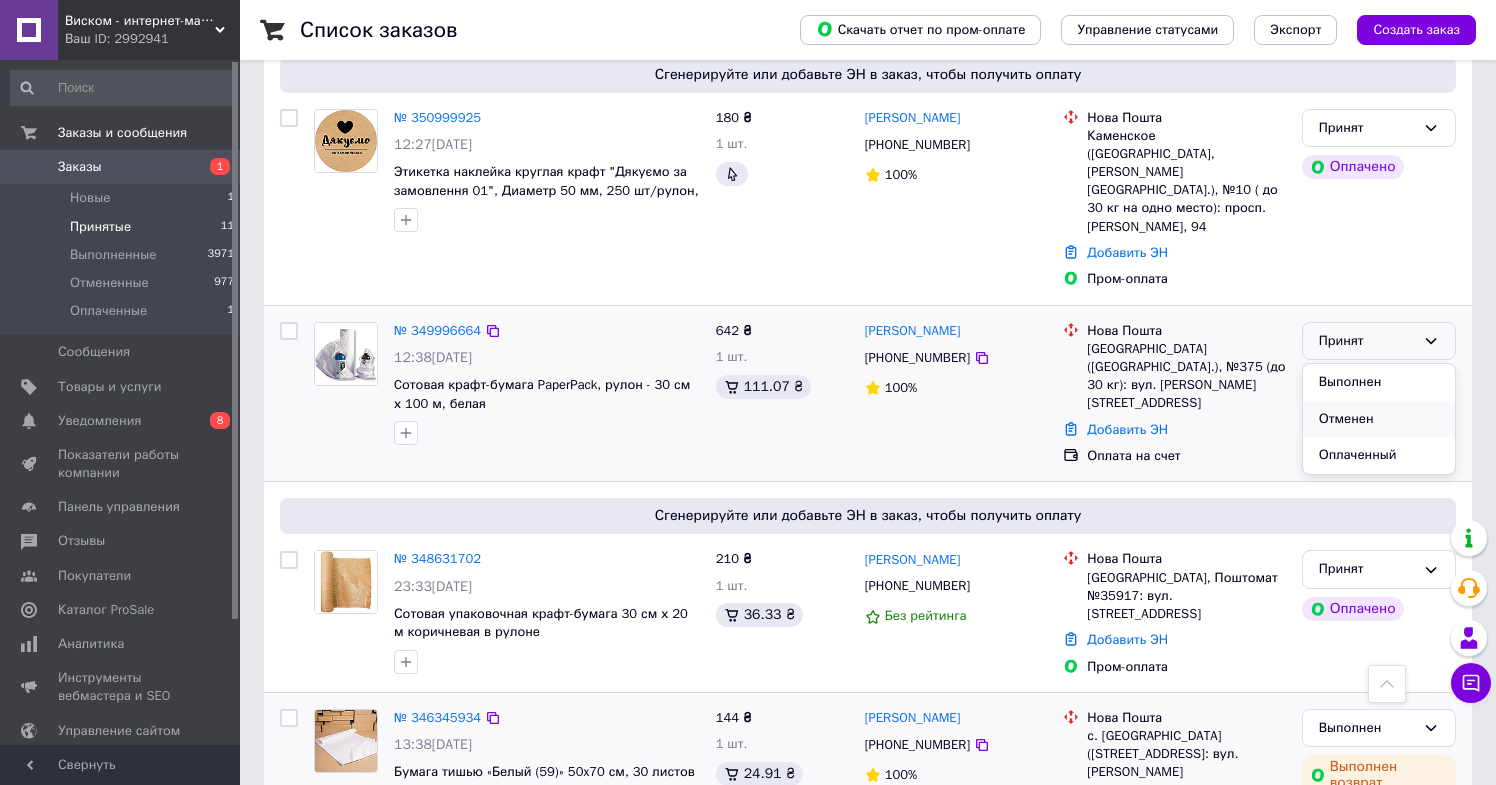 click on "Отменен" at bounding box center (1379, 419) 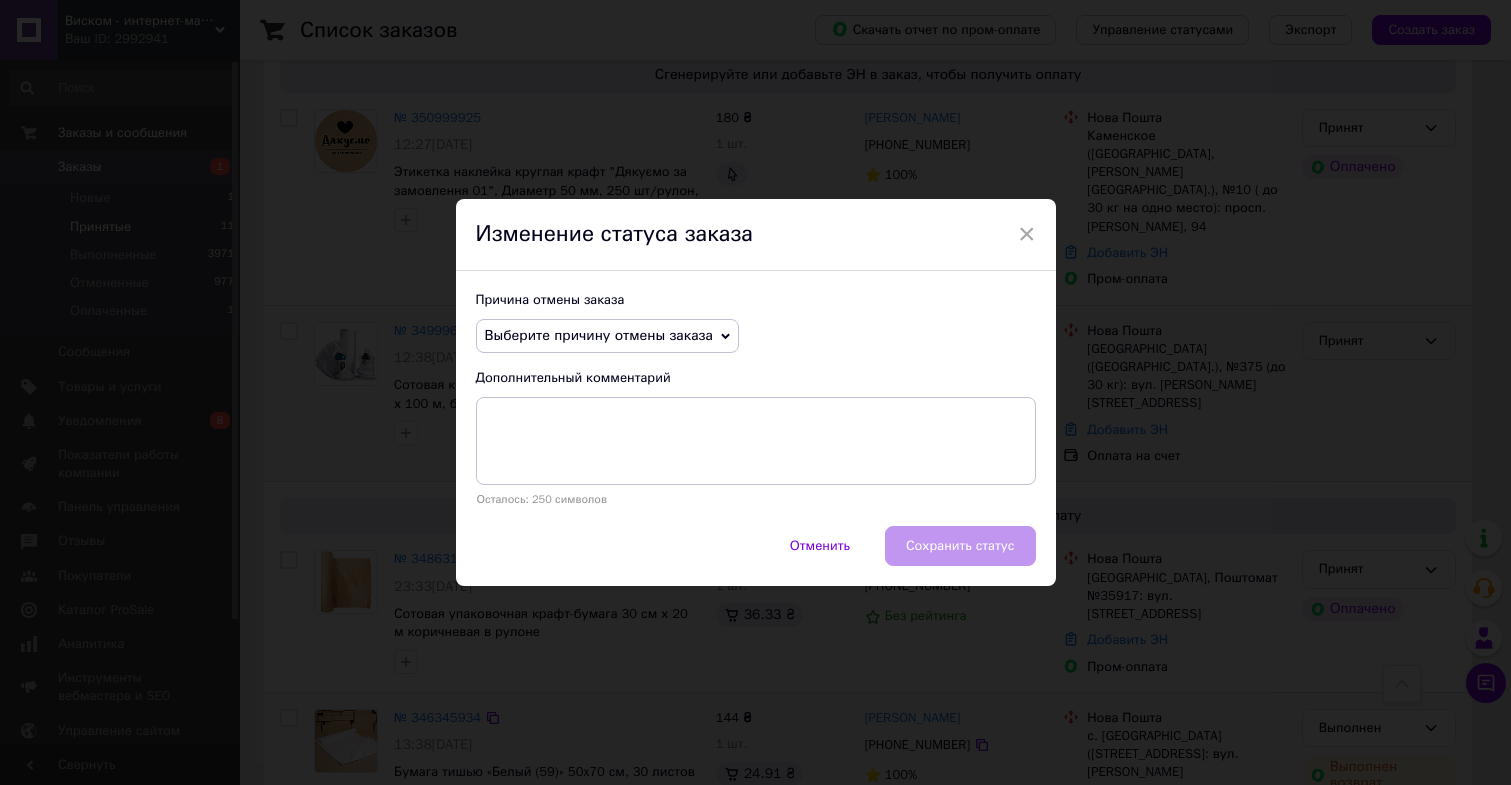 click on "Выберите причину отмены заказа" at bounding box center [607, 336] 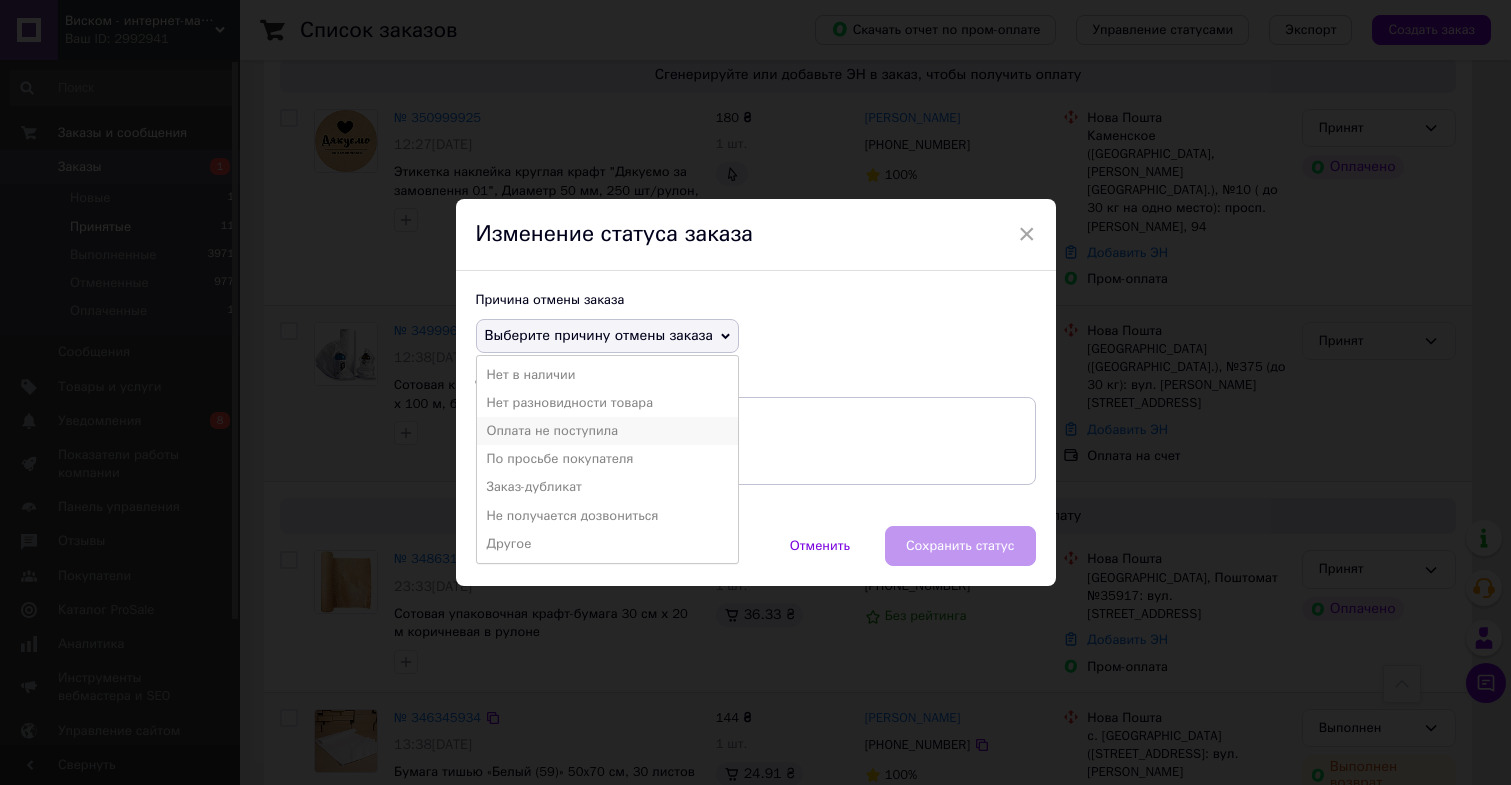 click on "Оплата не поступила" at bounding box center (607, 431) 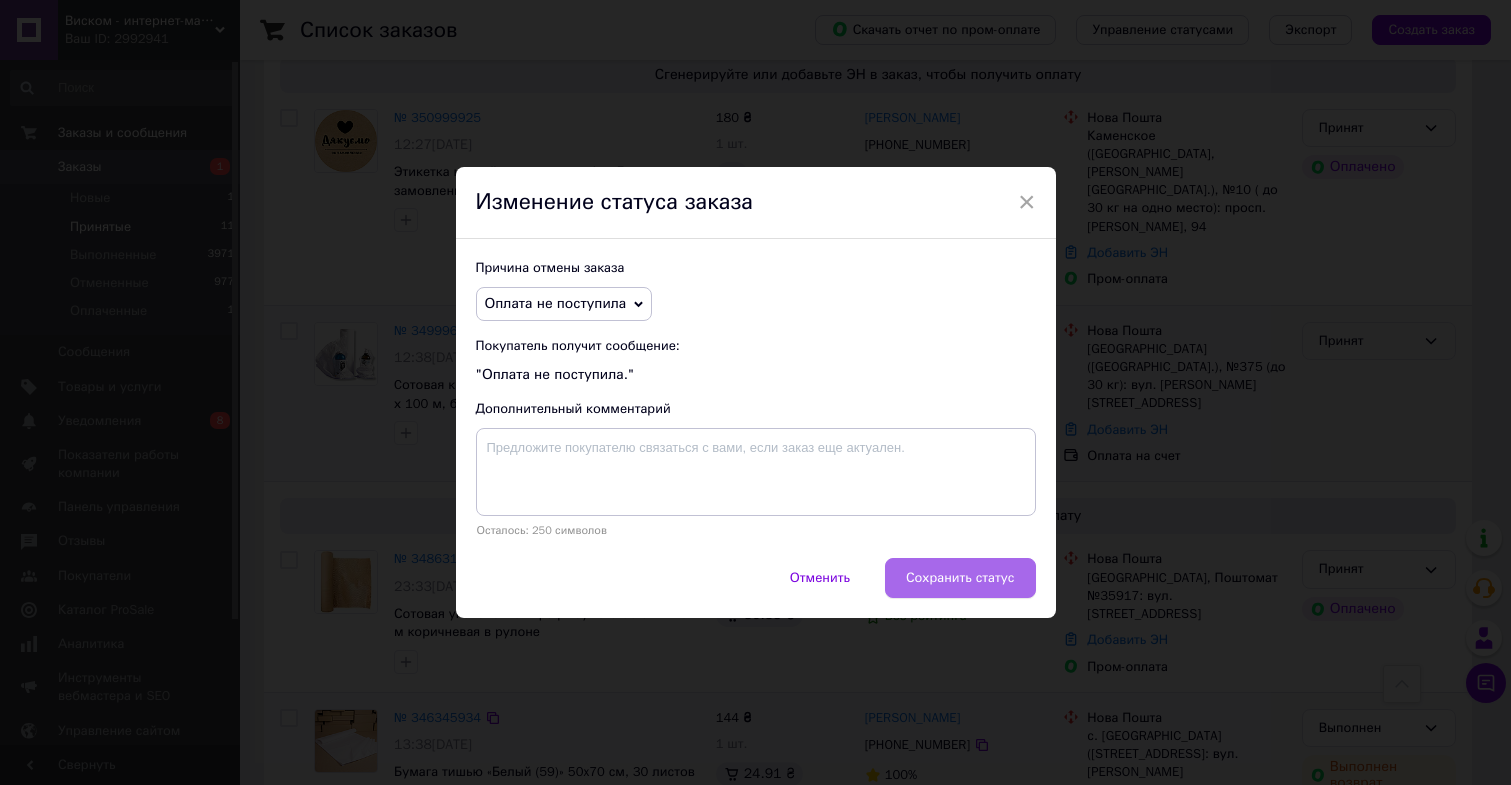 click on "Сохранить статус" at bounding box center [960, 578] 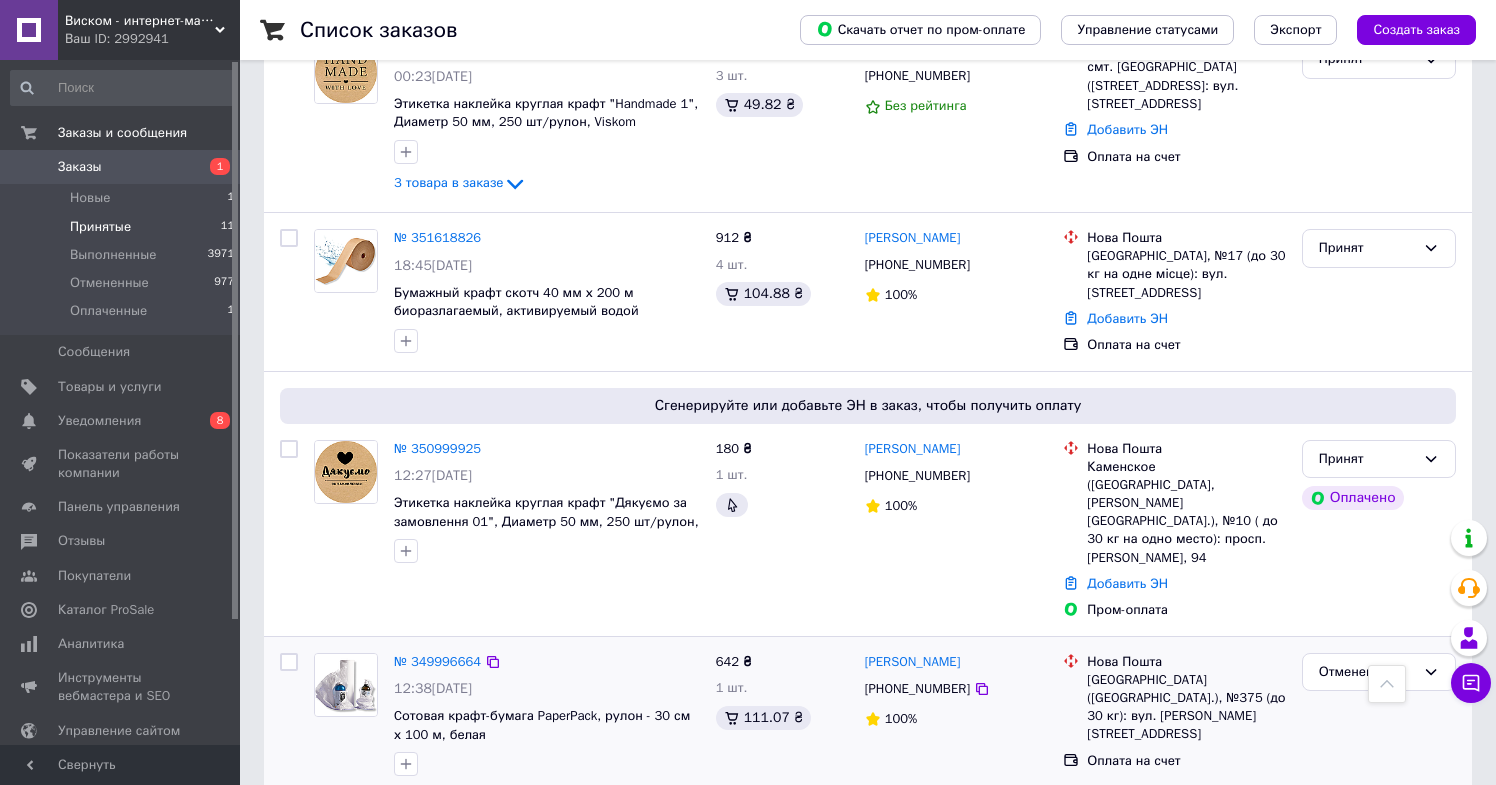 scroll, scrollTop: 879, scrollLeft: 0, axis: vertical 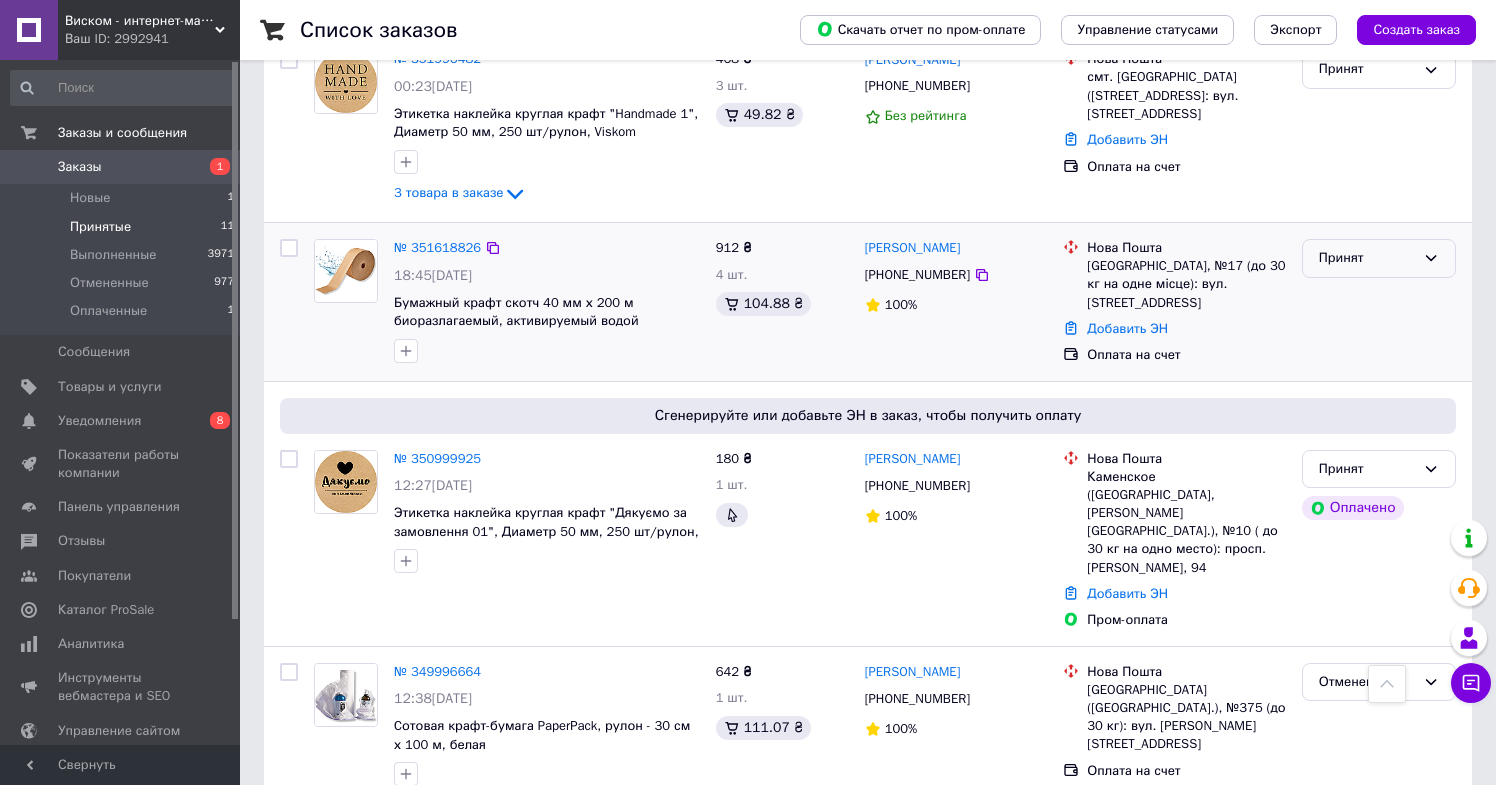 click on "Принят" at bounding box center [1367, 258] 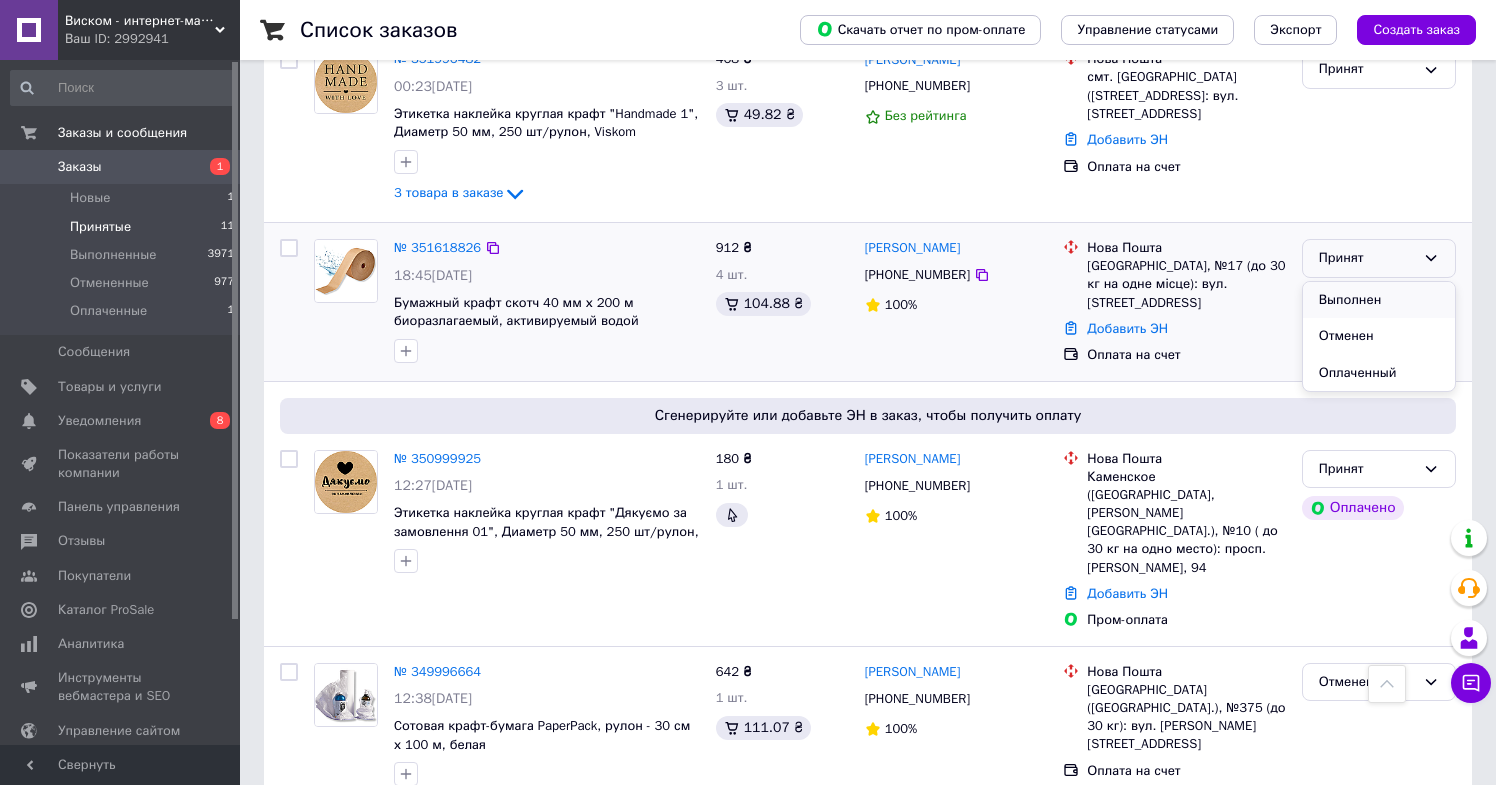 click on "Выполнен" at bounding box center (1379, 300) 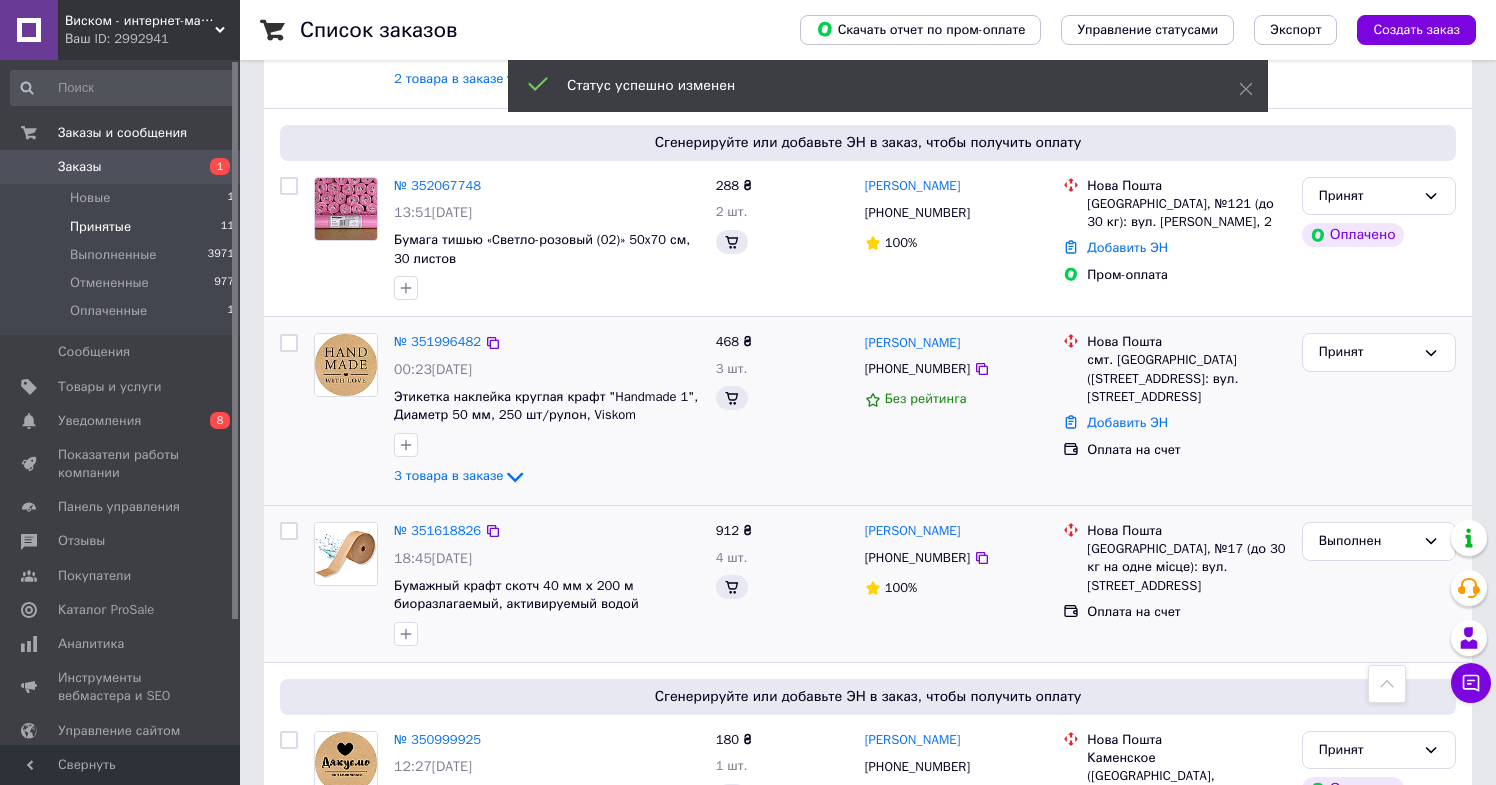 scroll, scrollTop: 591, scrollLeft: 0, axis: vertical 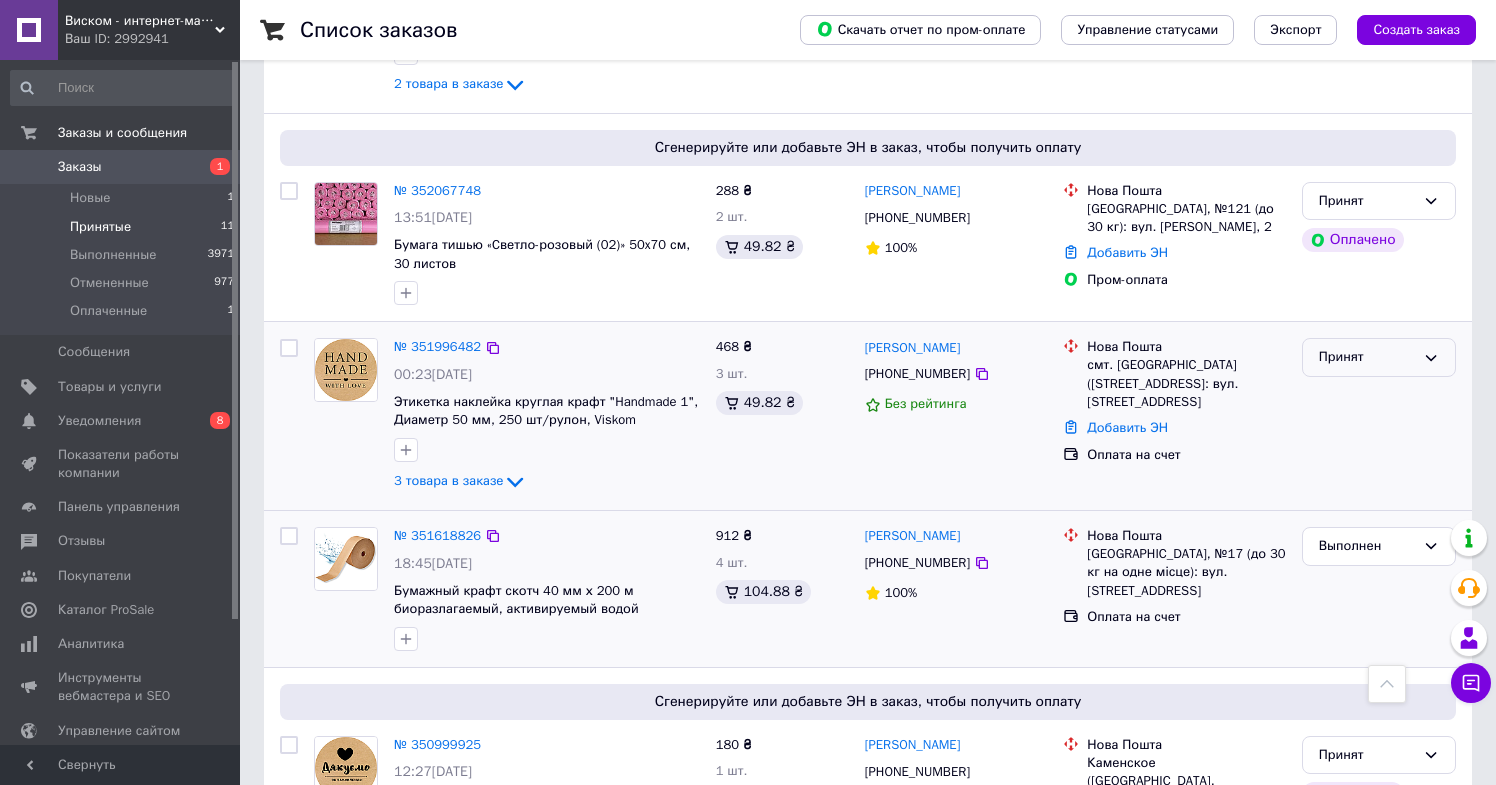 click on "Принят" at bounding box center [1367, 357] 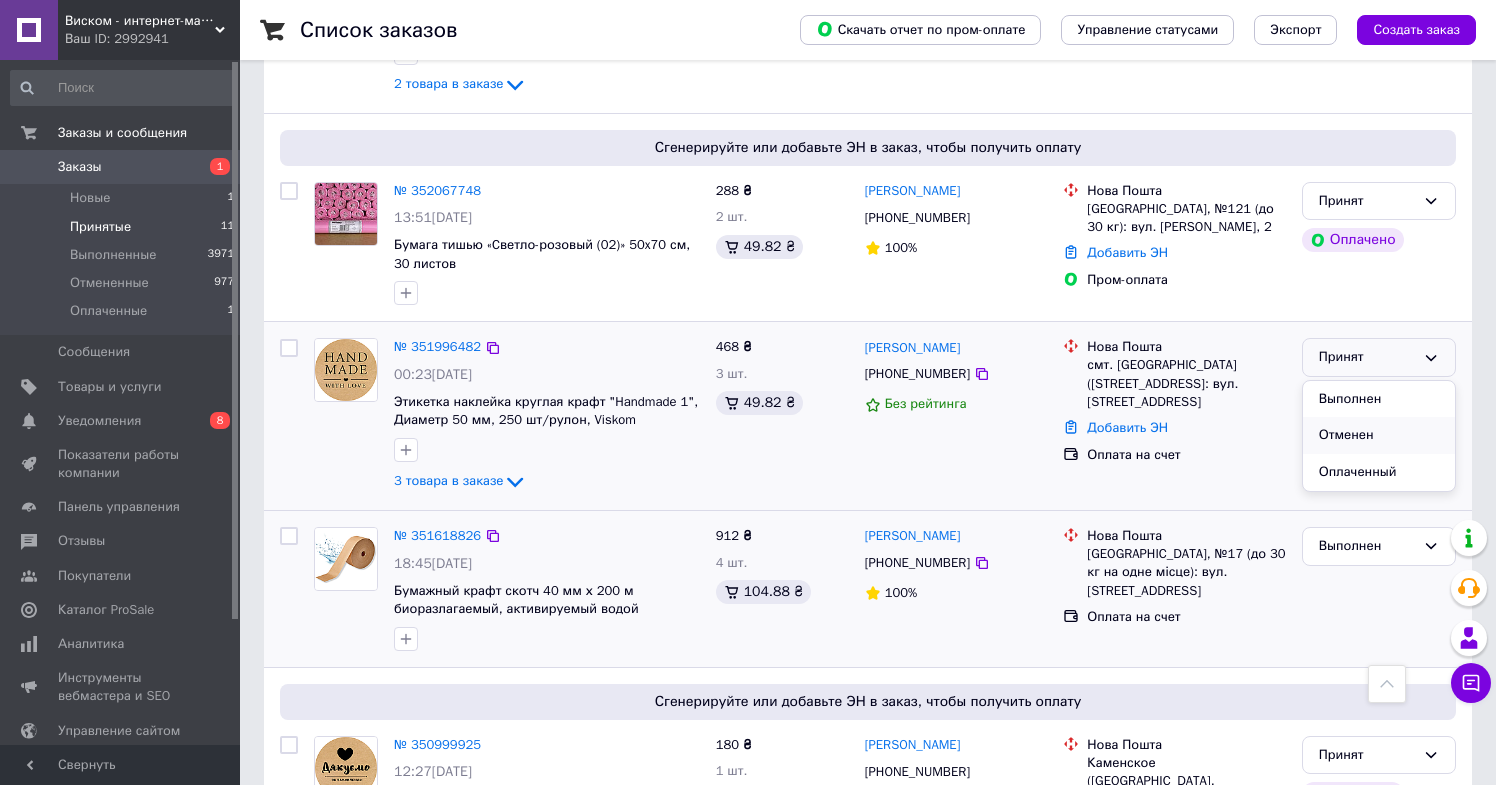 click on "Отменен" at bounding box center [1379, 435] 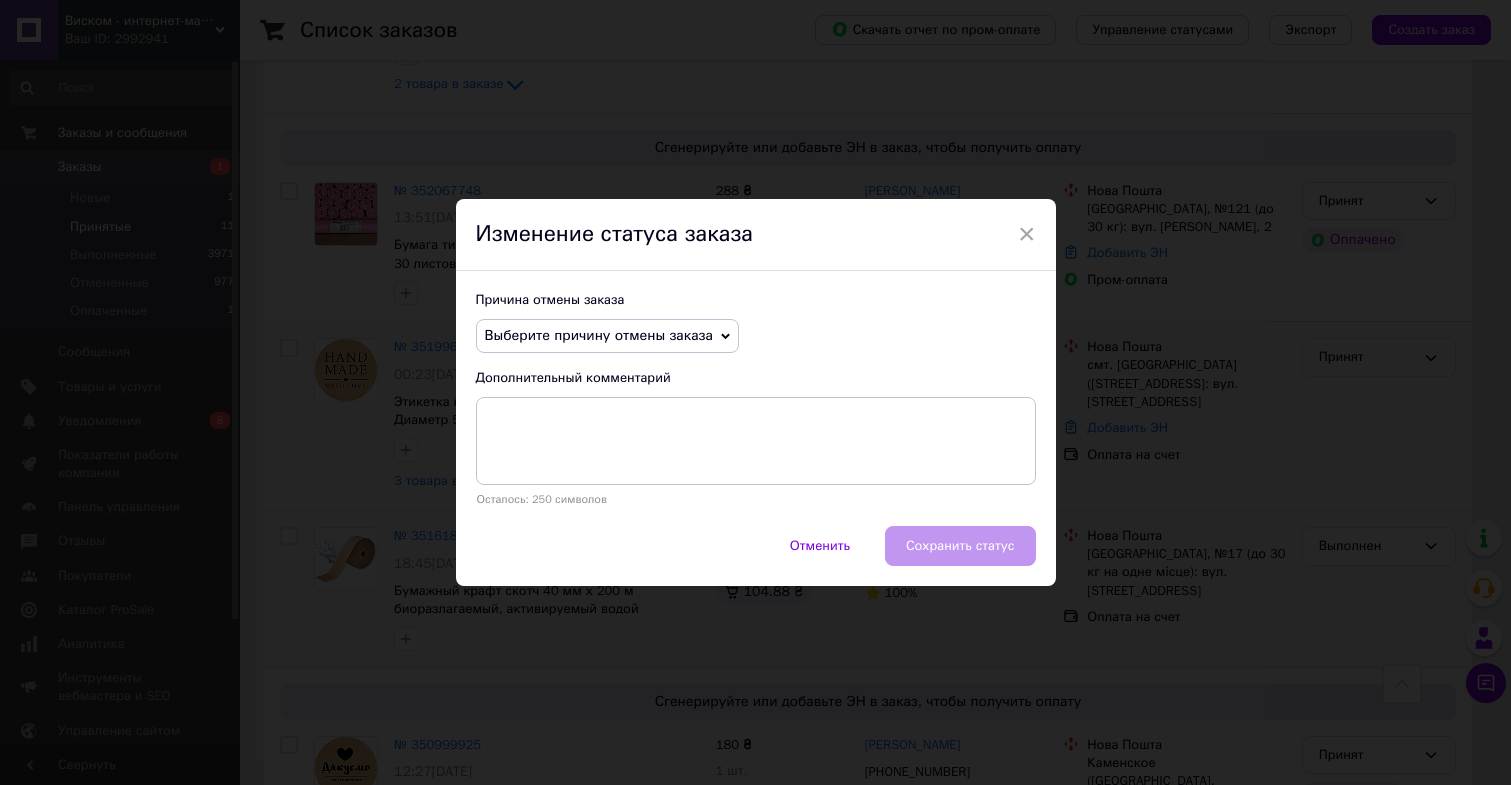 click on "Выберите причину отмены заказа" at bounding box center (599, 335) 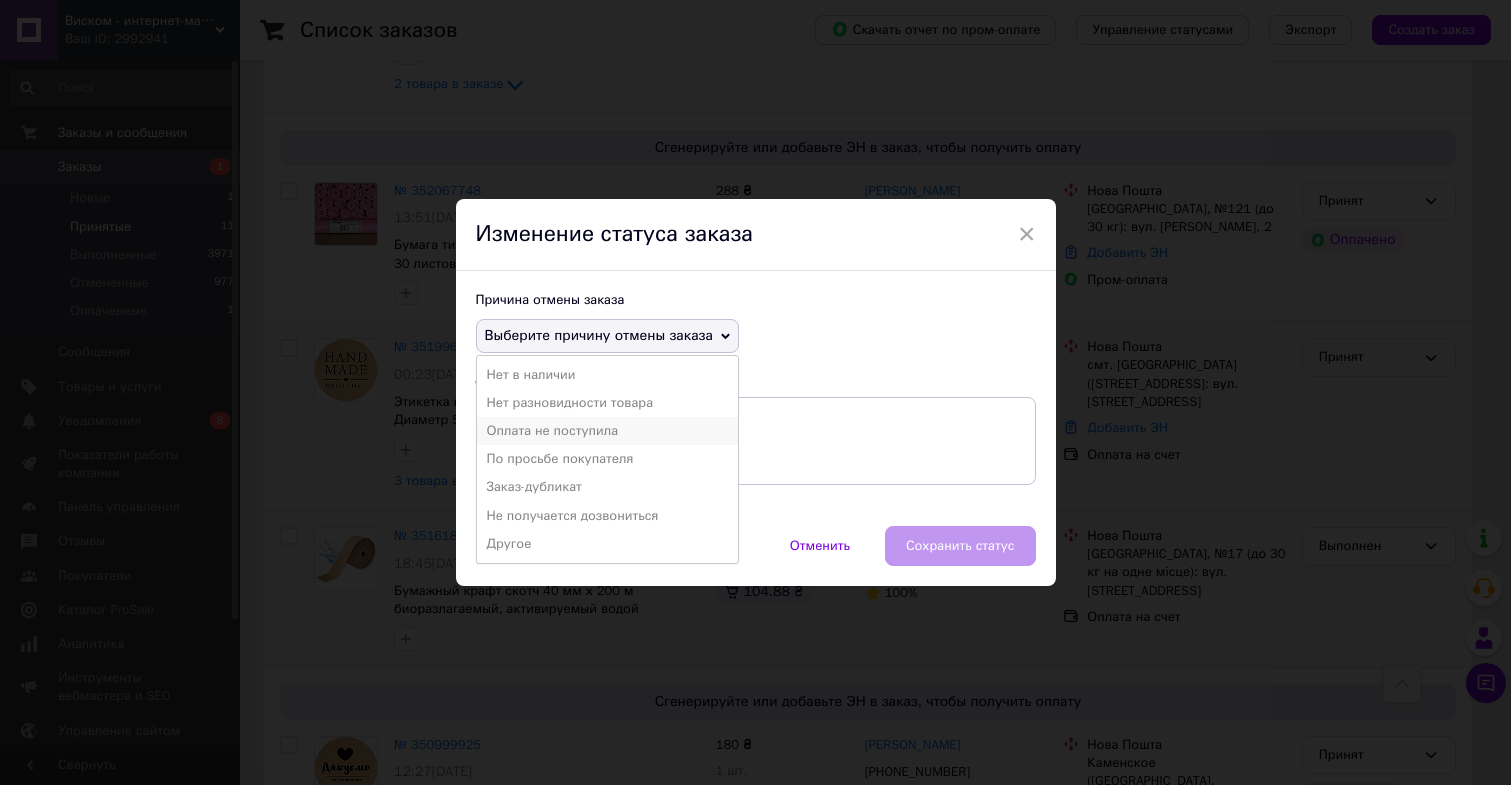click on "Оплата не поступила" at bounding box center [607, 431] 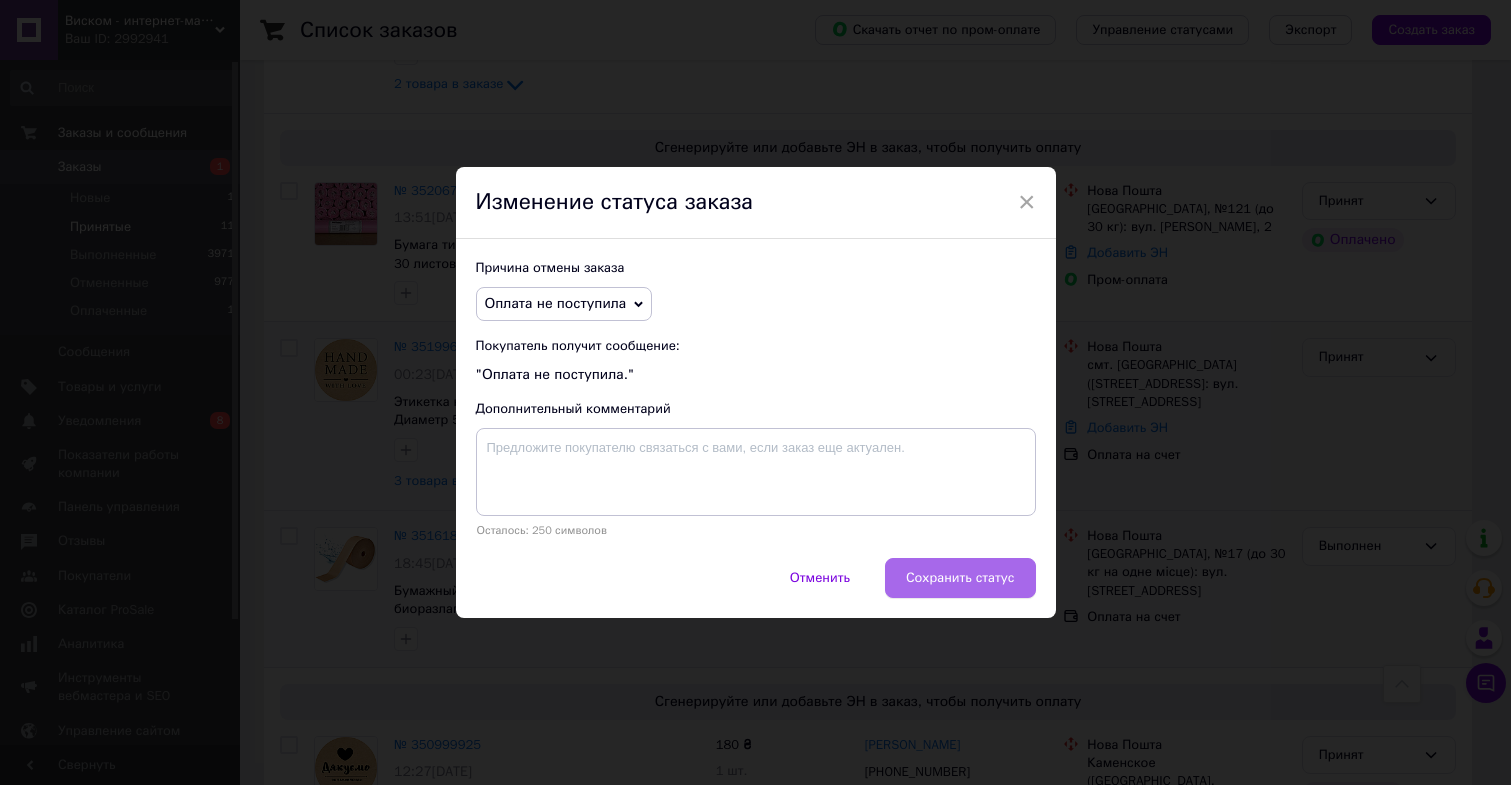 click on "Сохранить статус" at bounding box center [960, 578] 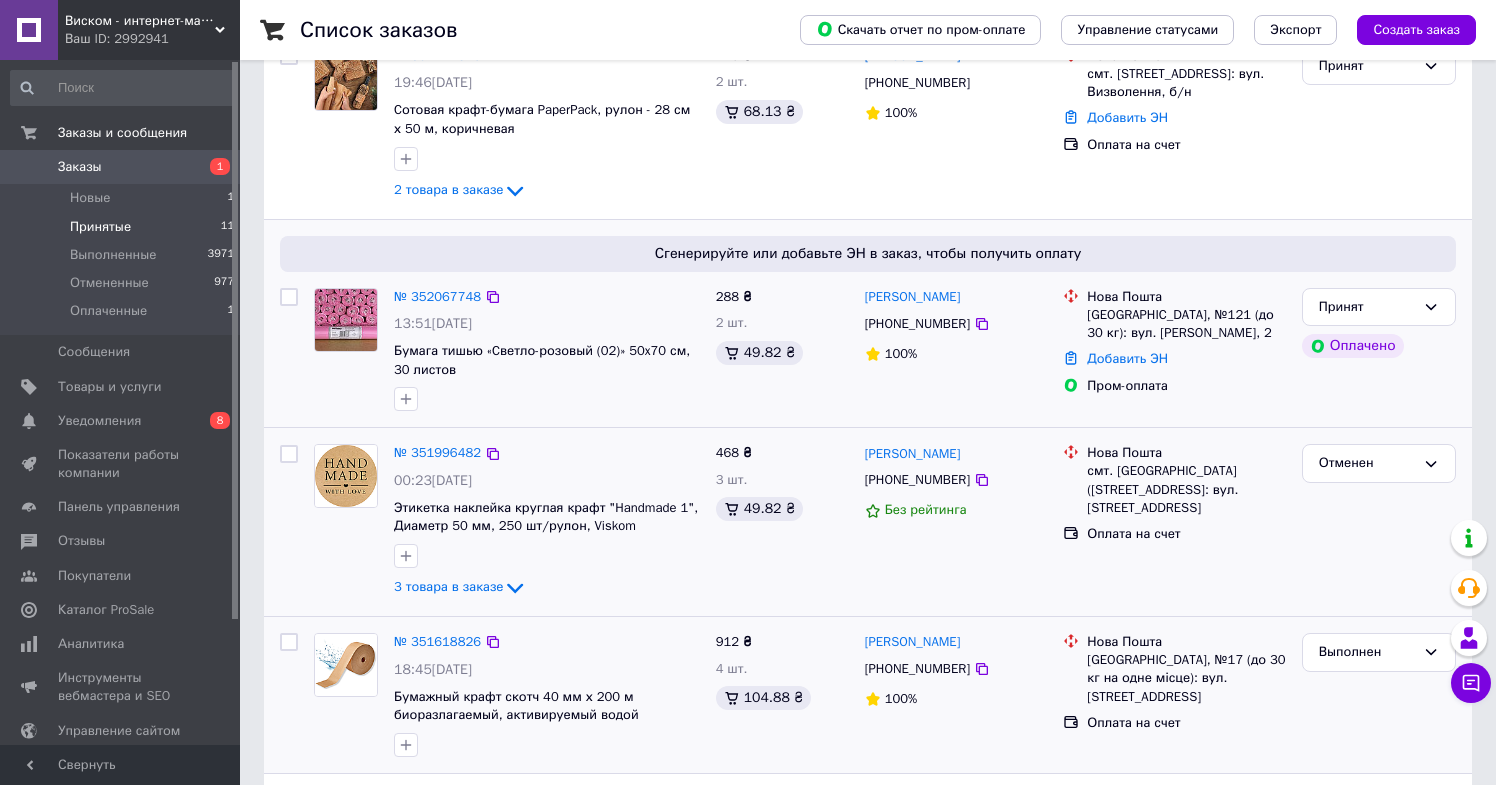 scroll, scrollTop: 489, scrollLeft: 0, axis: vertical 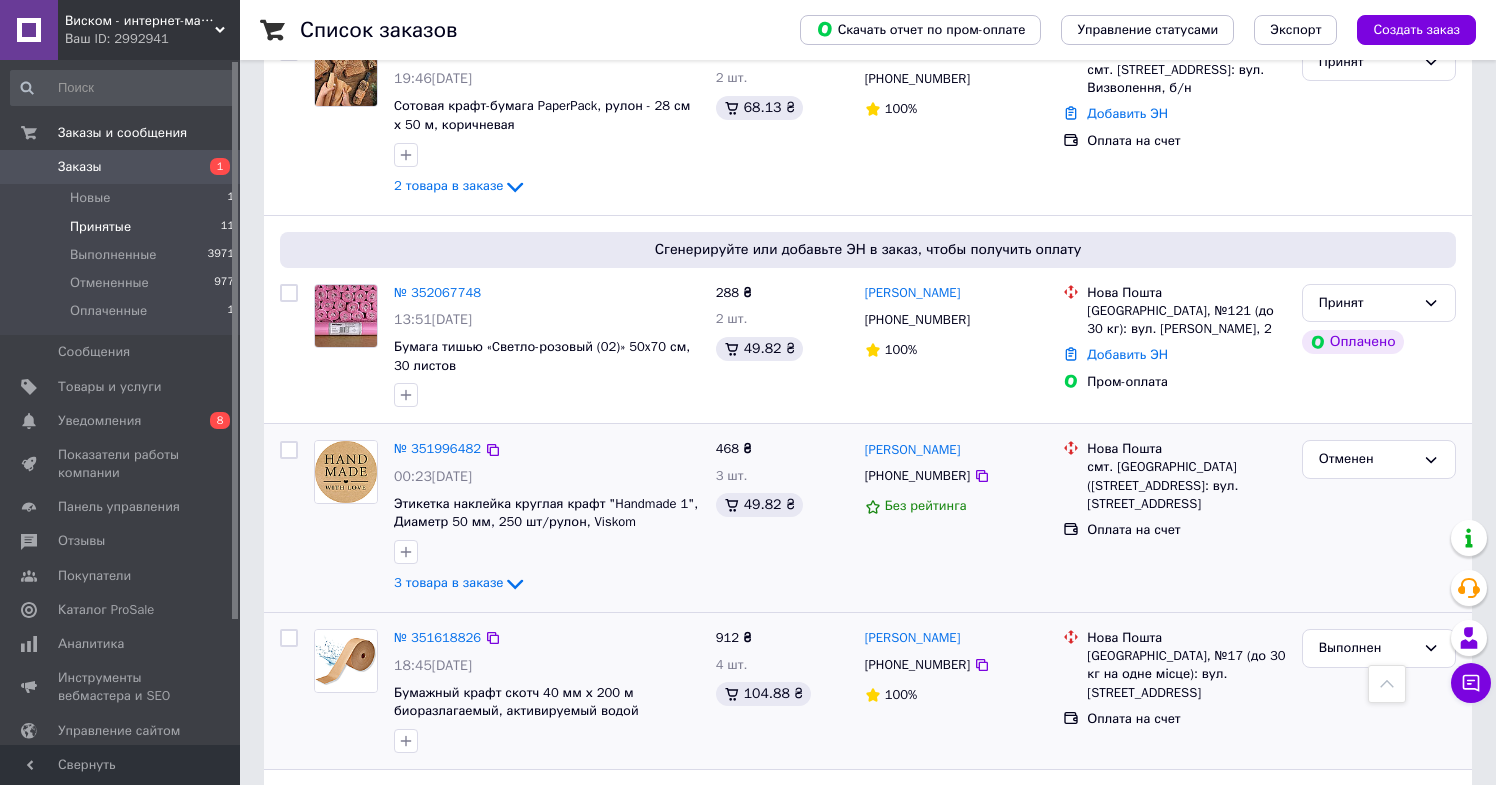 click on "3 товара в заказе" 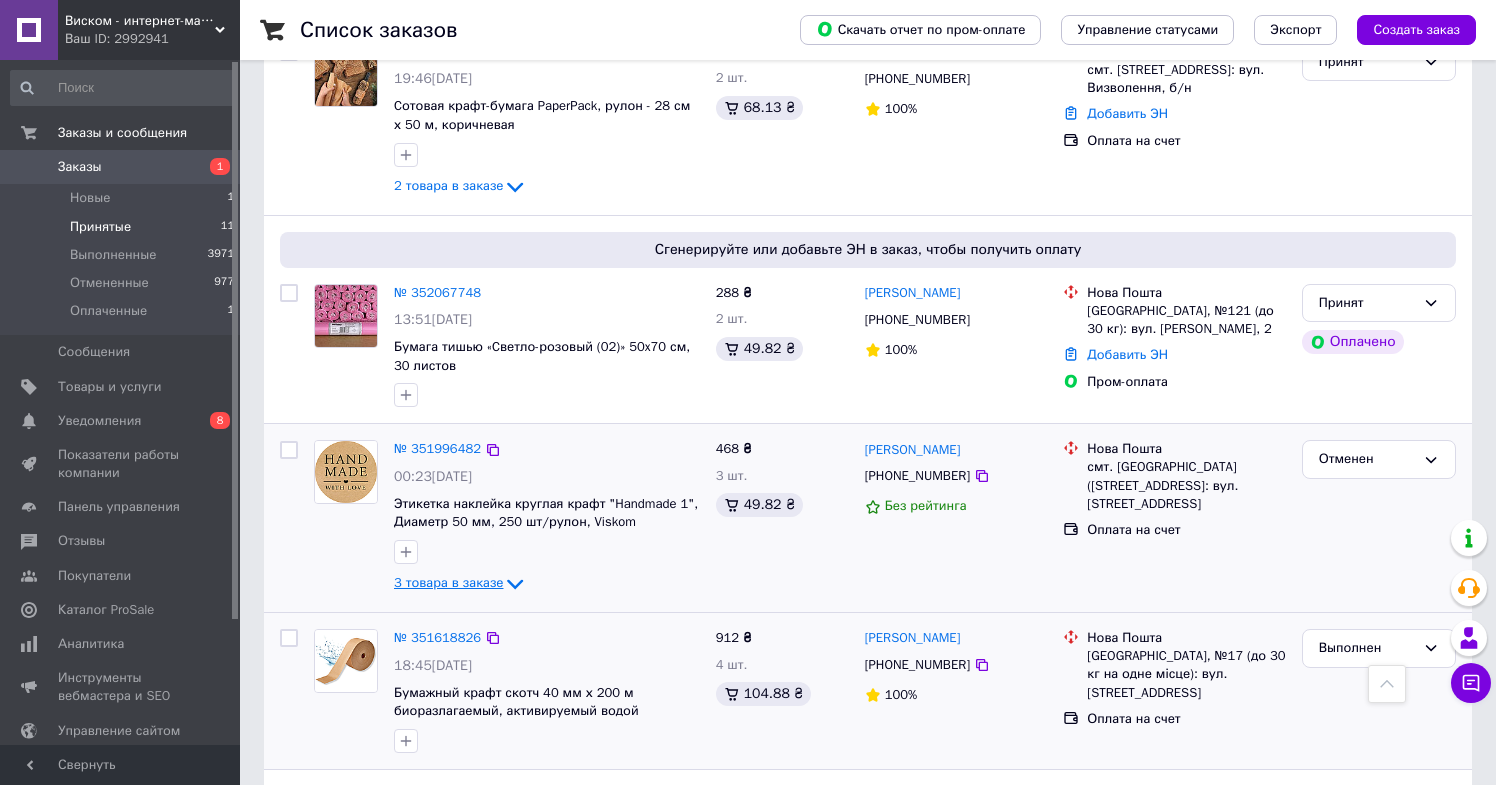 click 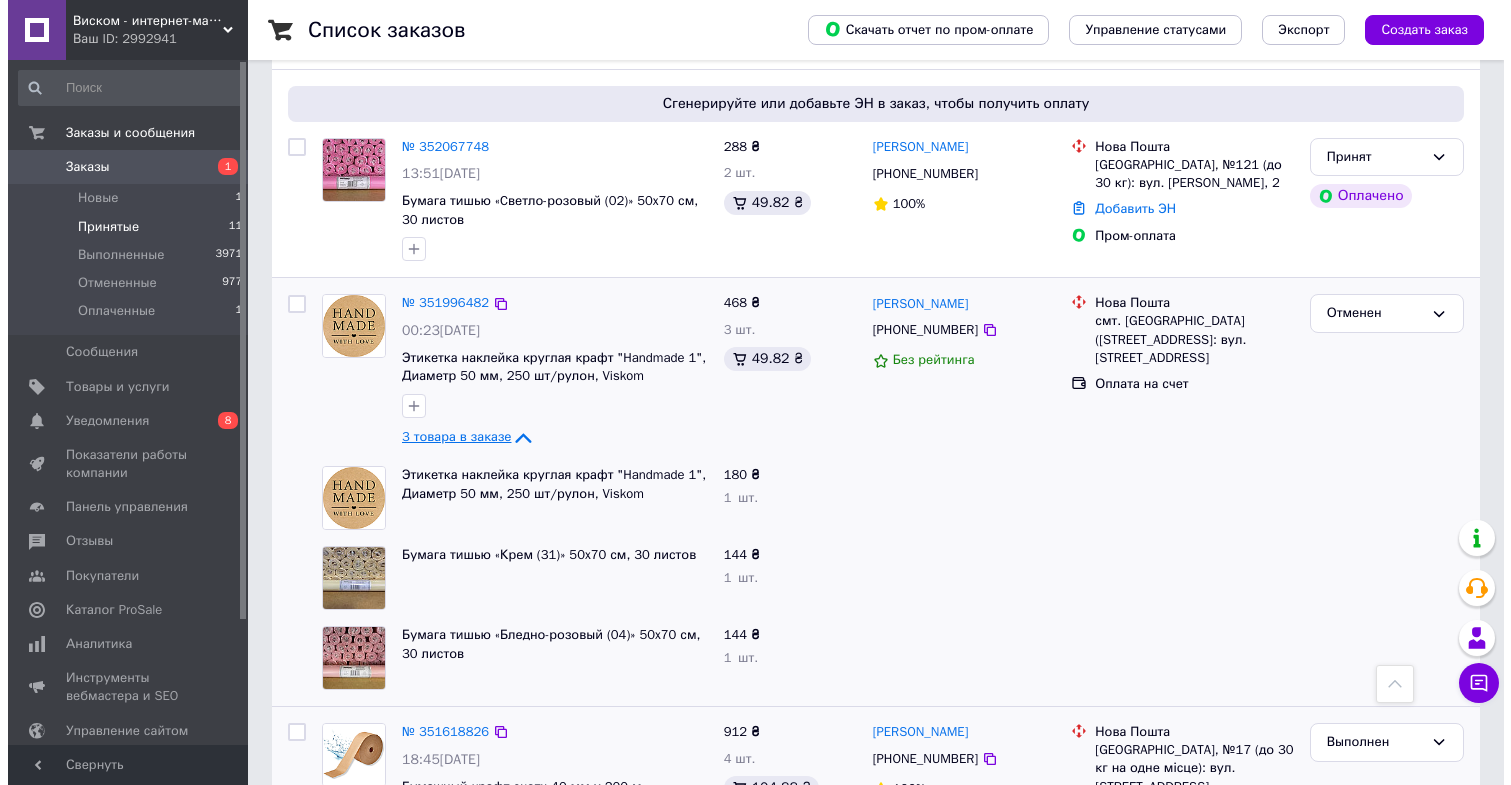 scroll, scrollTop: 637, scrollLeft: 0, axis: vertical 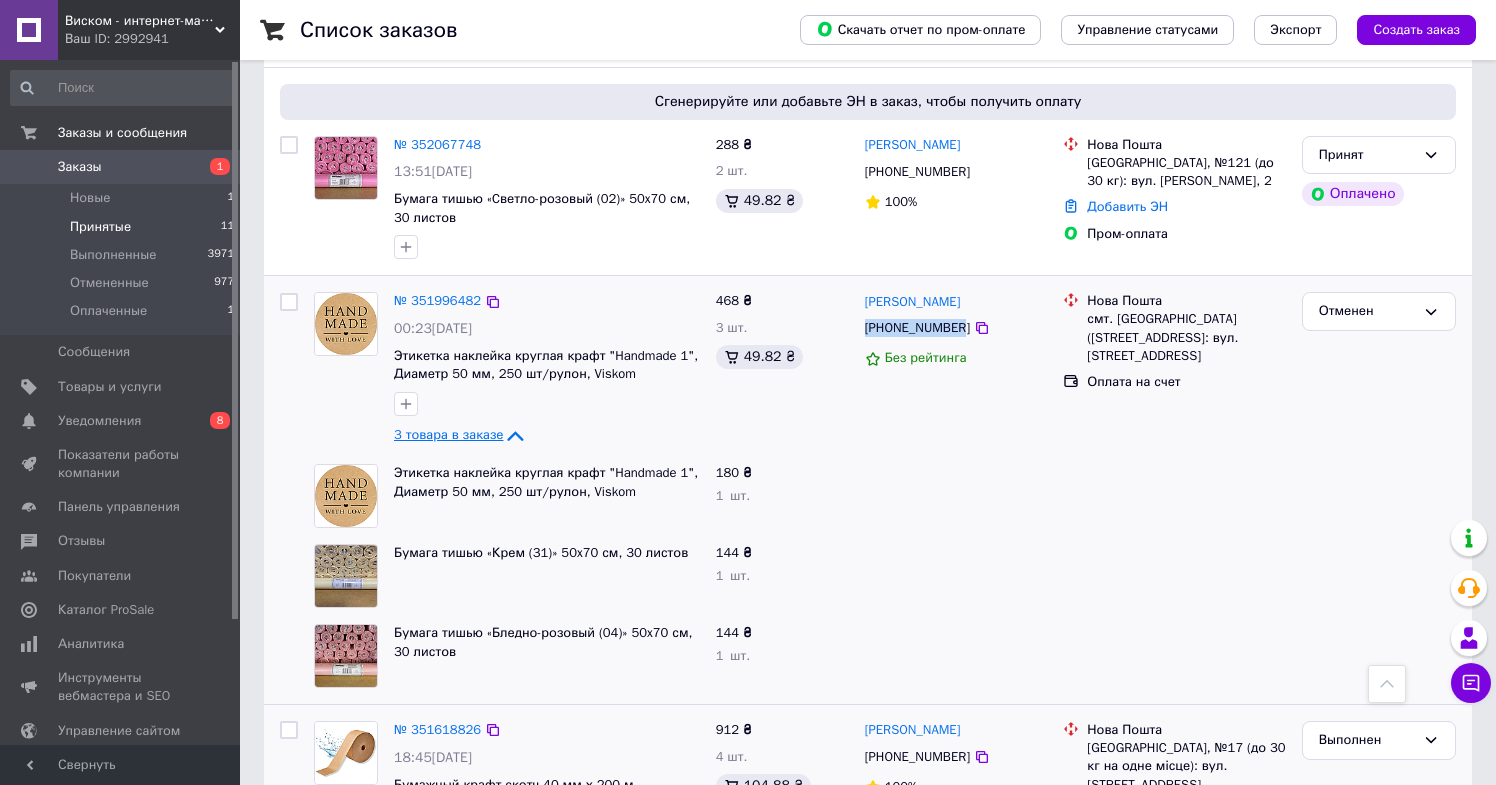 drag, startPoint x: 859, startPoint y: 308, endPoint x: 968, endPoint y: 304, distance: 109.07337 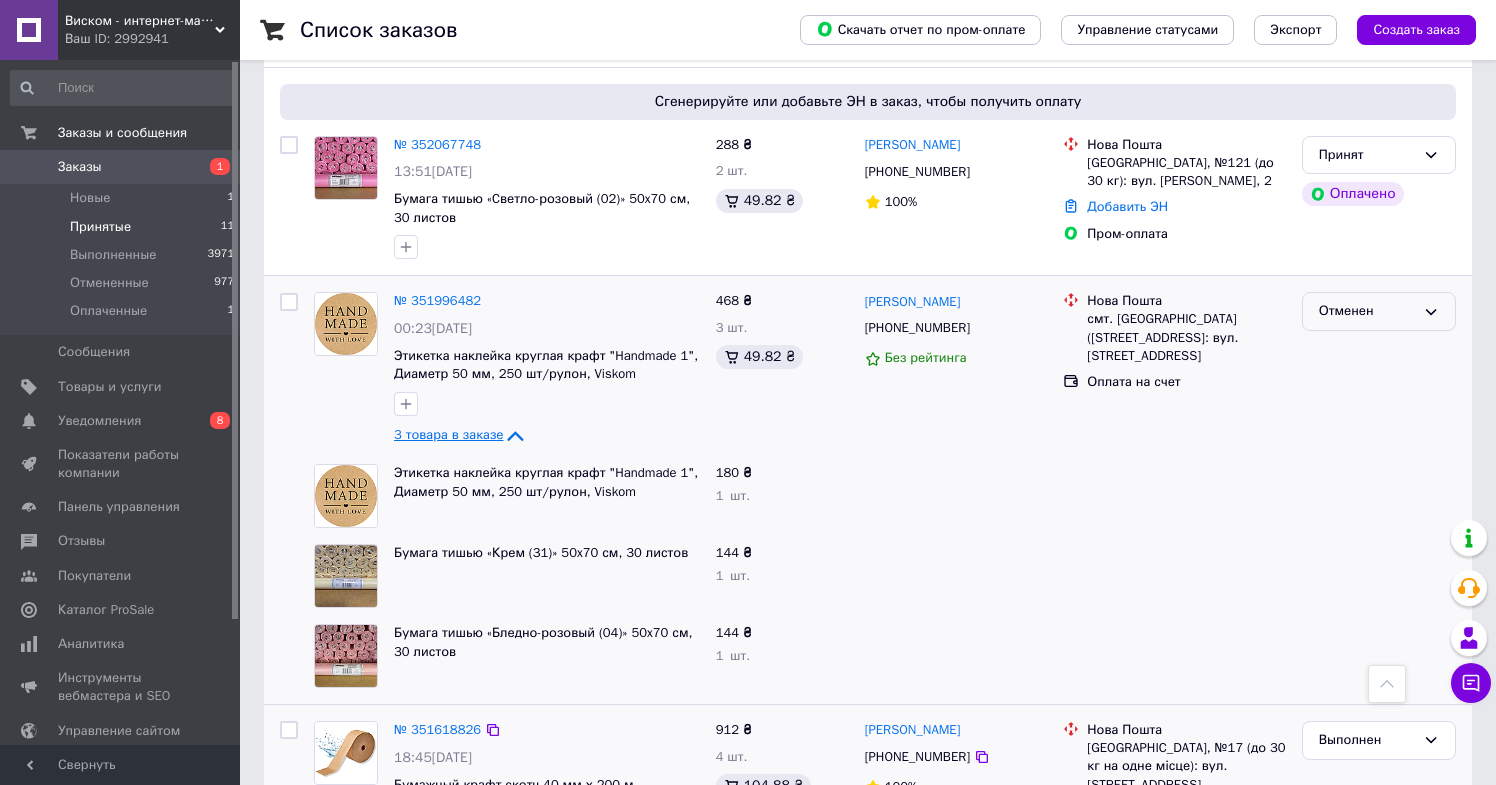 click on "Отменен" at bounding box center [1367, 311] 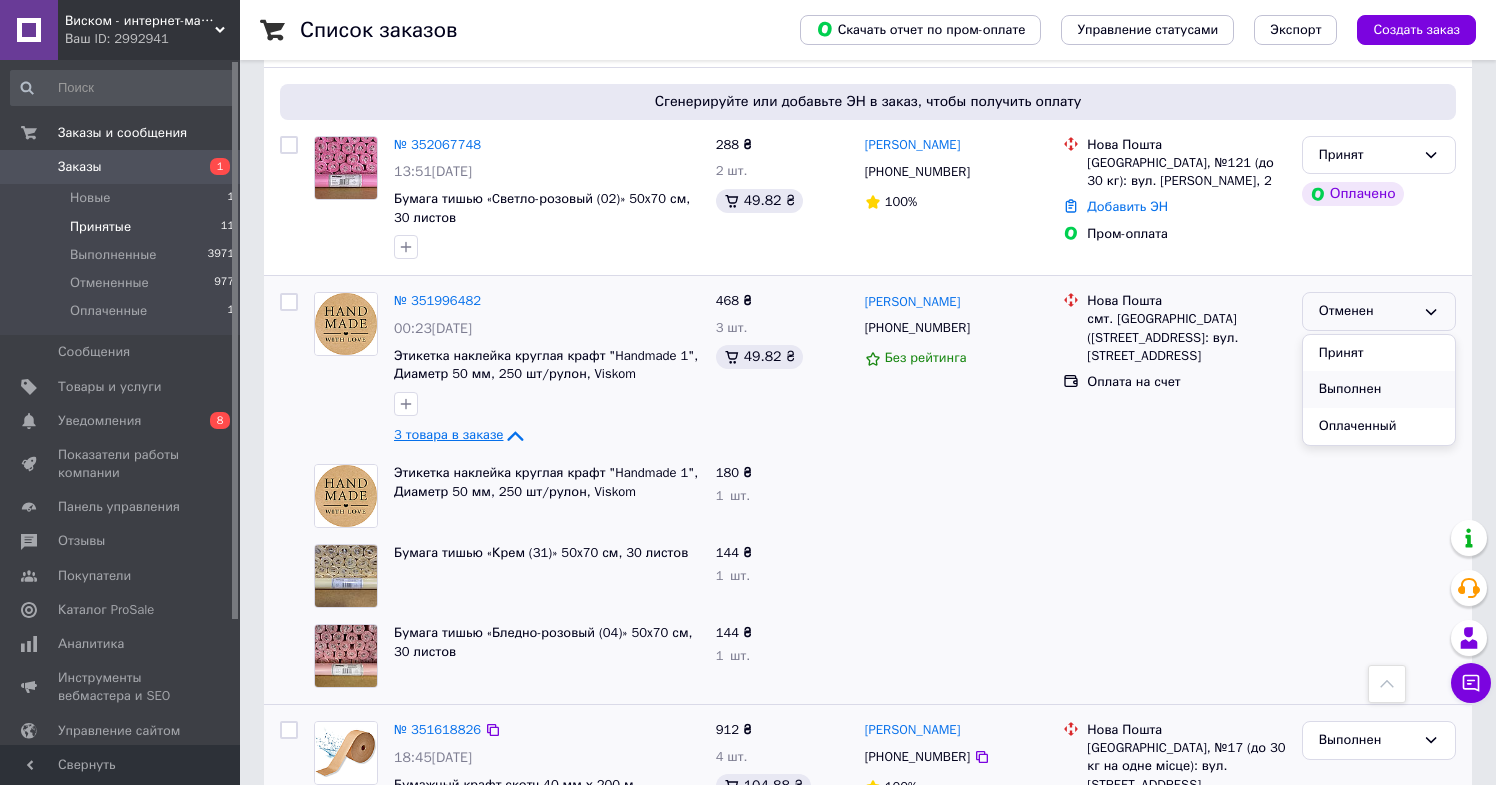 click on "Выполнен" at bounding box center [1379, 389] 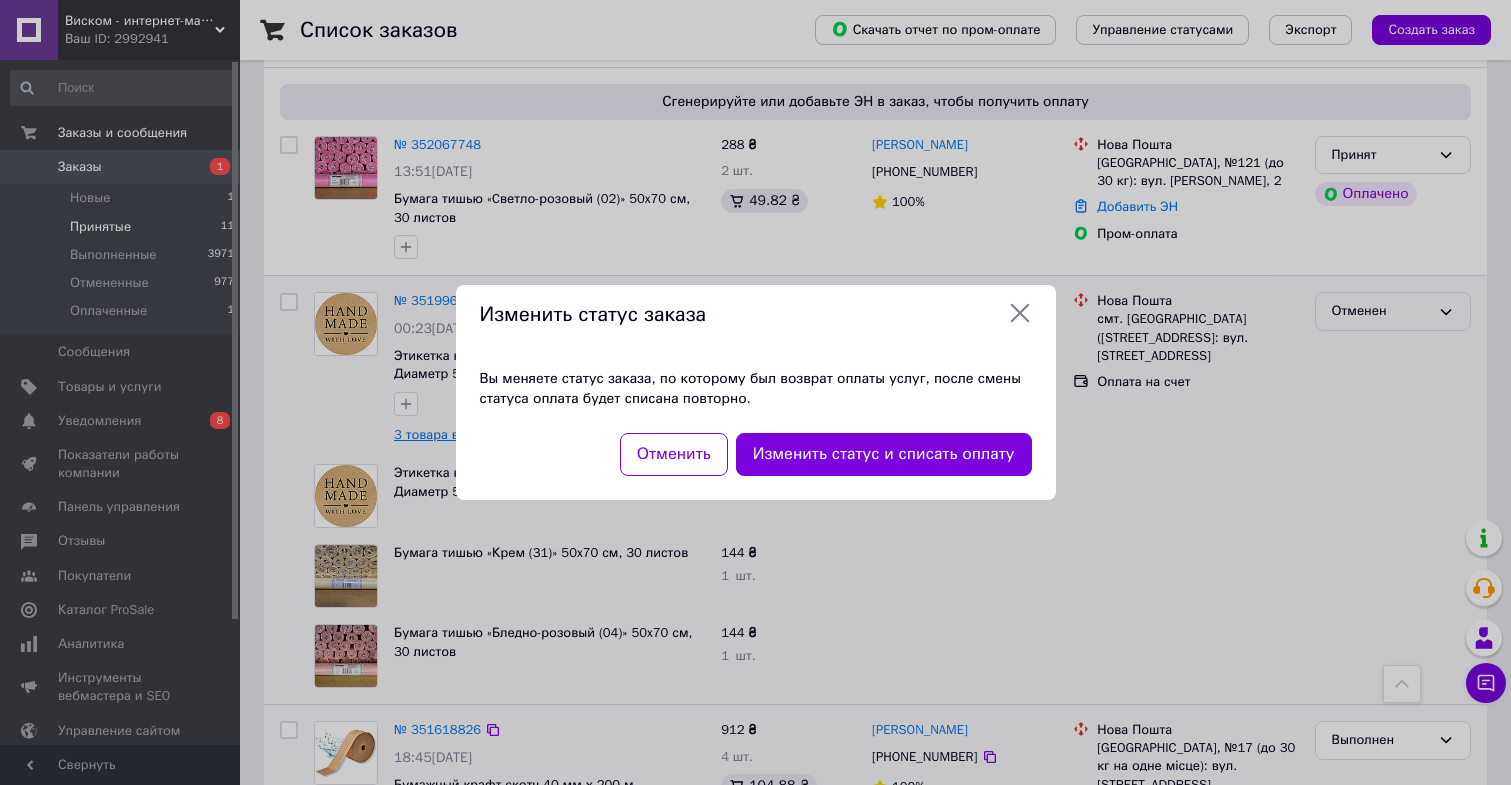 click 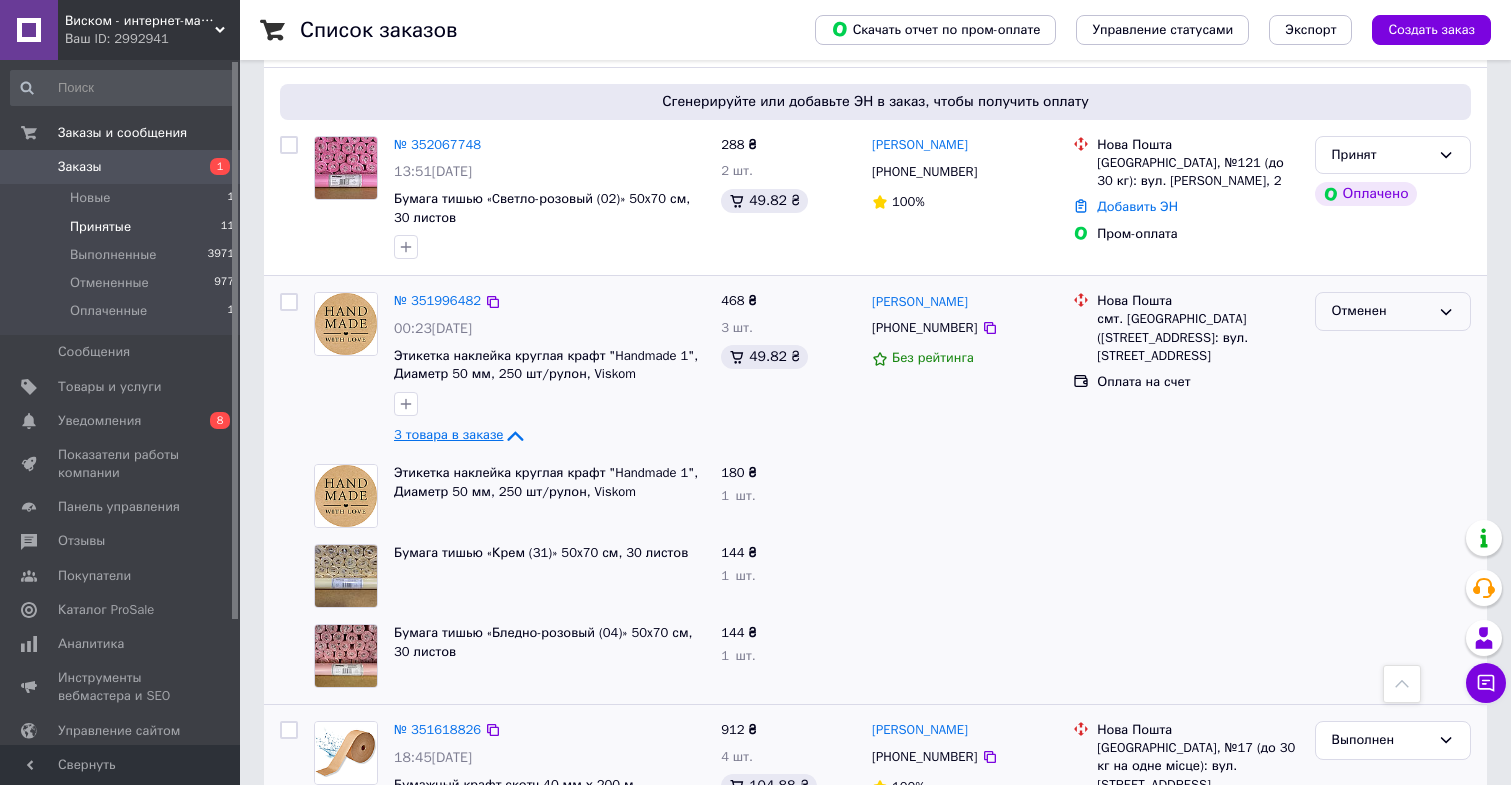 click on "Оплата на счет" at bounding box center [1197, 382] 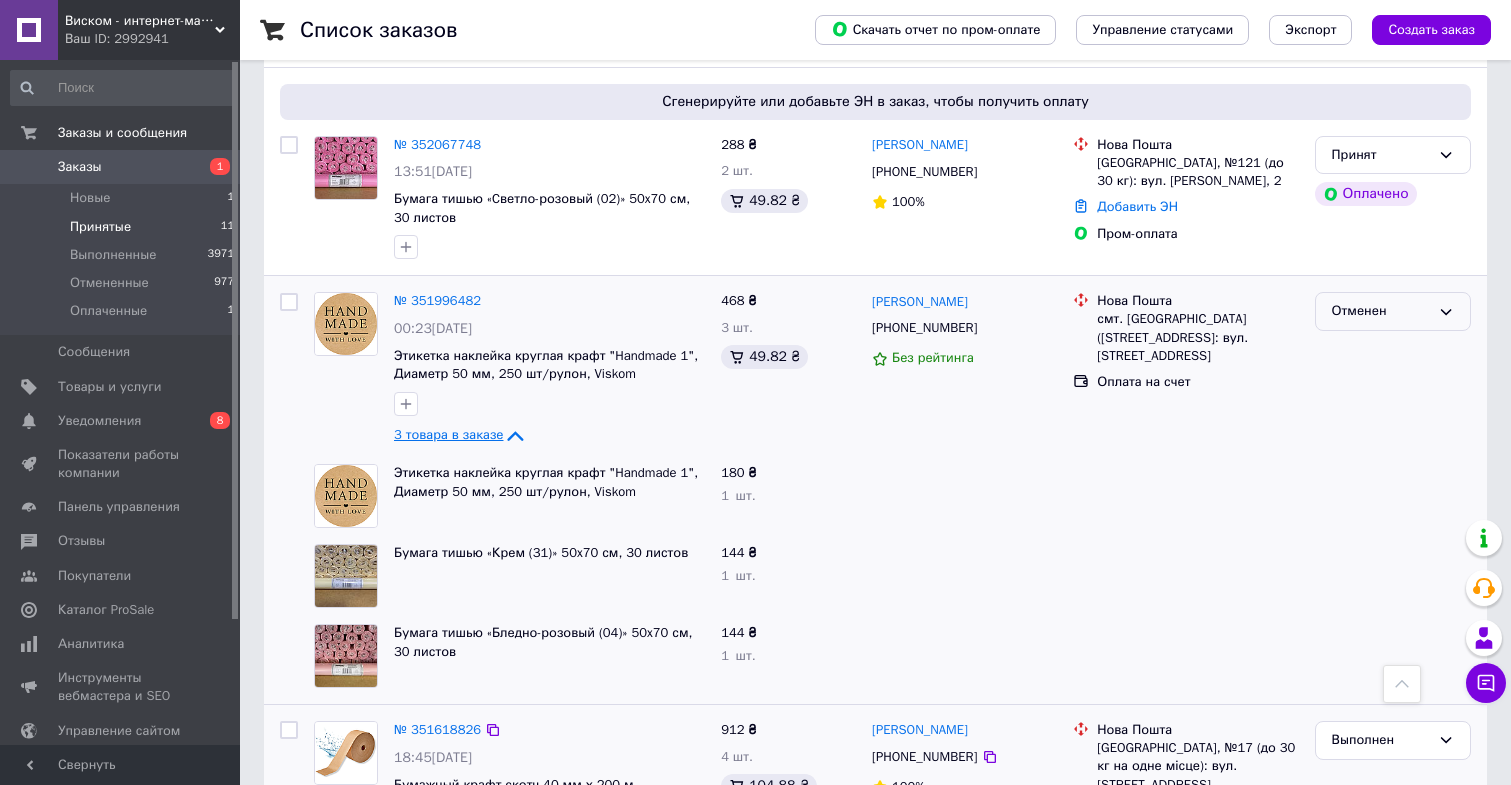 click on "Принятые 11" at bounding box center (123, 227) 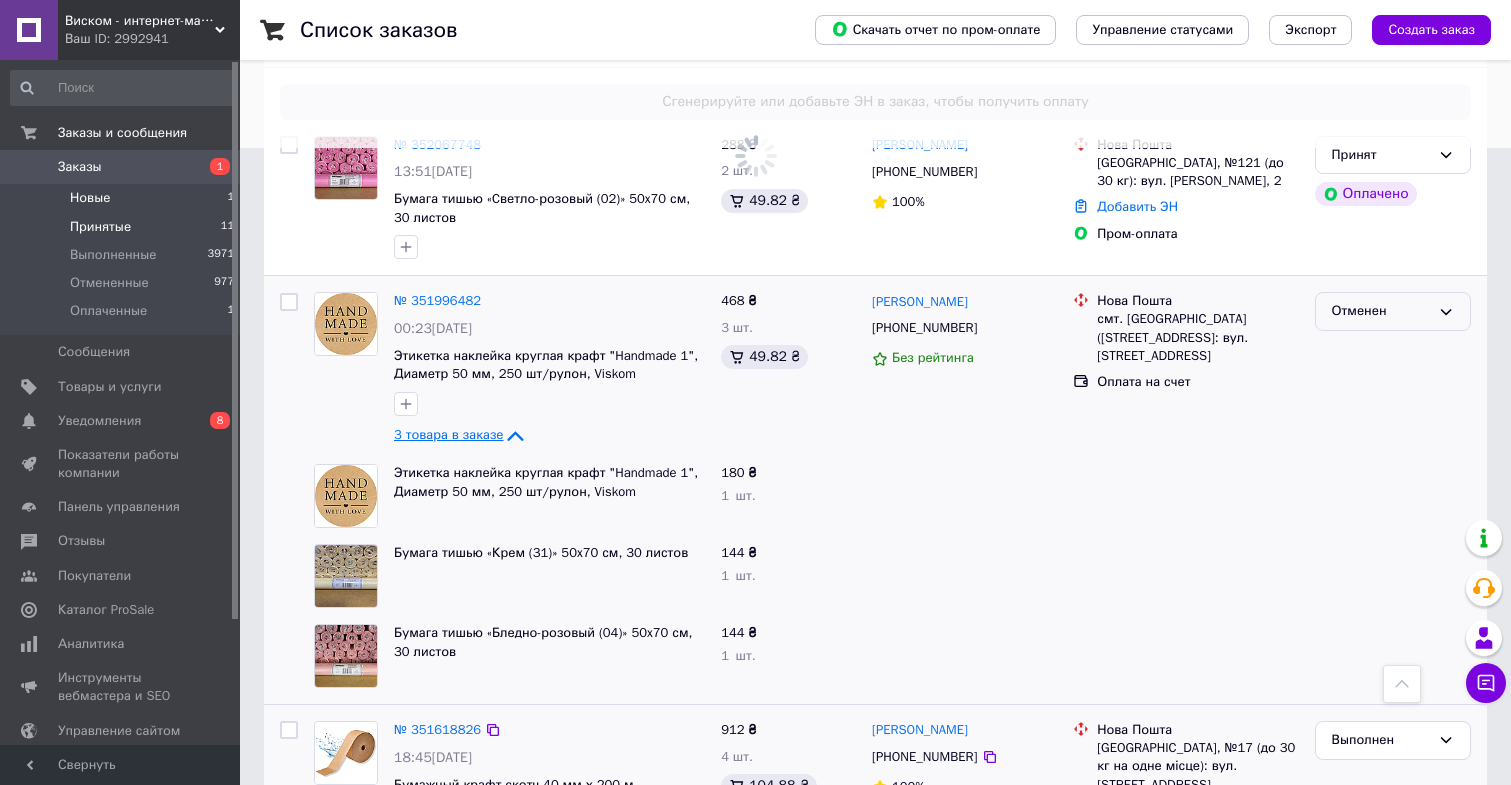 click on "Новые 1" at bounding box center (123, 198) 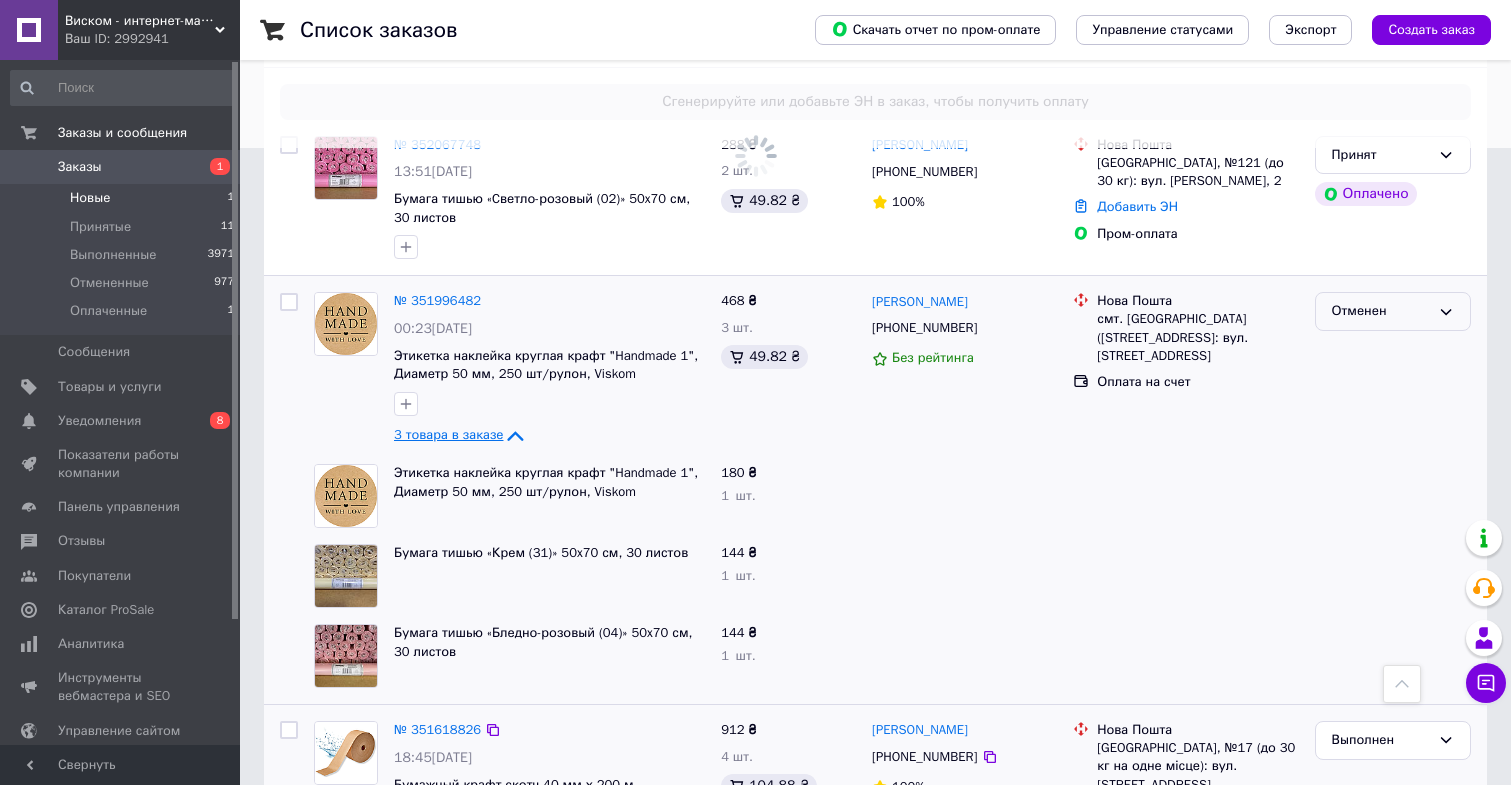 scroll, scrollTop: 0, scrollLeft: 0, axis: both 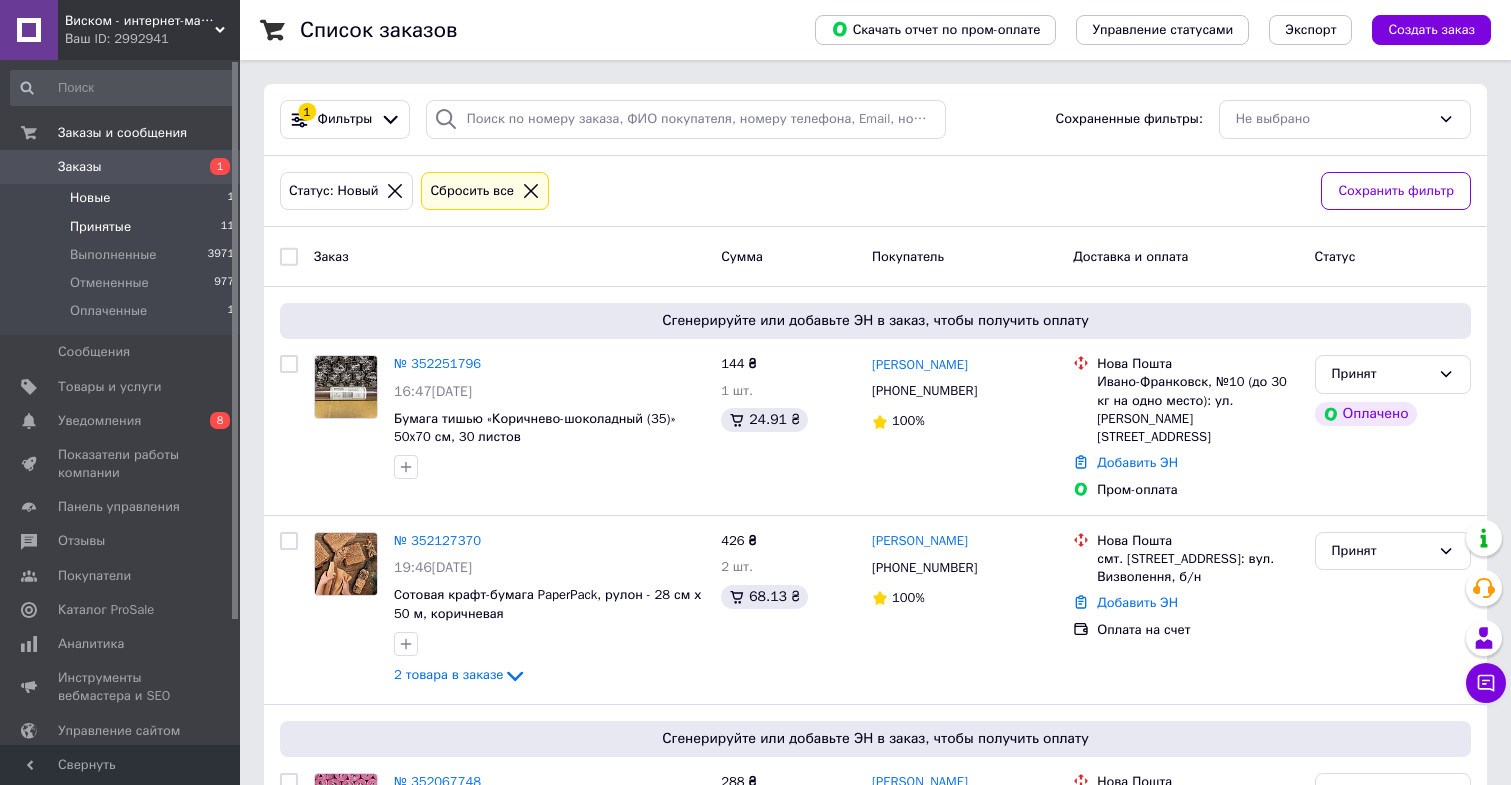 click on "Принятые 11" at bounding box center (123, 227) 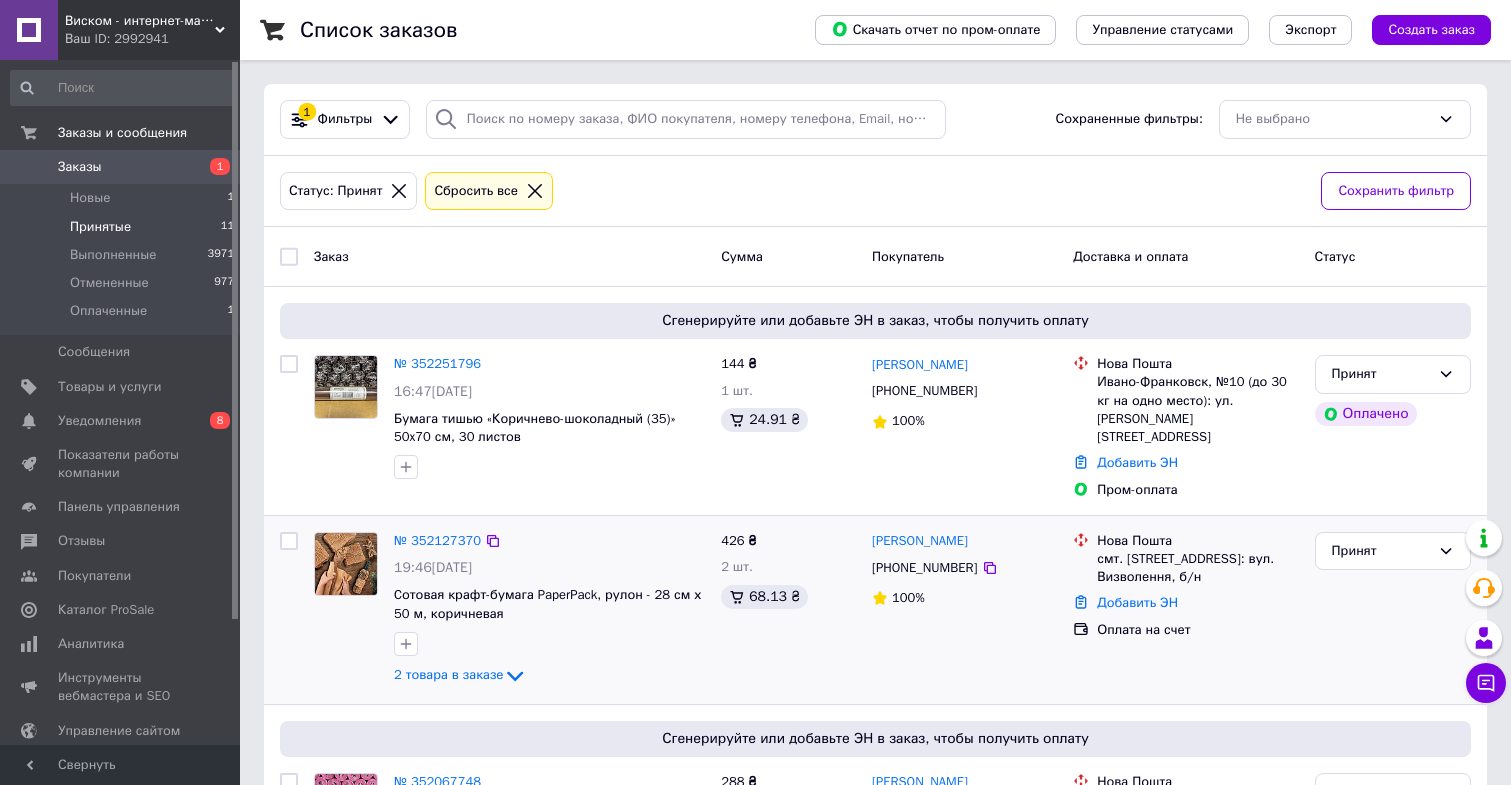 click on "смт. [STREET_ADDRESS]: вул. Визволення, б/н" at bounding box center [1197, 568] 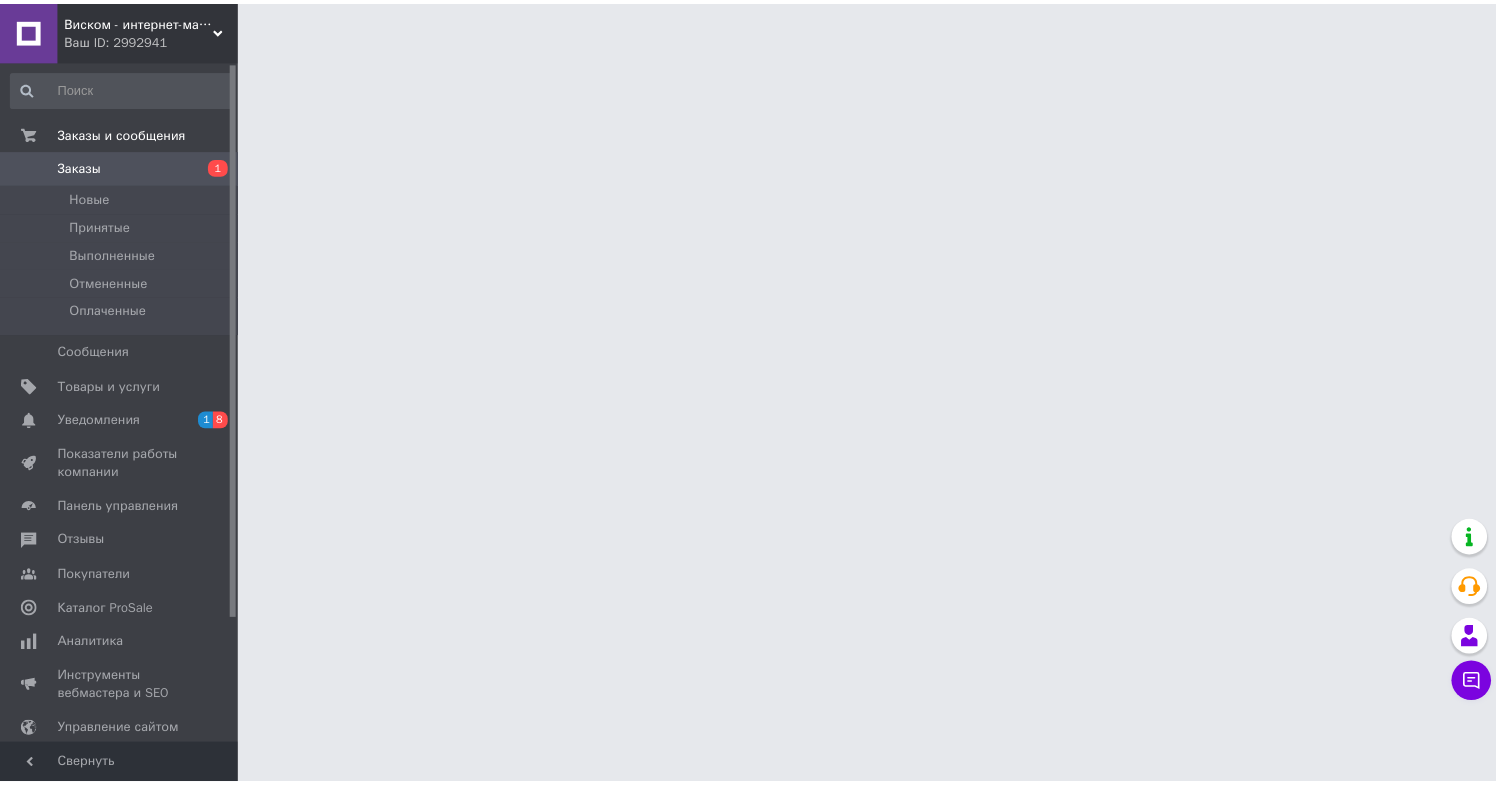 scroll, scrollTop: 0, scrollLeft: 0, axis: both 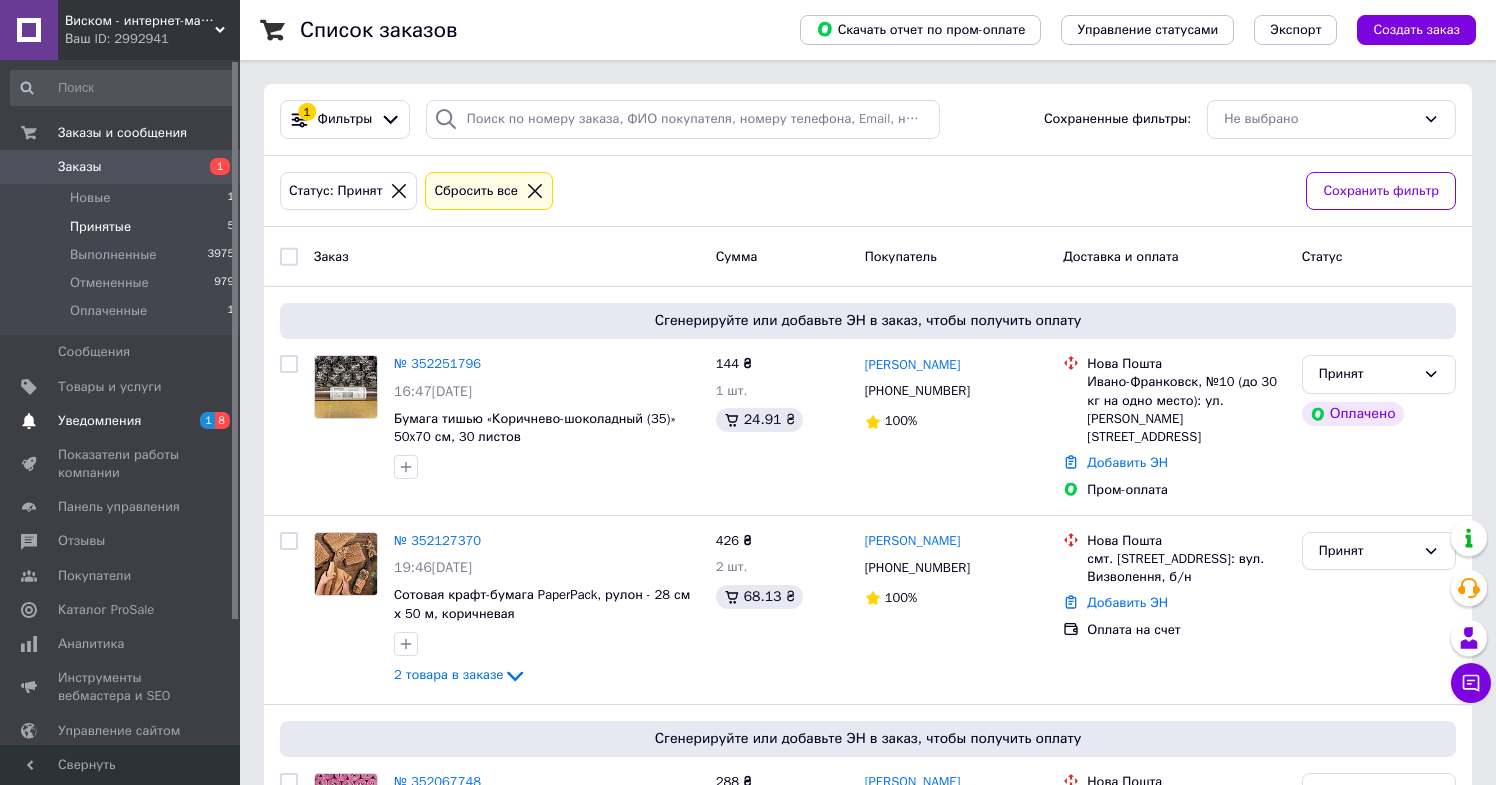 click on "Уведомления 1 8" at bounding box center [123, 421] 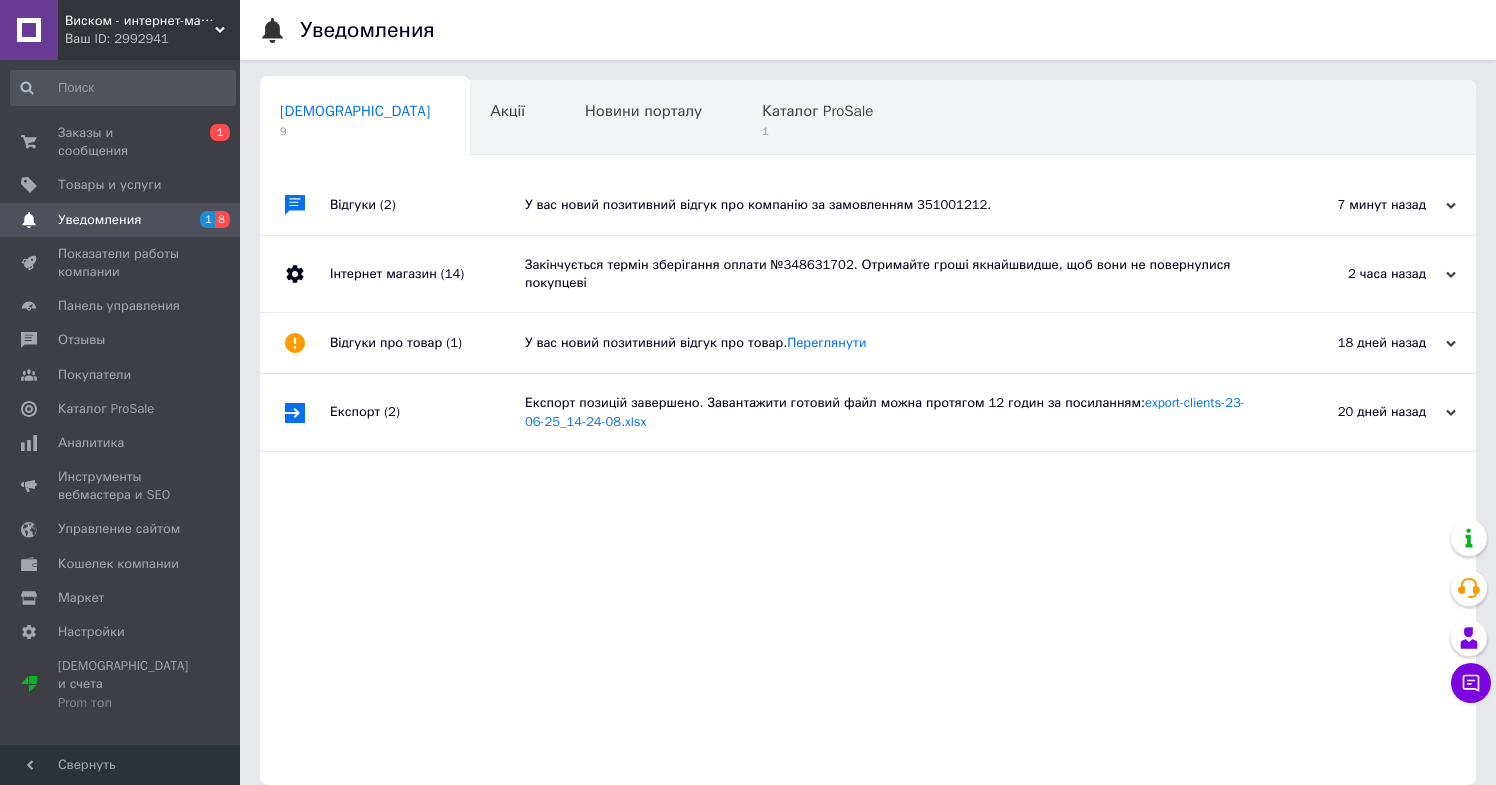 click on "У вас новий позитивний відгук про компанію за замовленням 351001212." at bounding box center [890, 205] 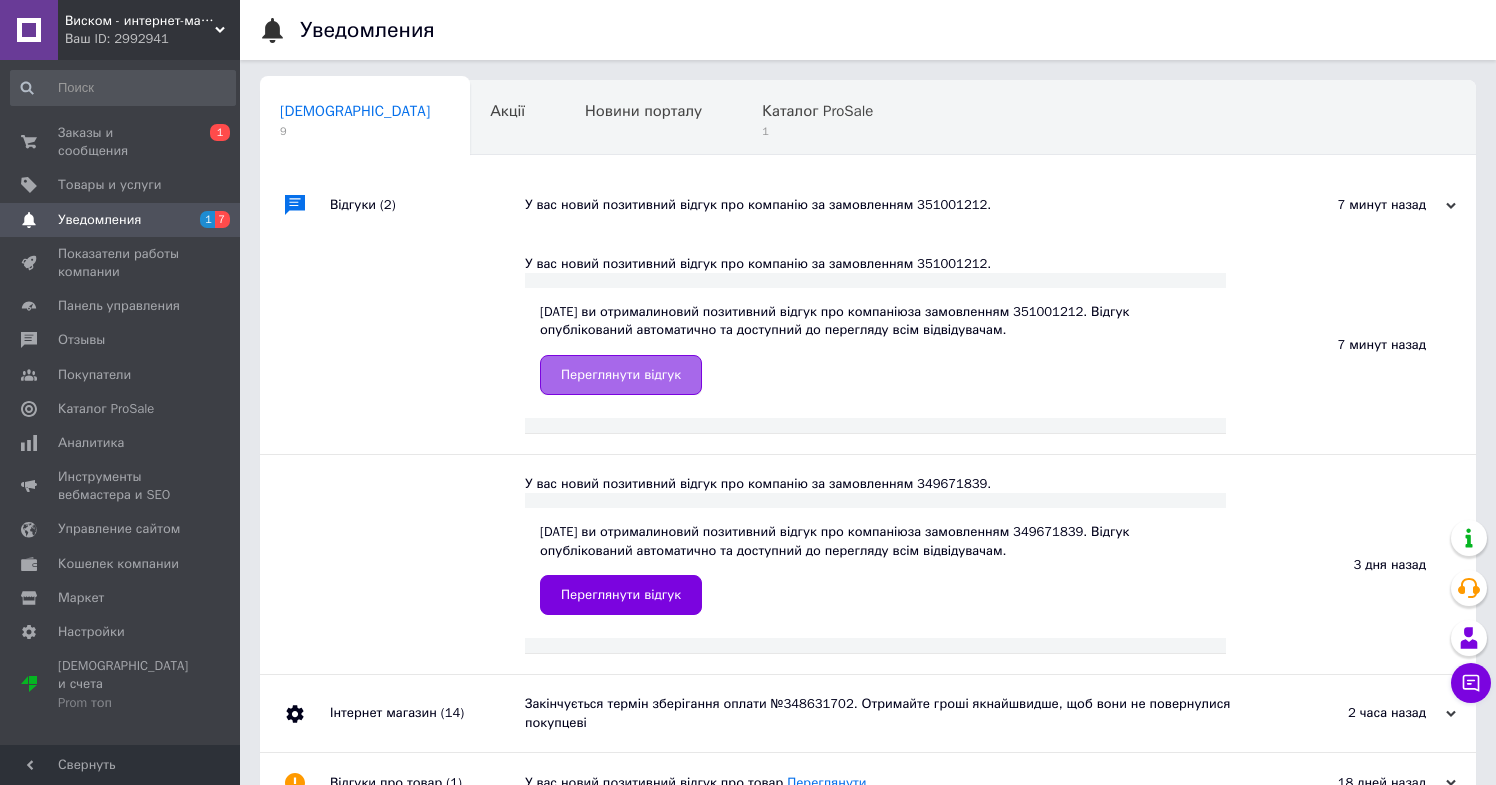 click on "Переглянути відгук" at bounding box center (621, 375) 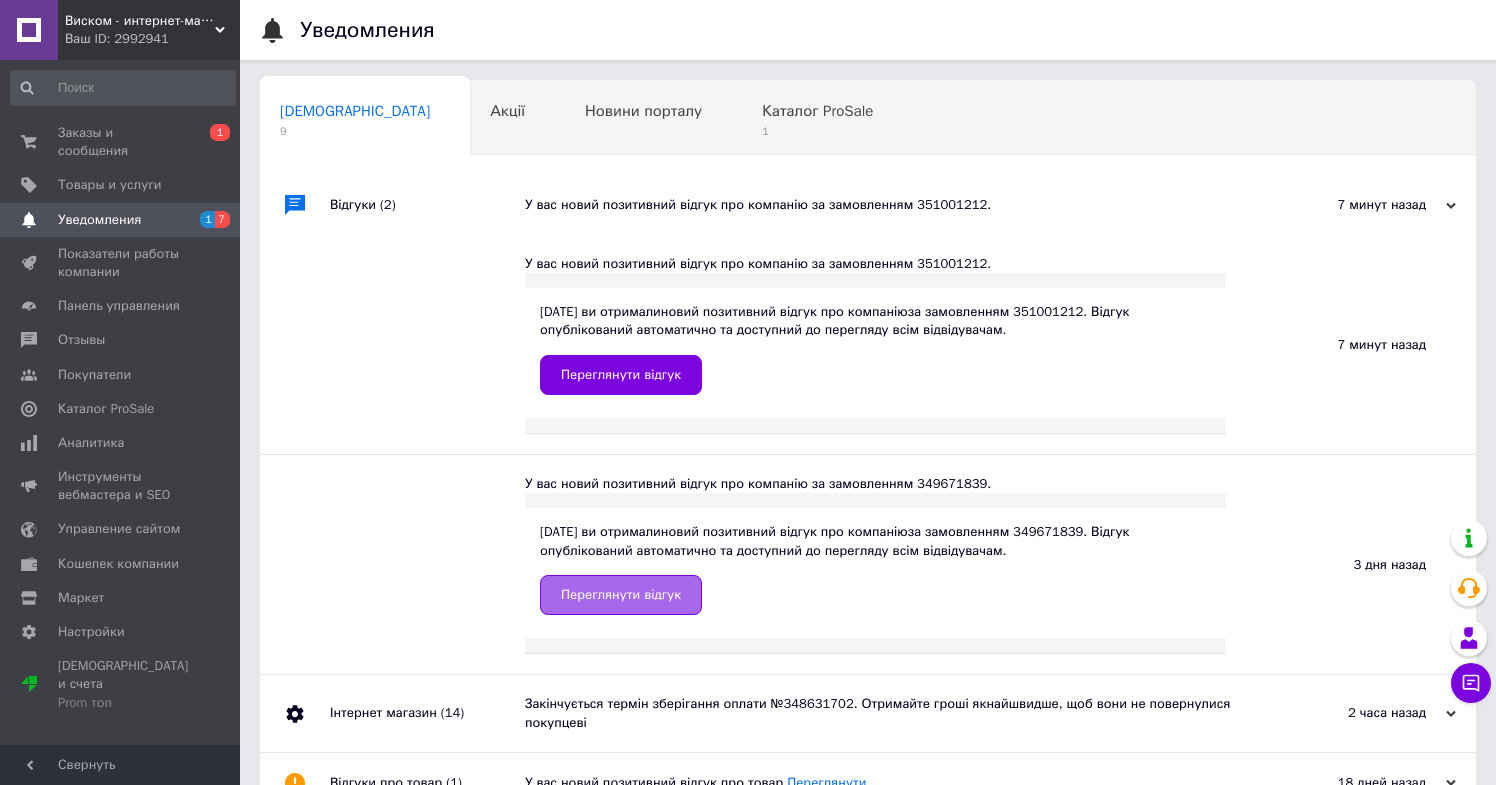 click on "Переглянути відгук" at bounding box center [621, 595] 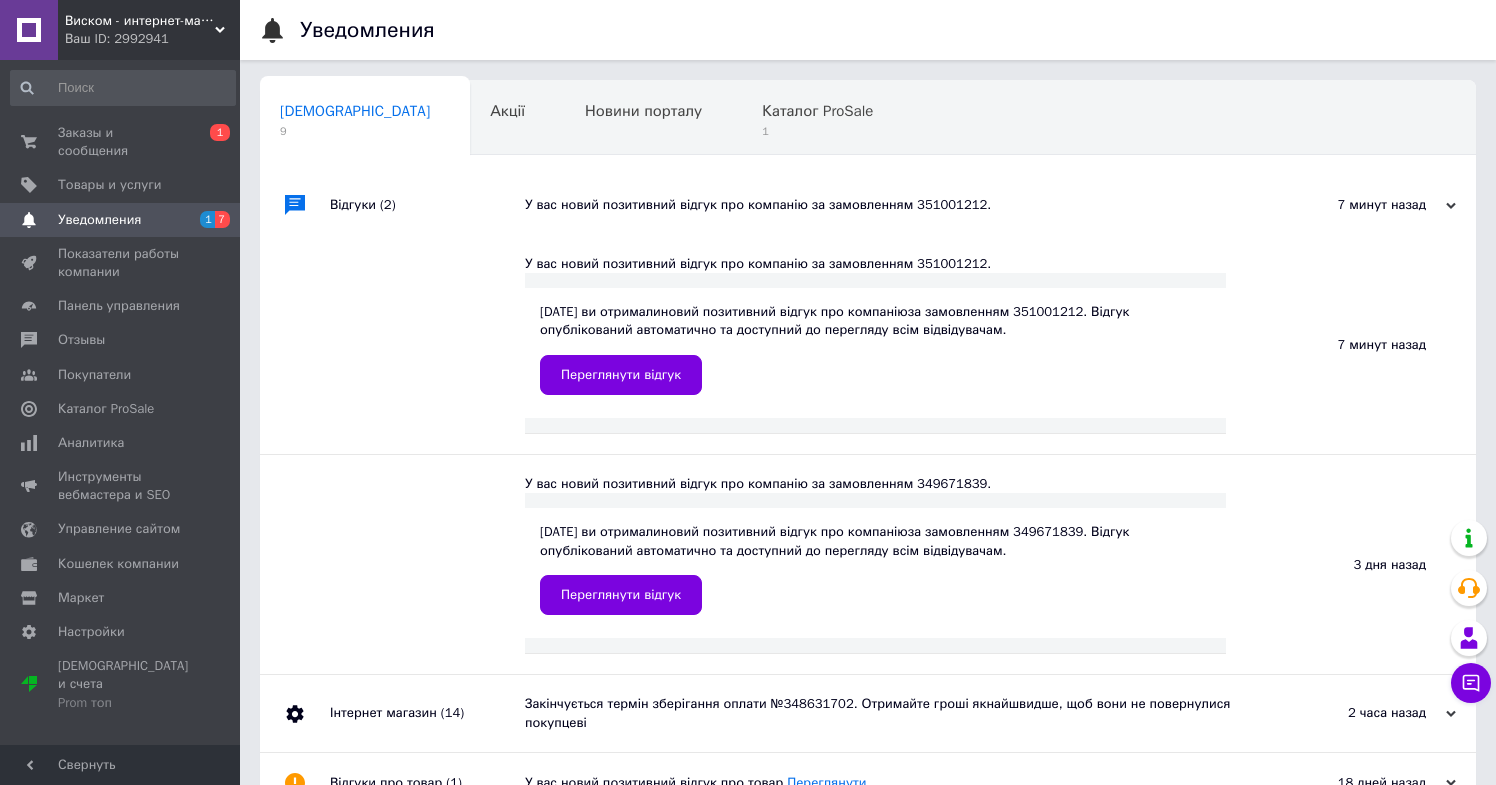 click on "Уведомления" at bounding box center [121, 220] 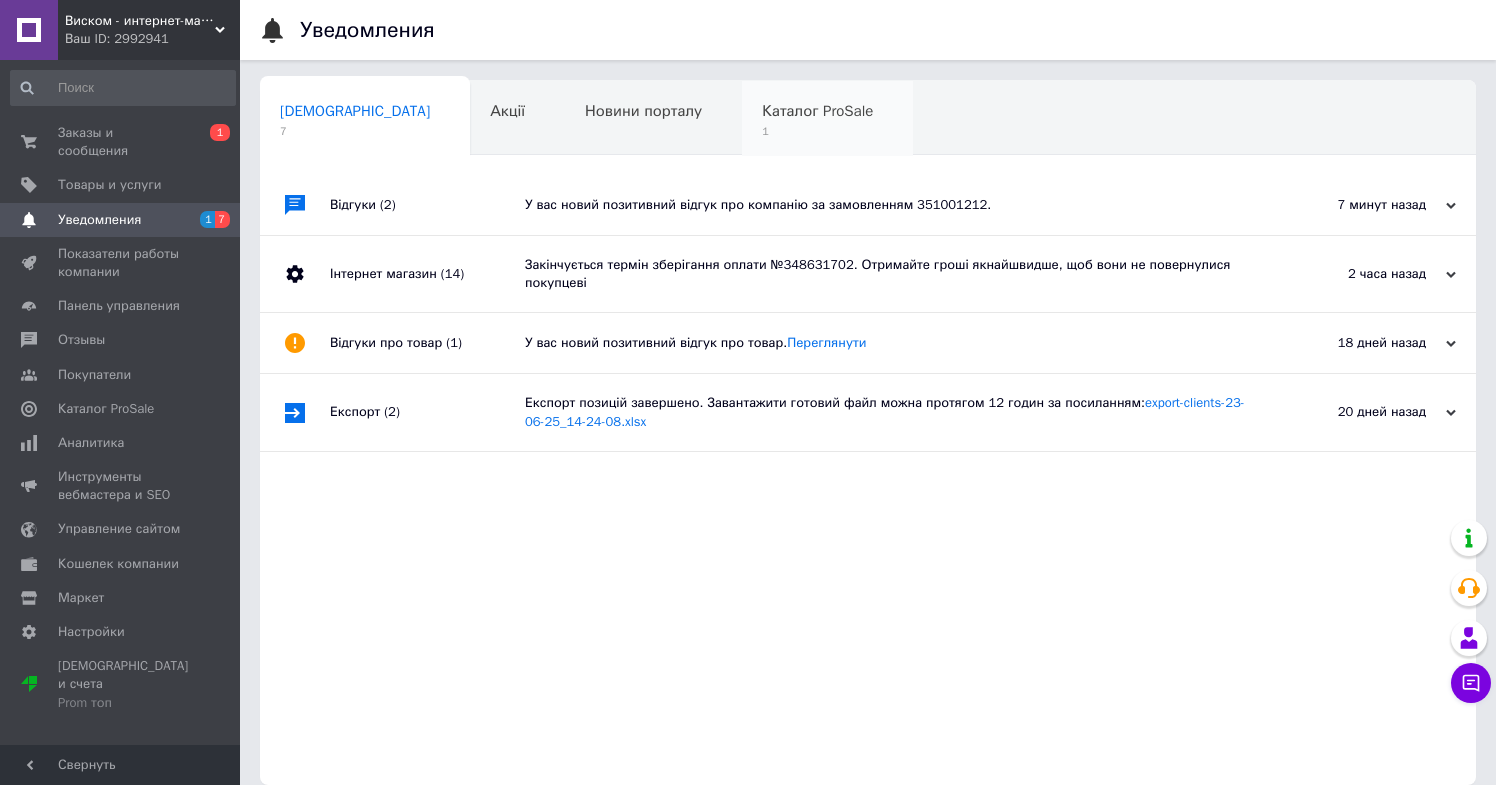 click on "1" at bounding box center [817, 131] 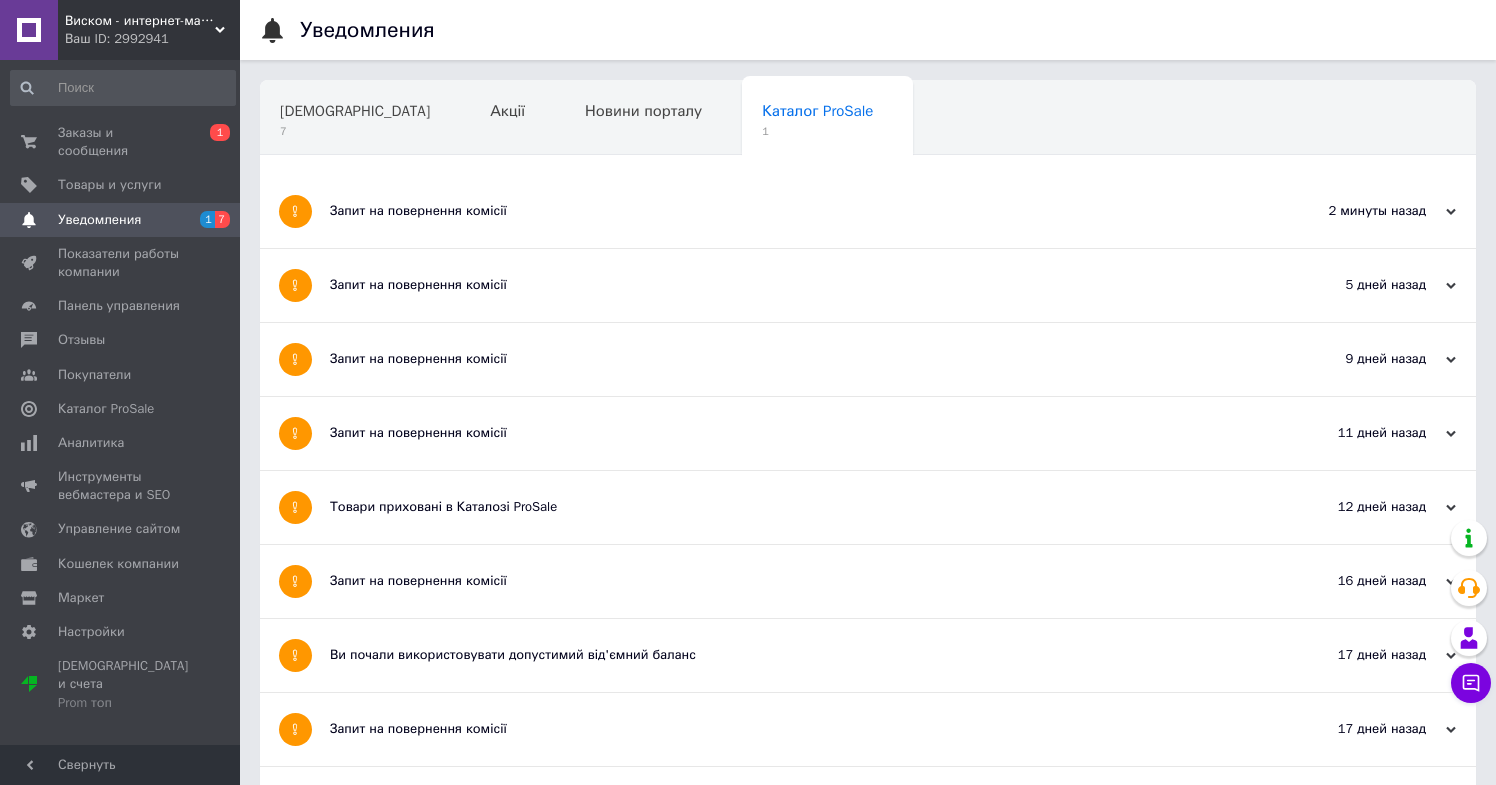 click on "Запит на повернення комісії" at bounding box center [793, 211] 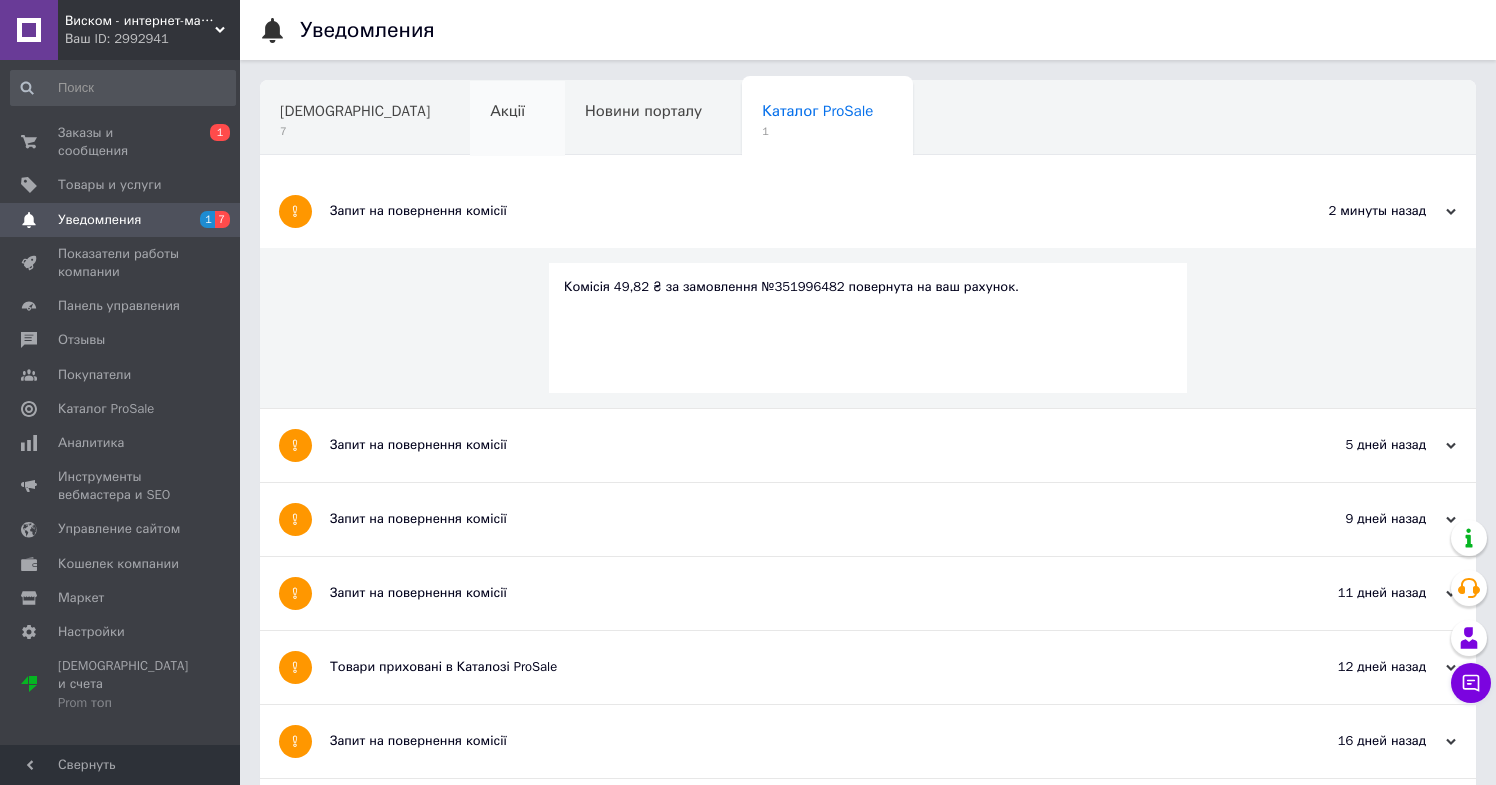 click on "Акції" at bounding box center [517, 119] 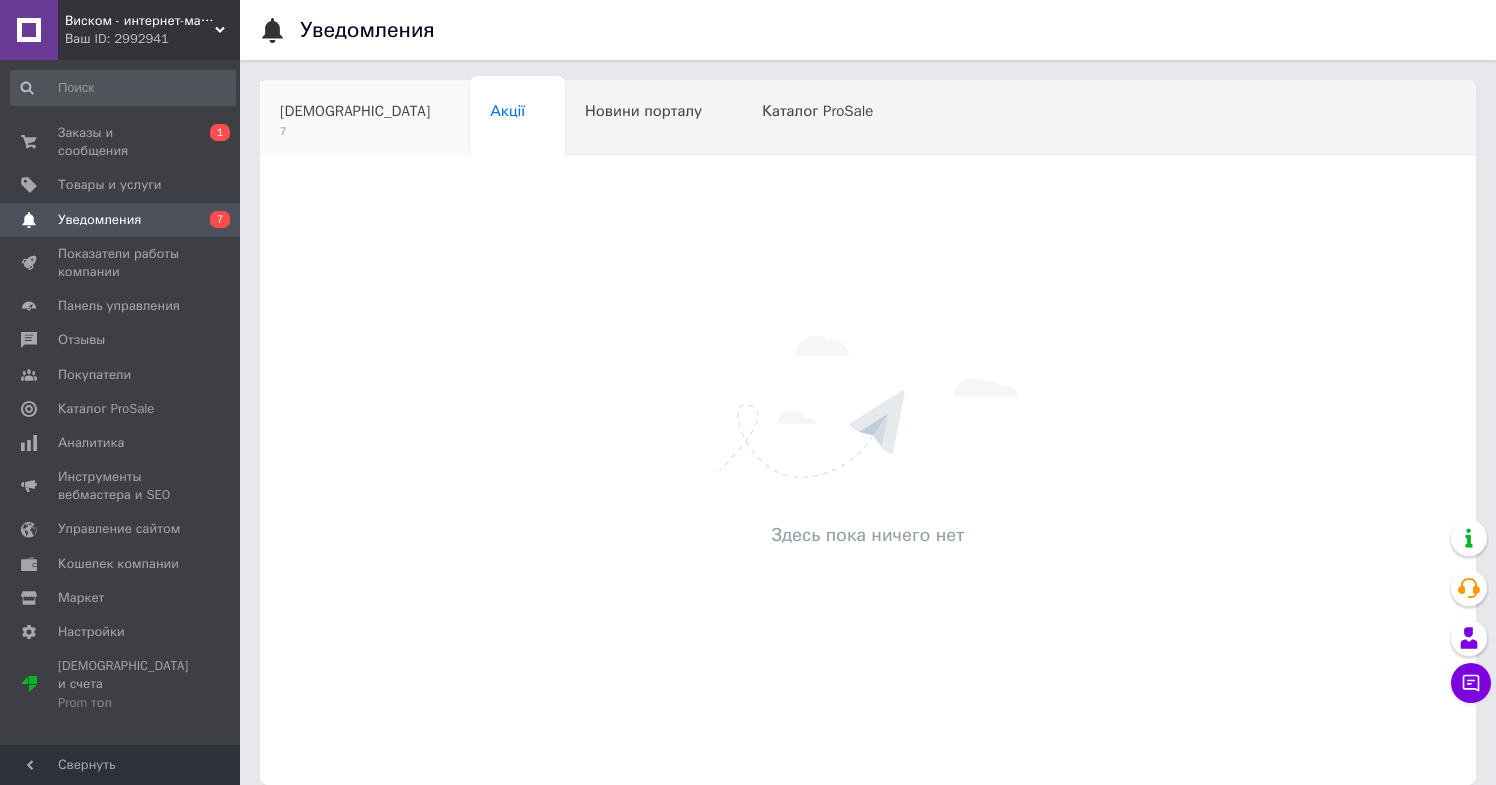 click on "7" at bounding box center [355, 131] 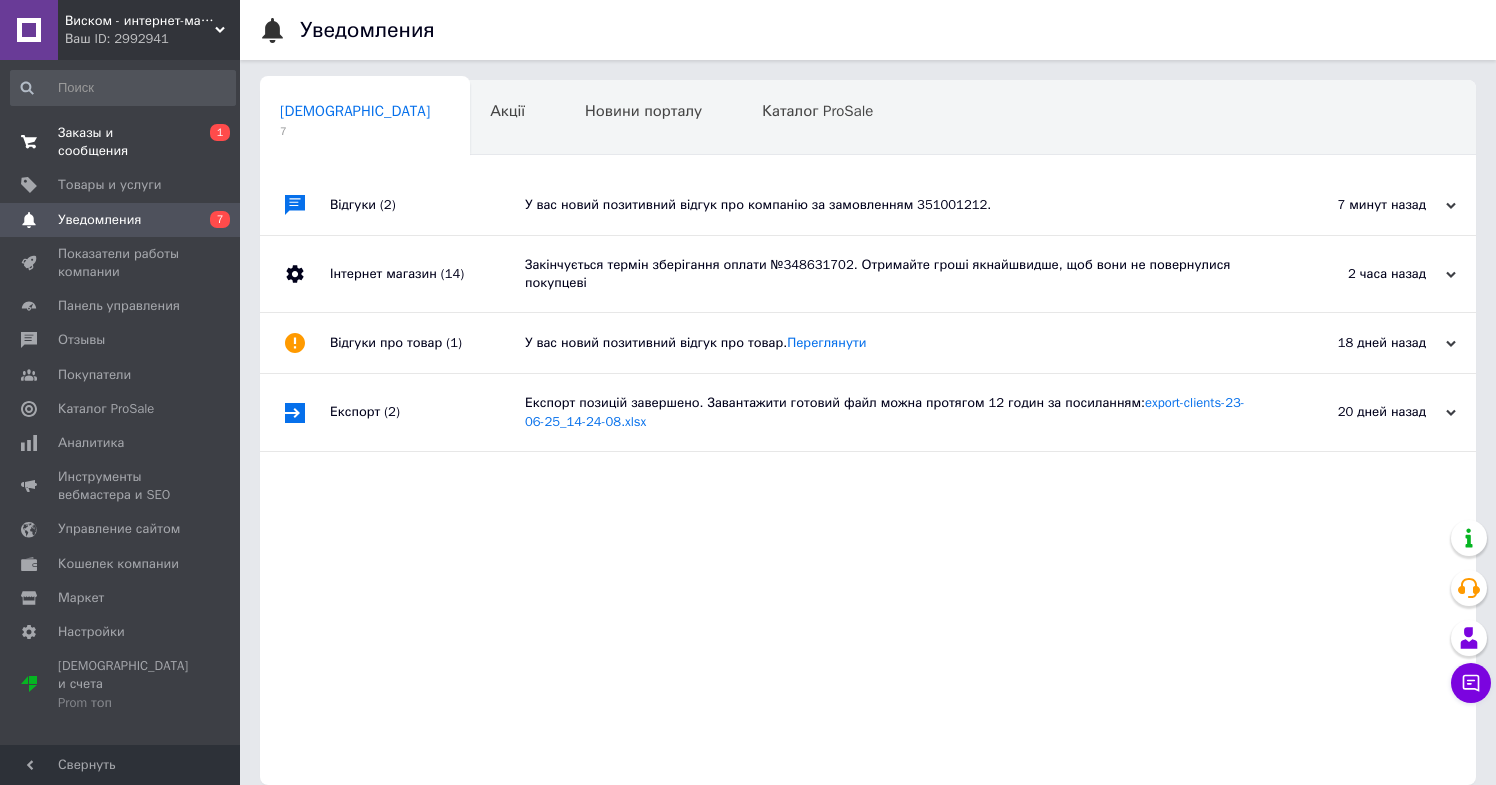 click on "Заказы и сообщения" at bounding box center (121, 142) 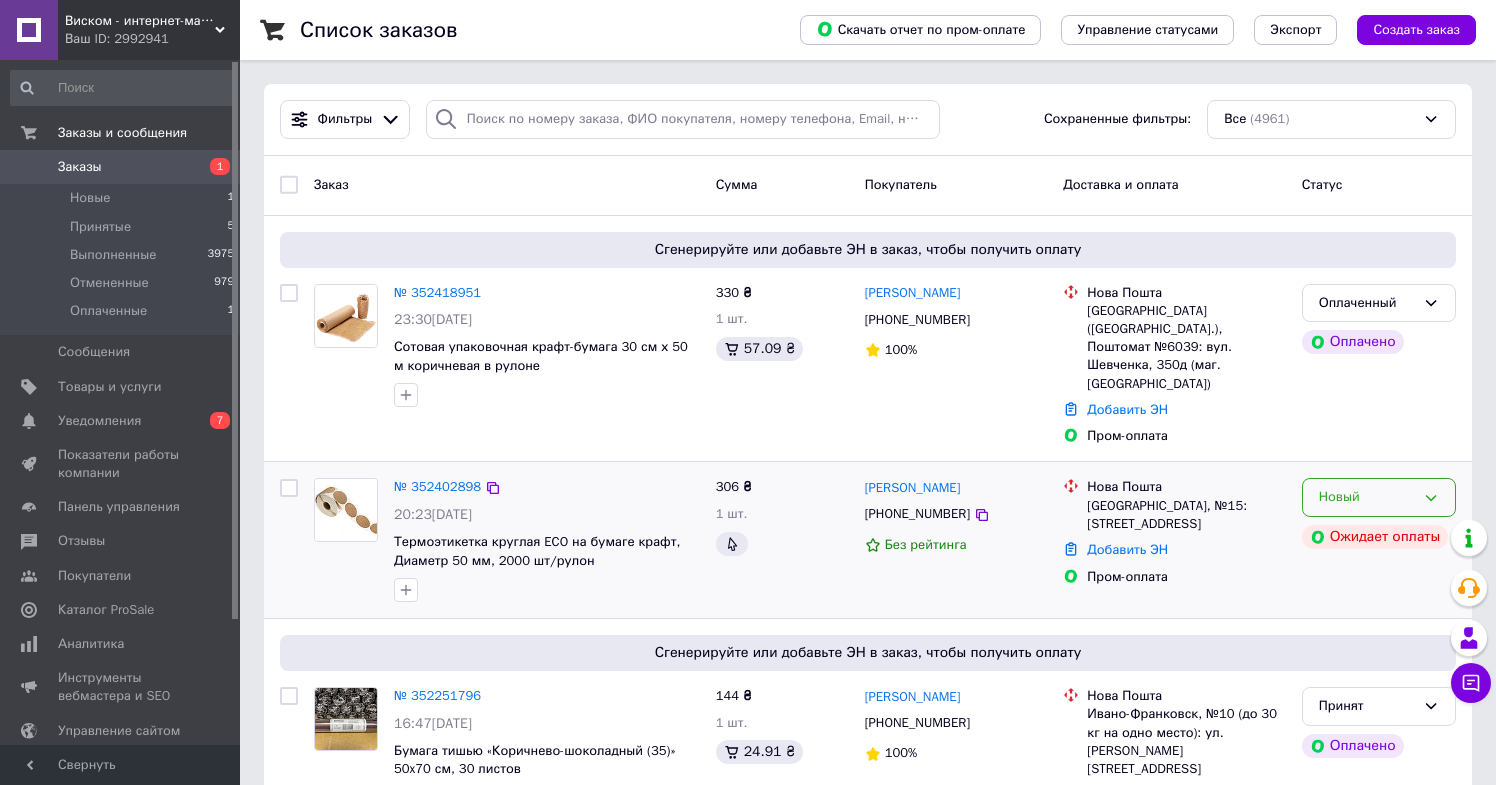scroll, scrollTop: -1, scrollLeft: 0, axis: vertical 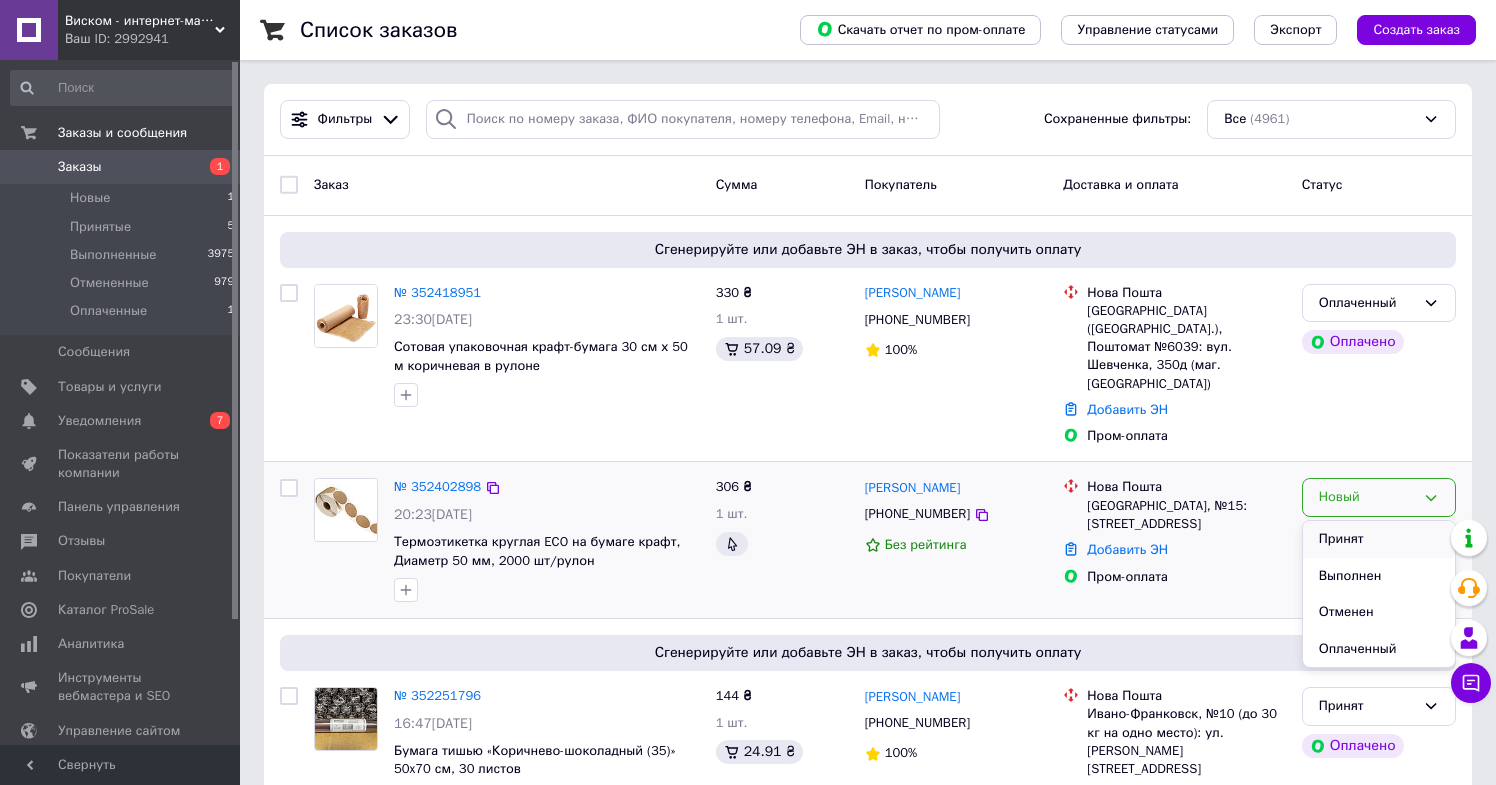 click on "Принят" at bounding box center (1379, 539) 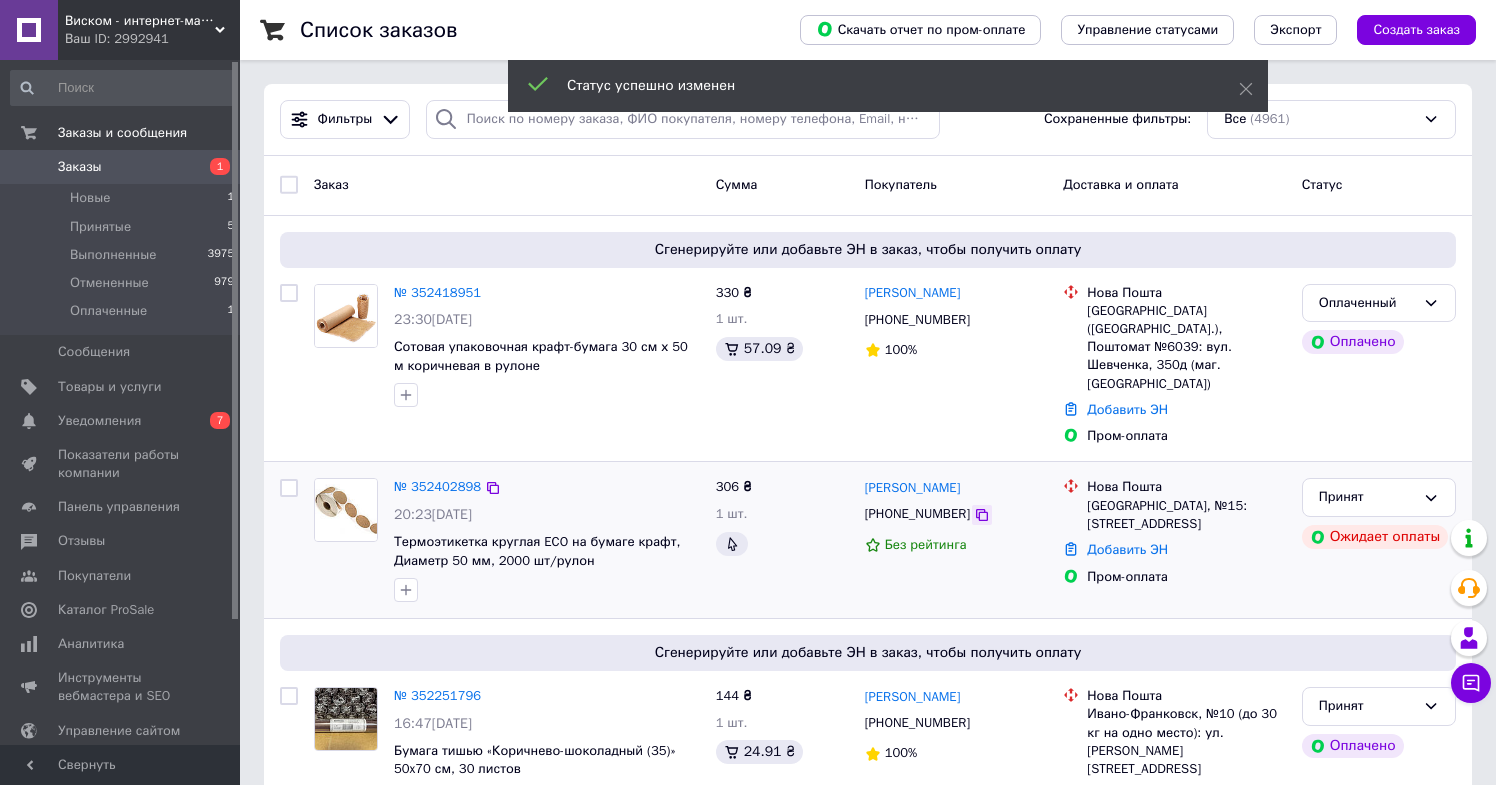 click 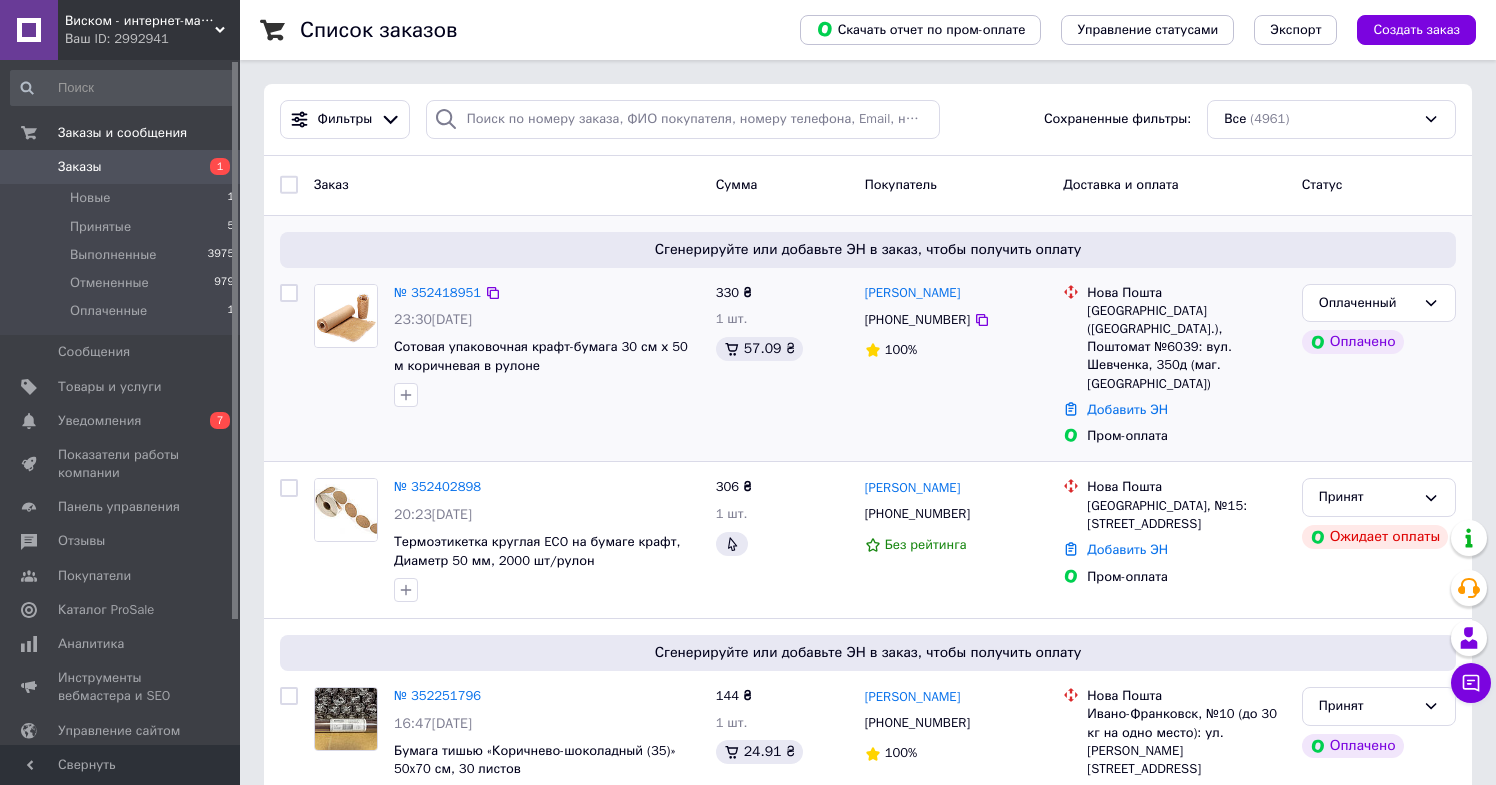 scroll, scrollTop: 0, scrollLeft: 0, axis: both 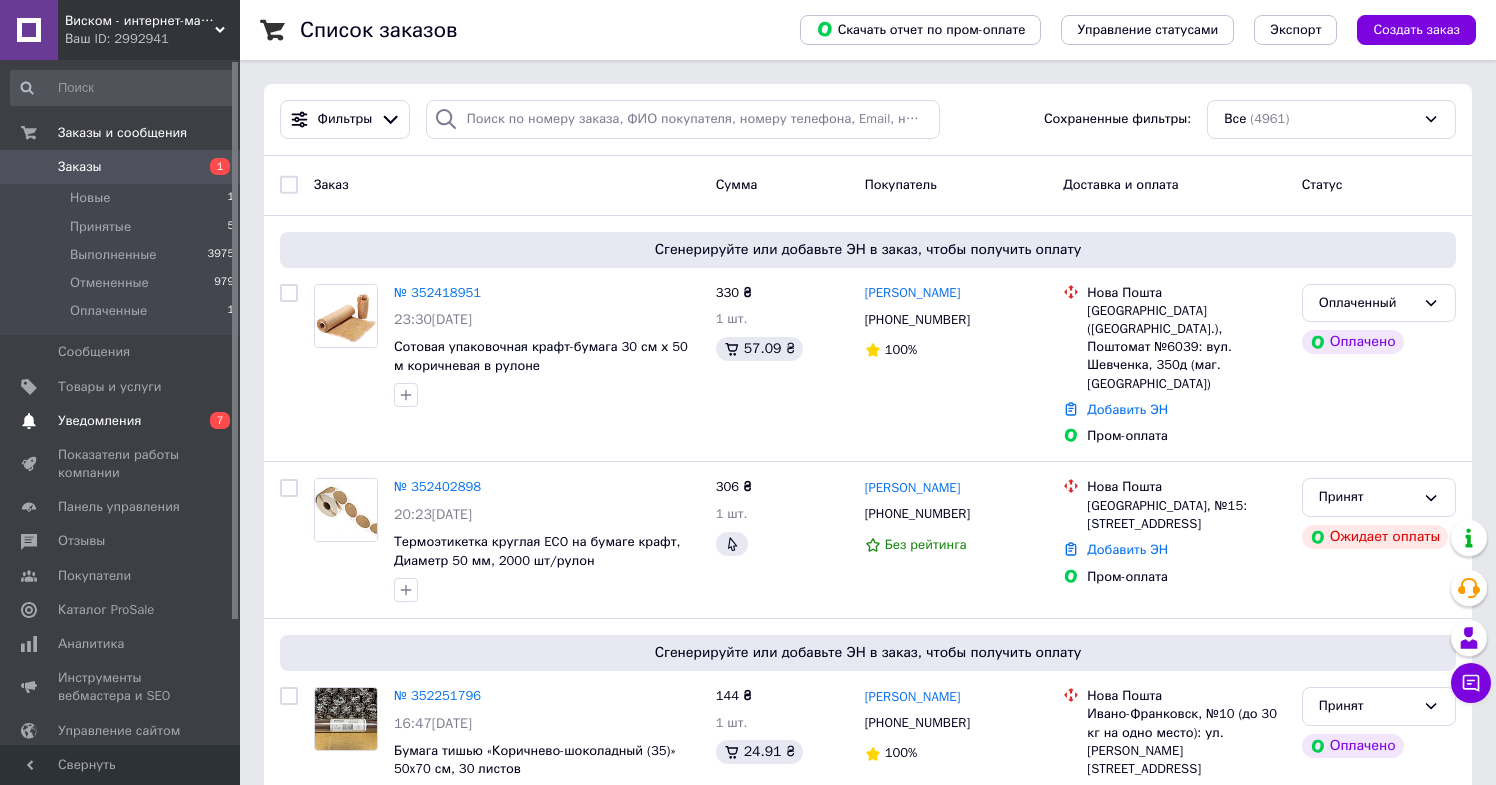 click on "Уведомления" at bounding box center [121, 421] 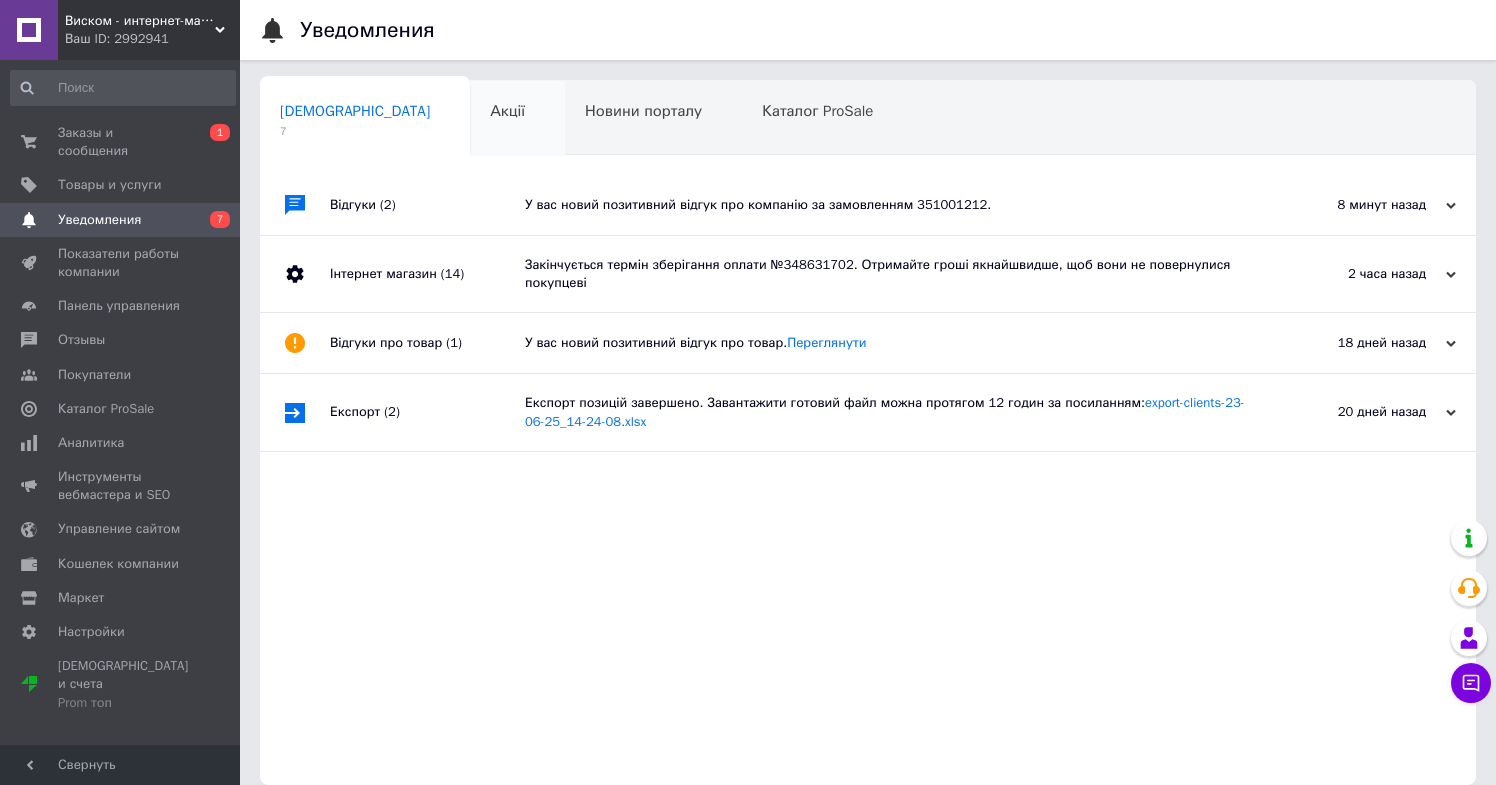 click on "Акції 0" at bounding box center (517, 119) 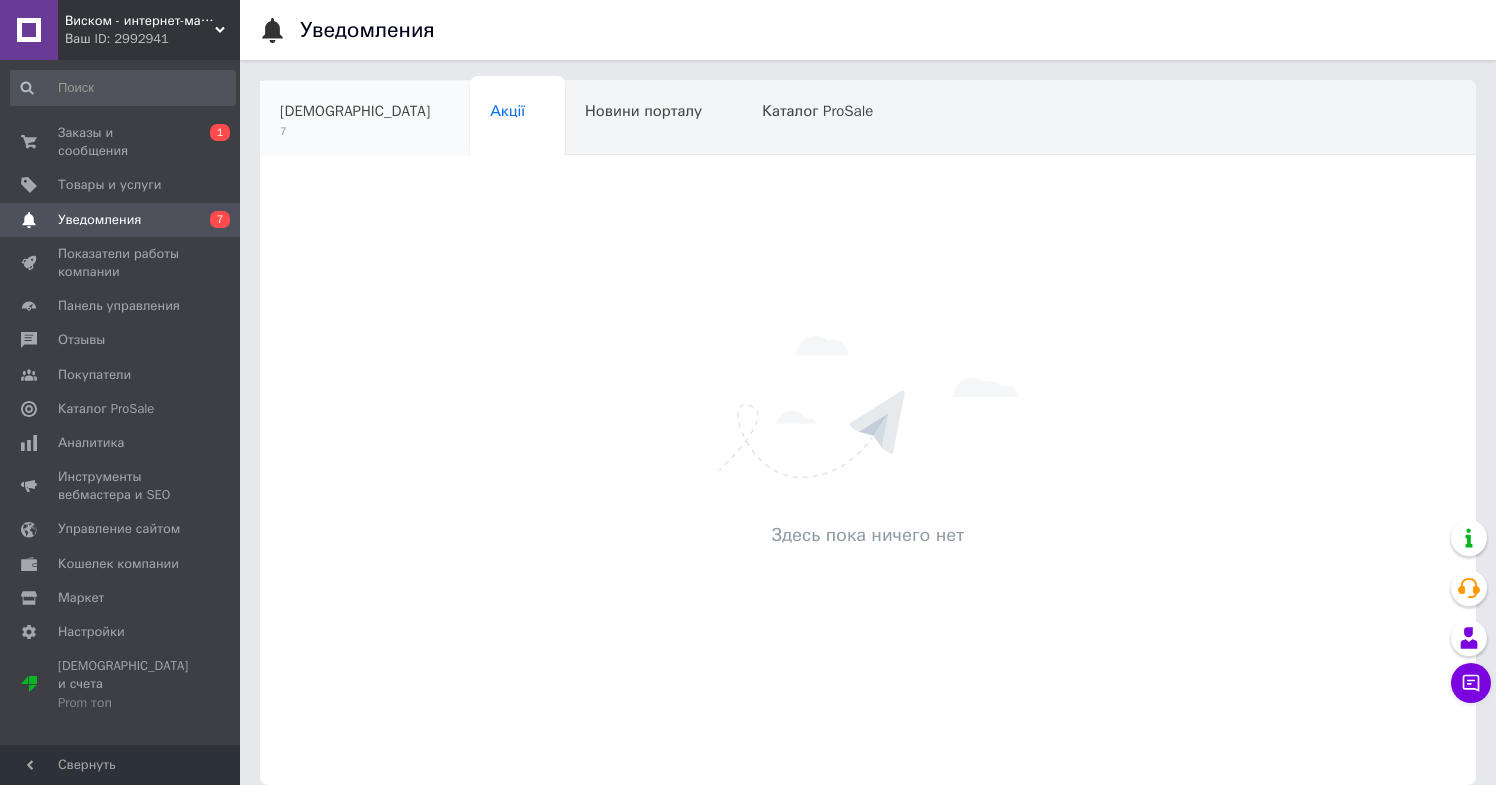 click on "7" at bounding box center (355, 131) 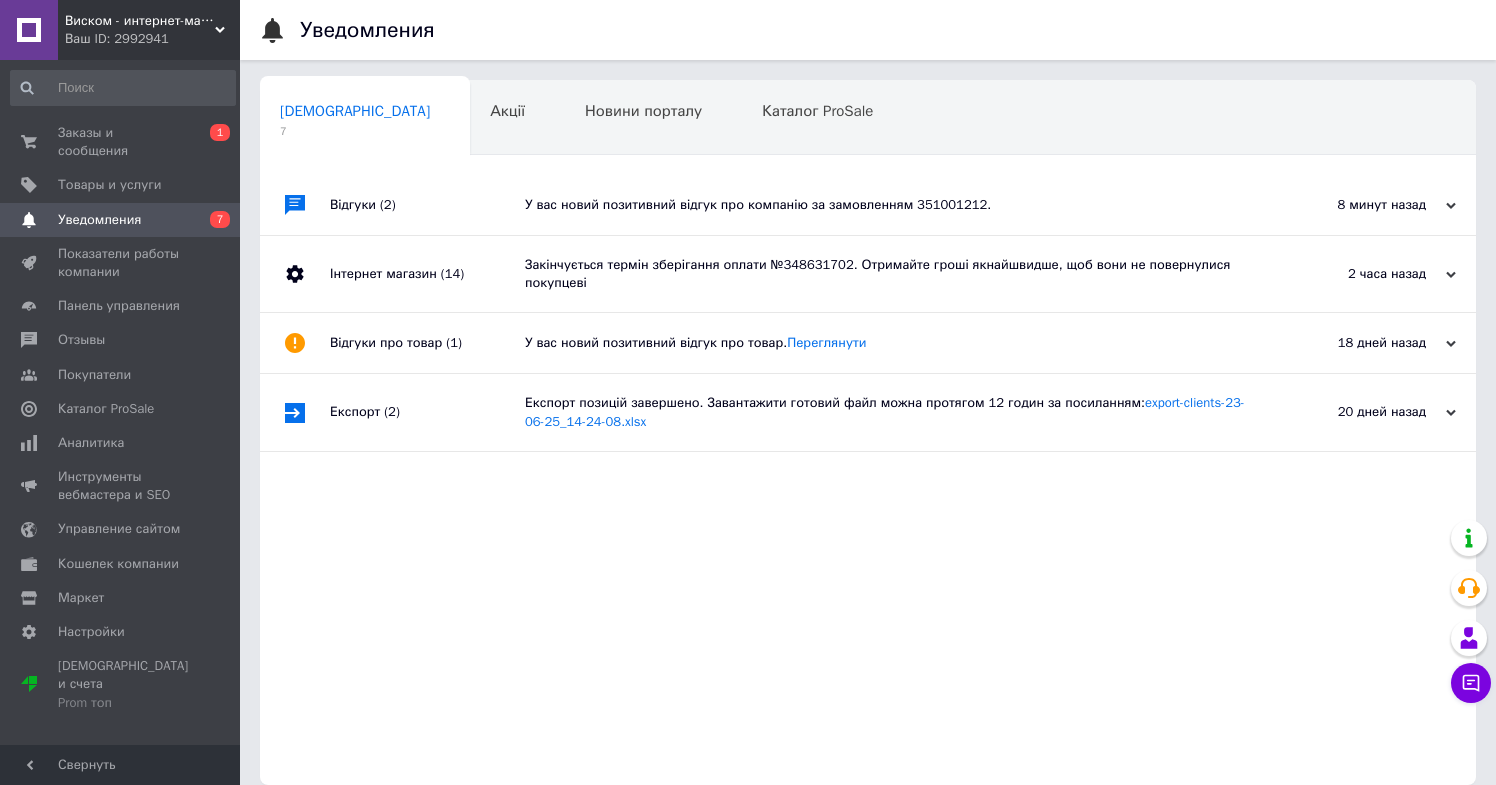 click on "Відгуки   (2)" at bounding box center [427, 205] 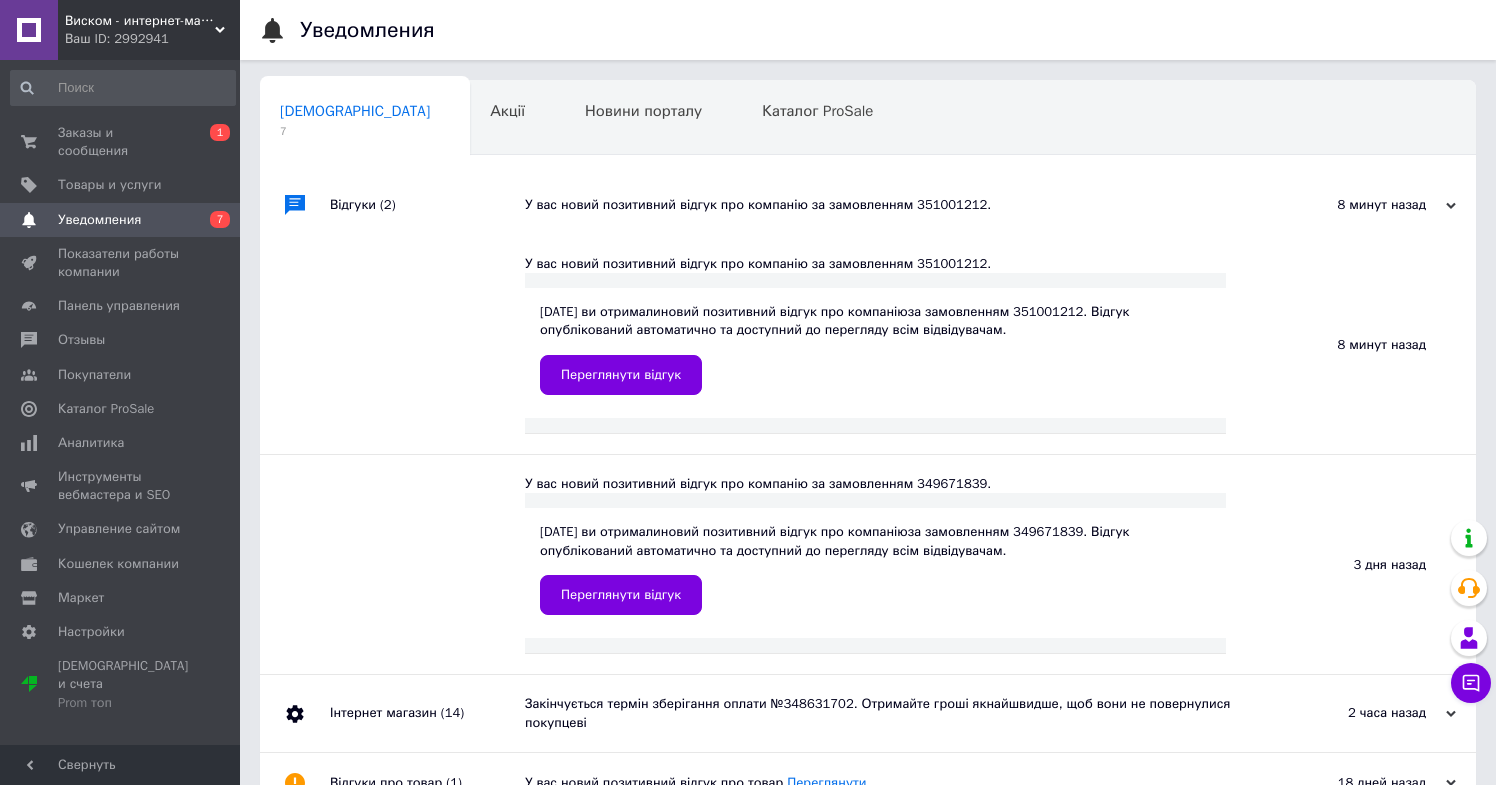 click on "Відгуки   (2)" at bounding box center [427, 205] 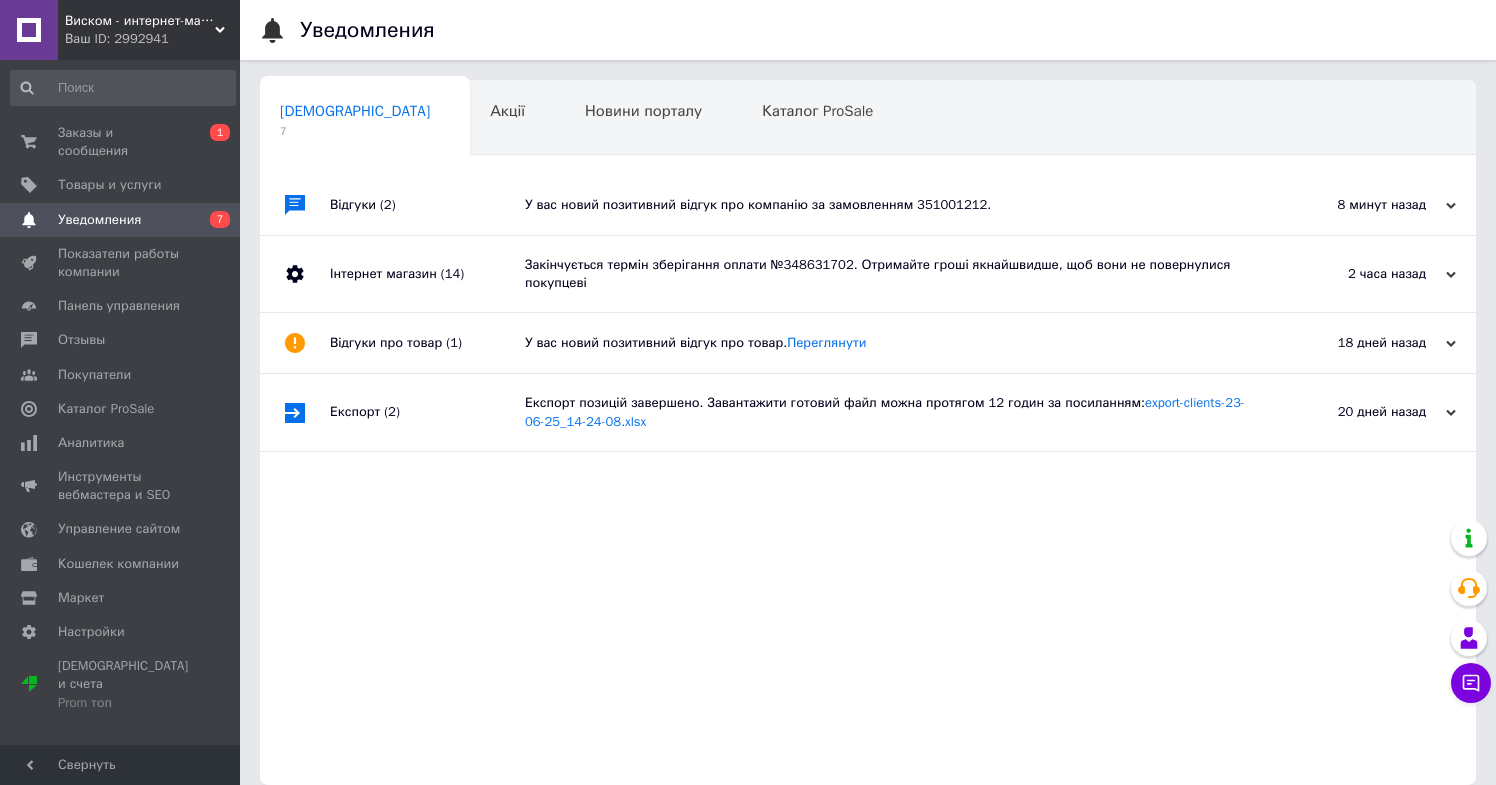 click on "Інтернет магазин   (14)" at bounding box center (427, 274) 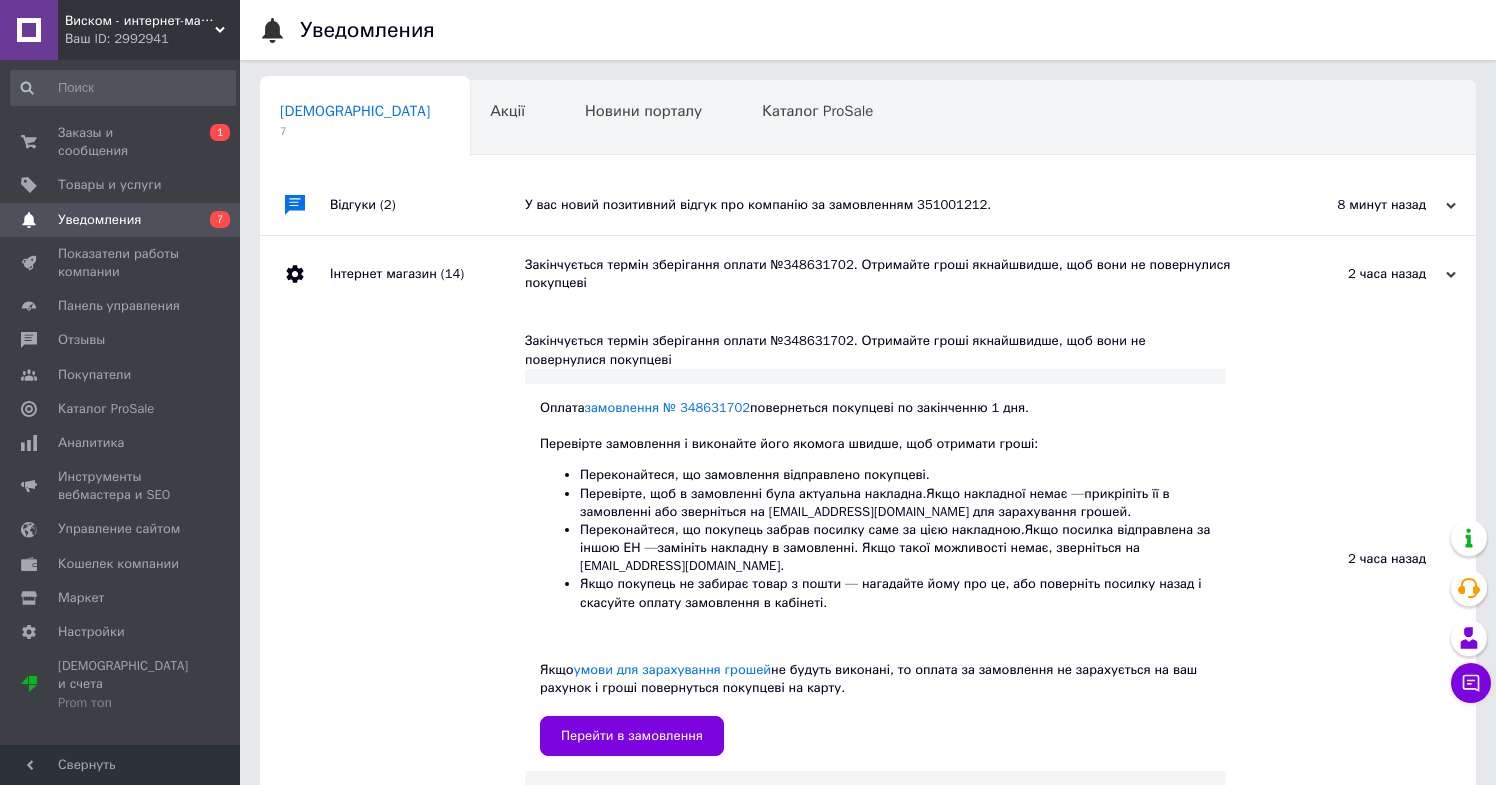 click on "Інтернет магазин   (14)" at bounding box center (427, 274) 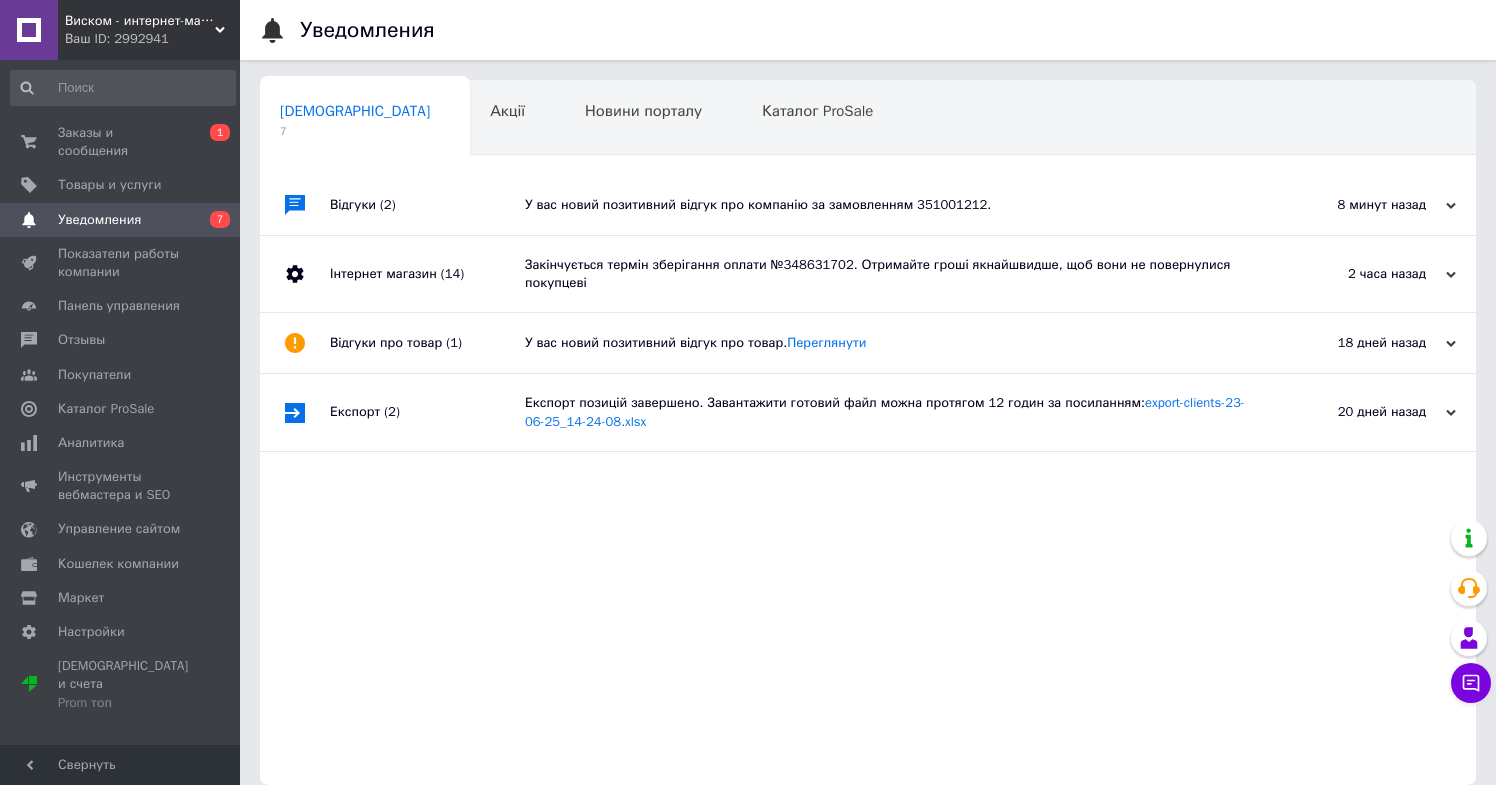 click on "Відгуки про товар   (1)" at bounding box center [427, 343] 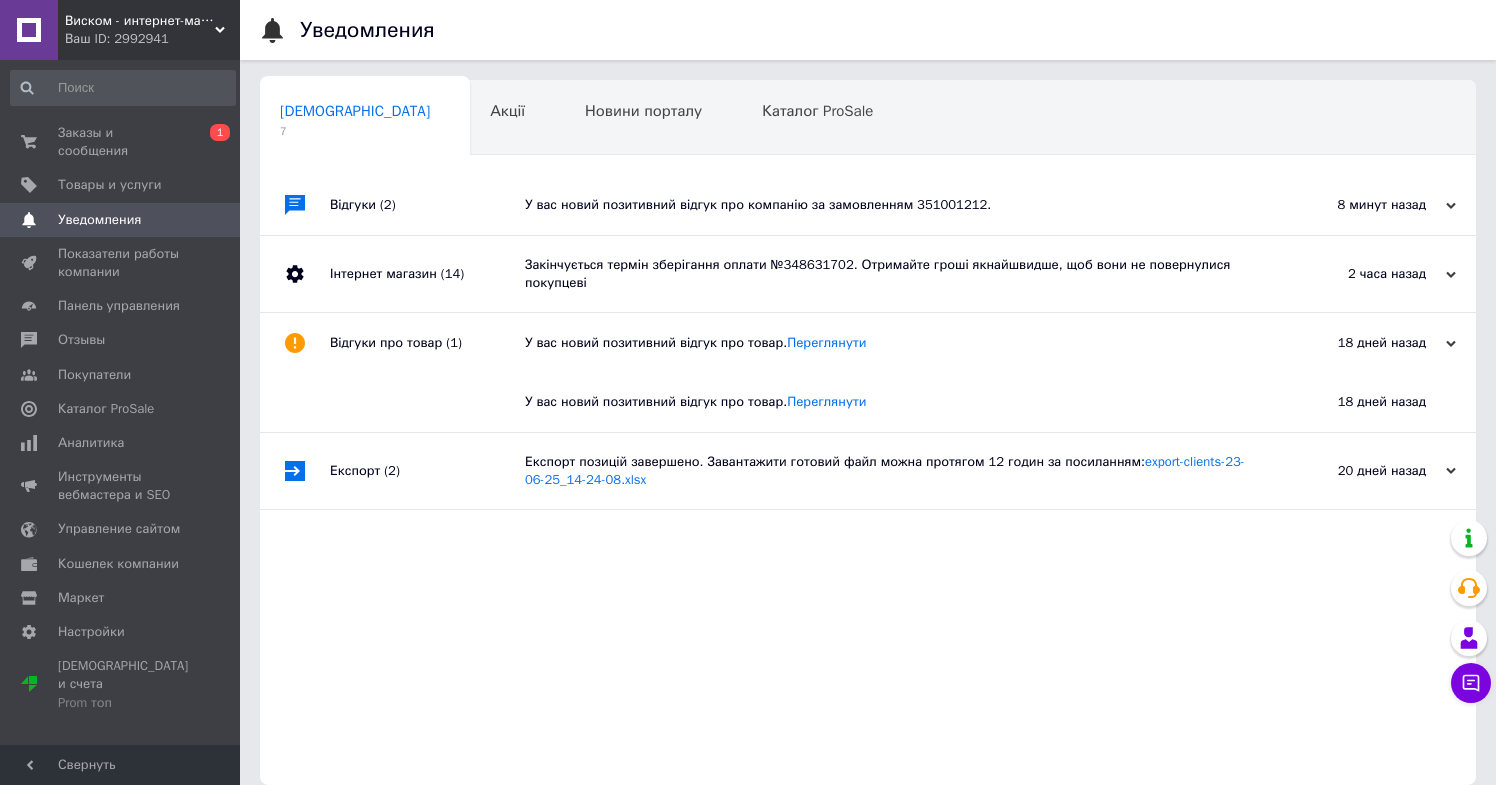click on "Експорт позицій завершено. Завантажити готовий файл можна протягом 12 годин за посиланням:  export-clients-23-06-25_14-24-08.xlsx" at bounding box center [890, 471] 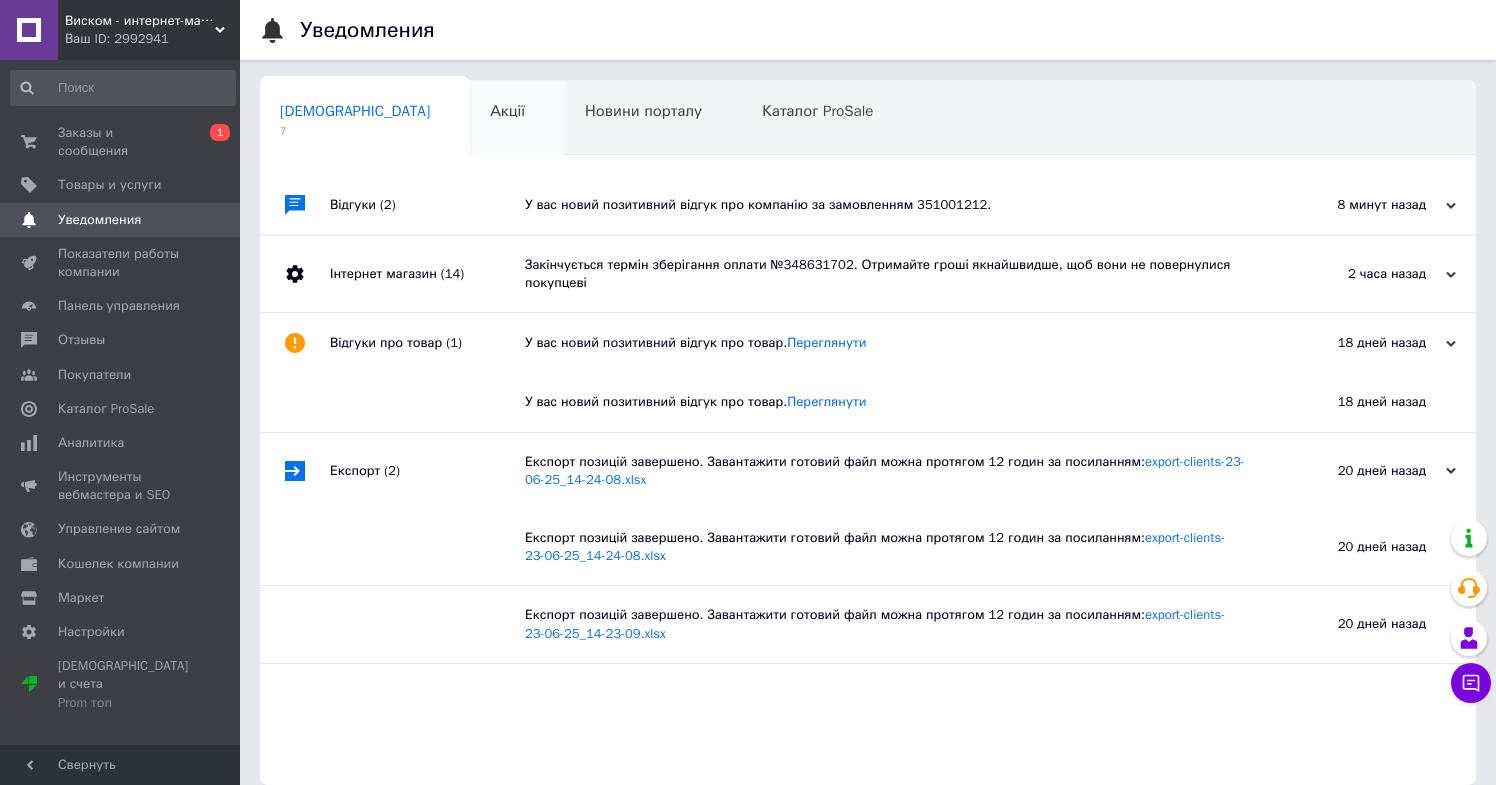 click on "Акції" at bounding box center [517, 119] 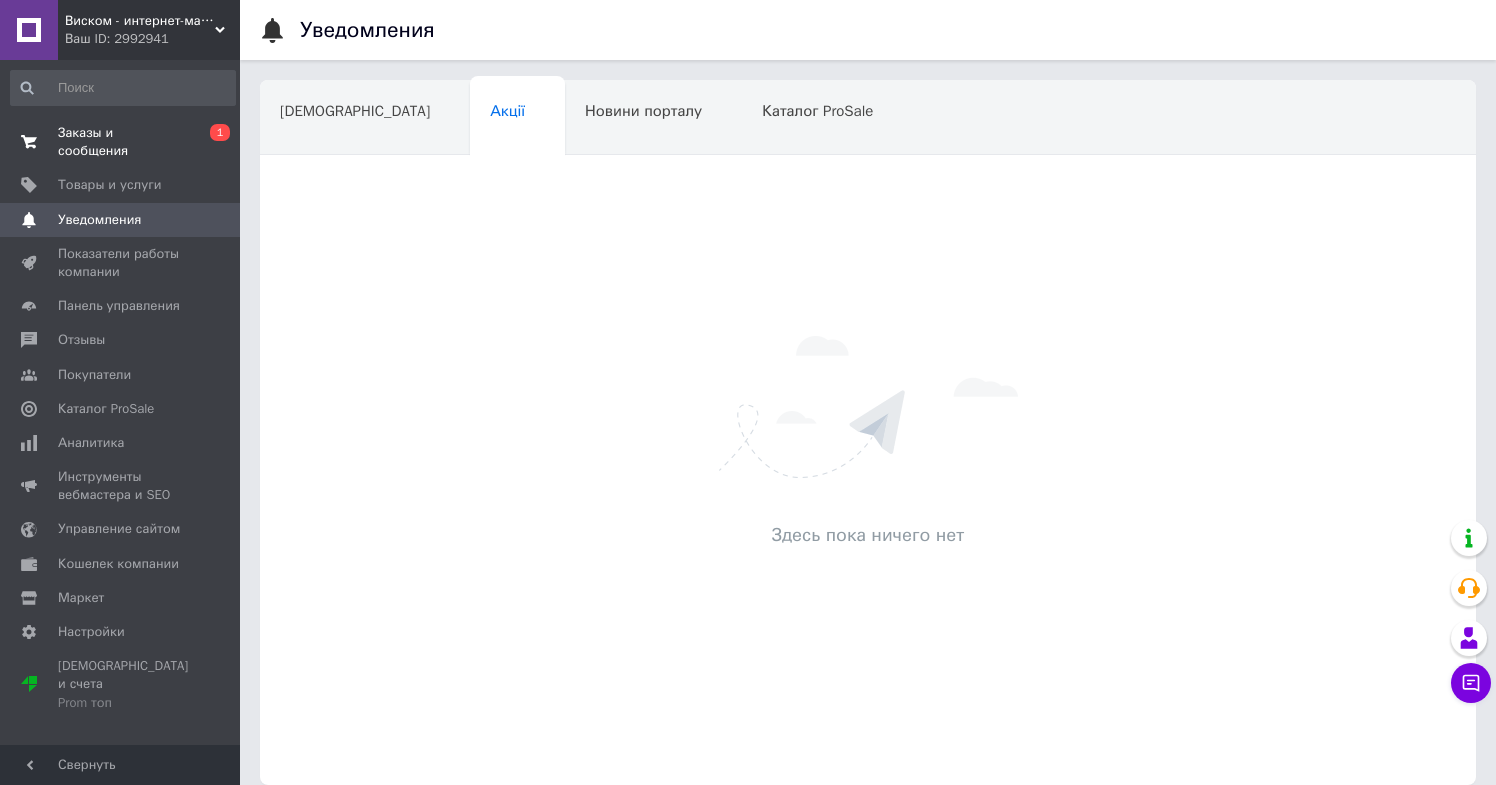 click on "Заказы и сообщения" at bounding box center [121, 142] 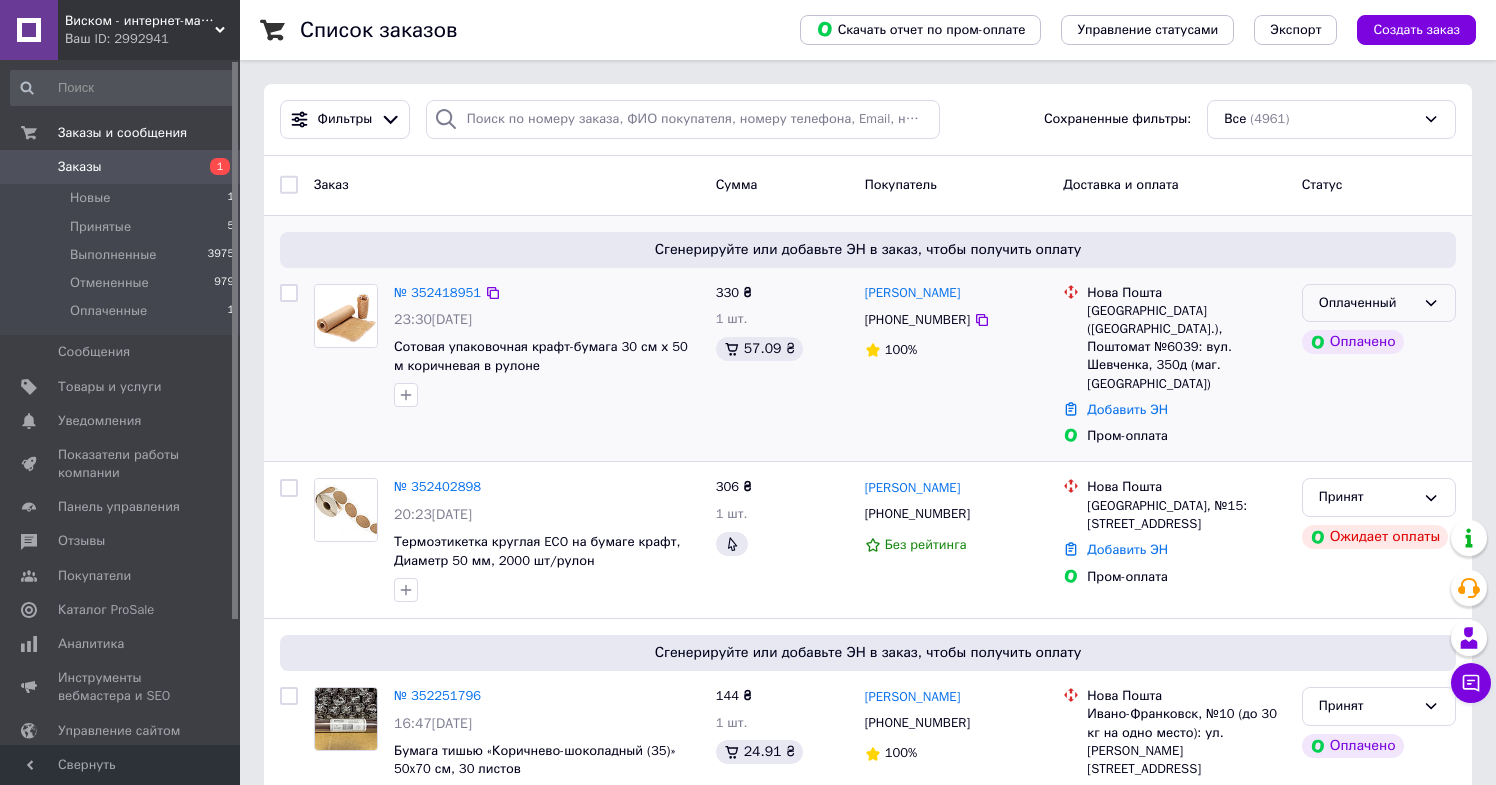 scroll, scrollTop: 0, scrollLeft: 0, axis: both 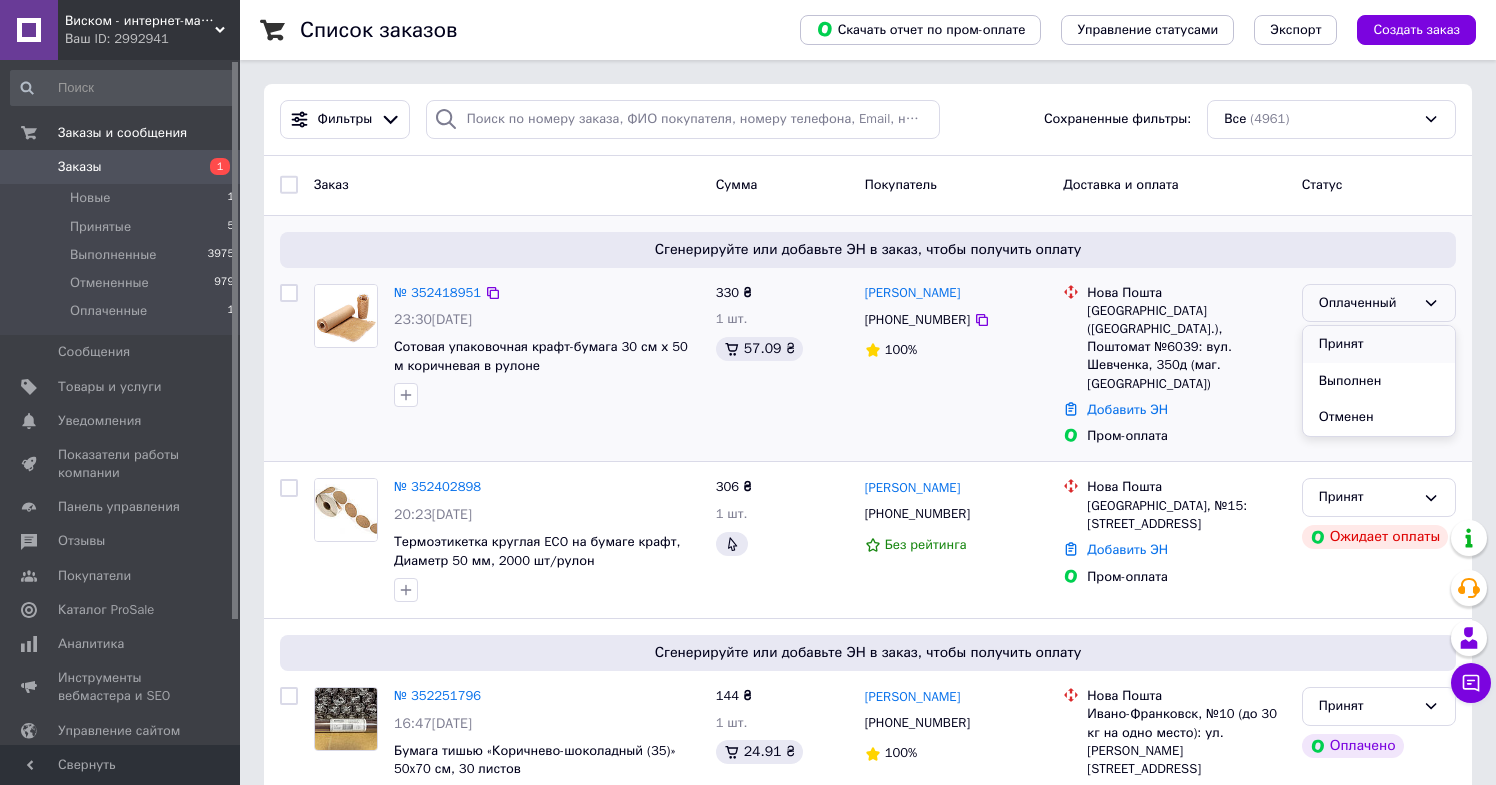 click on "Принят" at bounding box center (1379, 344) 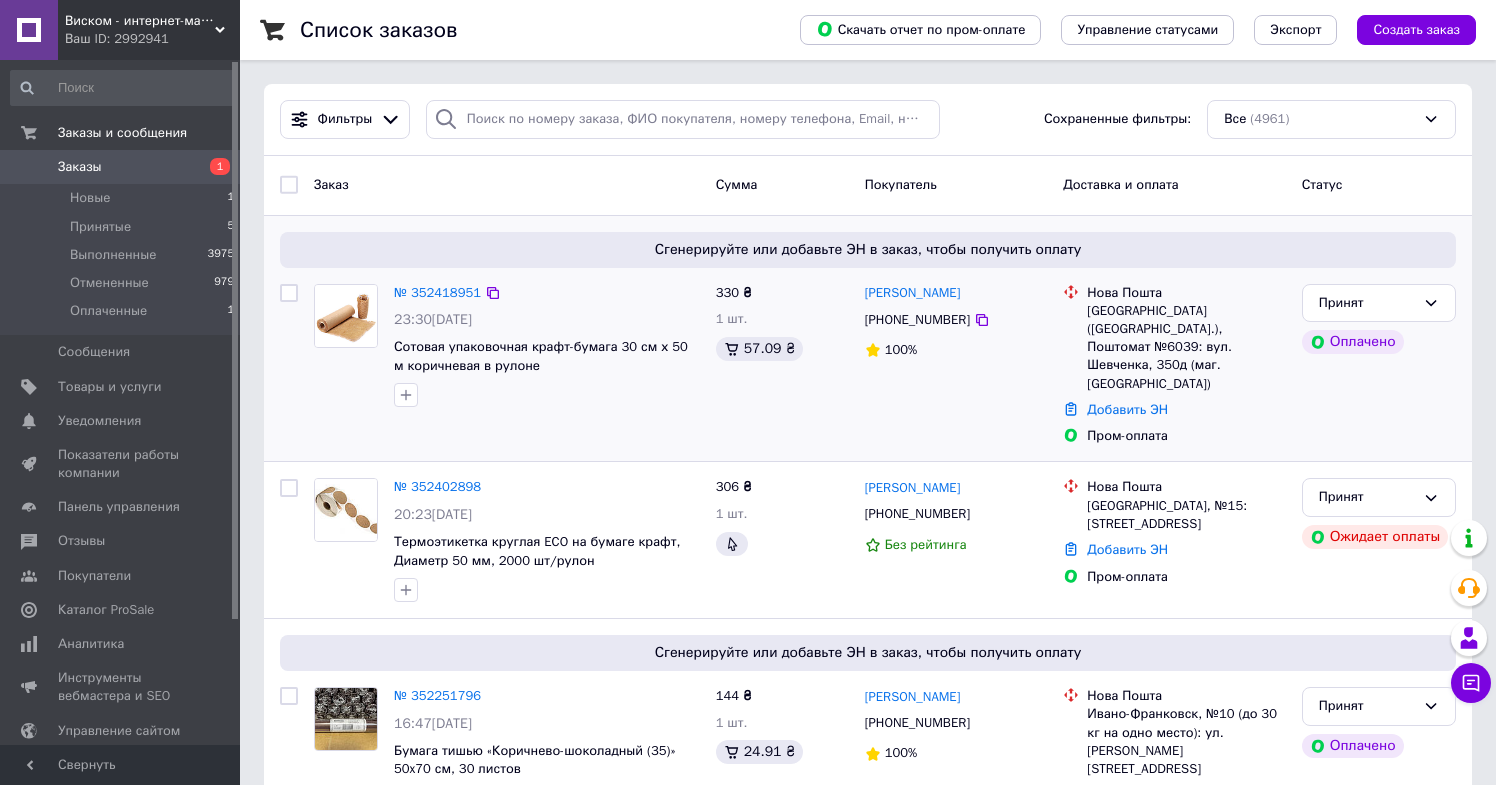 click on "Заказы 1" at bounding box center [123, 167] 